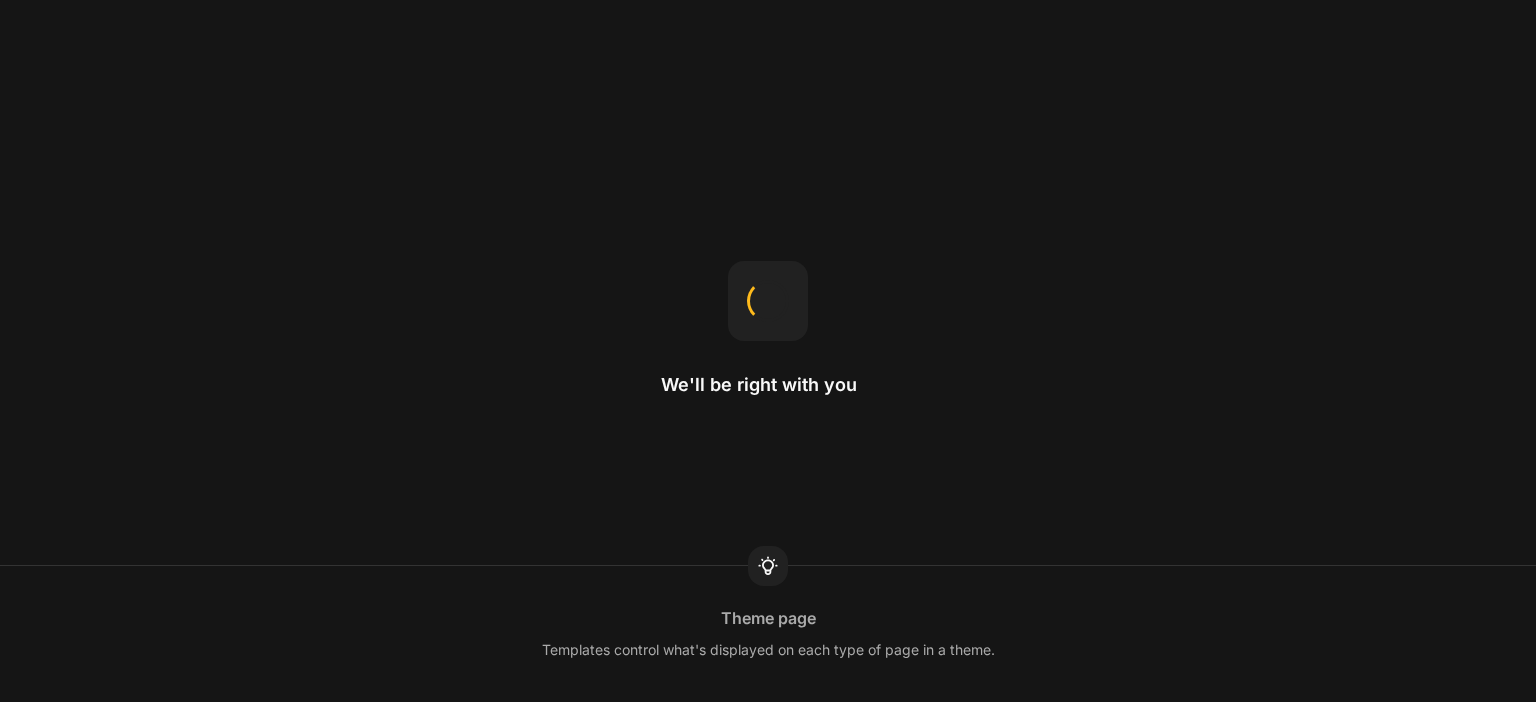 scroll, scrollTop: 0, scrollLeft: 0, axis: both 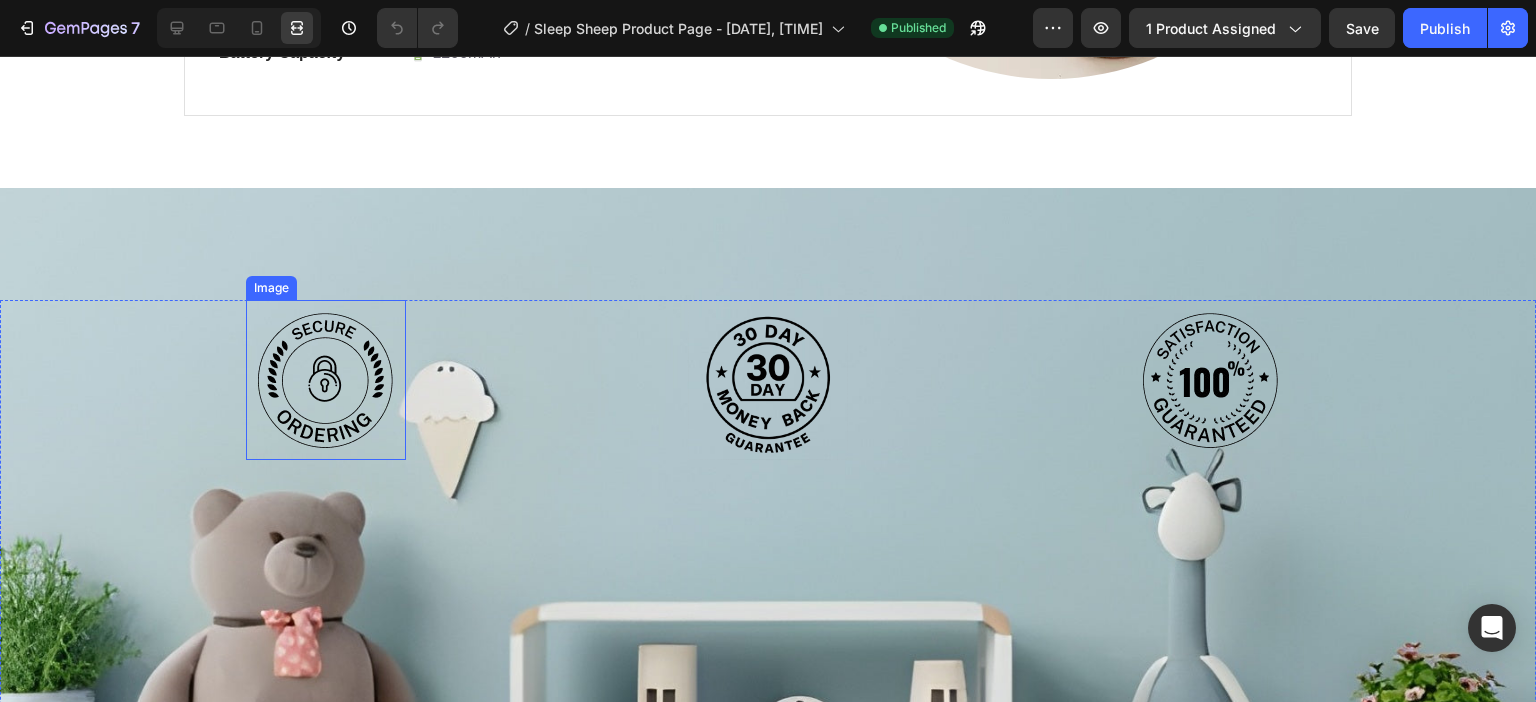 click at bounding box center [326, 380] 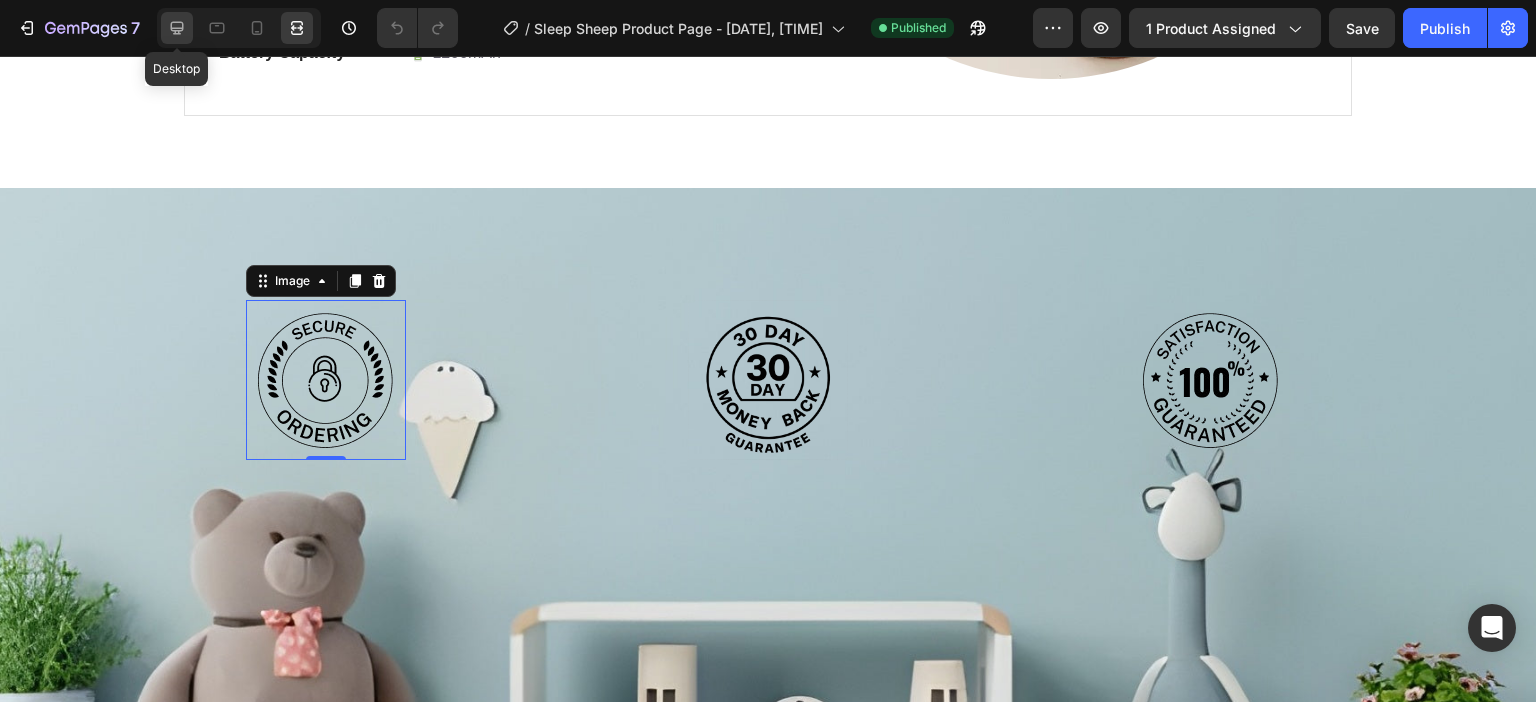 click 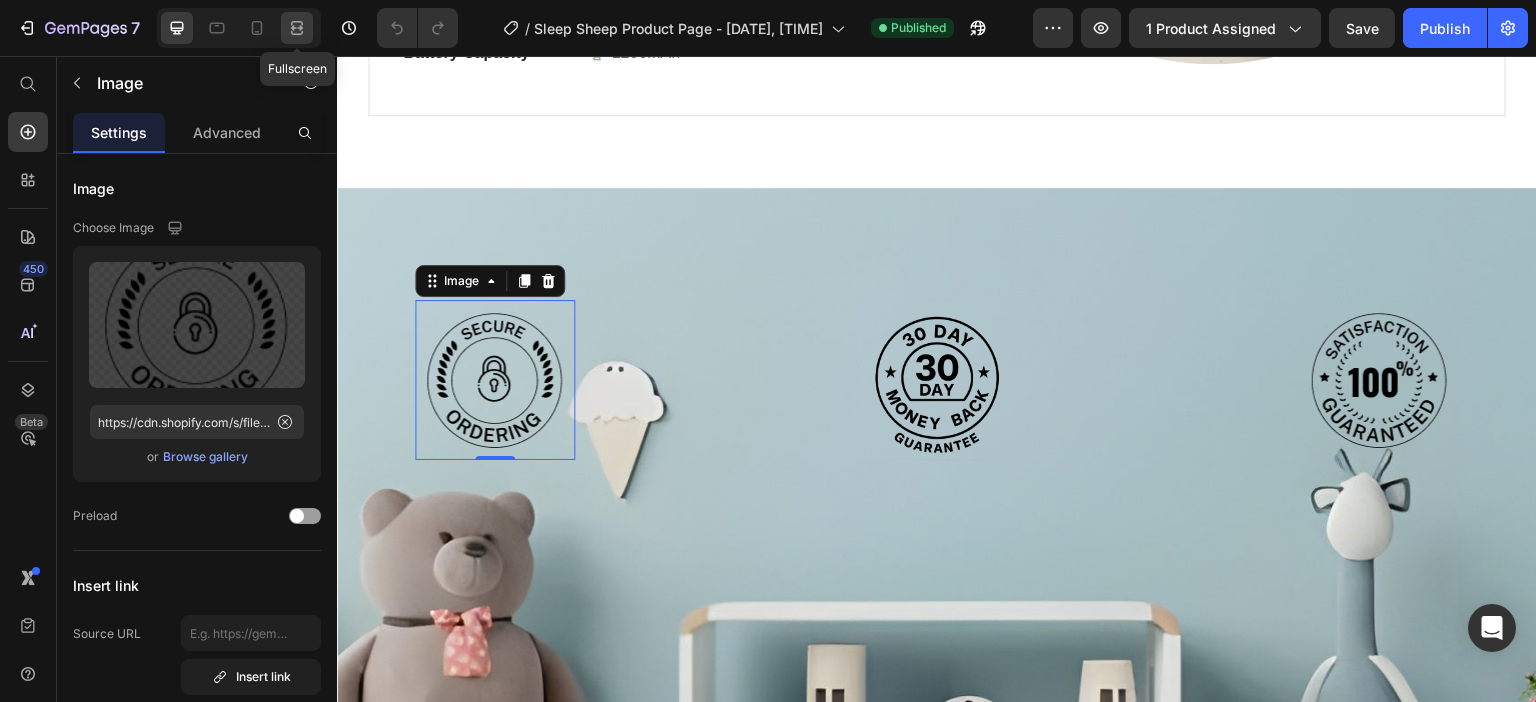 click 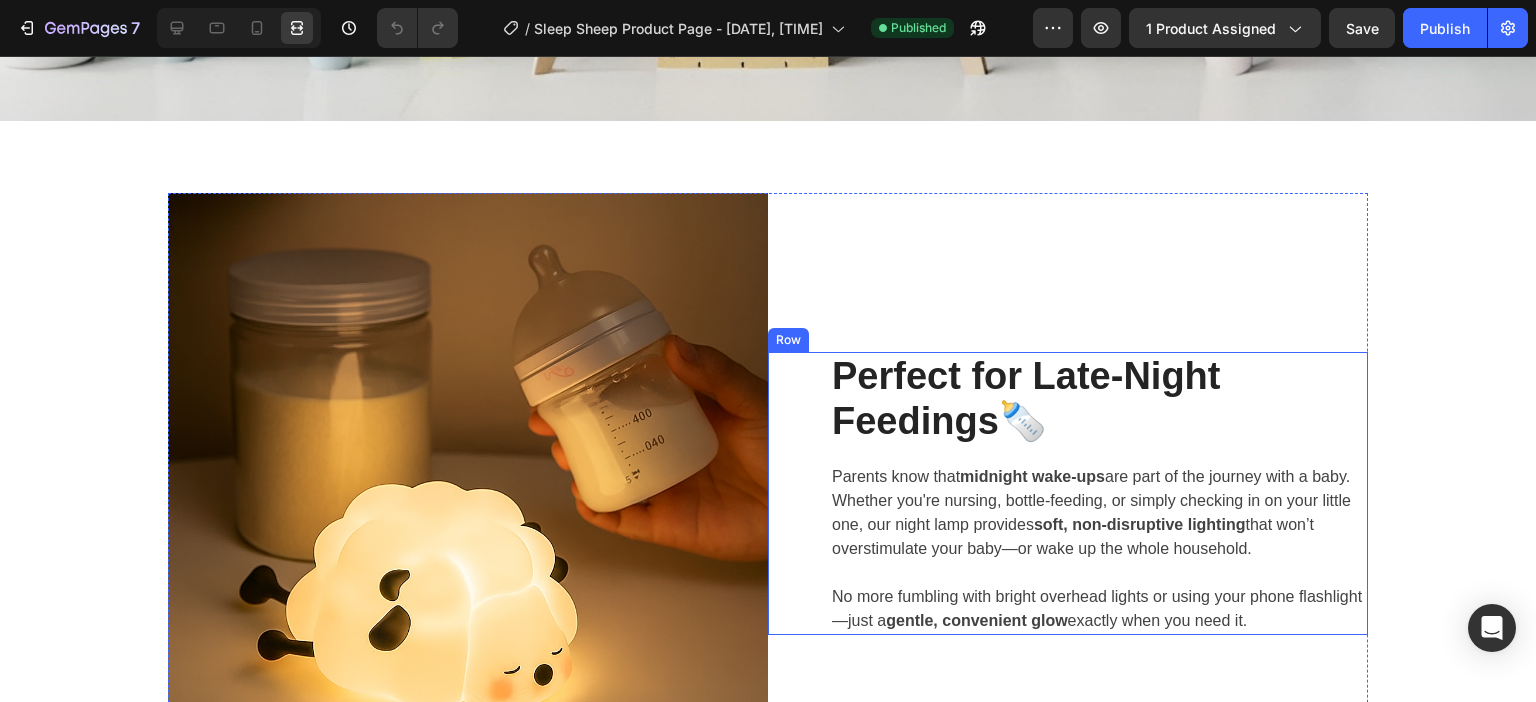 scroll, scrollTop: 2800, scrollLeft: 0, axis: vertical 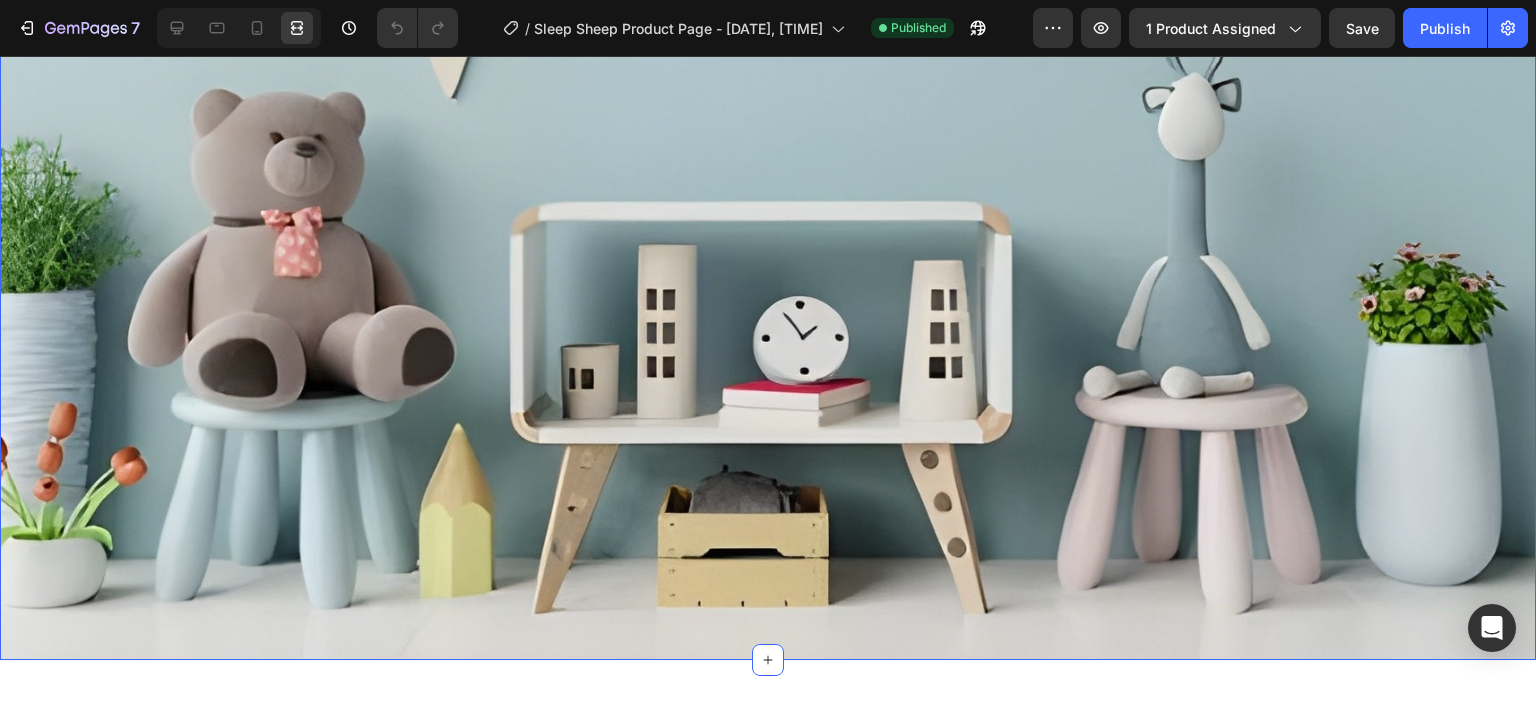 click on "Image Image Image Row Section 4" at bounding box center (768, 224) 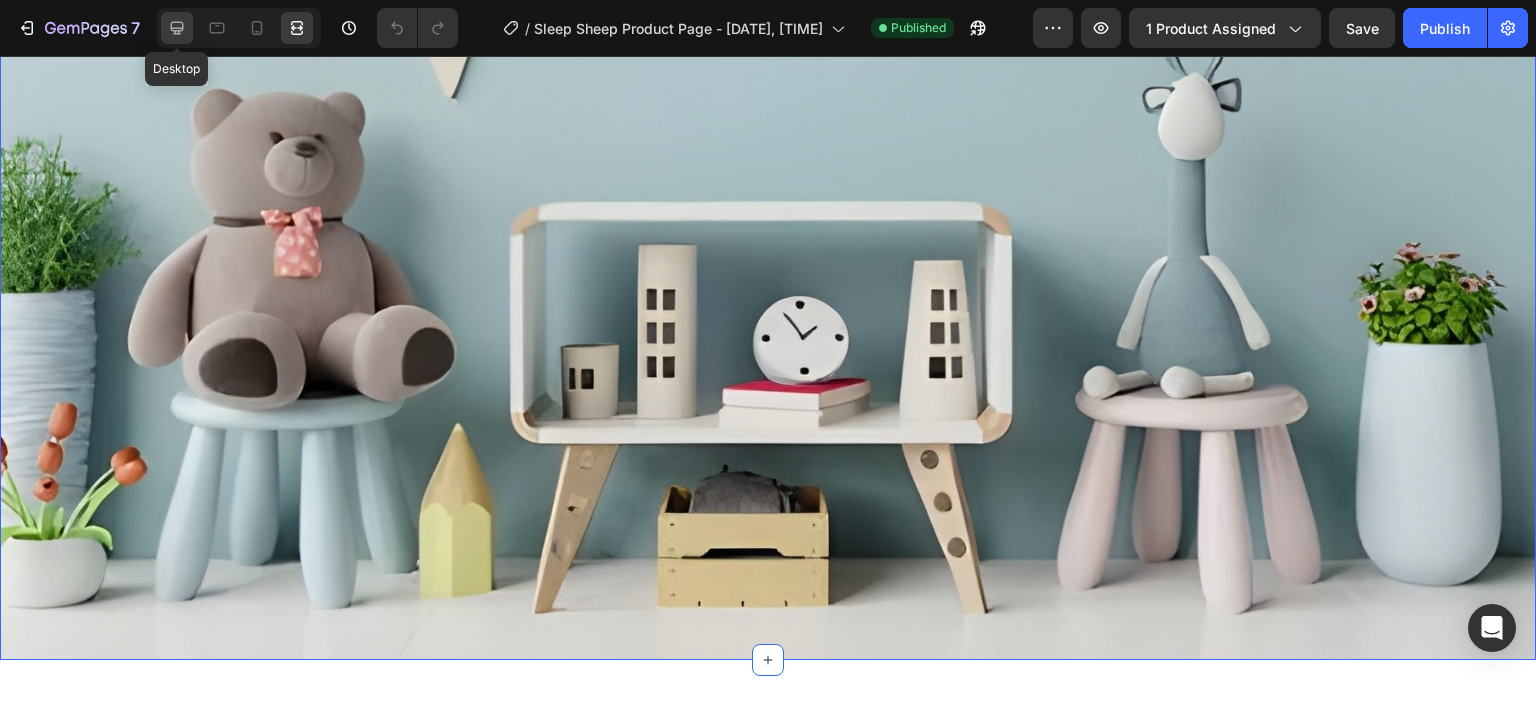 click 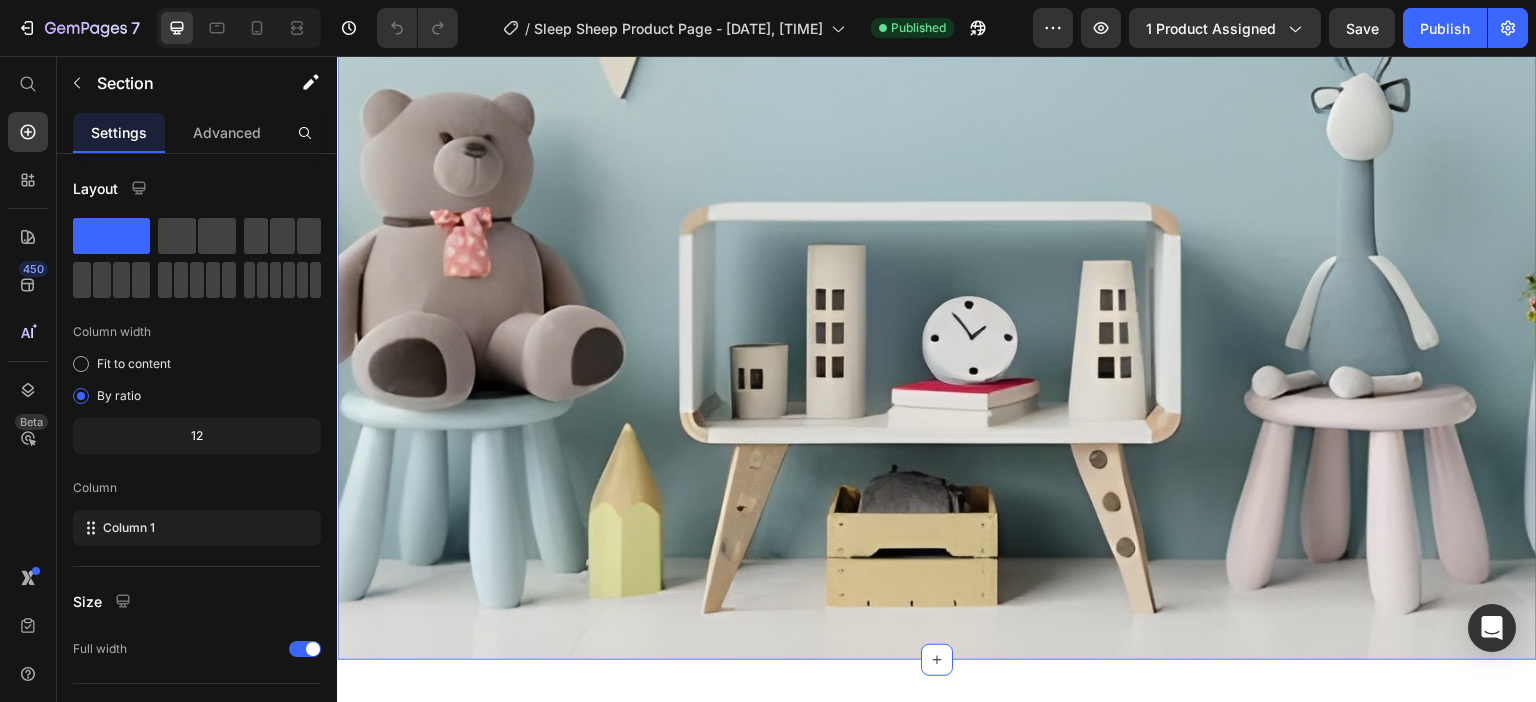 click on "Image Image Image Row Section 4   You can create reusable sections Create Theme Section AI Content Write with GemAI What would you like to describe here? Tone and Voice Persuasive Product Sleep Sheep Show more Generate" at bounding box center (937, 224) 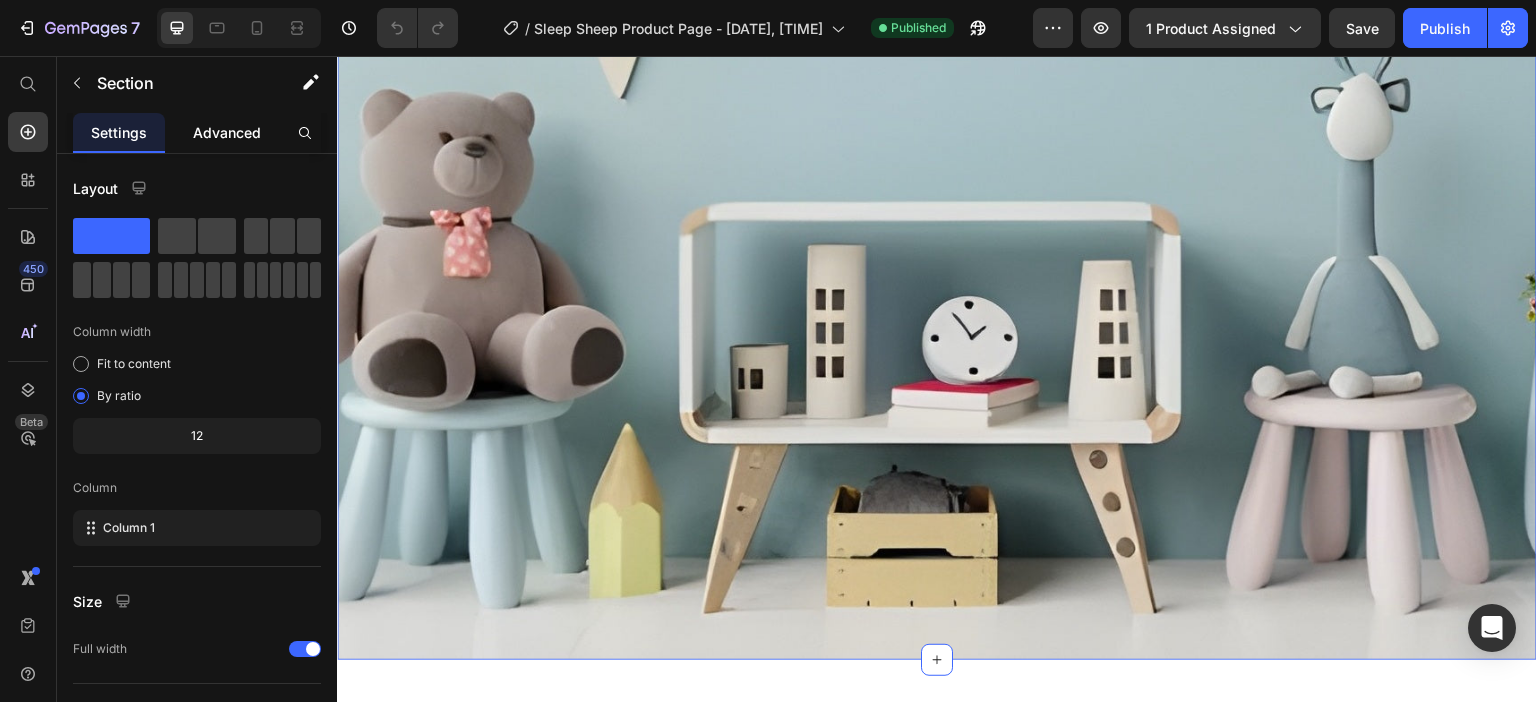 click on "Advanced" at bounding box center (227, 132) 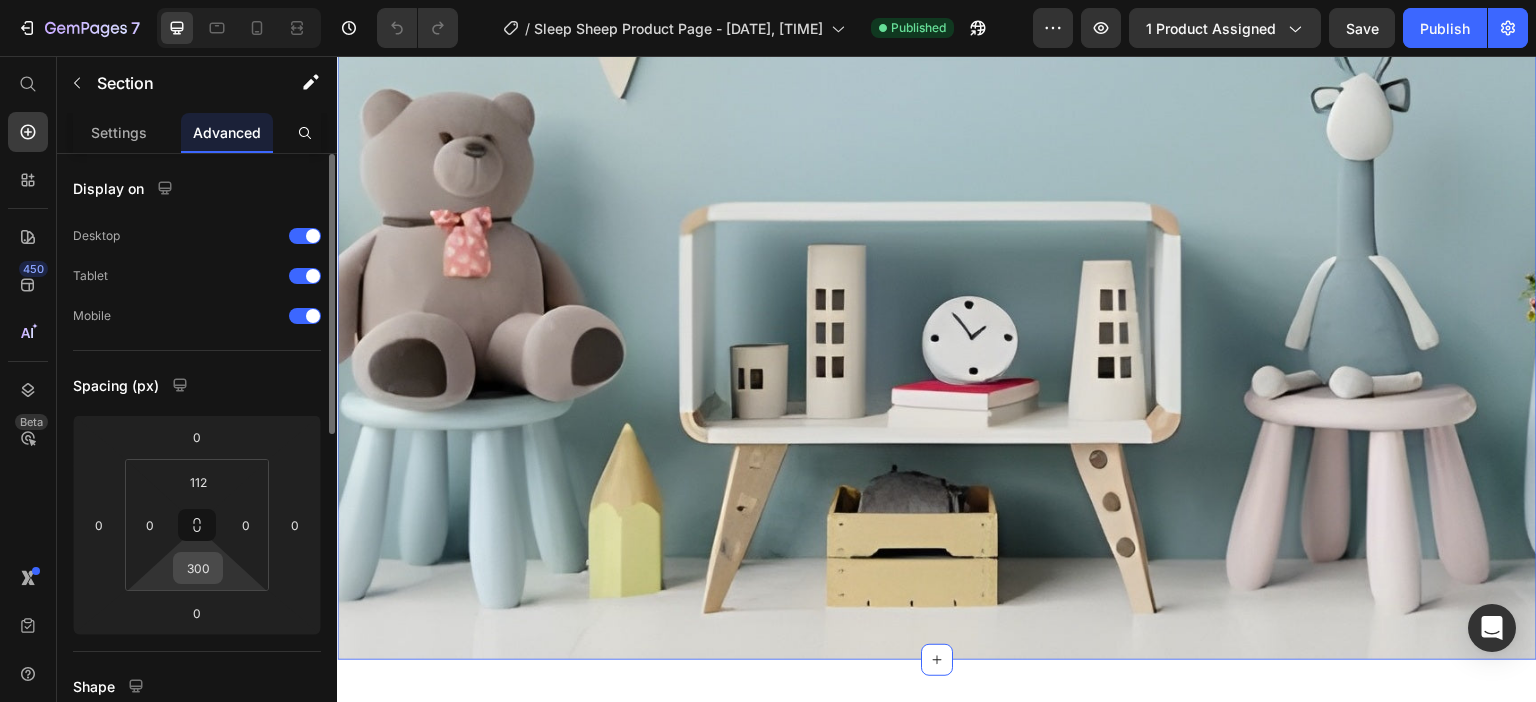 click on "300" at bounding box center (198, 568) 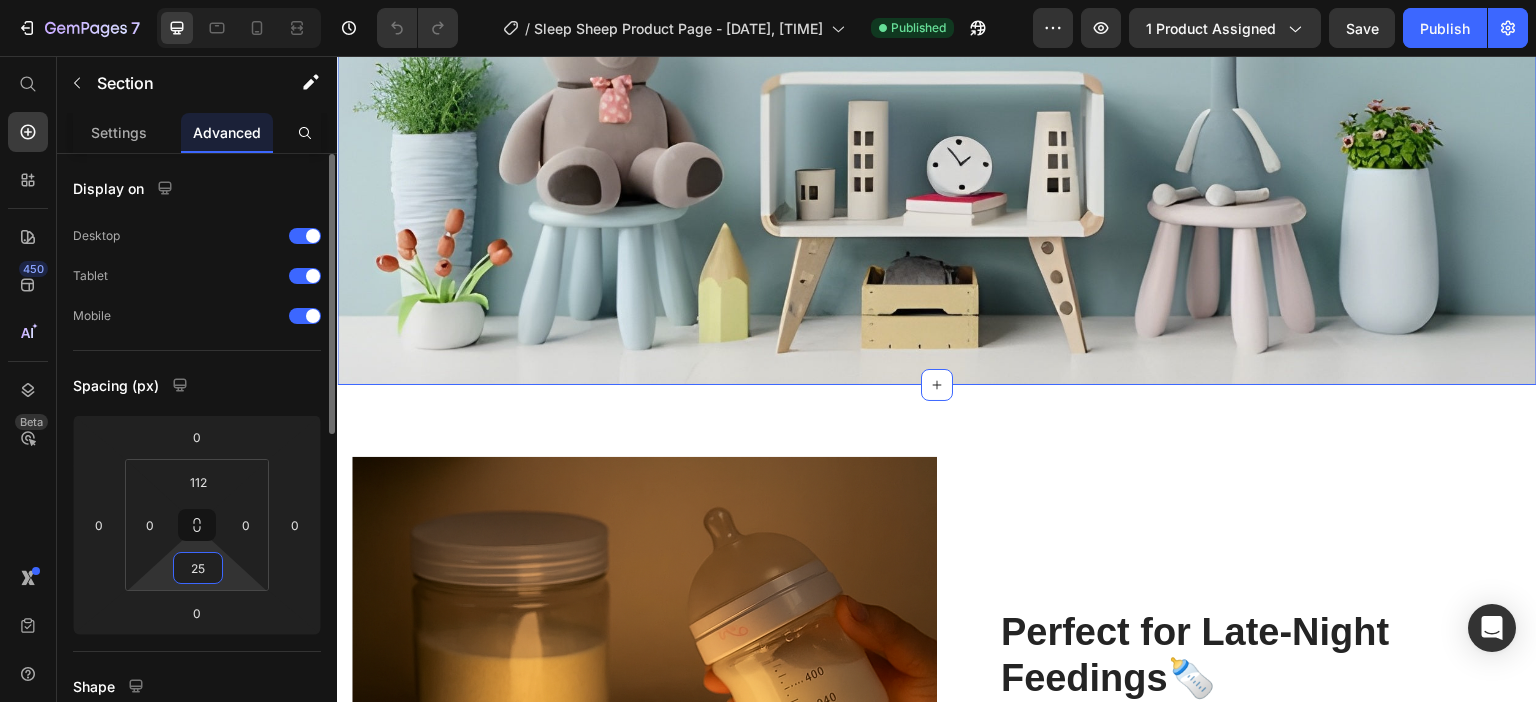 type on "2" 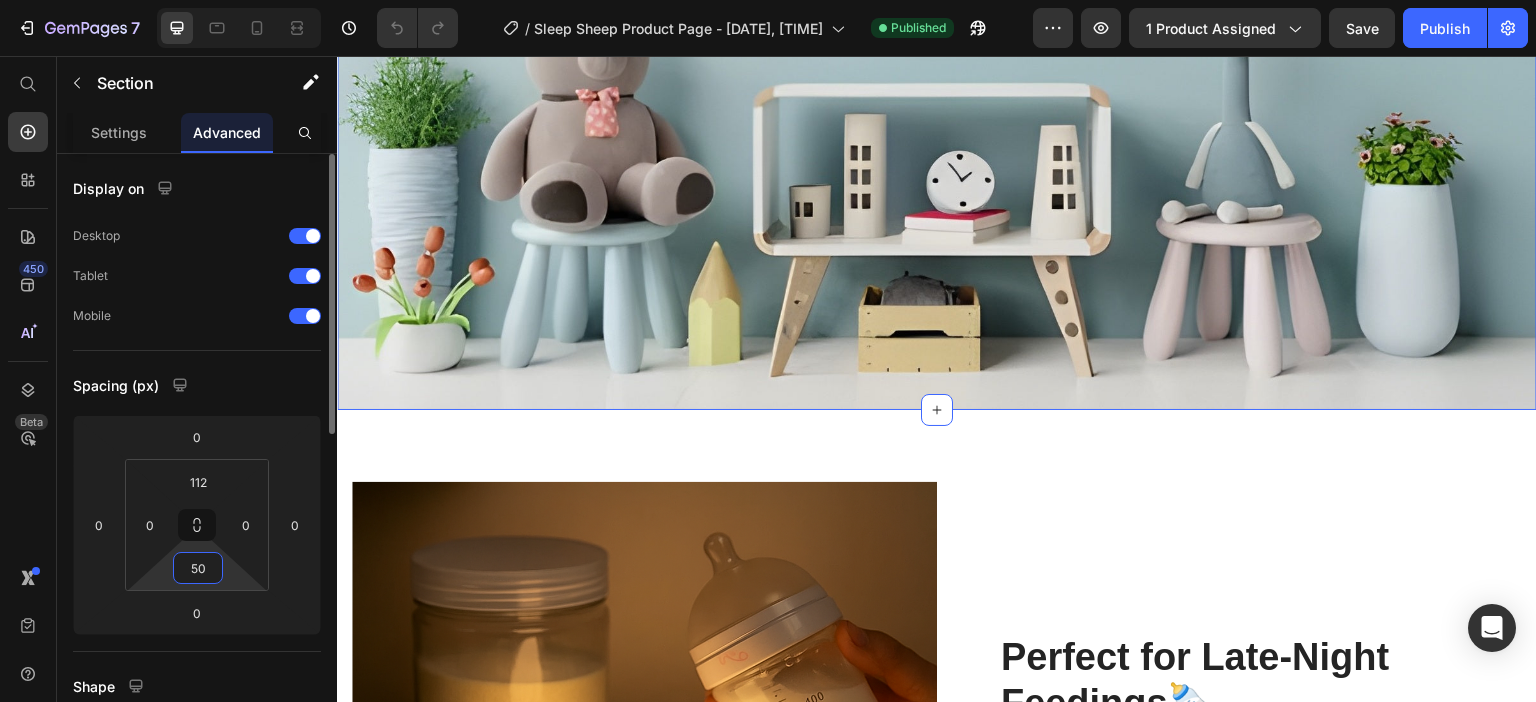 type on "5" 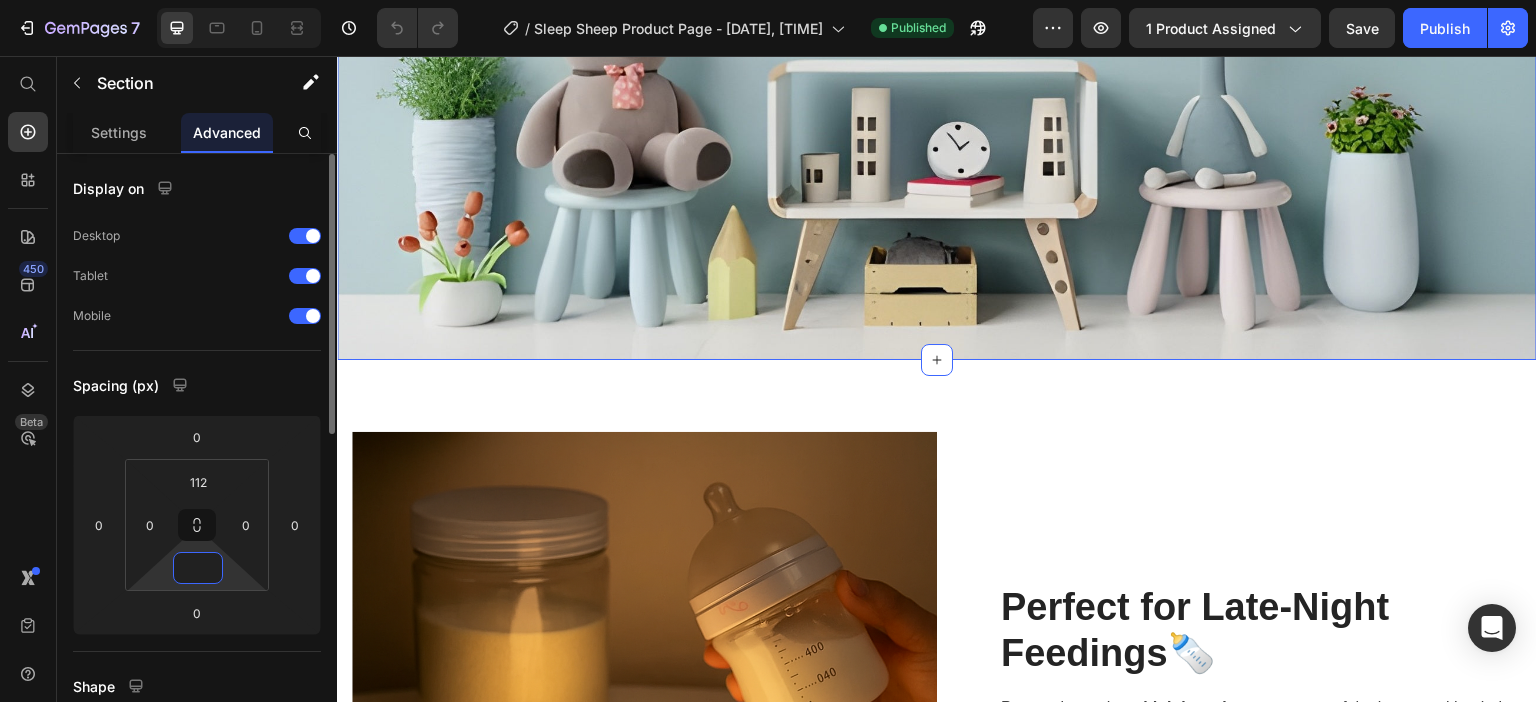 type on "1" 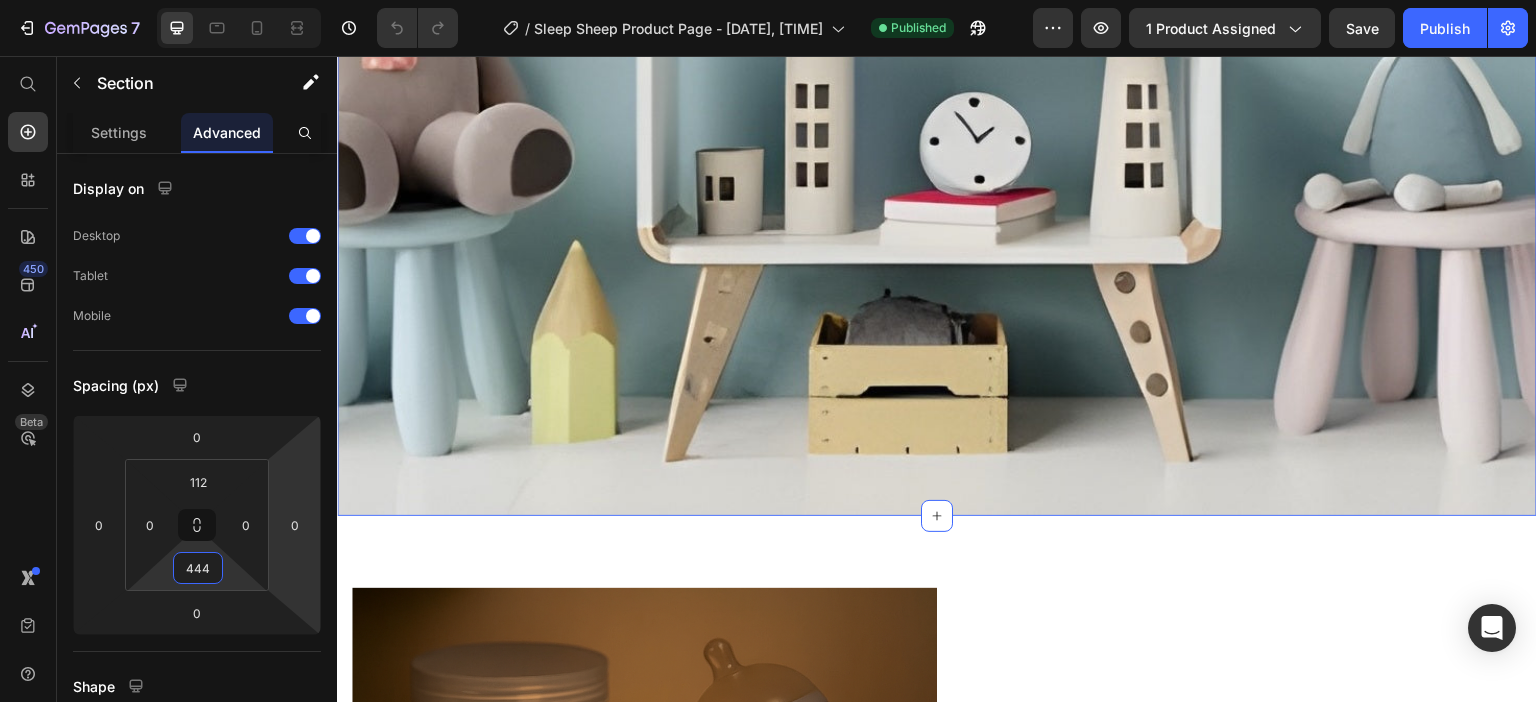 scroll, scrollTop: 3100, scrollLeft: 0, axis: vertical 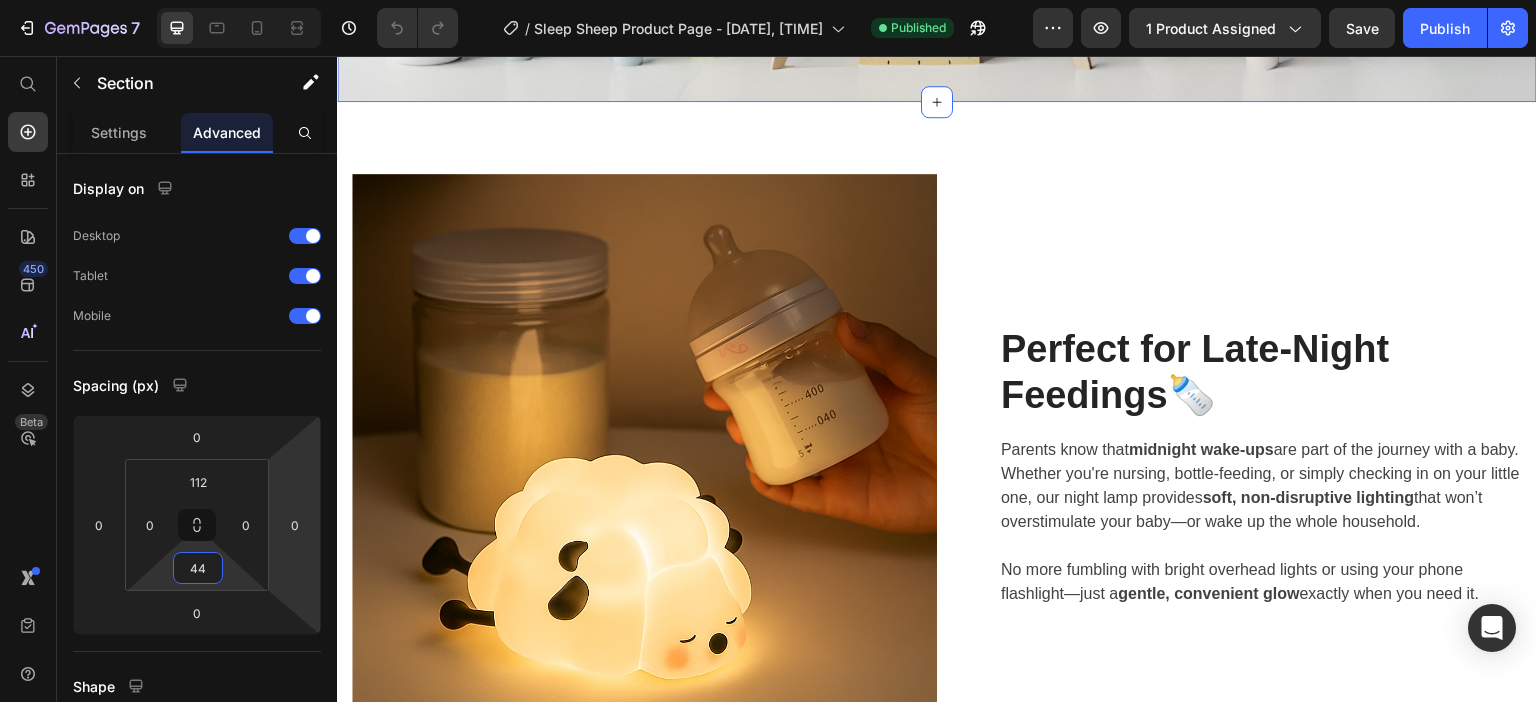type on "4" 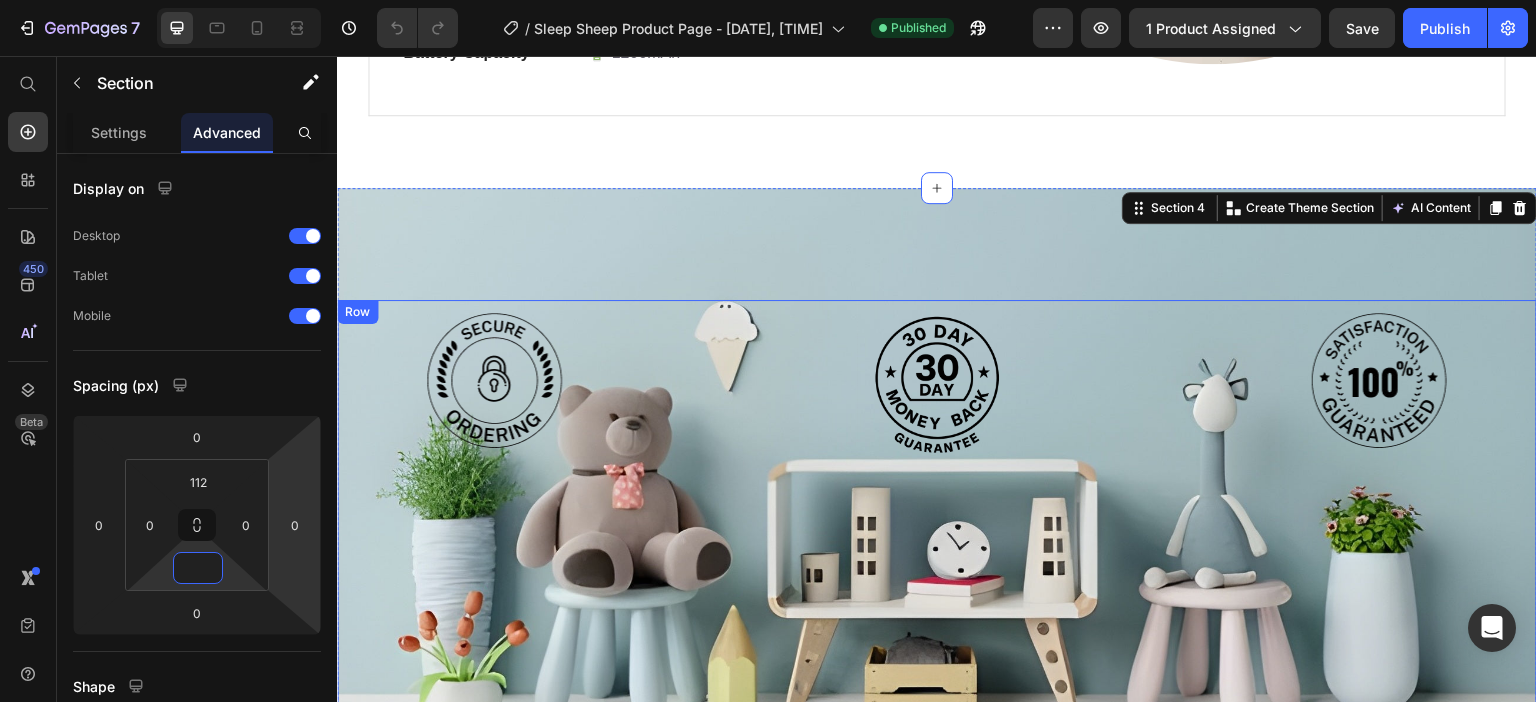 scroll, scrollTop: 2300, scrollLeft: 0, axis: vertical 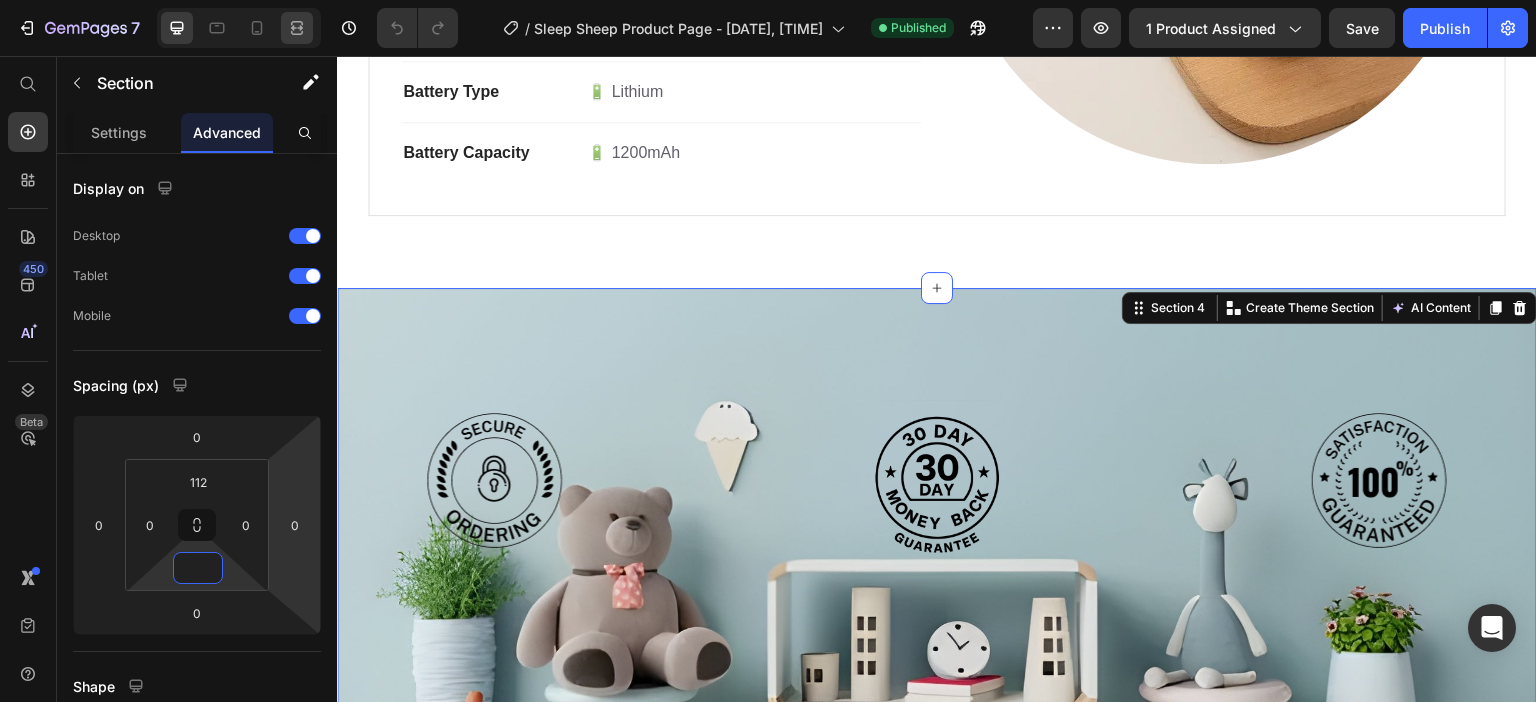 type on "0" 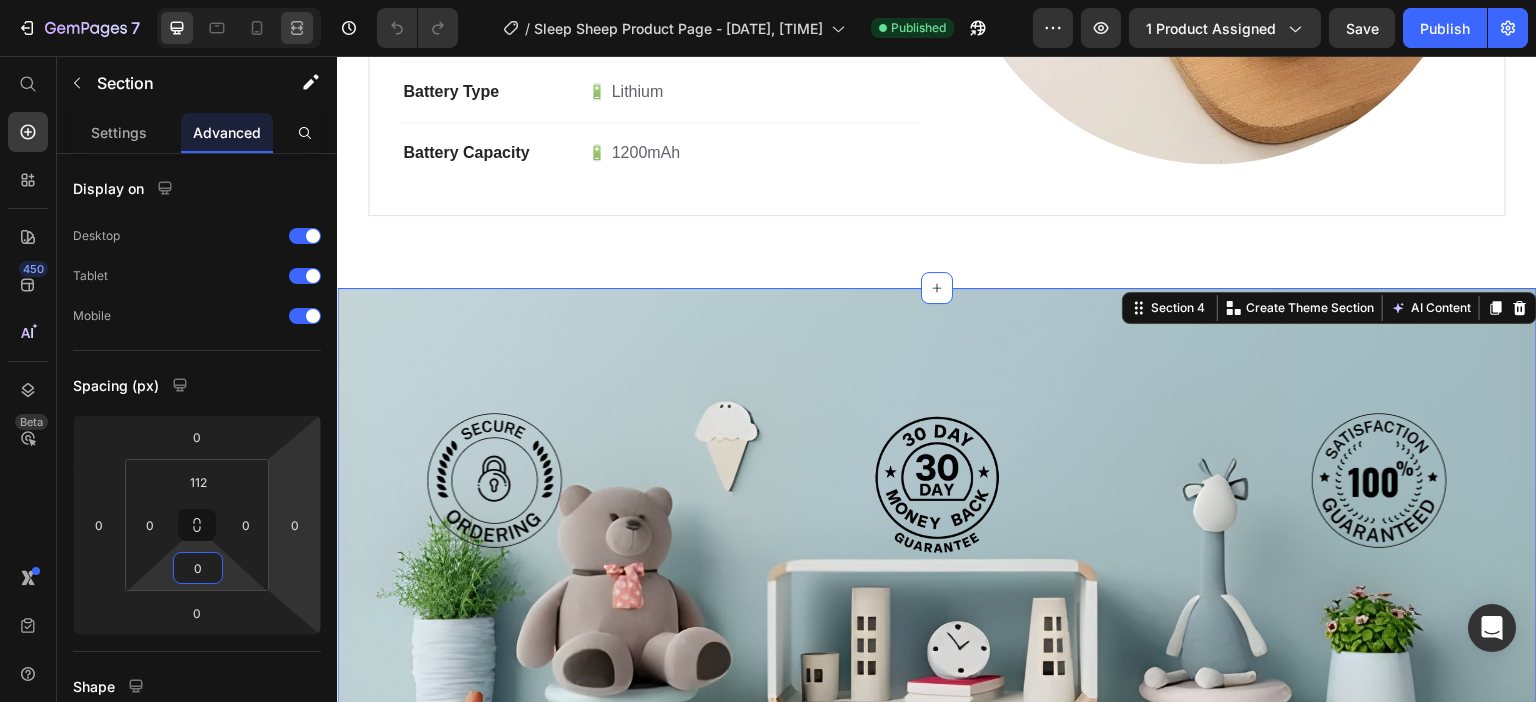 click 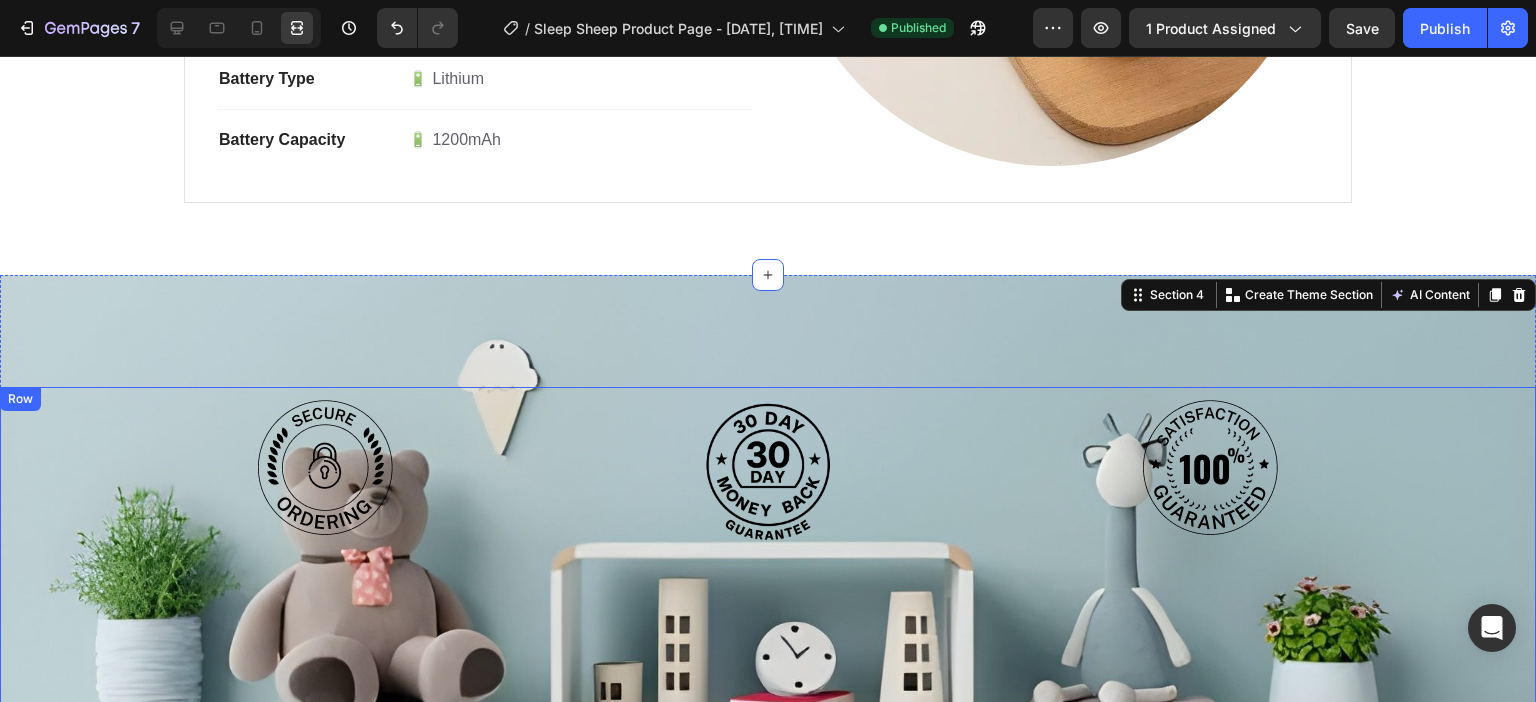 scroll, scrollTop: 2300, scrollLeft: 0, axis: vertical 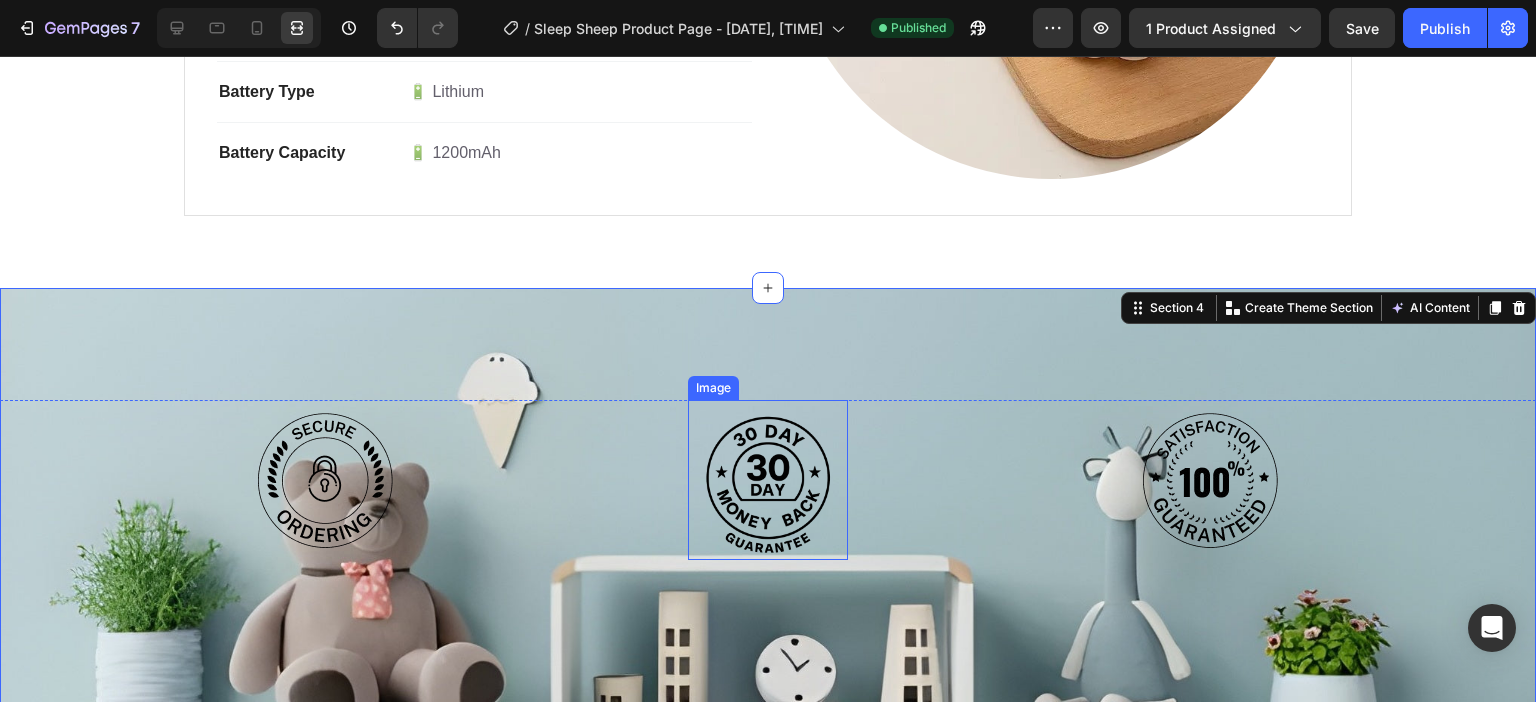 click on "Image Image Image Row" at bounding box center [768, 630] 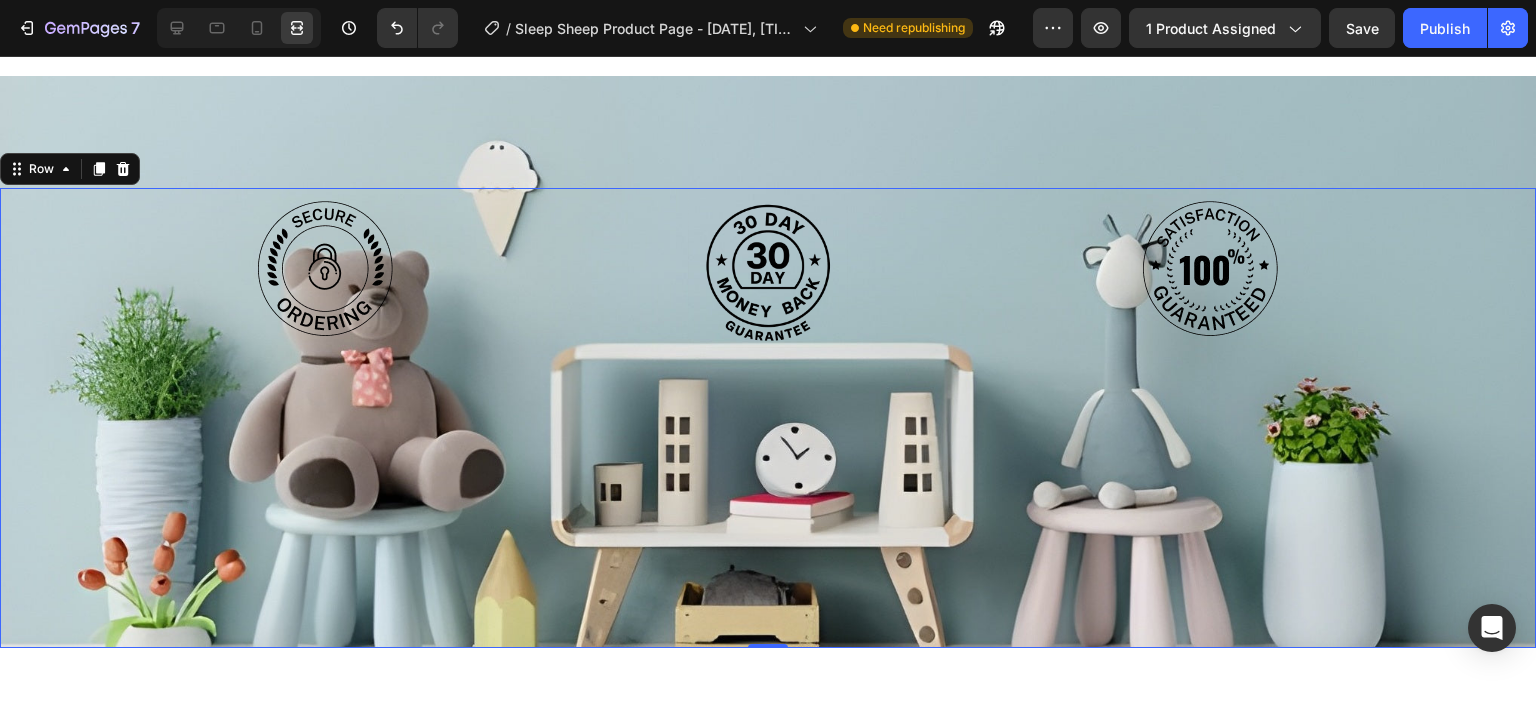 scroll, scrollTop: 2500, scrollLeft: 0, axis: vertical 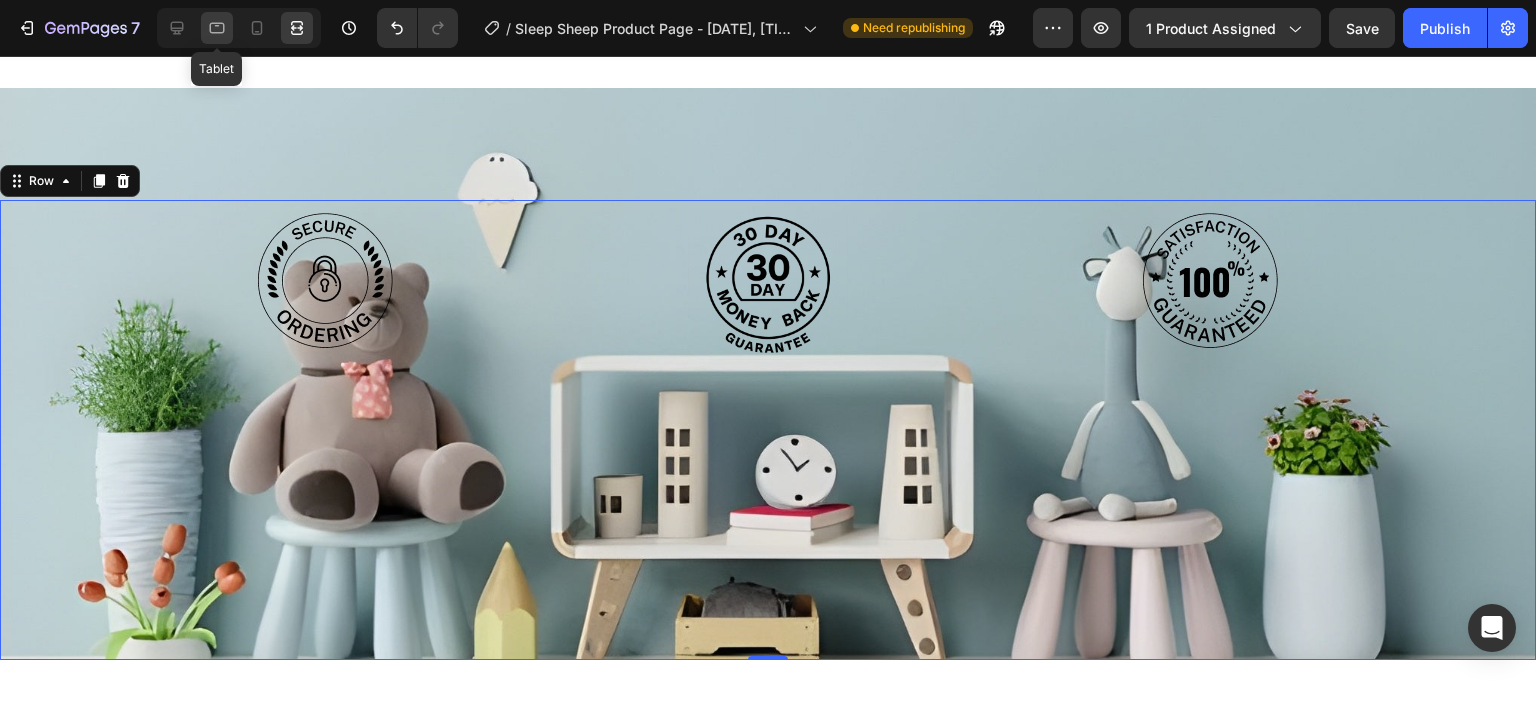 click 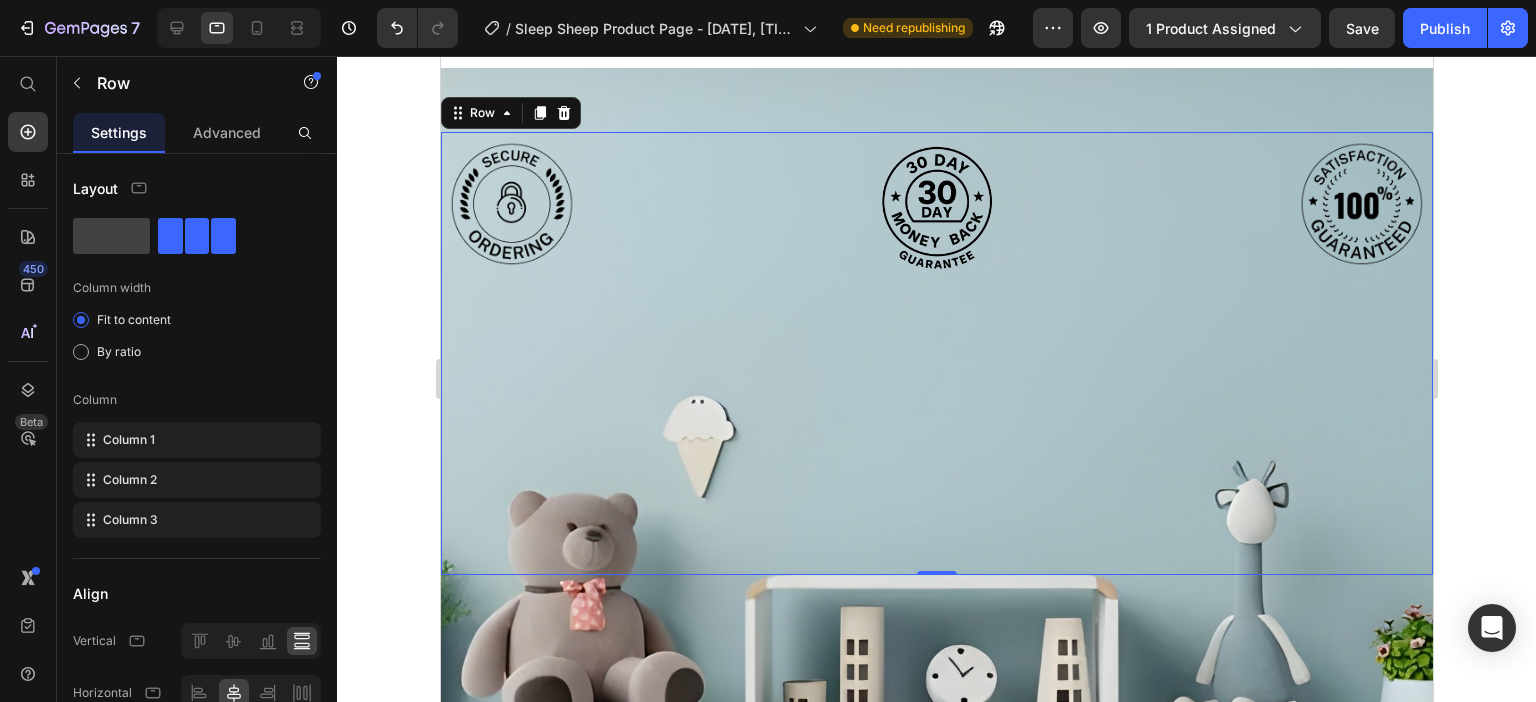 scroll, scrollTop: 2572, scrollLeft: 0, axis: vertical 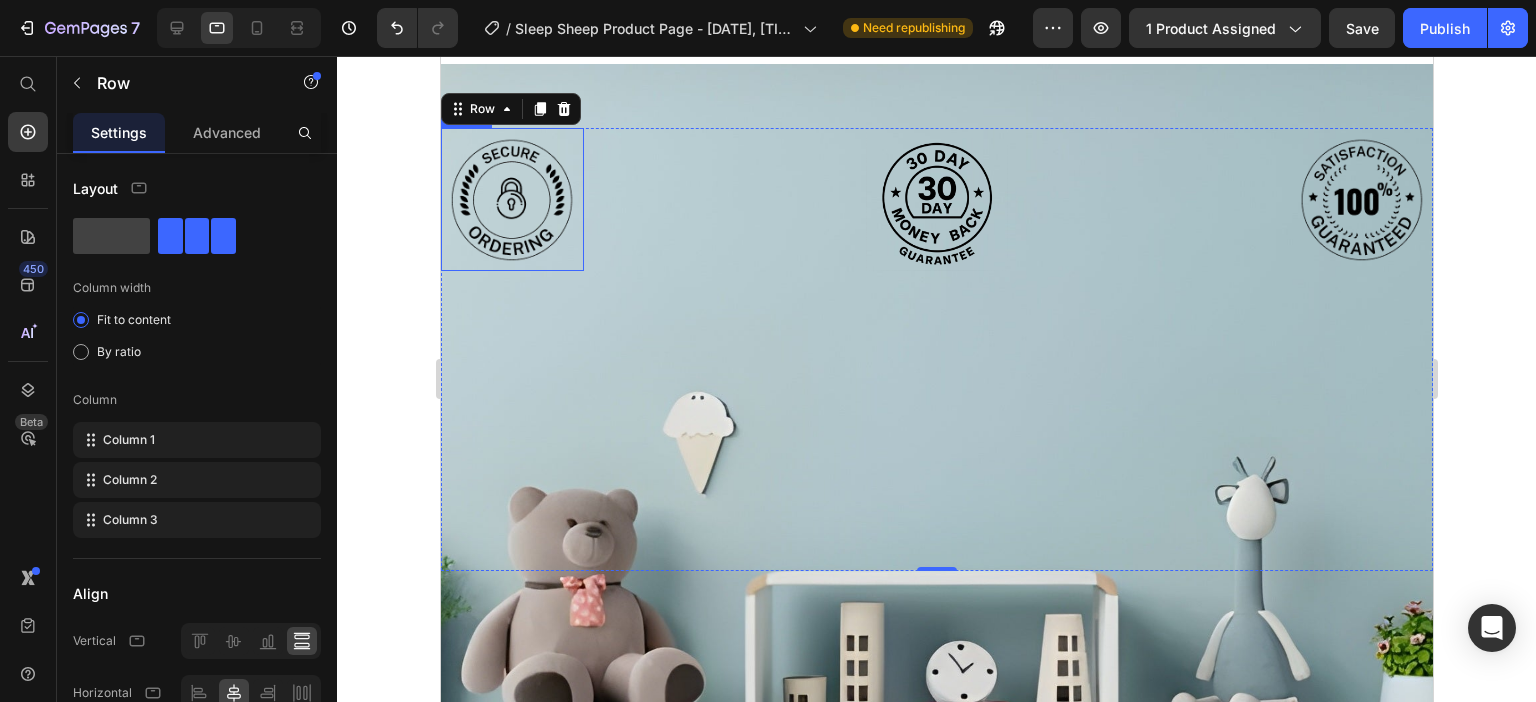 click at bounding box center [511, 199] 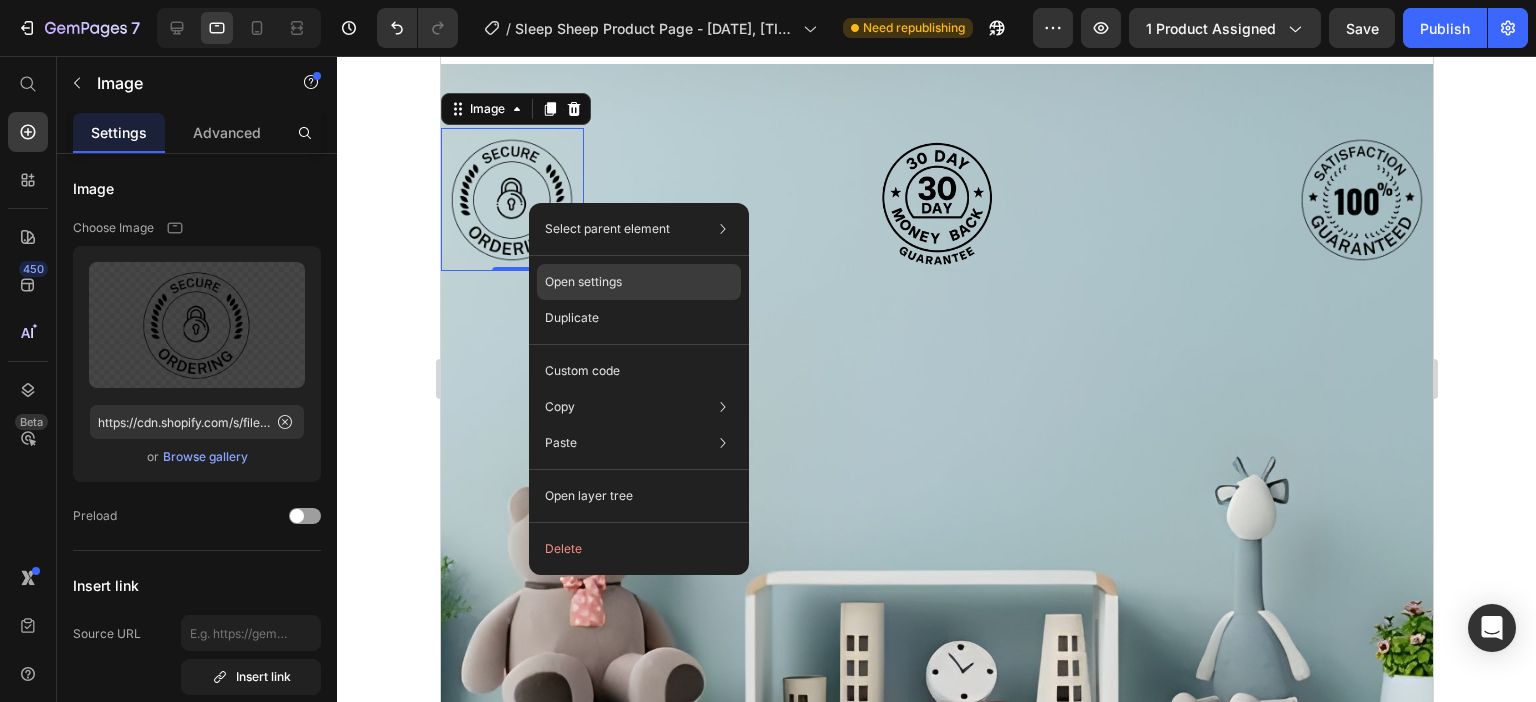 click on "Open settings" 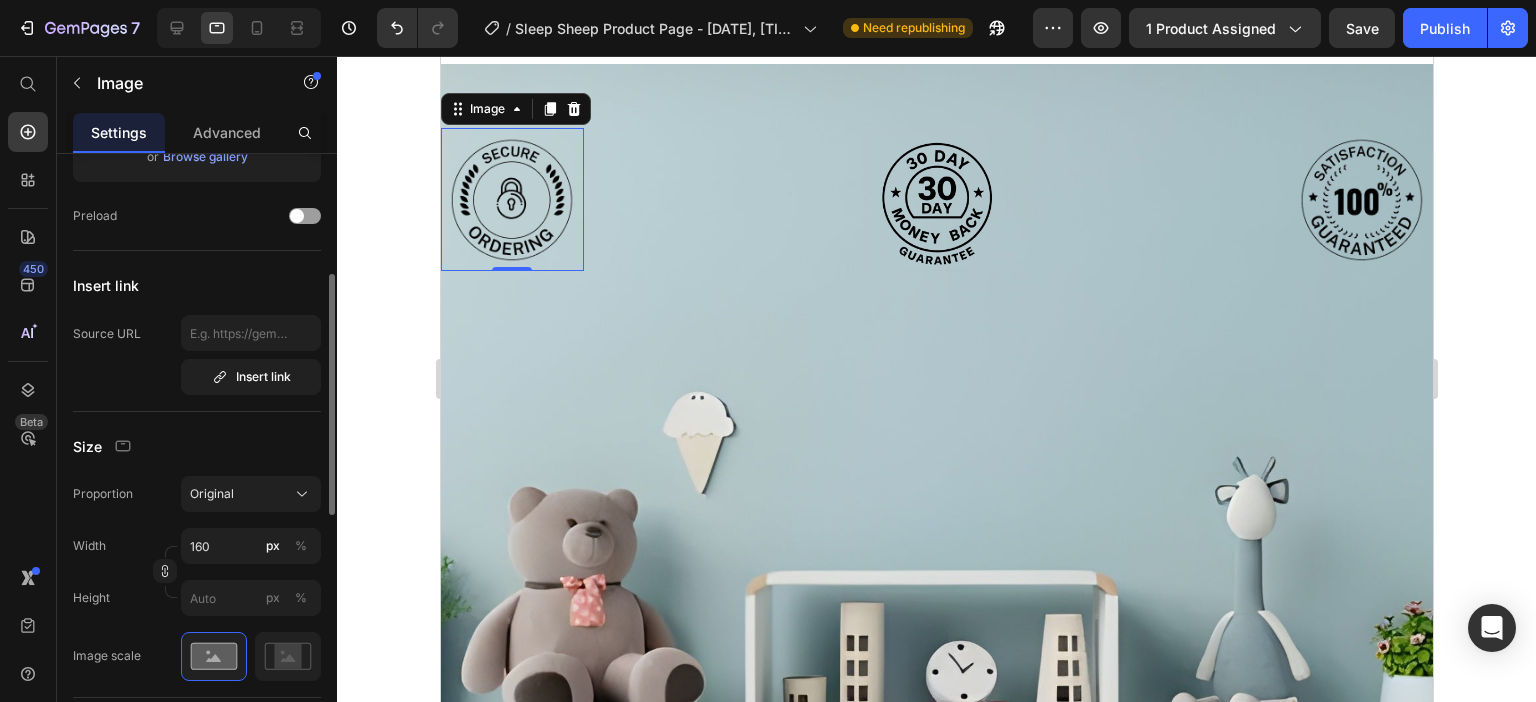 scroll, scrollTop: 400, scrollLeft: 0, axis: vertical 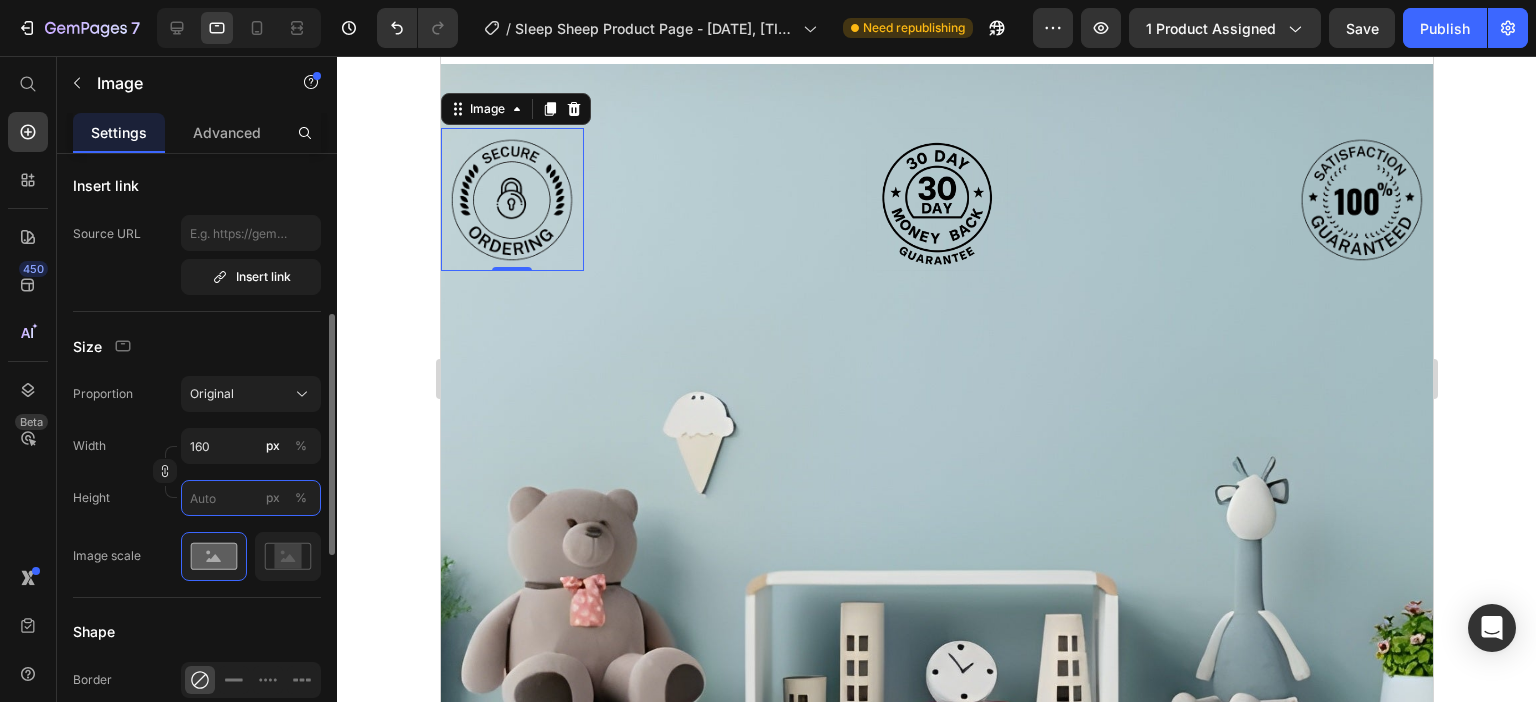 click on "px %" at bounding box center [251, 498] 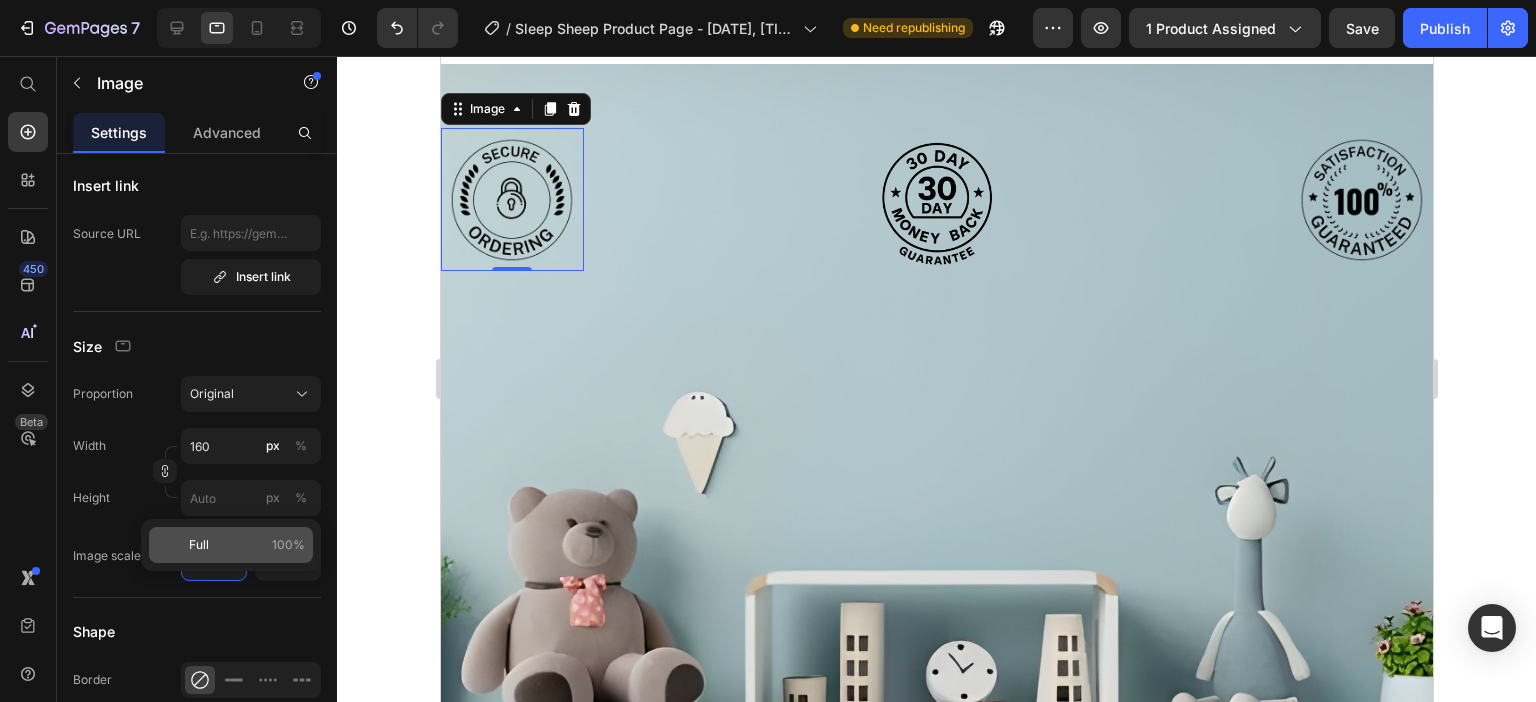 click on "Full" at bounding box center (199, 545) 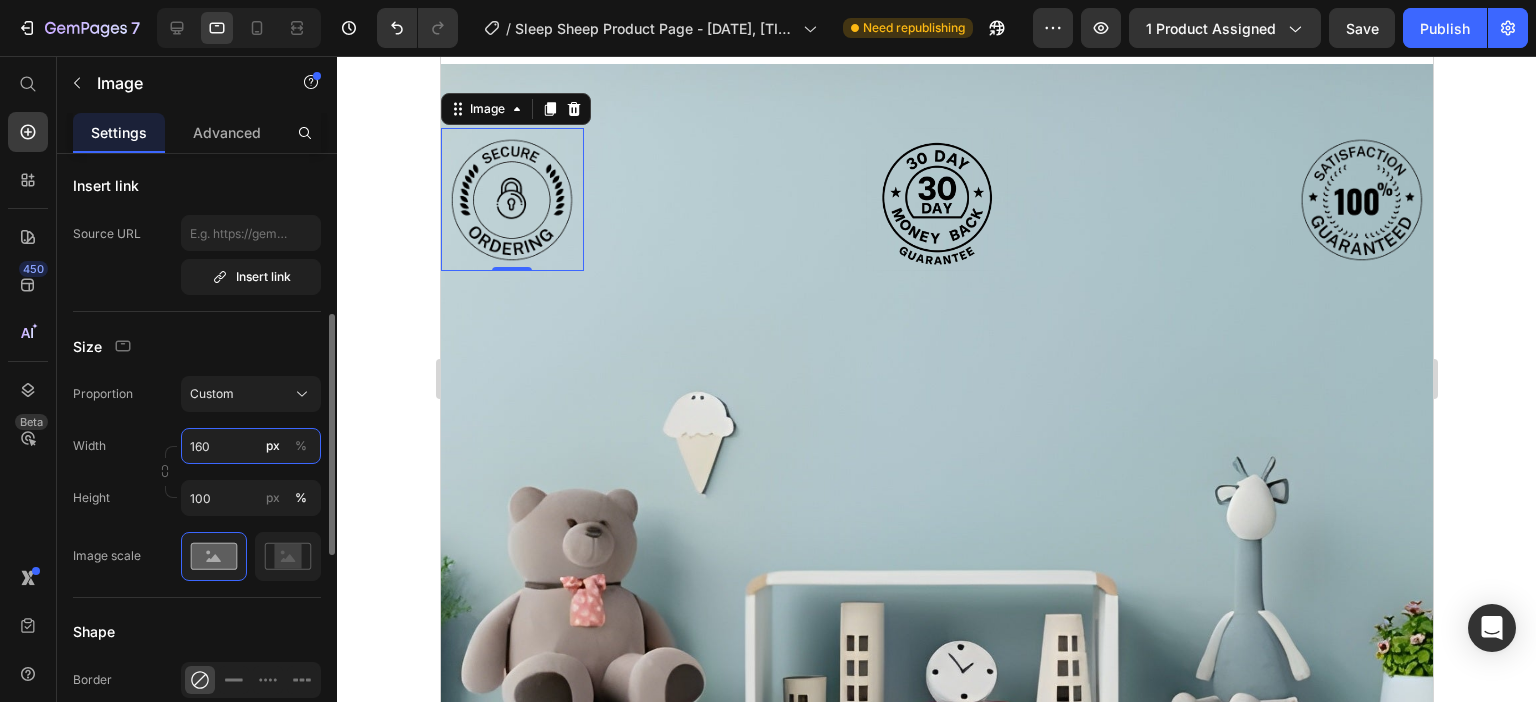 click on "160" at bounding box center [251, 446] 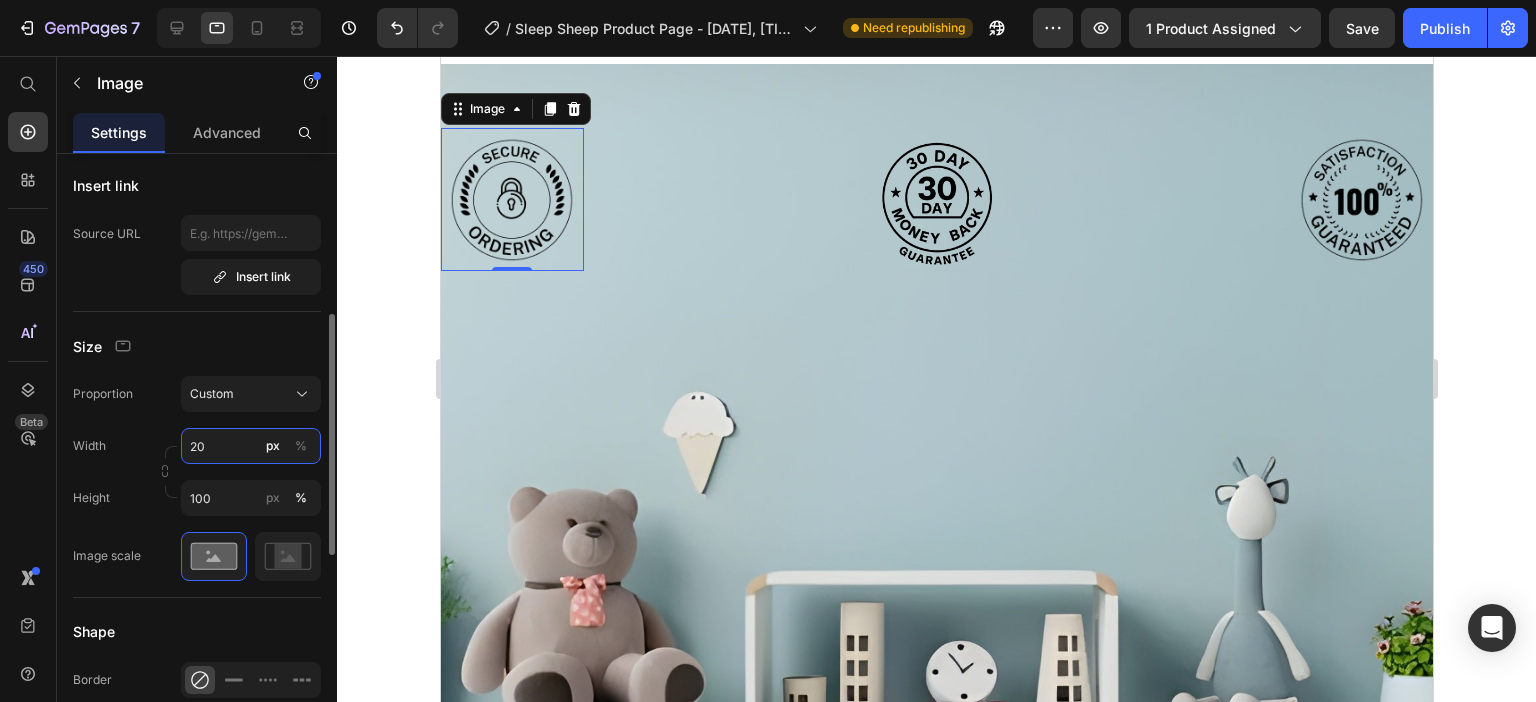 type on "2" 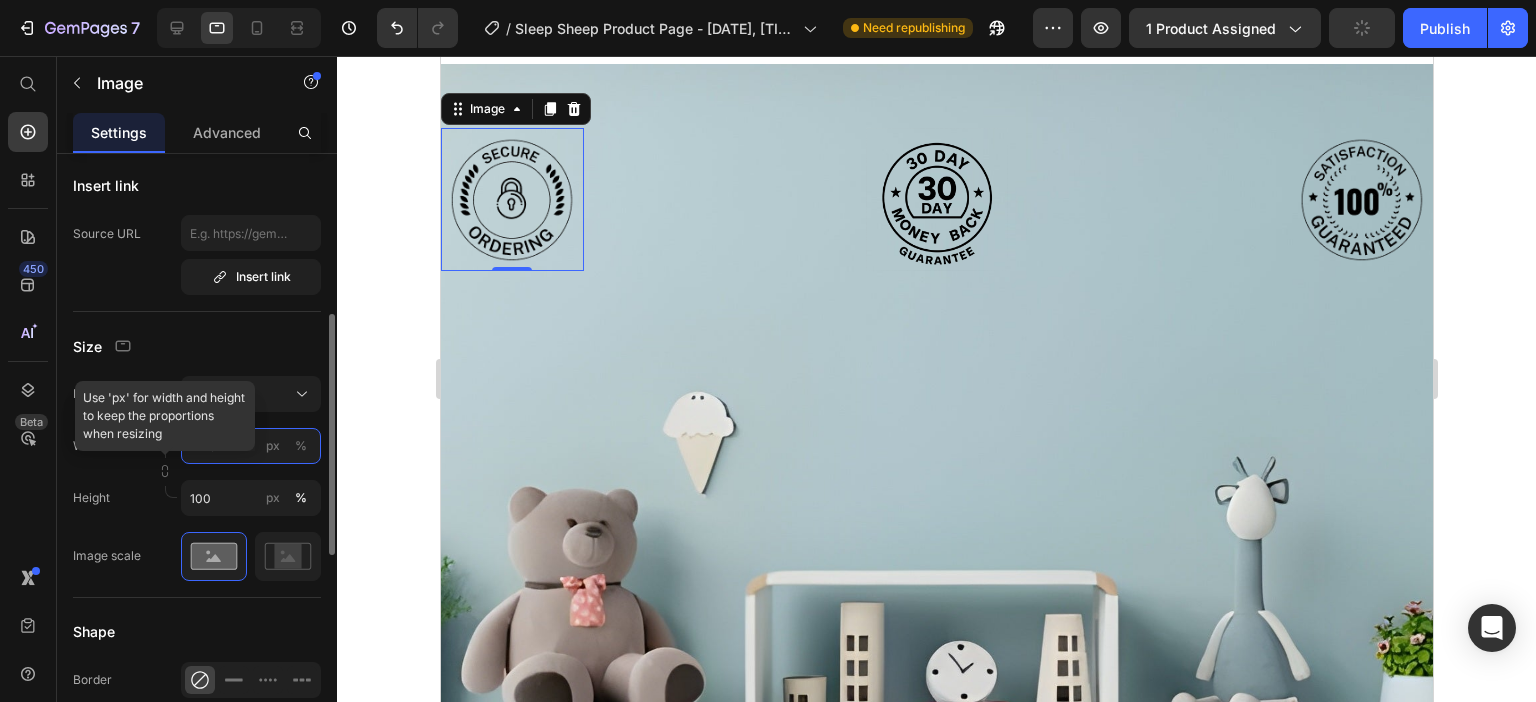 type 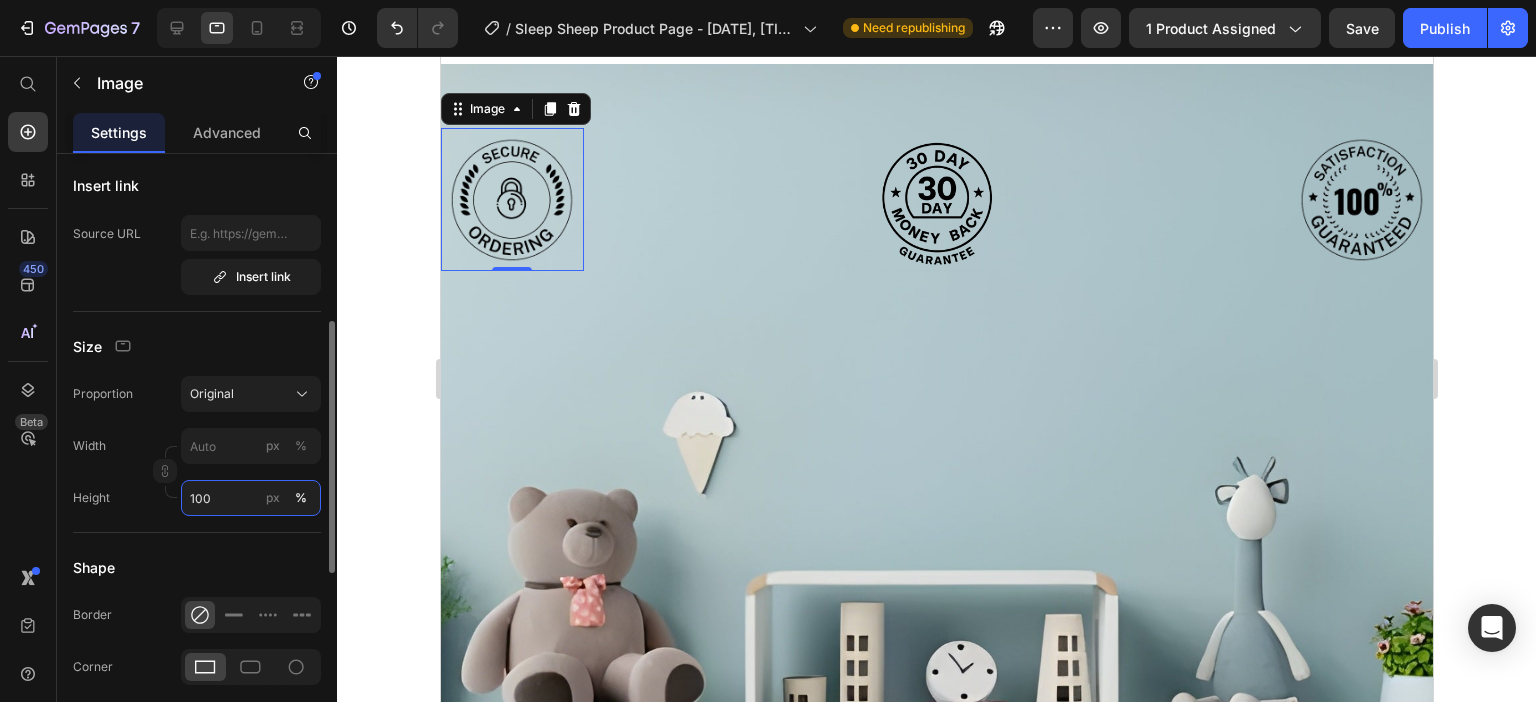 drag, startPoint x: 195, startPoint y: 500, endPoint x: 240, endPoint y: 505, distance: 45.276924 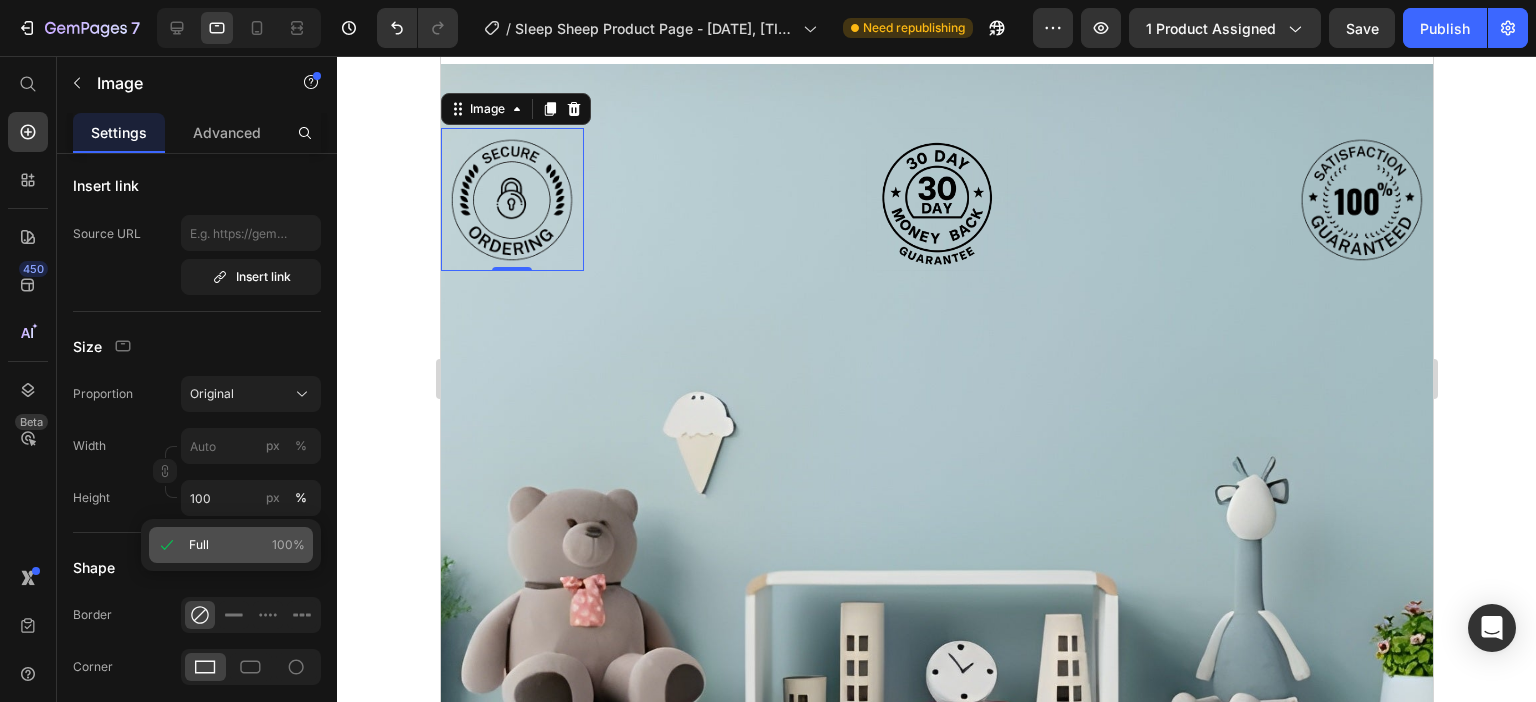click on "Full 100%" 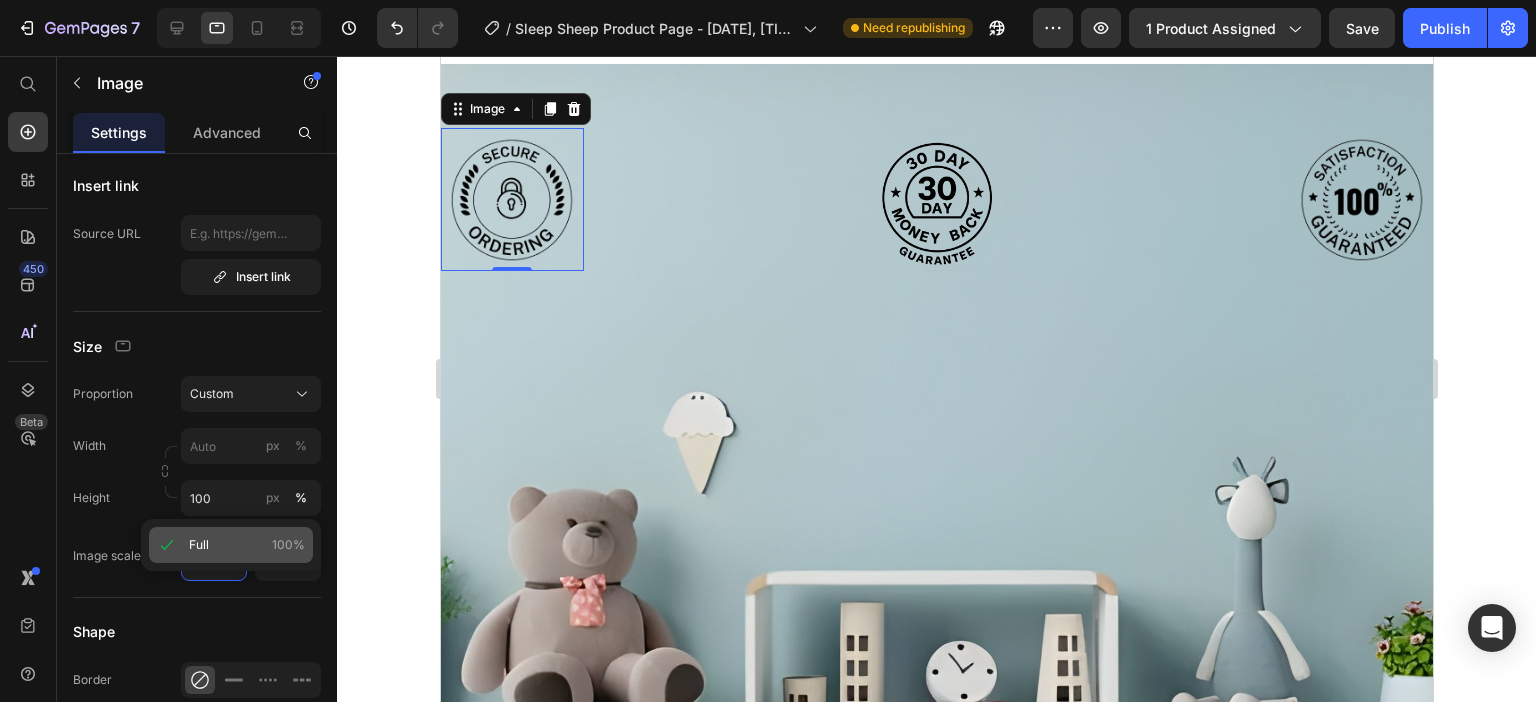 click on "Full 100%" at bounding box center [247, 545] 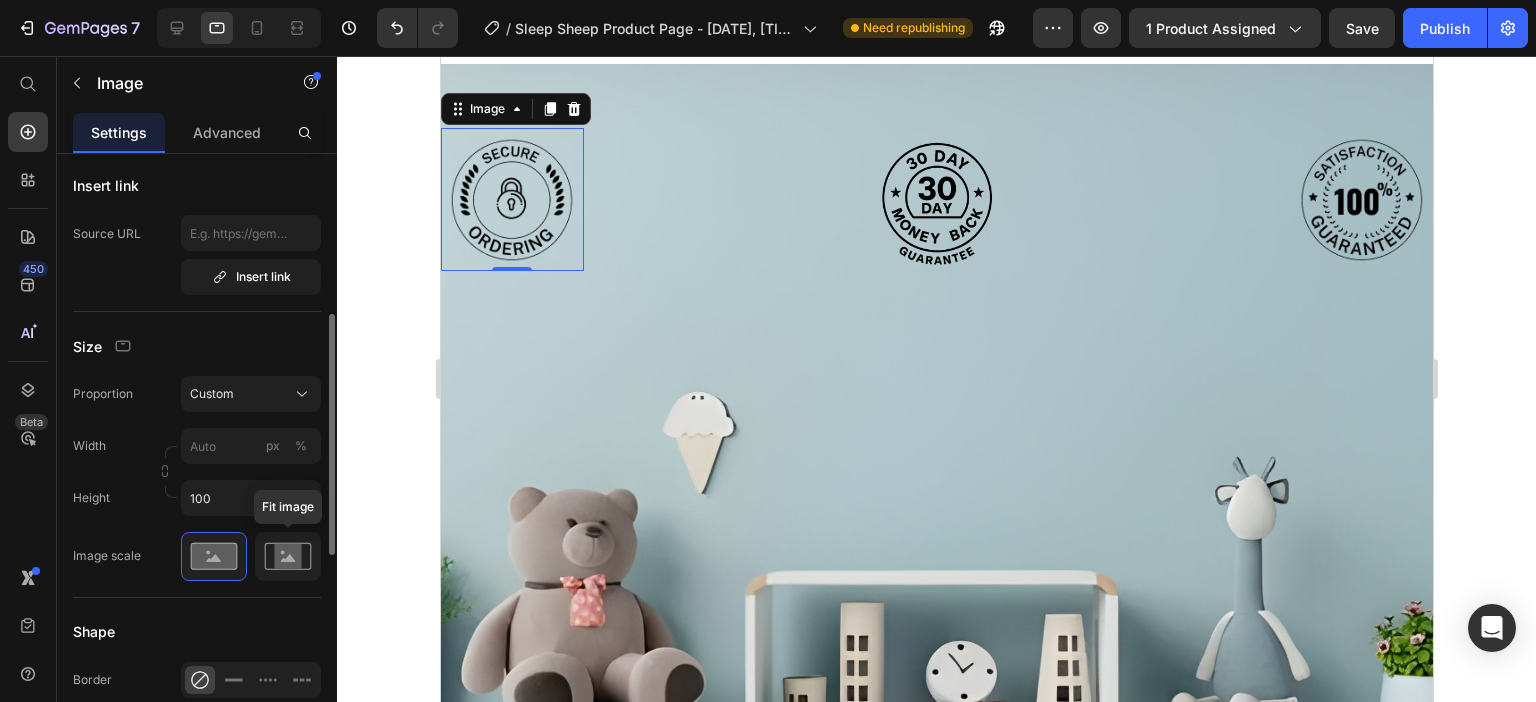 click 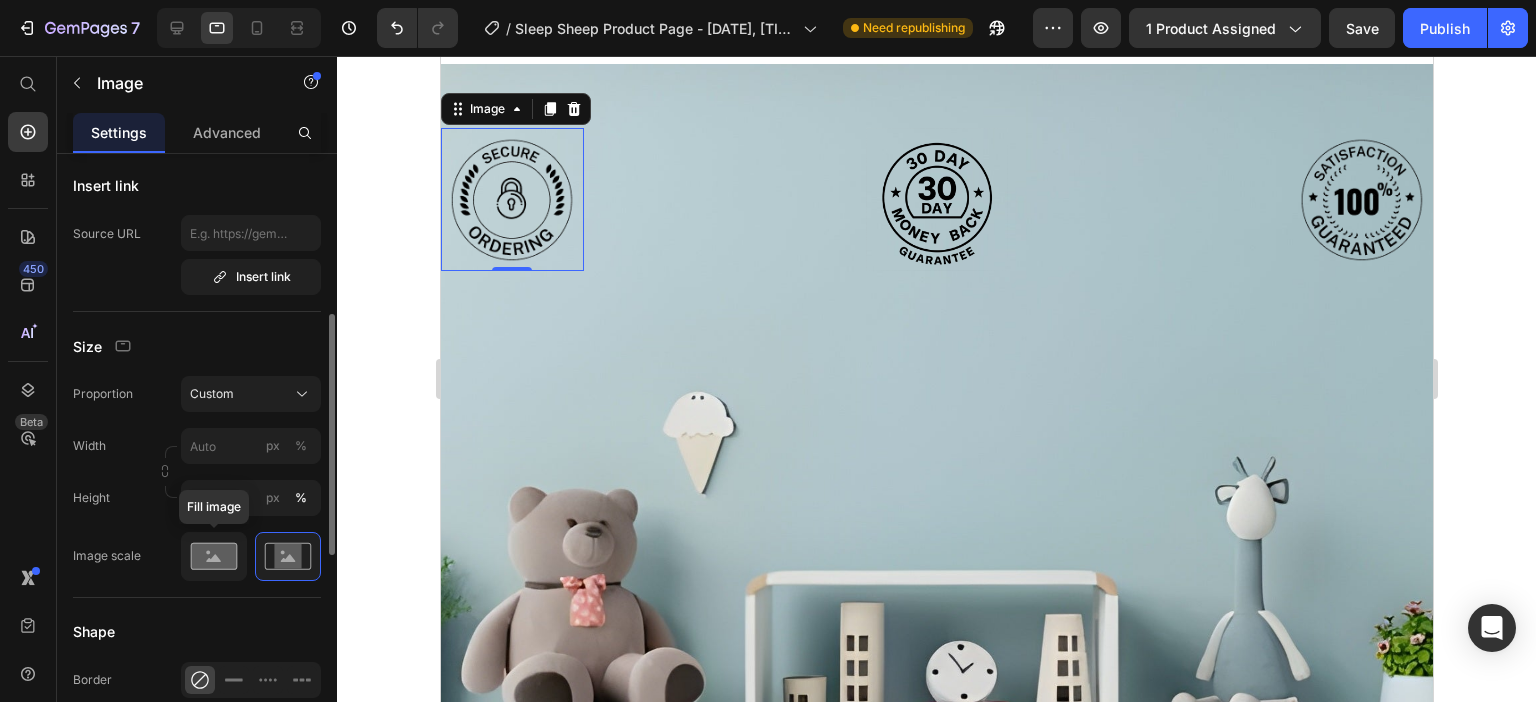 click 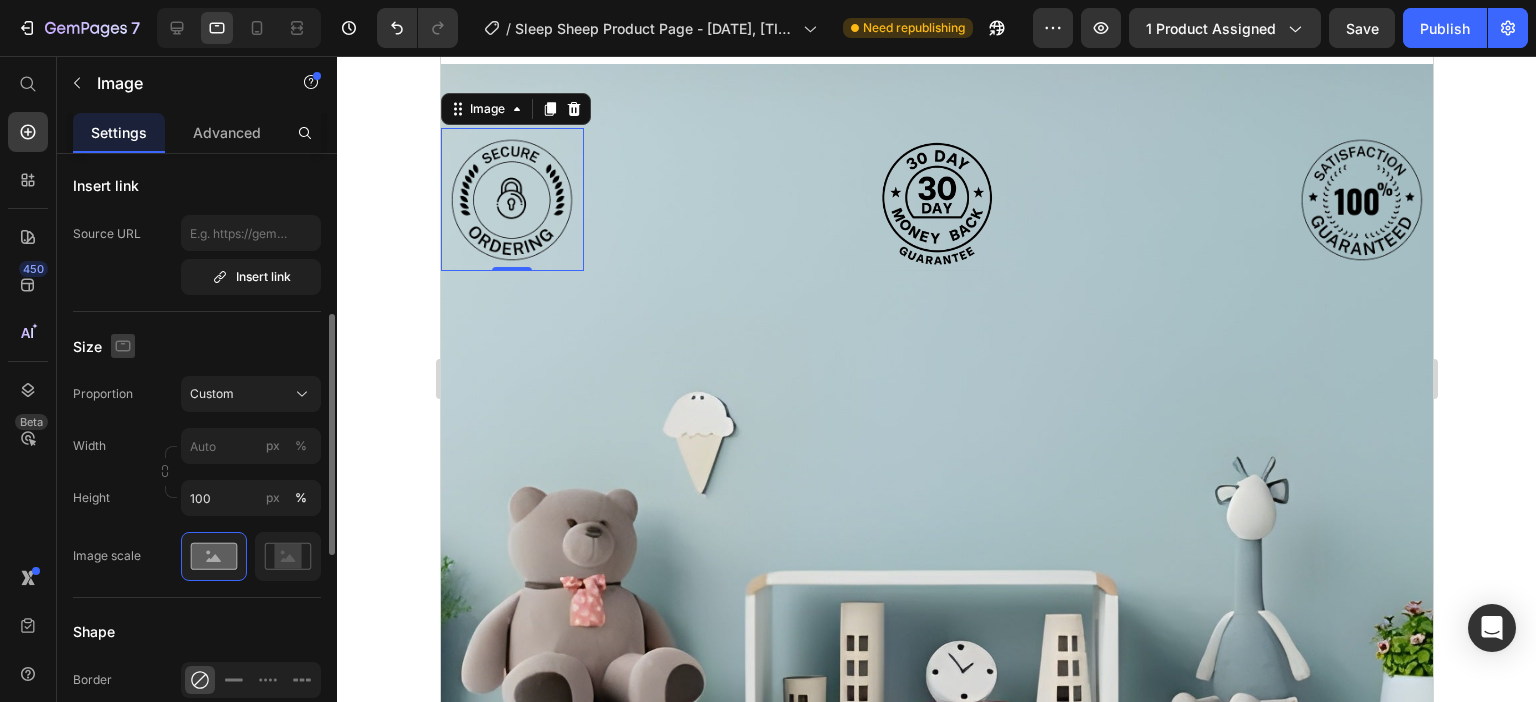 click 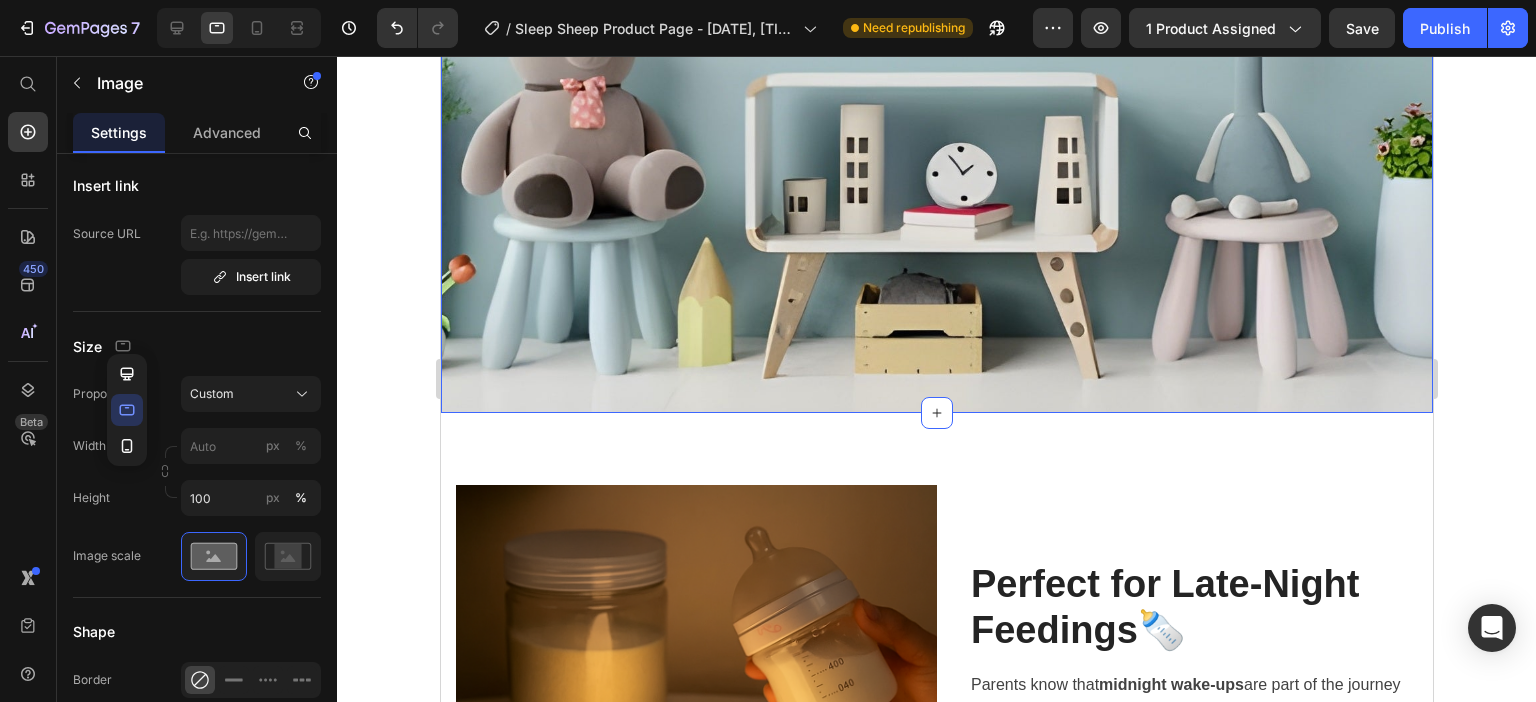scroll, scrollTop: 3072, scrollLeft: 0, axis: vertical 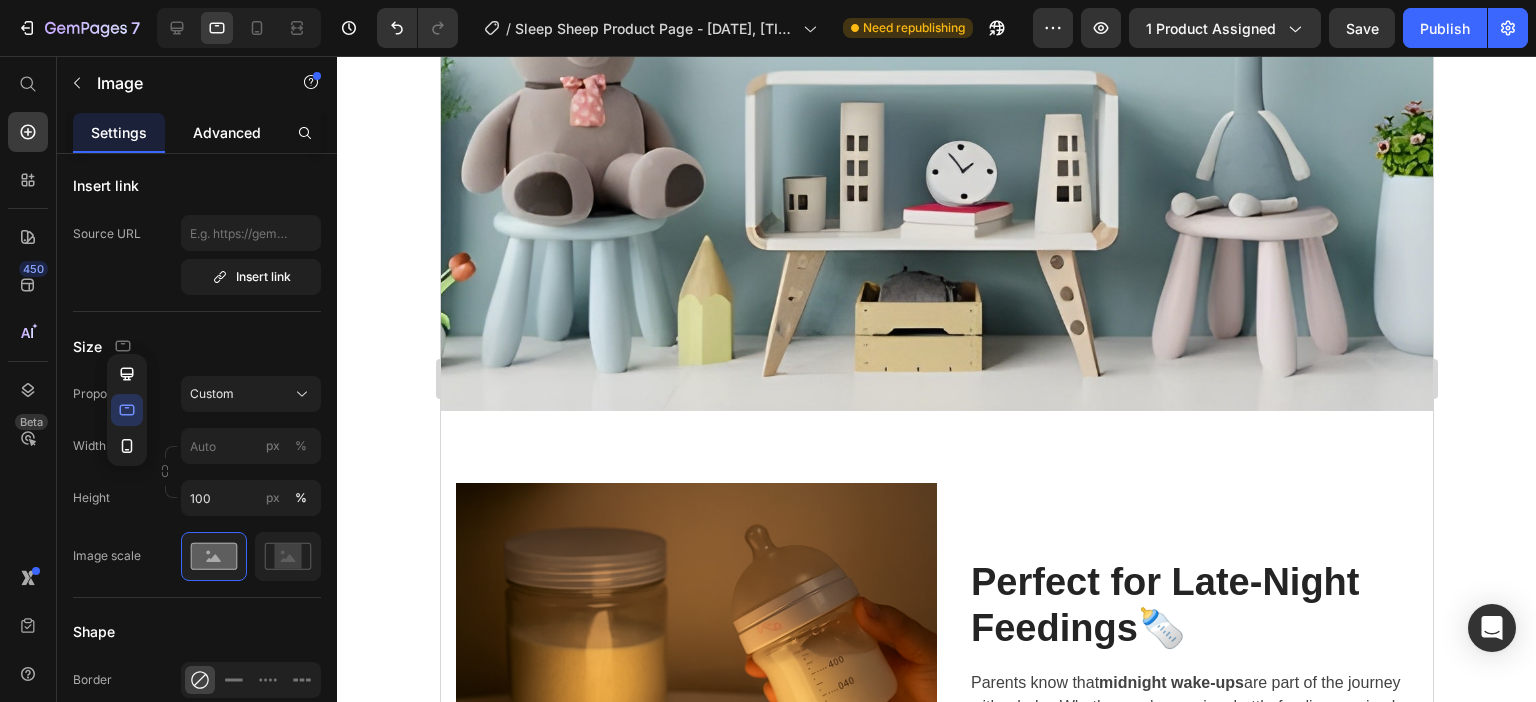 click on "Advanced" 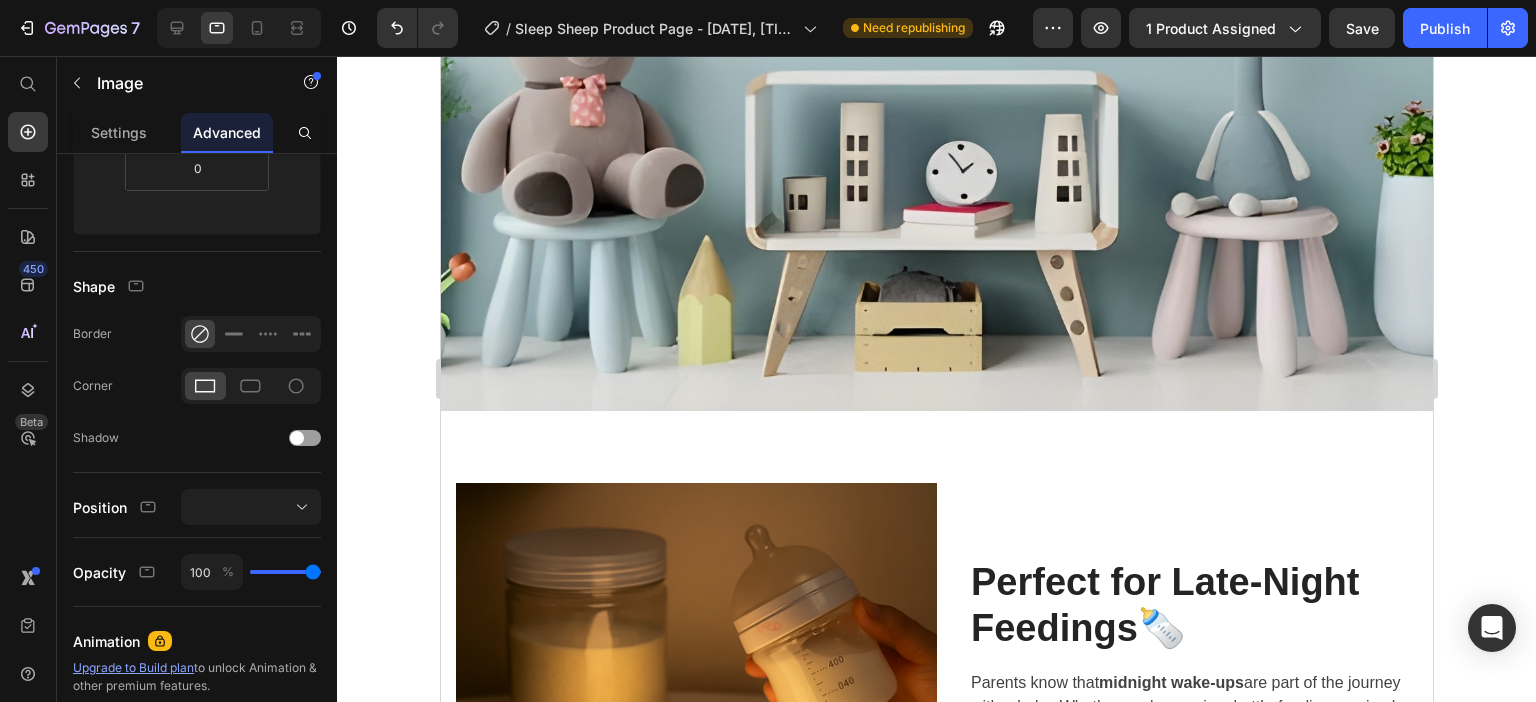 scroll, scrollTop: 0, scrollLeft: 0, axis: both 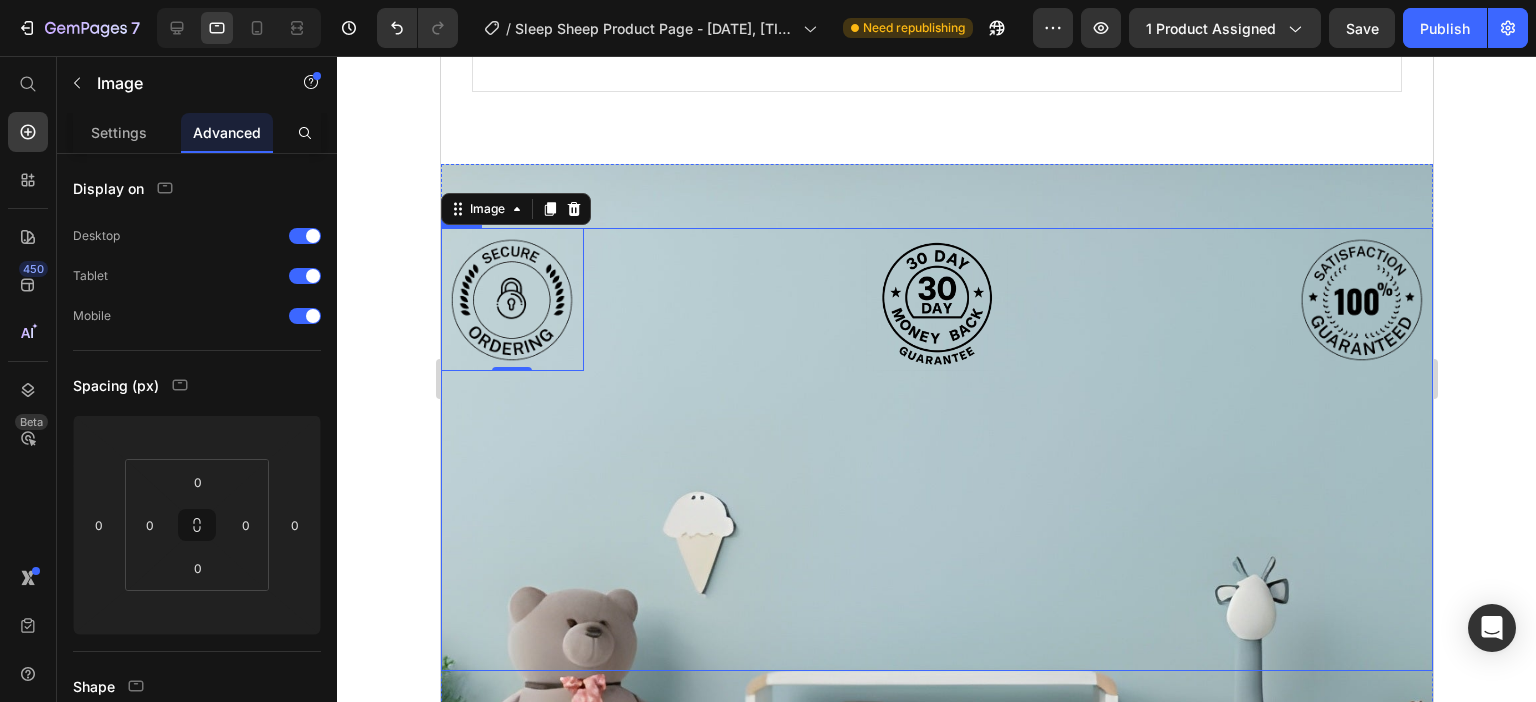 click on "Image   0 Image Image Row" at bounding box center [936, 449] 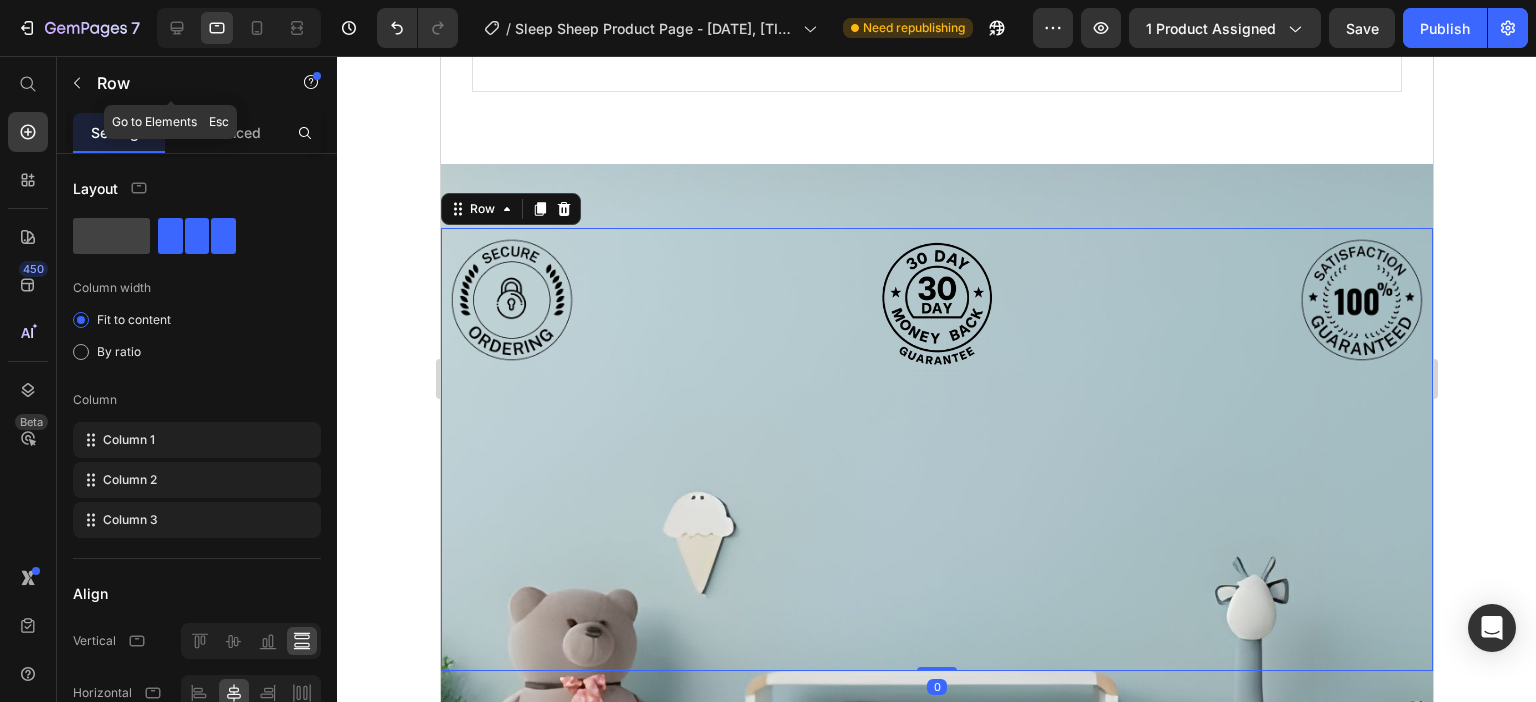 click on "Row" 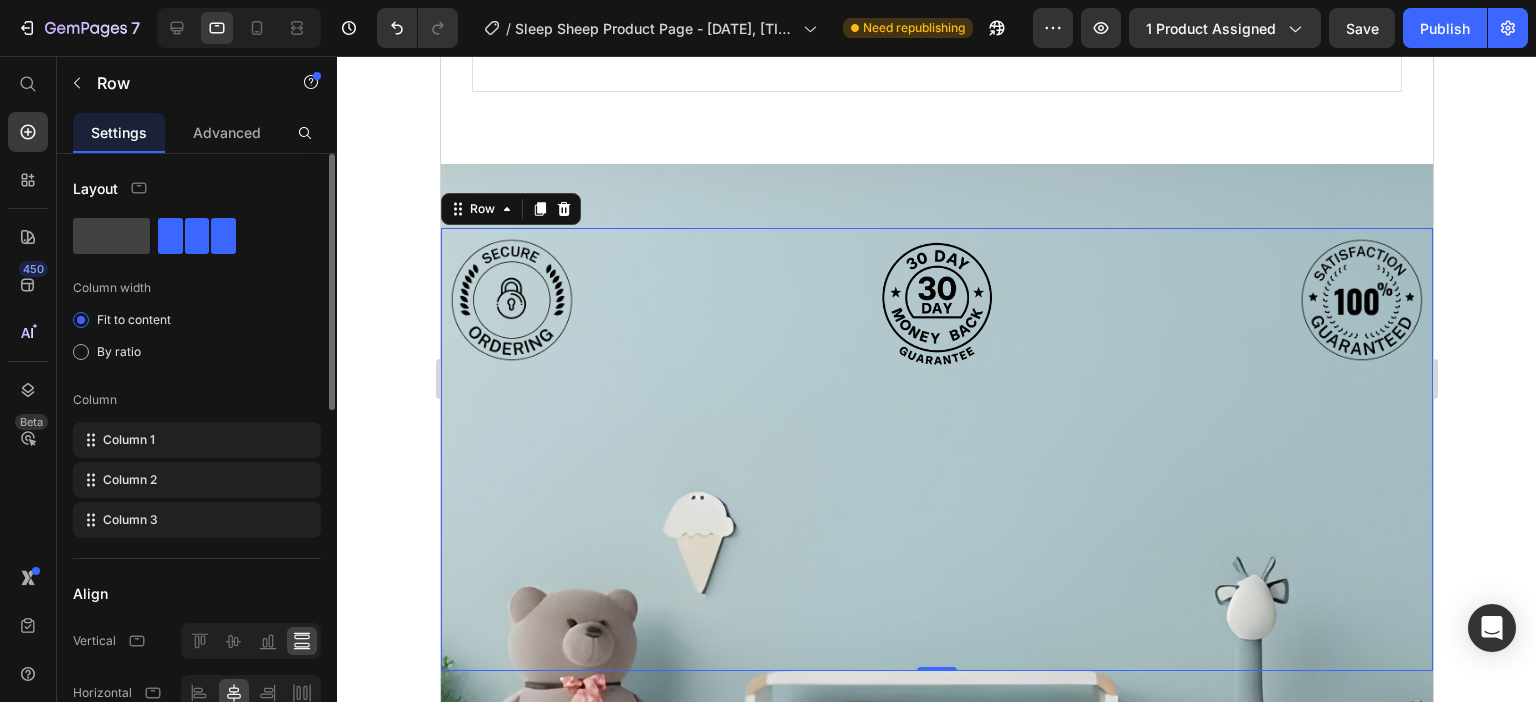 scroll, scrollTop: 200, scrollLeft: 0, axis: vertical 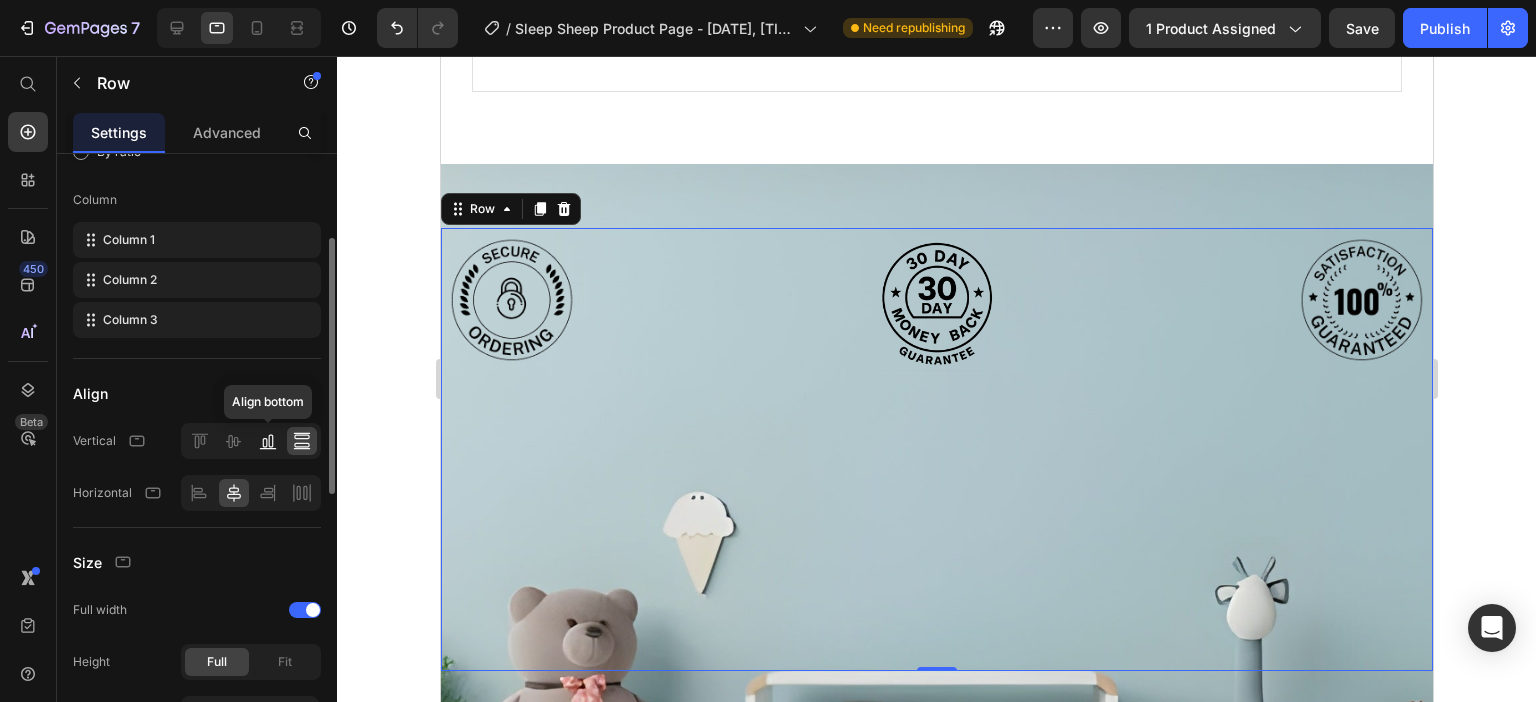 click 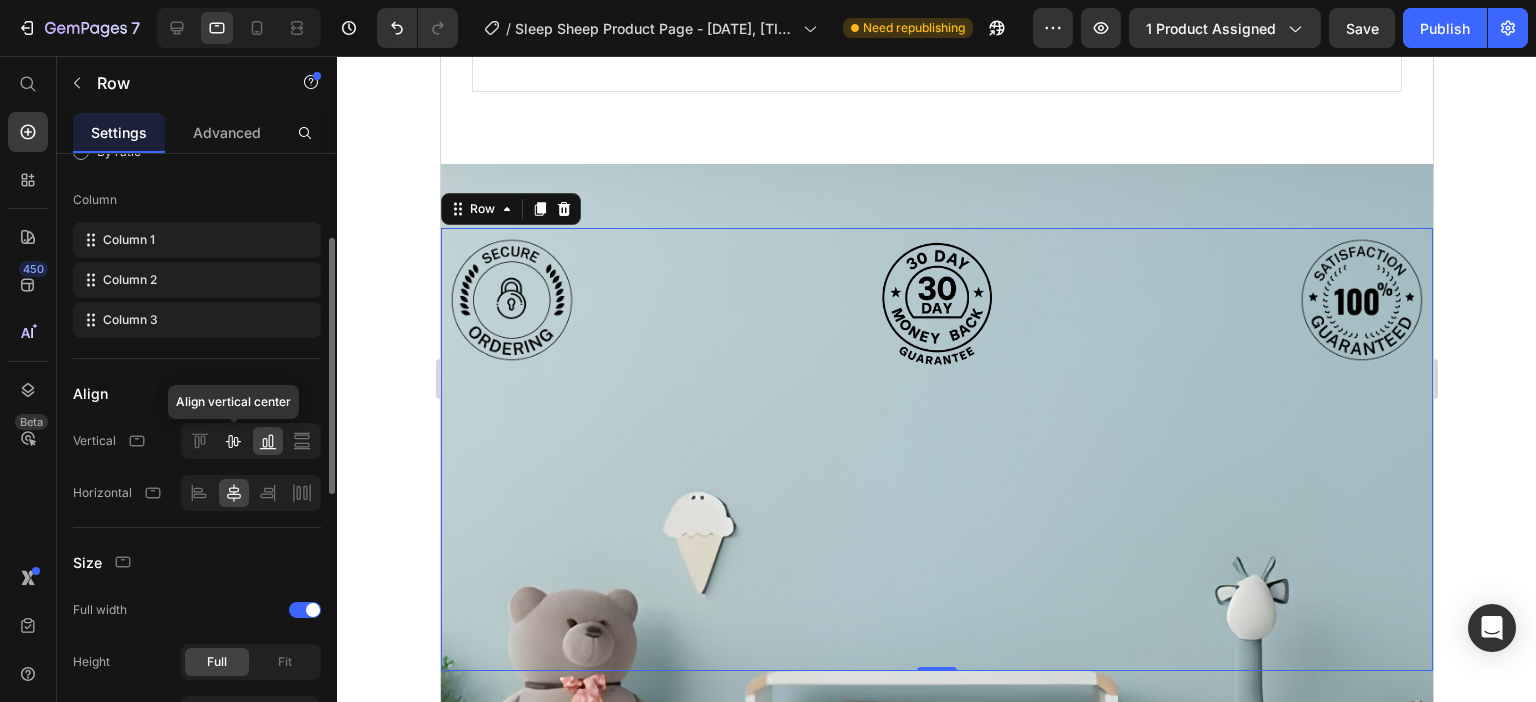click 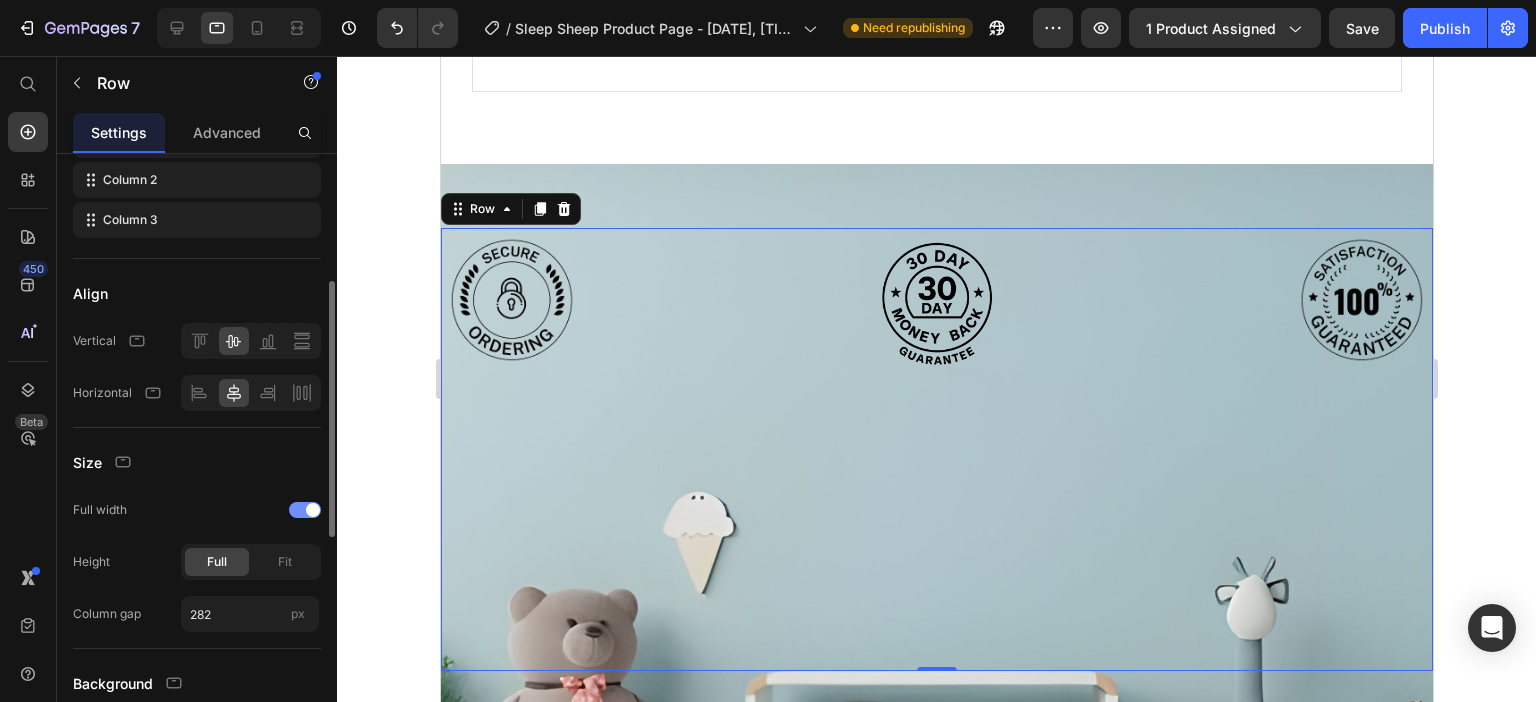 scroll, scrollTop: 400, scrollLeft: 0, axis: vertical 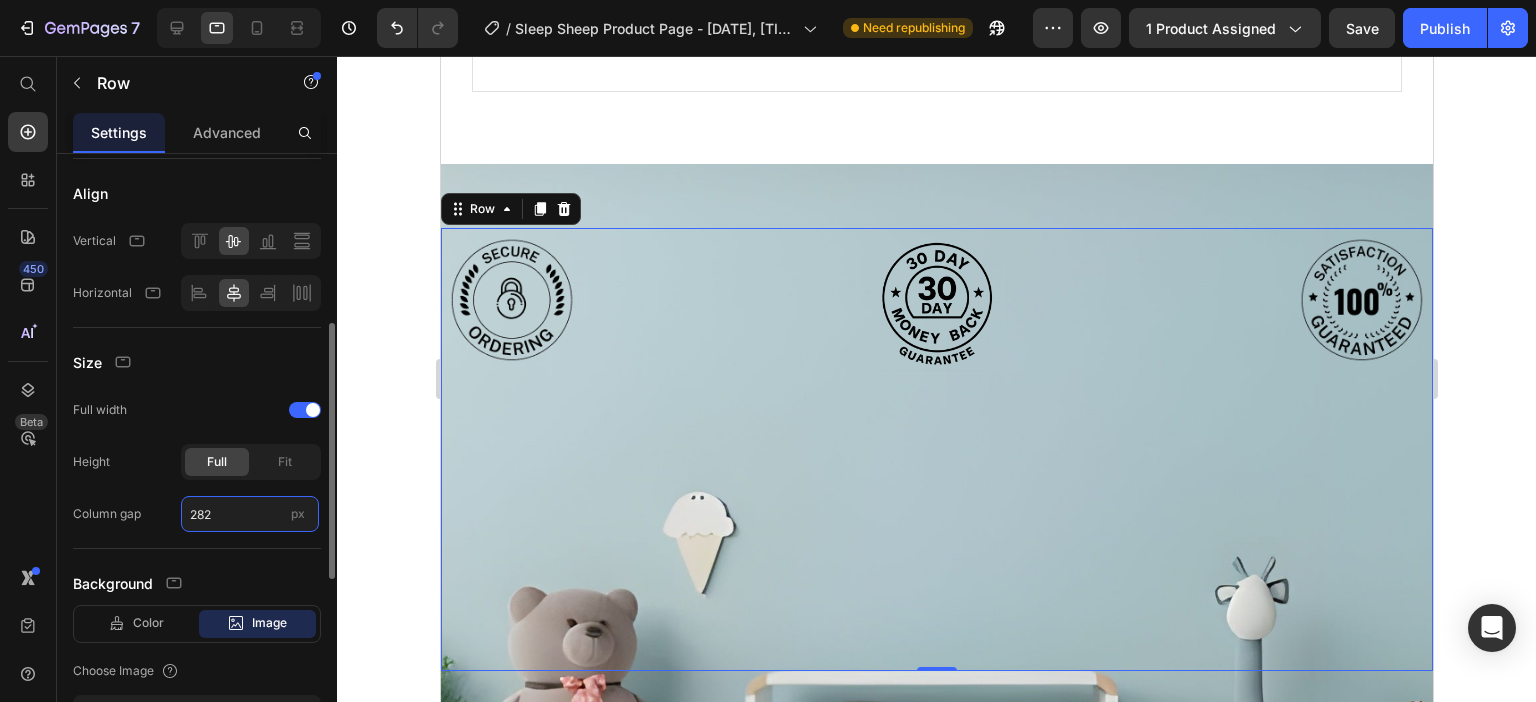 click on "282" at bounding box center [250, 514] 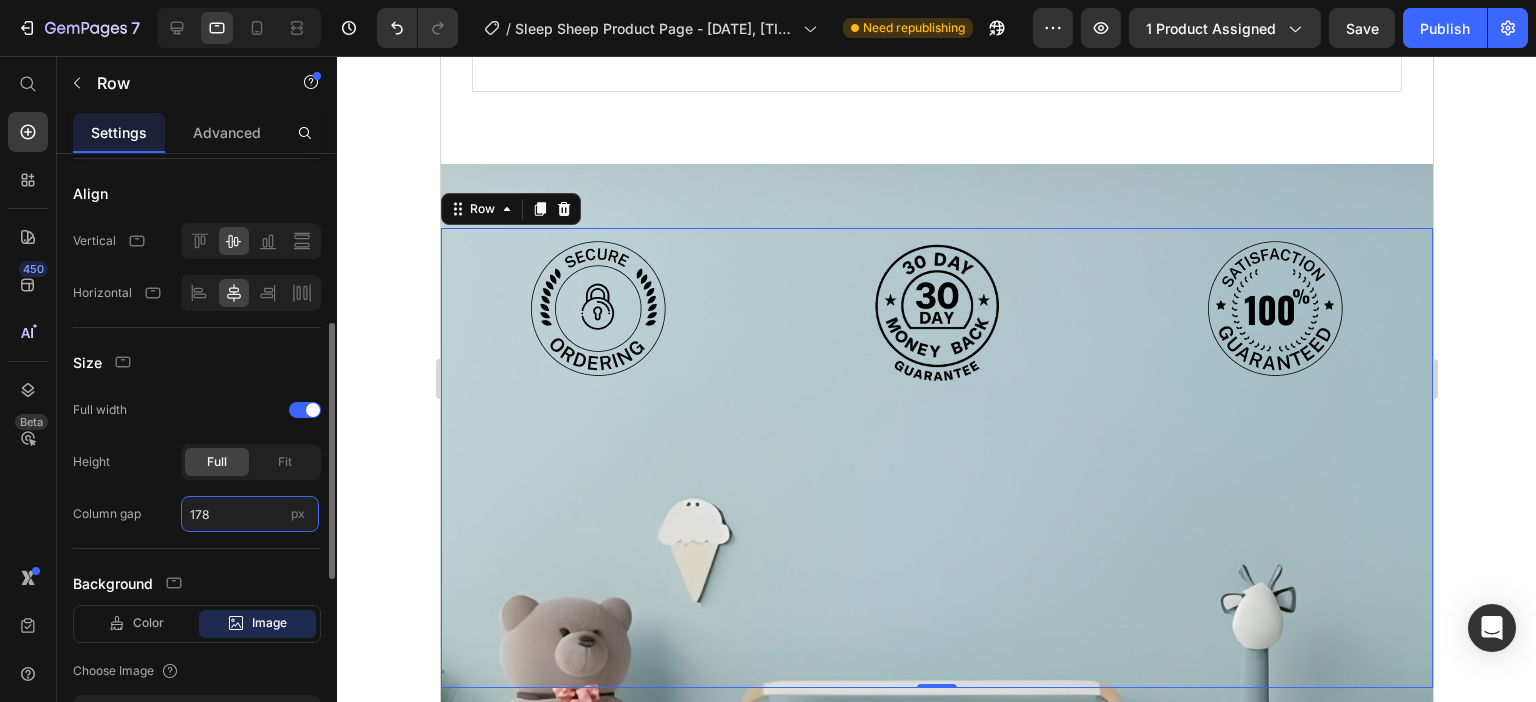 type on "177" 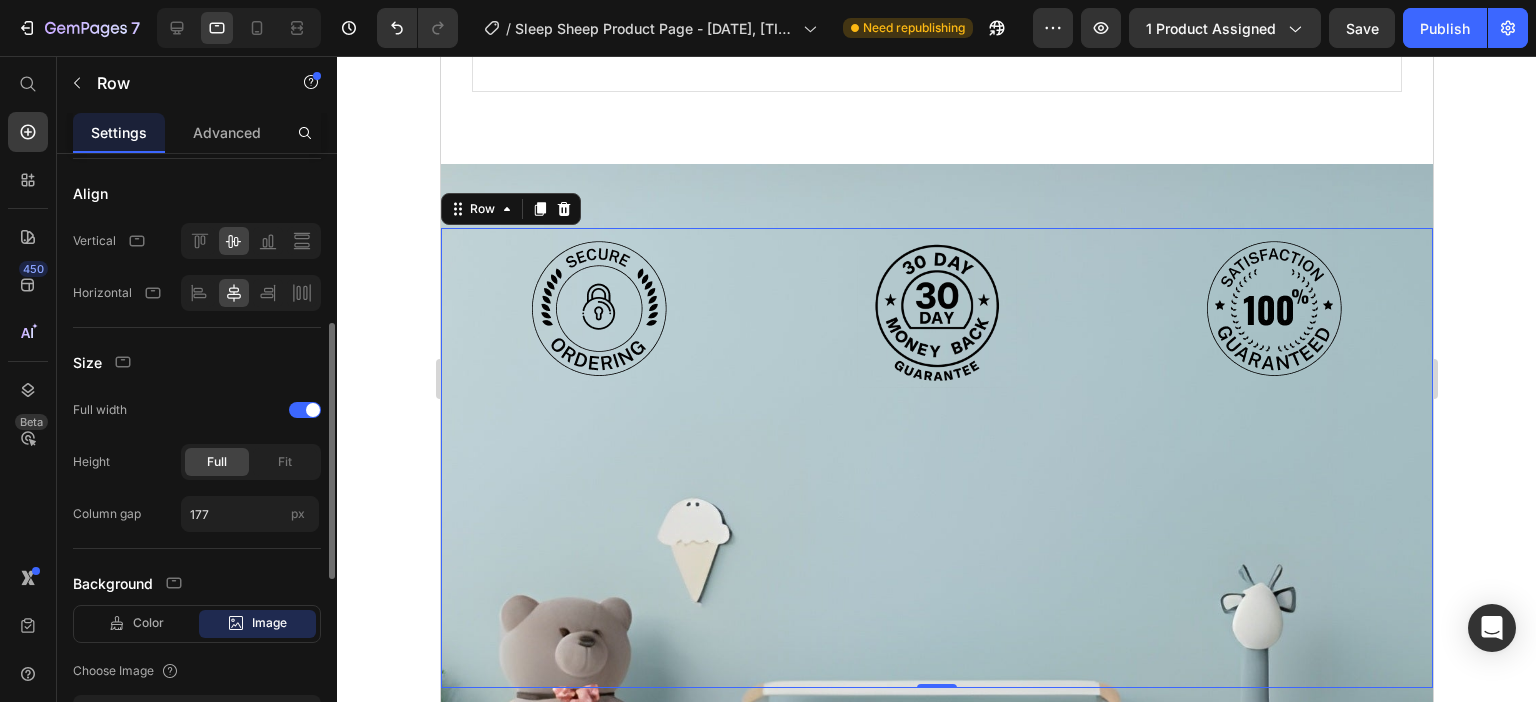 drag, startPoint x: 220, startPoint y: 387, endPoint x: 196, endPoint y: 389, distance: 24.083189 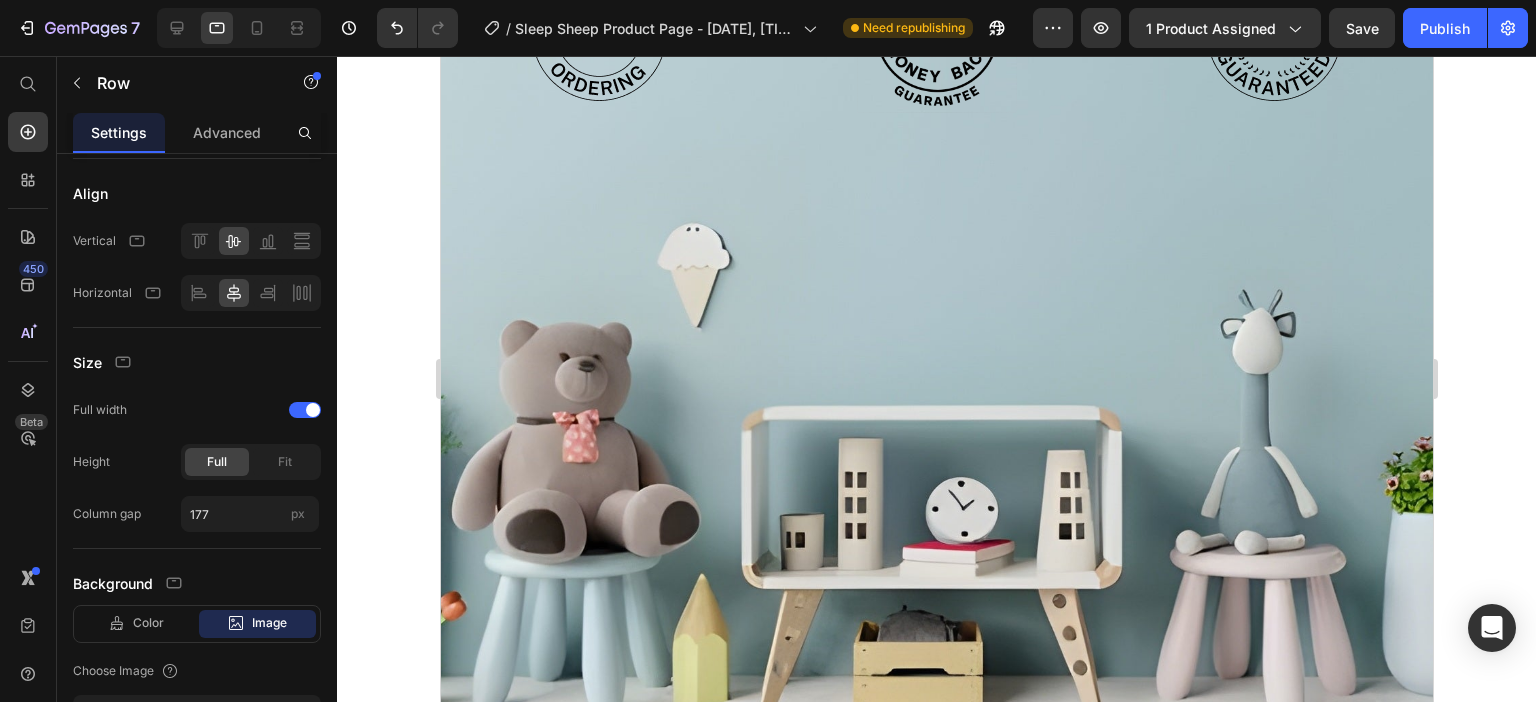 scroll, scrollTop: 2751, scrollLeft: 0, axis: vertical 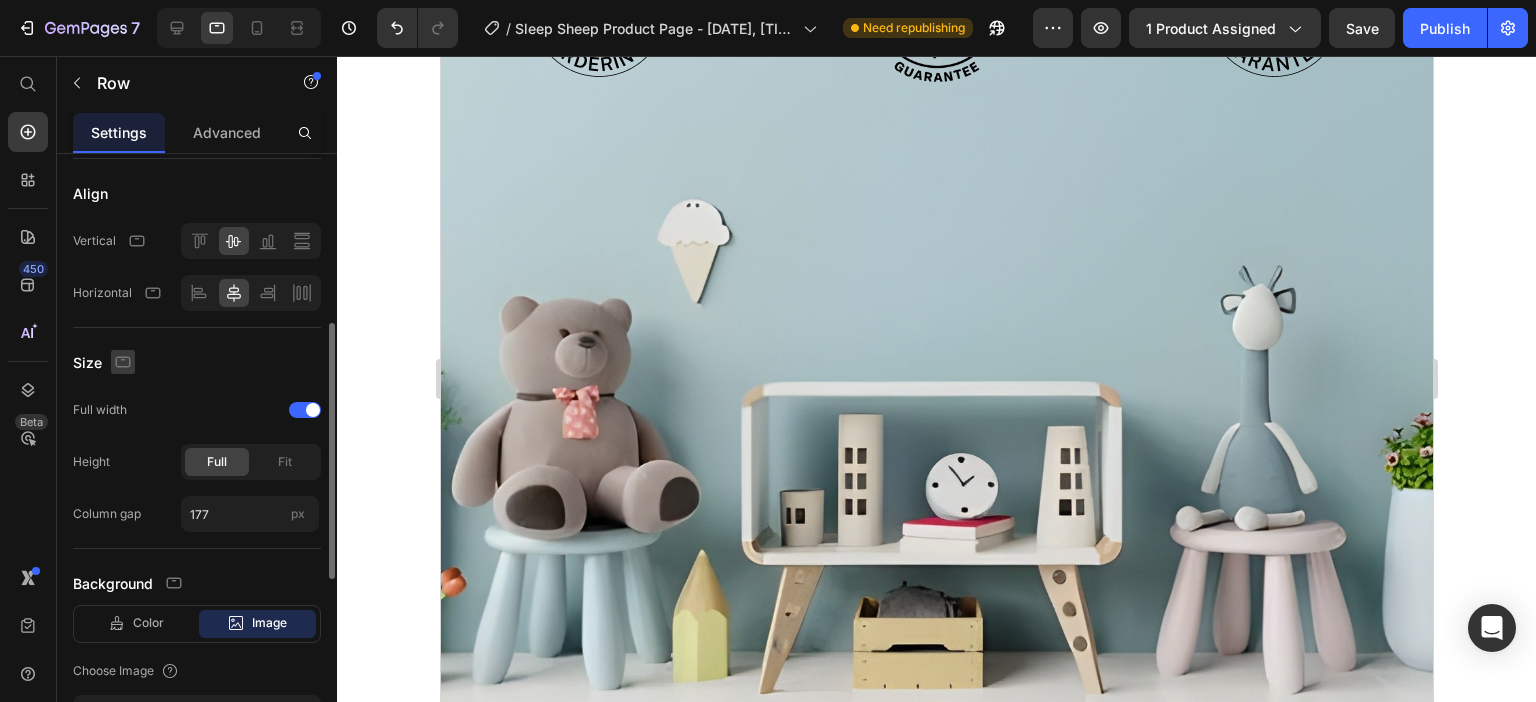 click 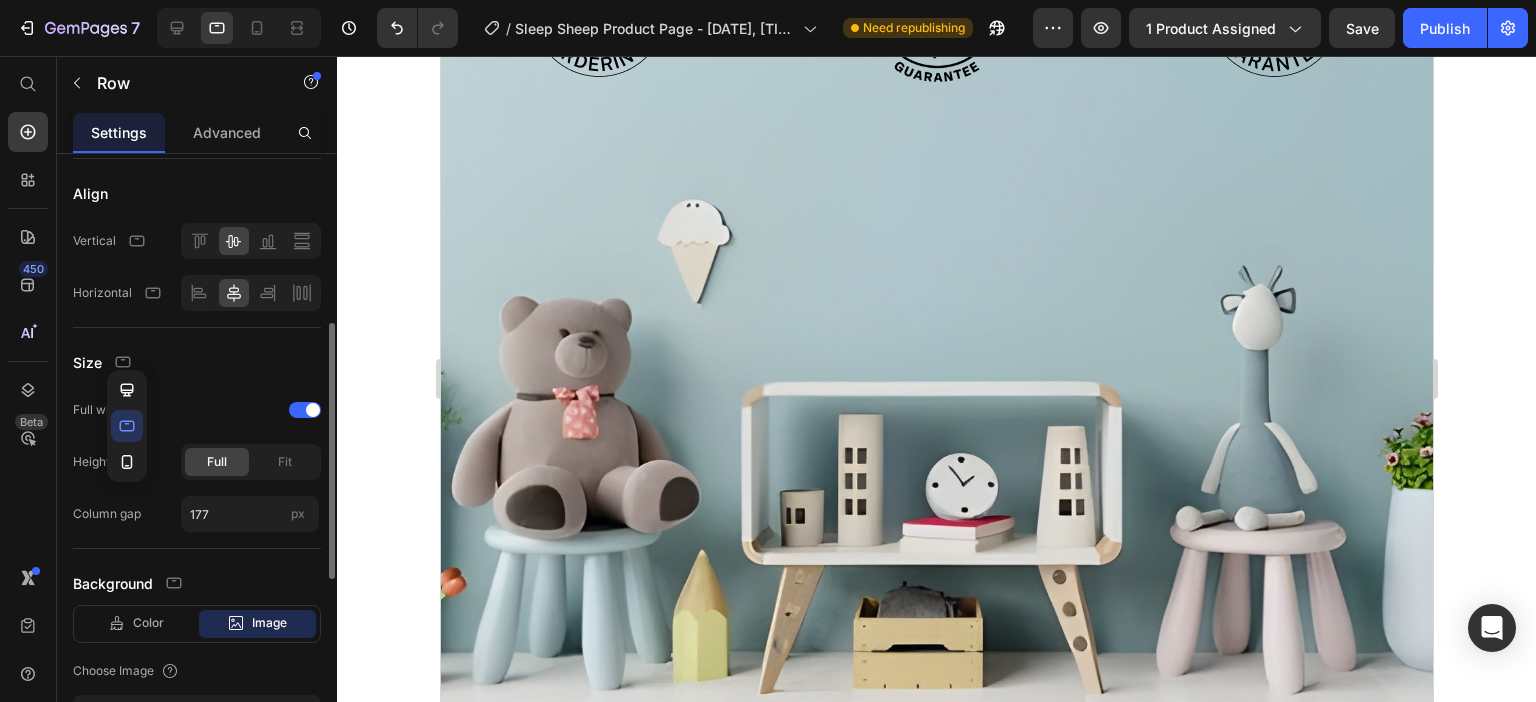 click on "Size Full width Height Full Fit Column gap 177 px" 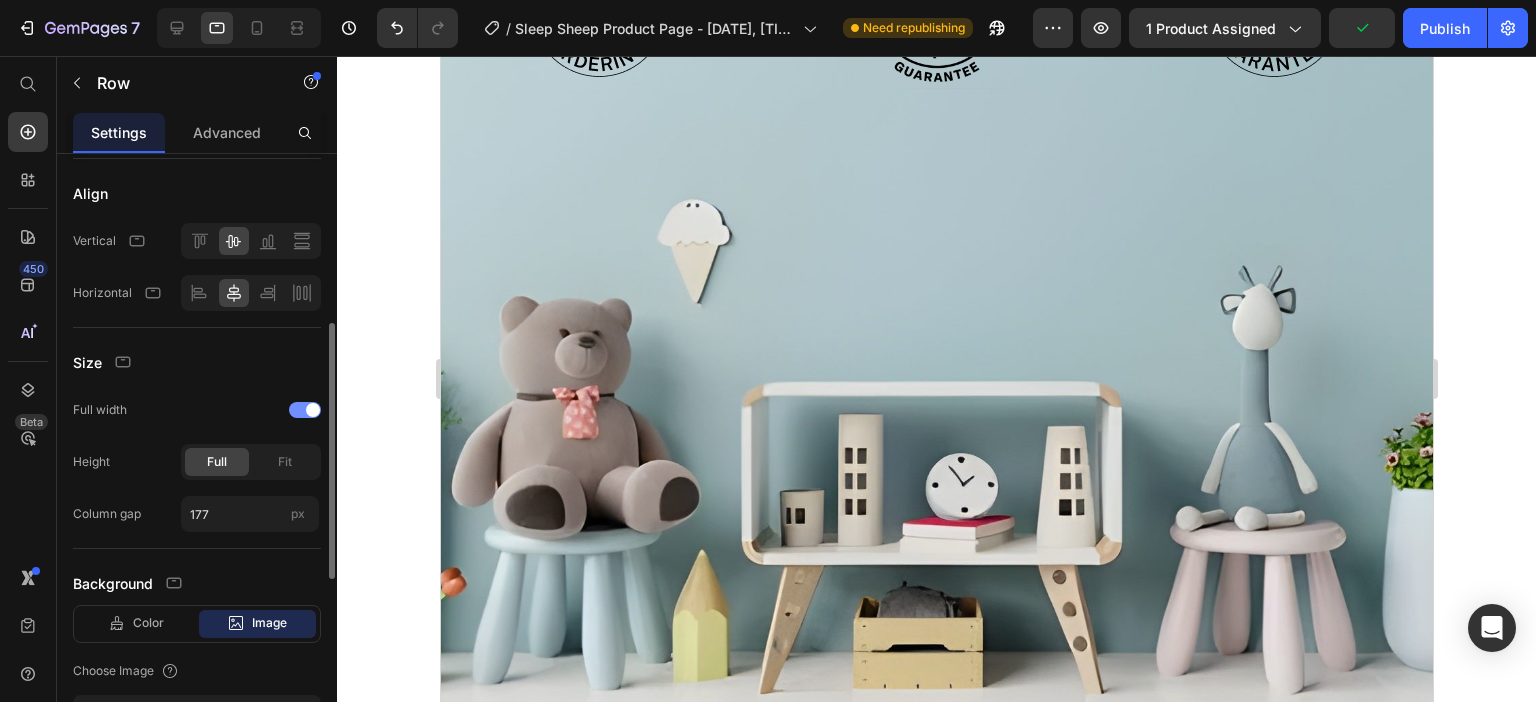 scroll, scrollTop: 300, scrollLeft: 0, axis: vertical 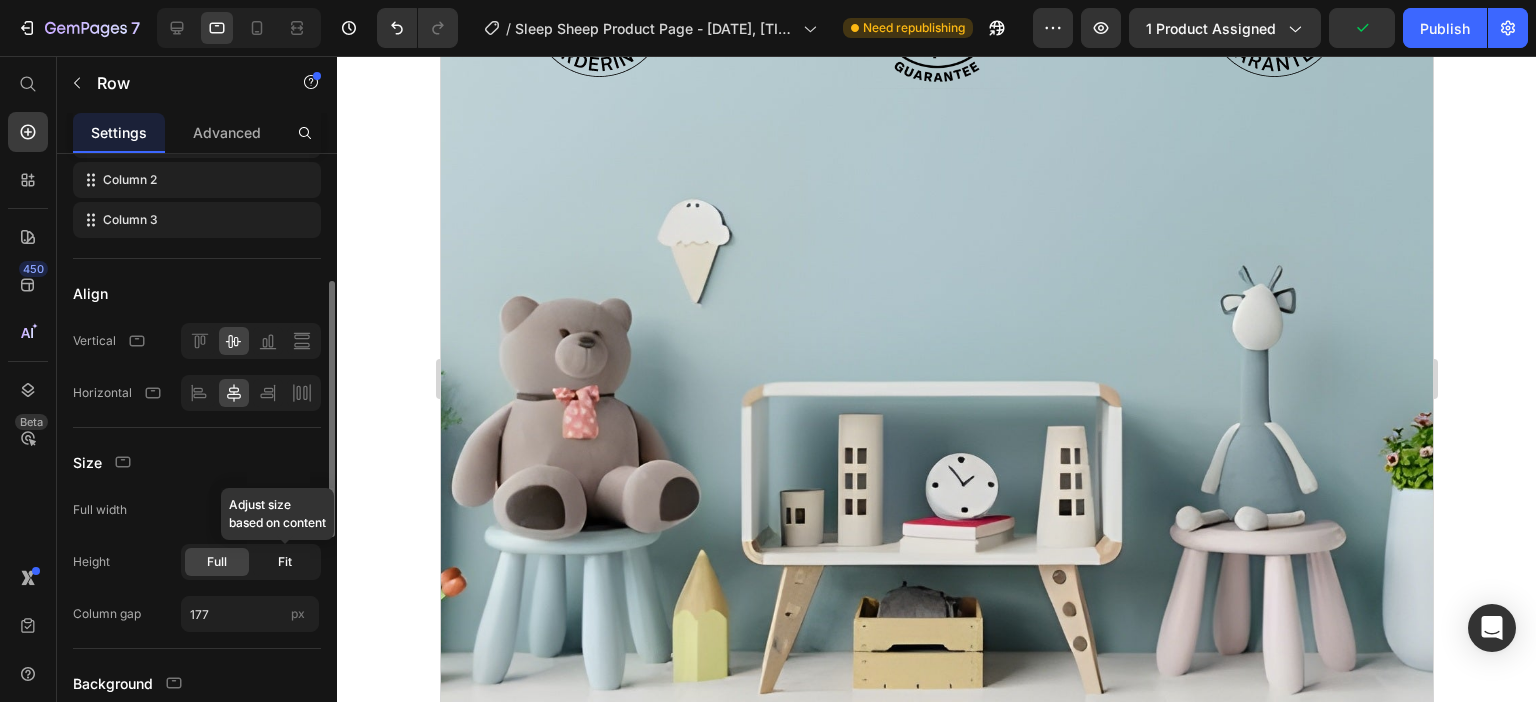 click on "Fit" 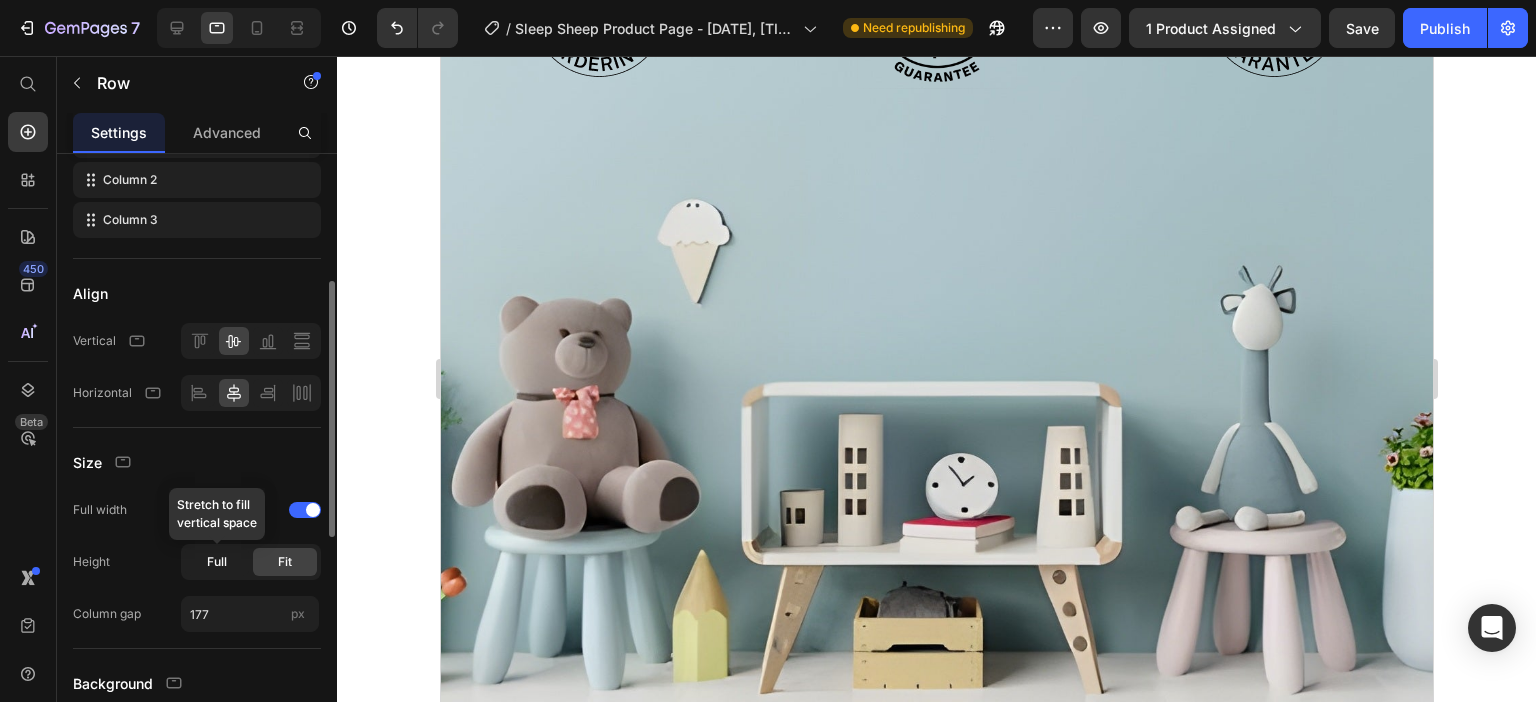click on "Full" 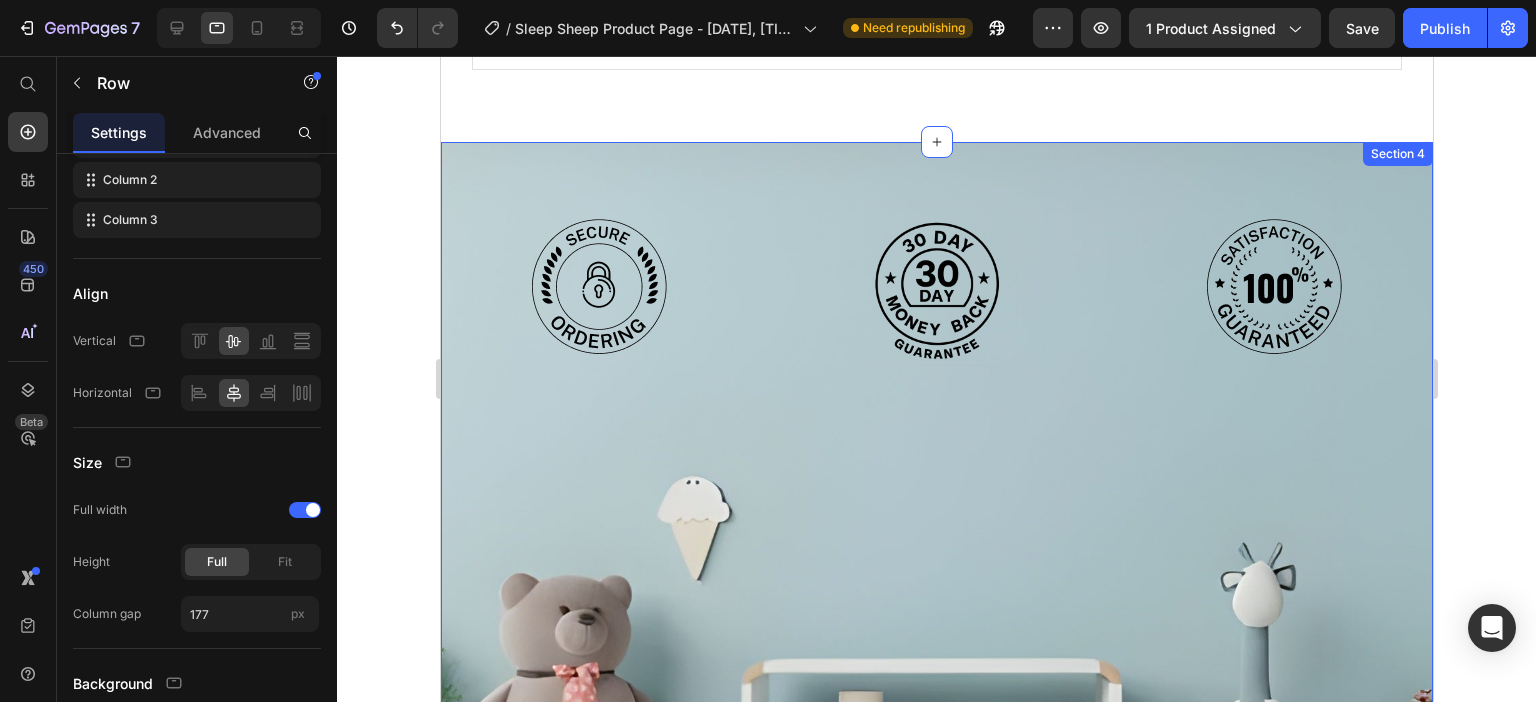 scroll, scrollTop: 2451, scrollLeft: 0, axis: vertical 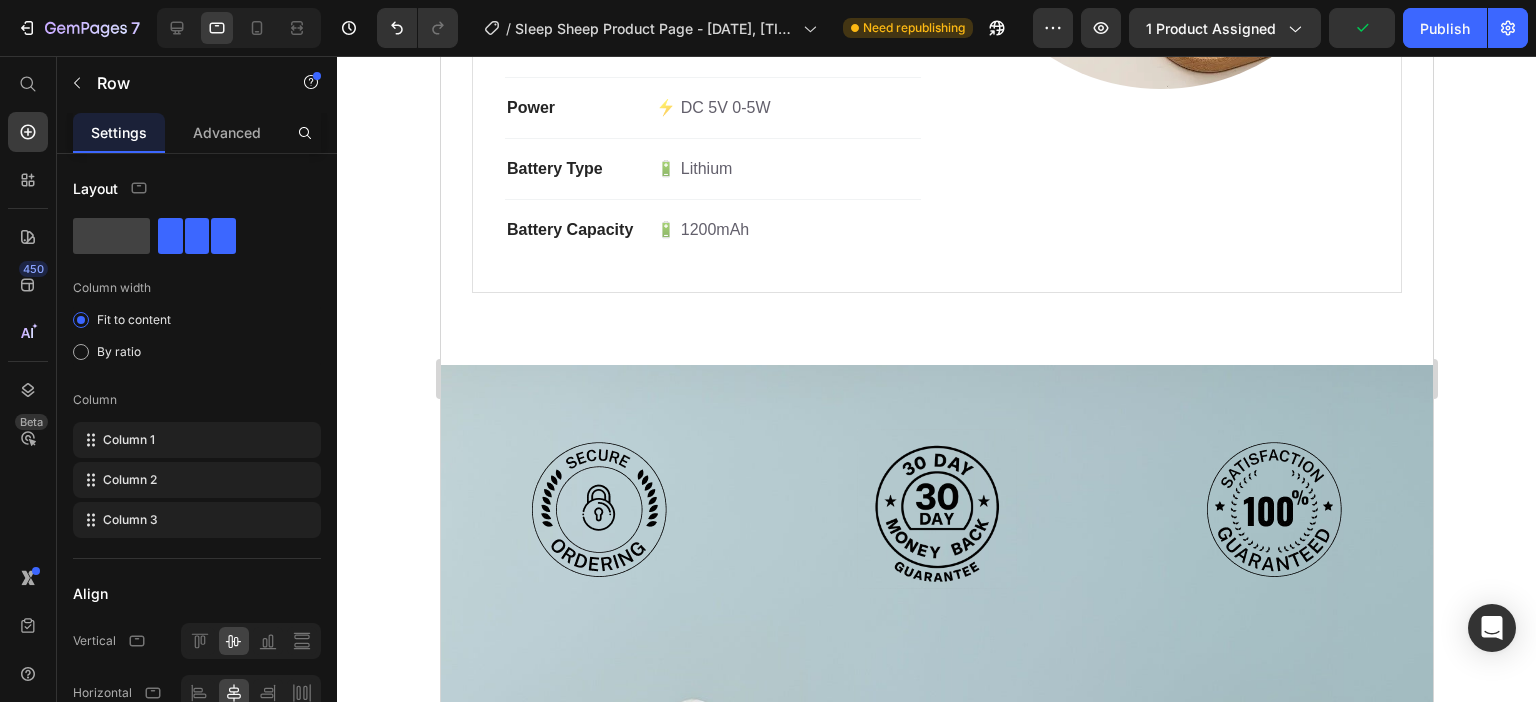 click on "Image Image Image Row" at bounding box center [936, 659] 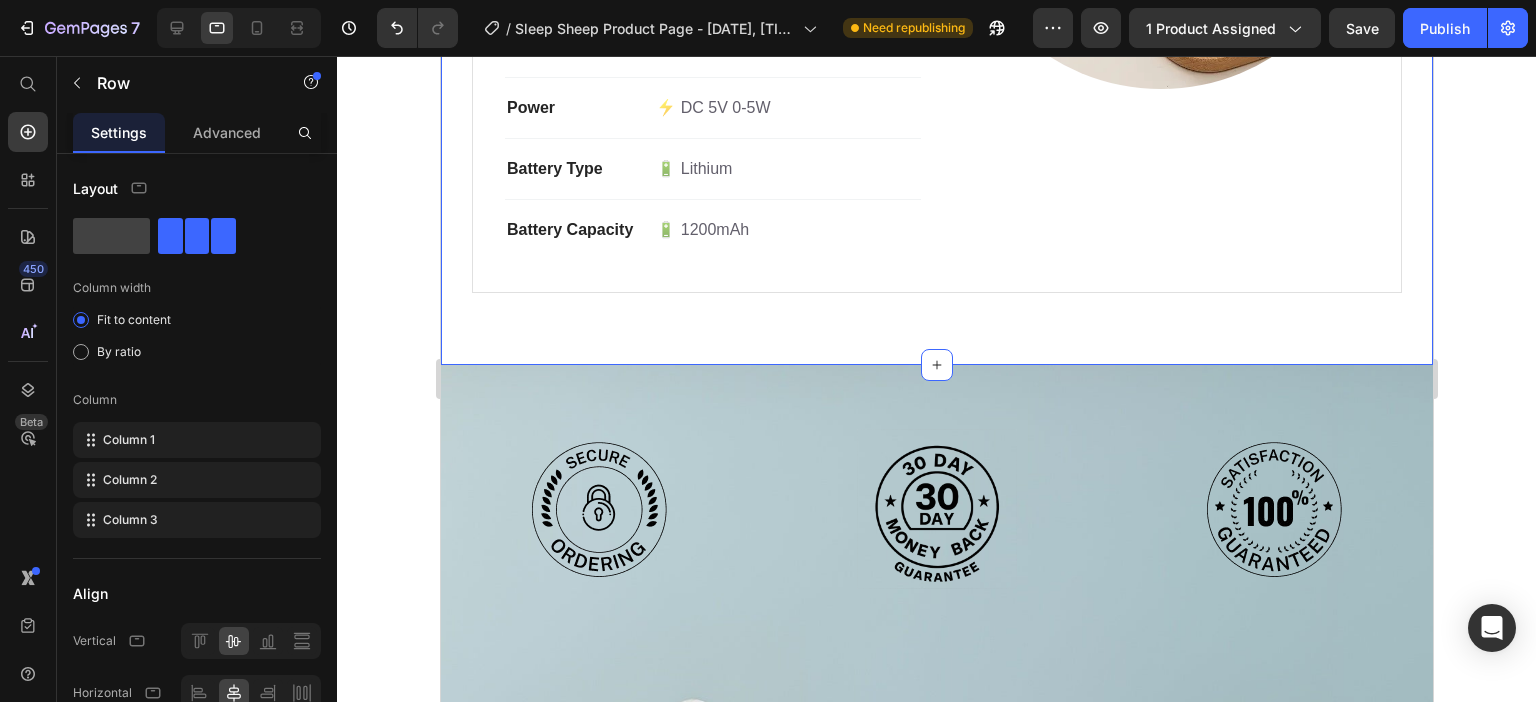 click on "For any inquiries or assistance, please email us at info@example.com ." at bounding box center (936, -65) 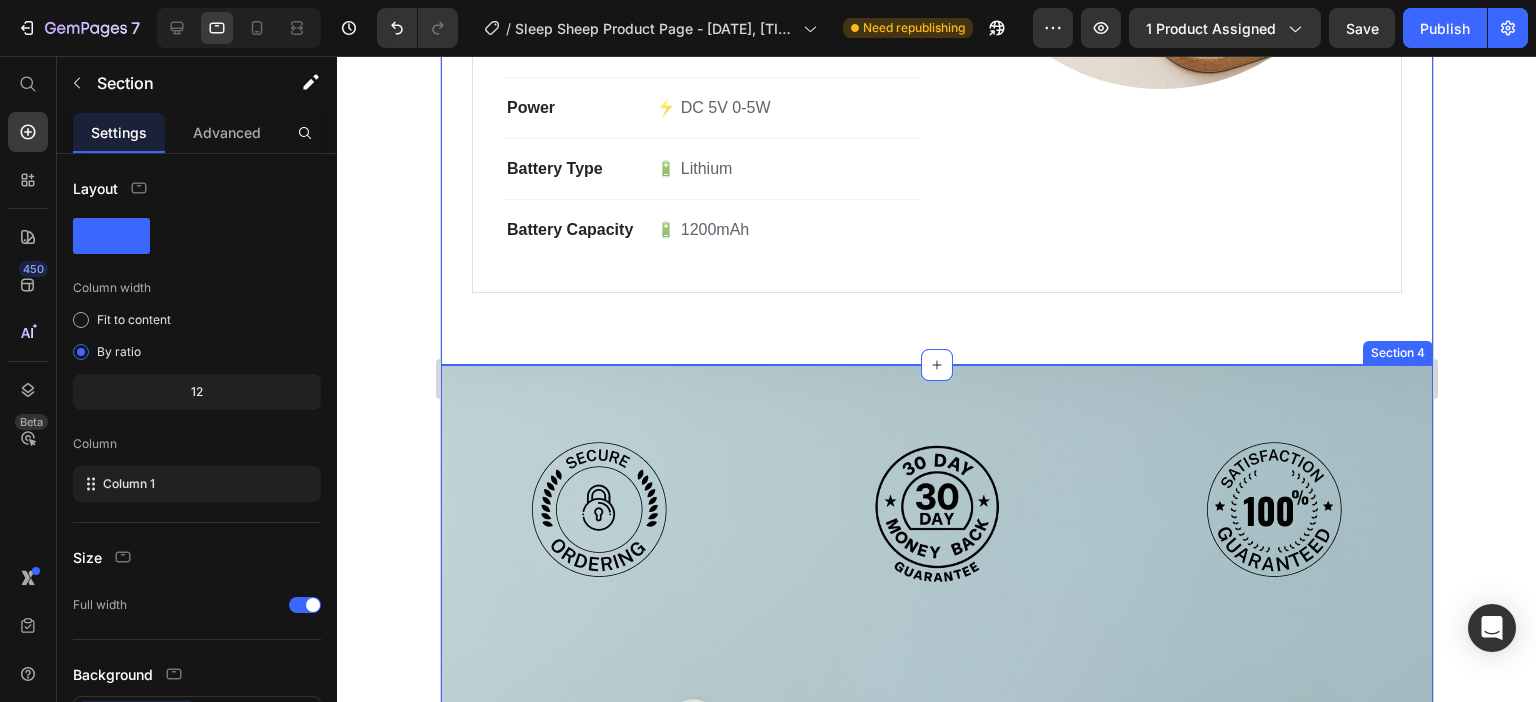 click on "Image Image Image Row Section 4" at bounding box center [936, 797] 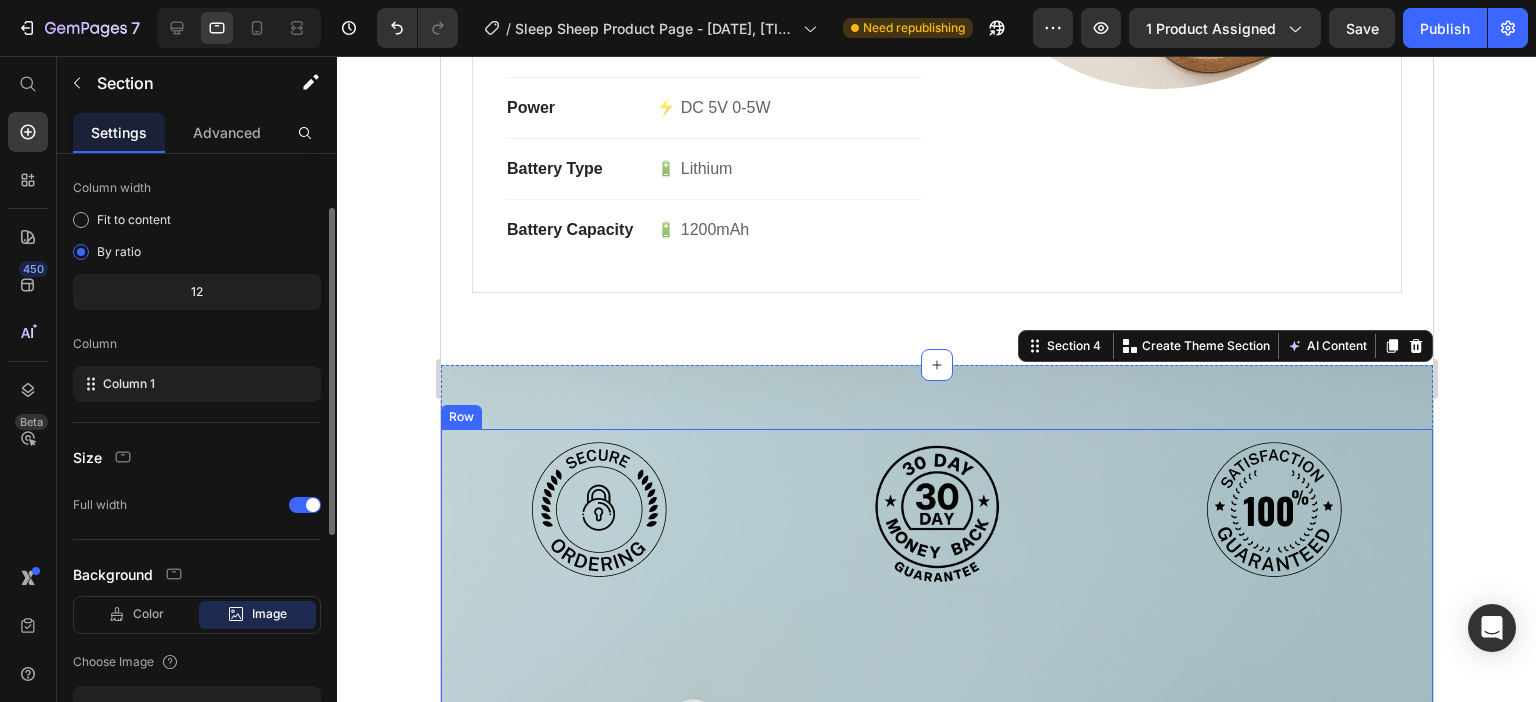 scroll, scrollTop: 200, scrollLeft: 0, axis: vertical 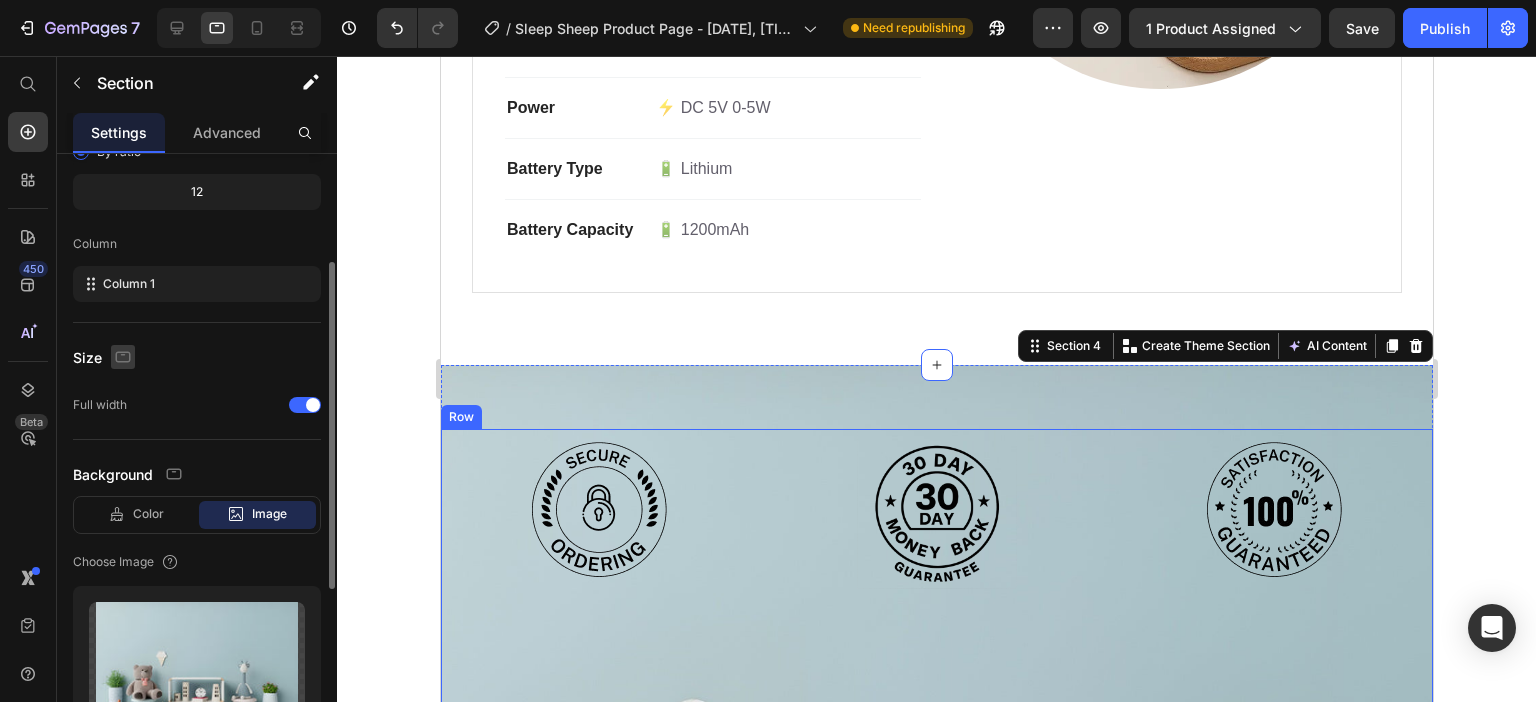 click 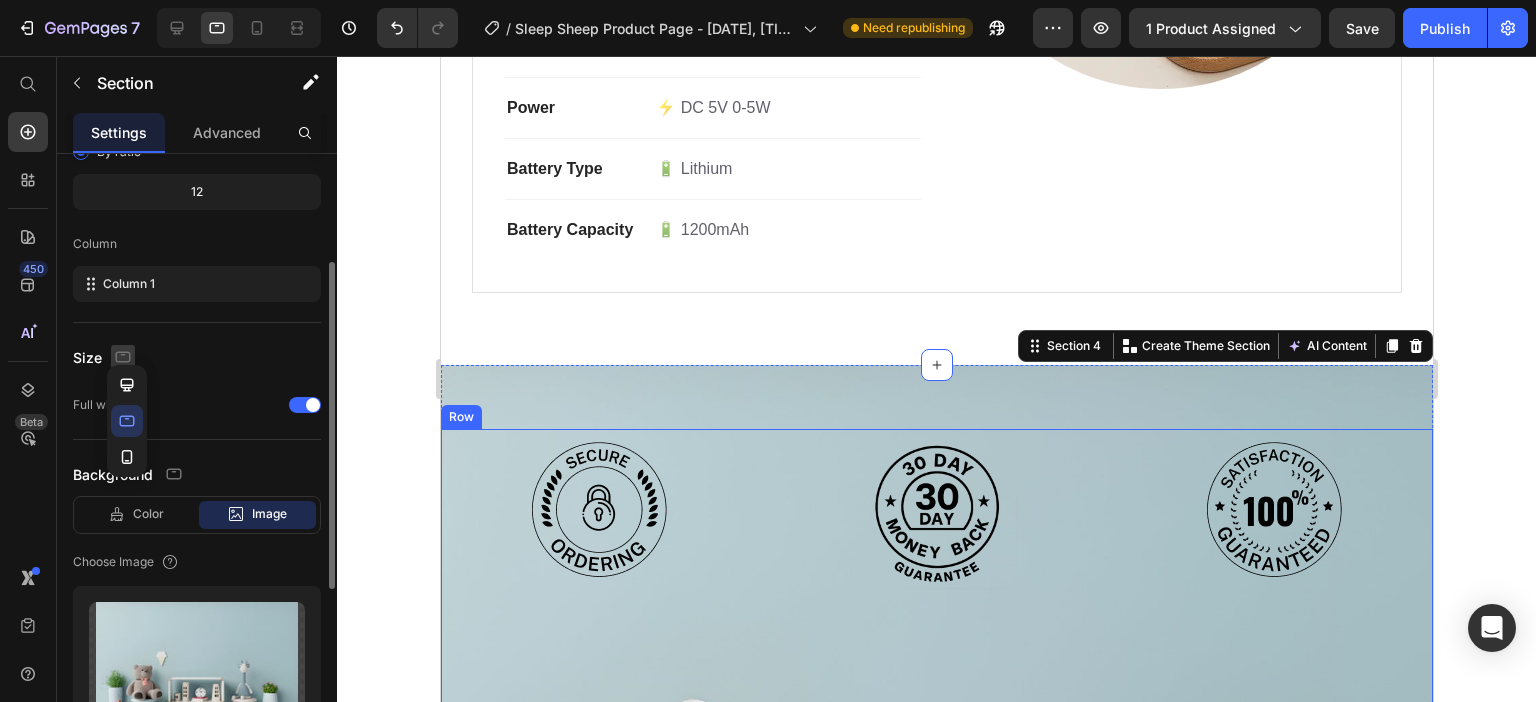 click 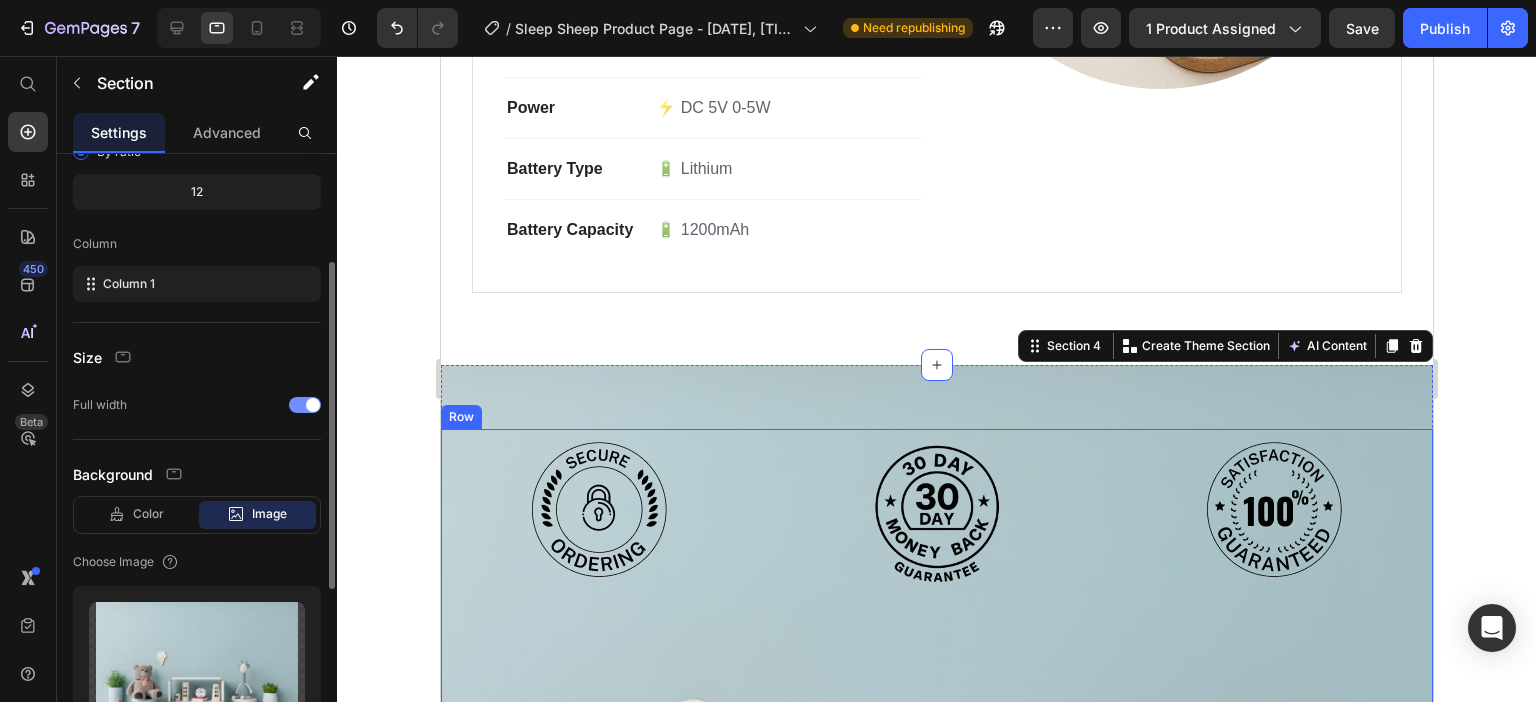 click at bounding box center (305, 405) 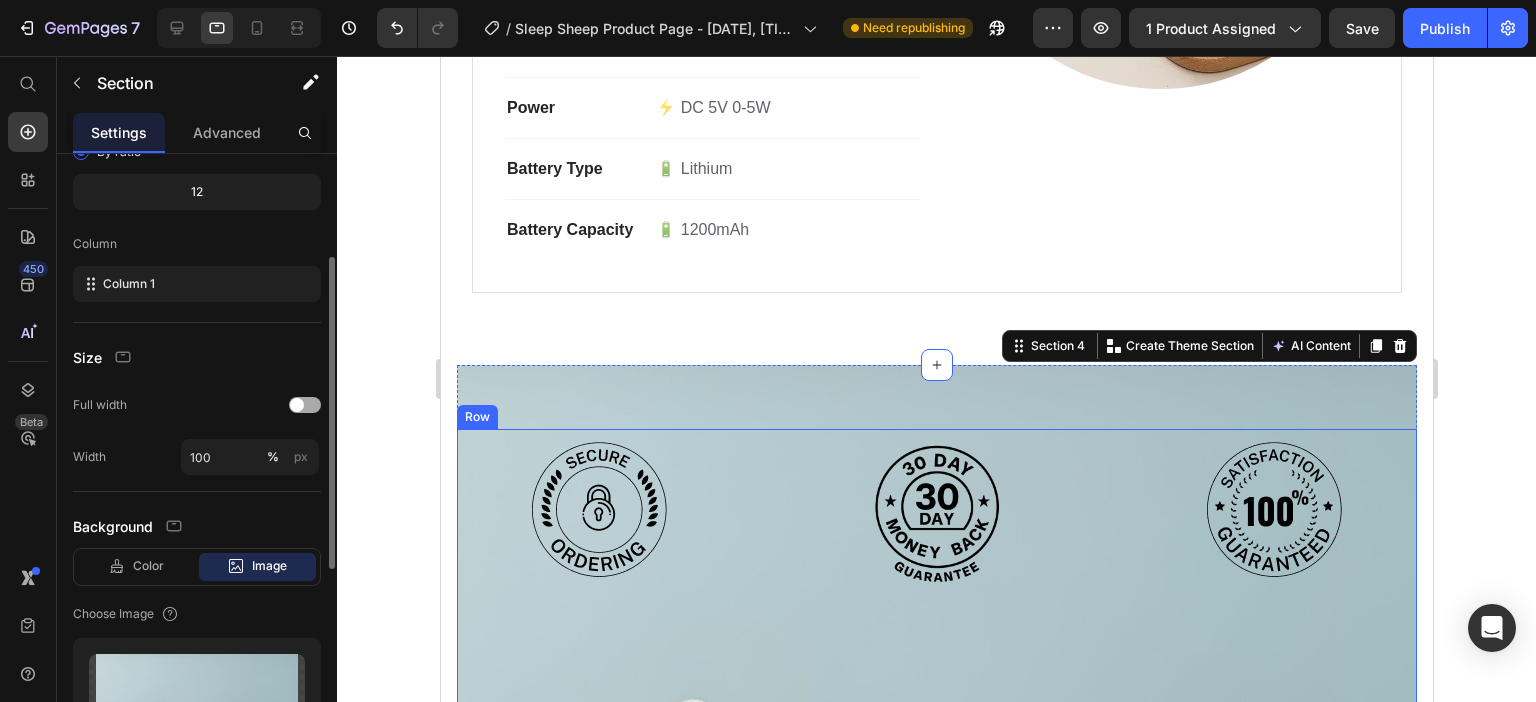 click at bounding box center (297, 405) 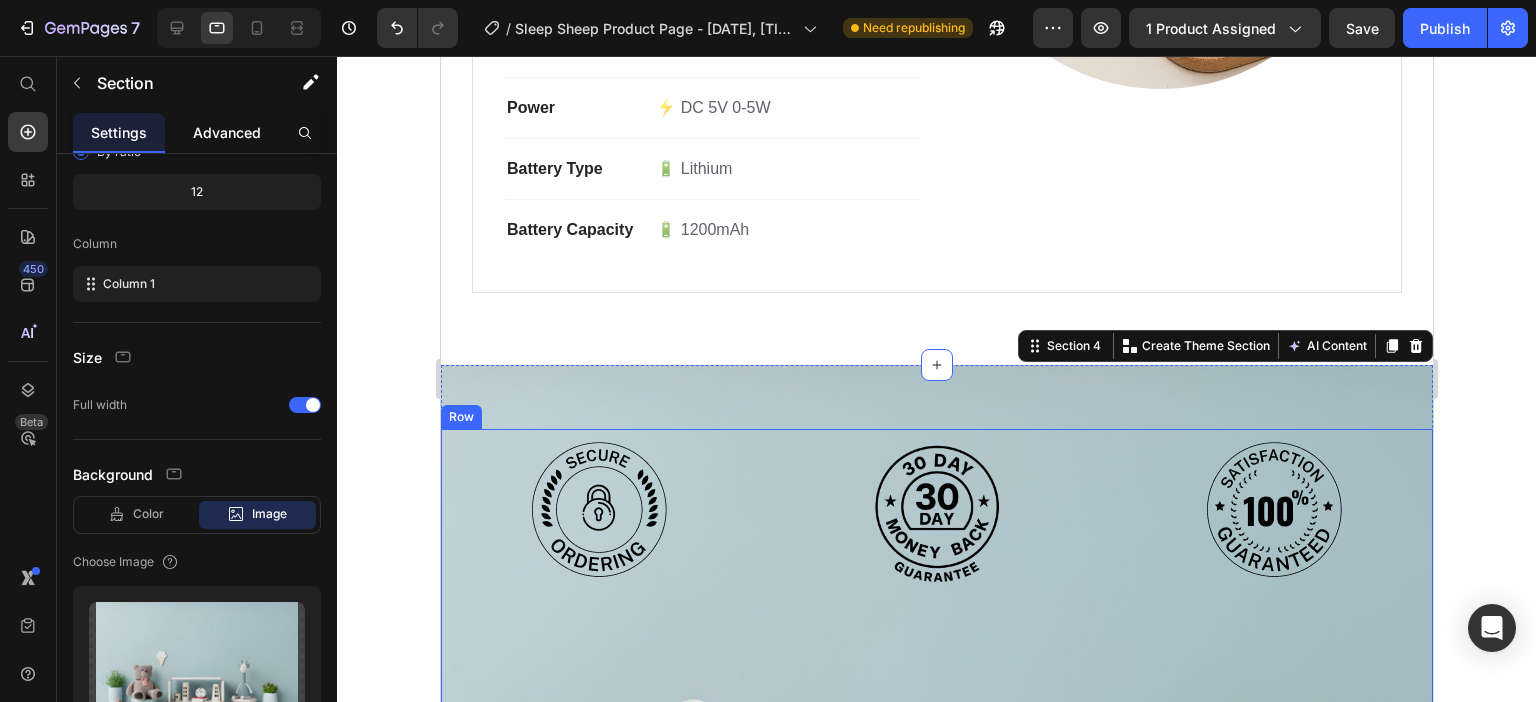 click on "Advanced" at bounding box center [227, 132] 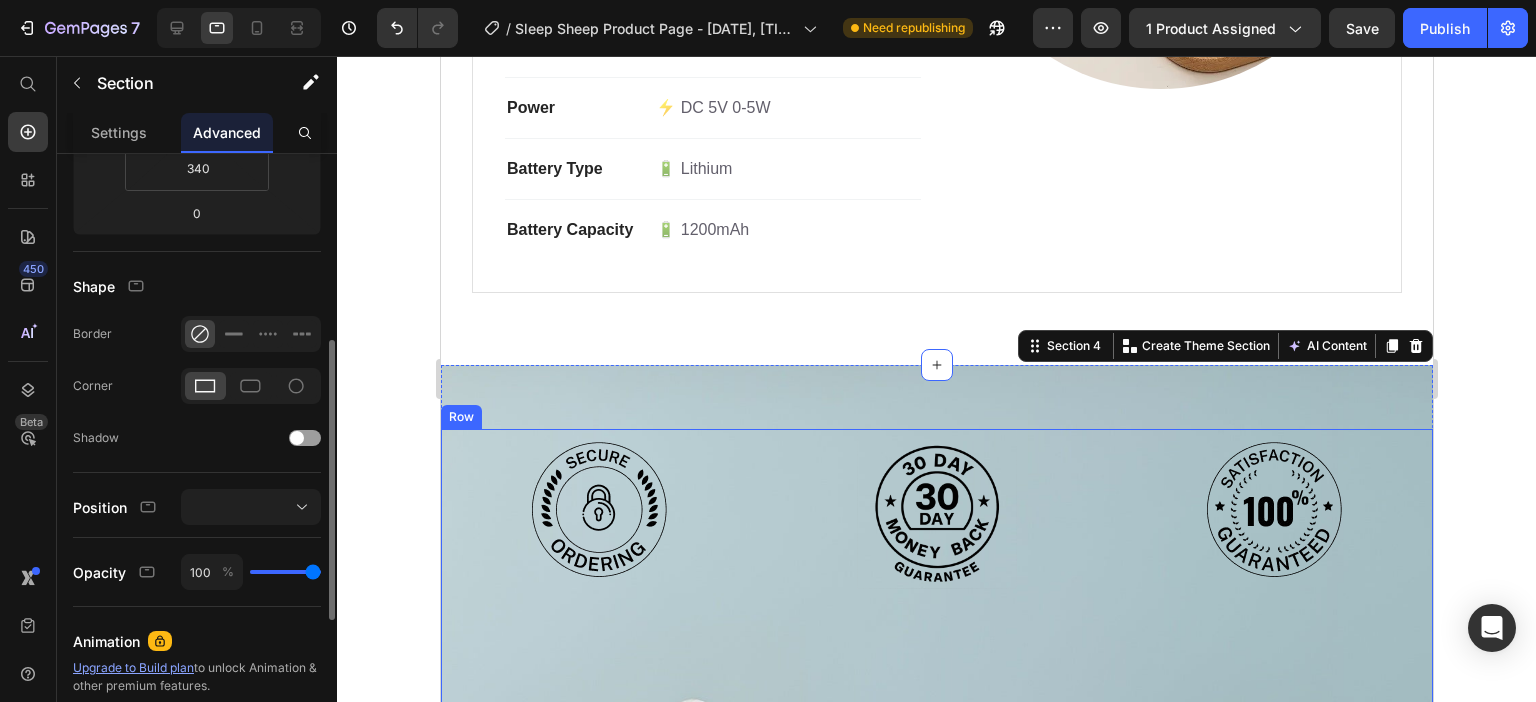 scroll, scrollTop: 500, scrollLeft: 0, axis: vertical 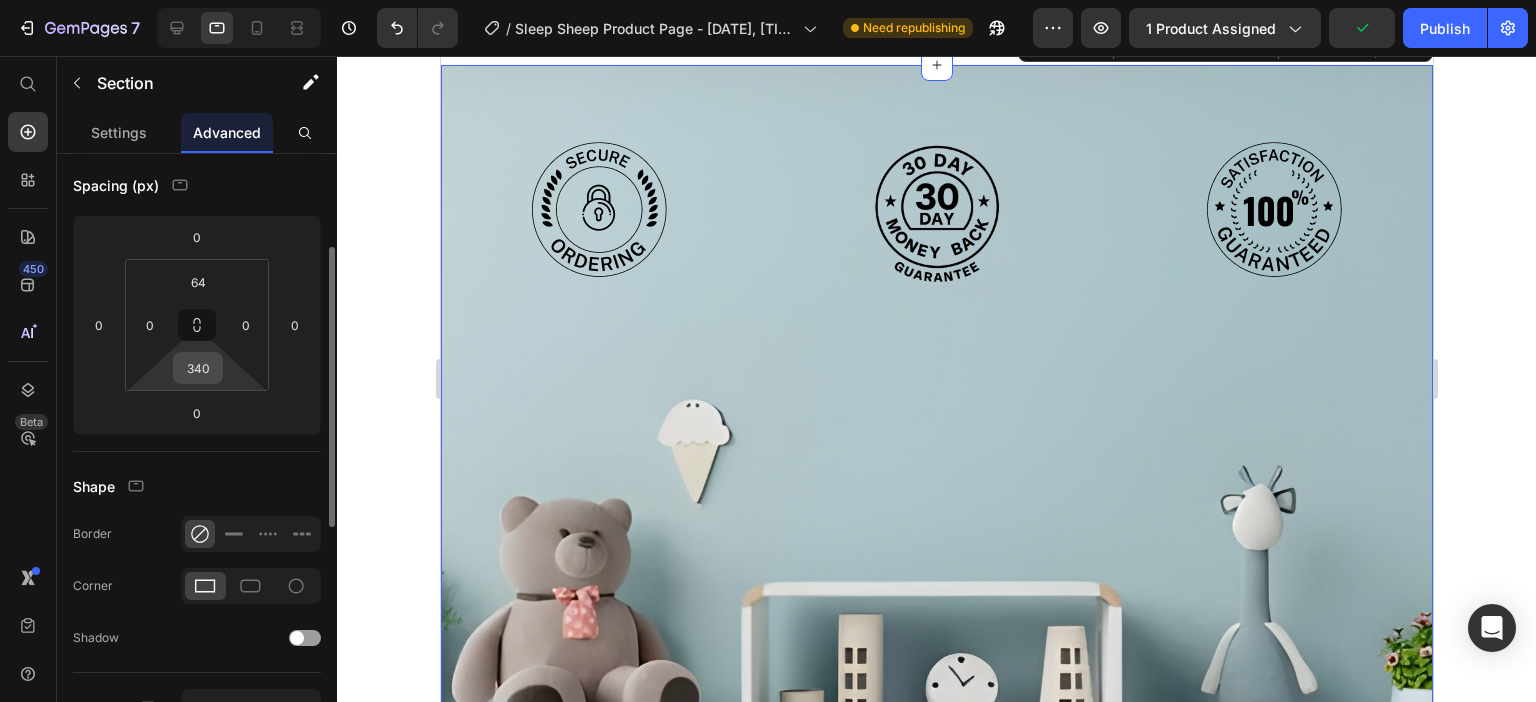 click on "340" at bounding box center (198, 368) 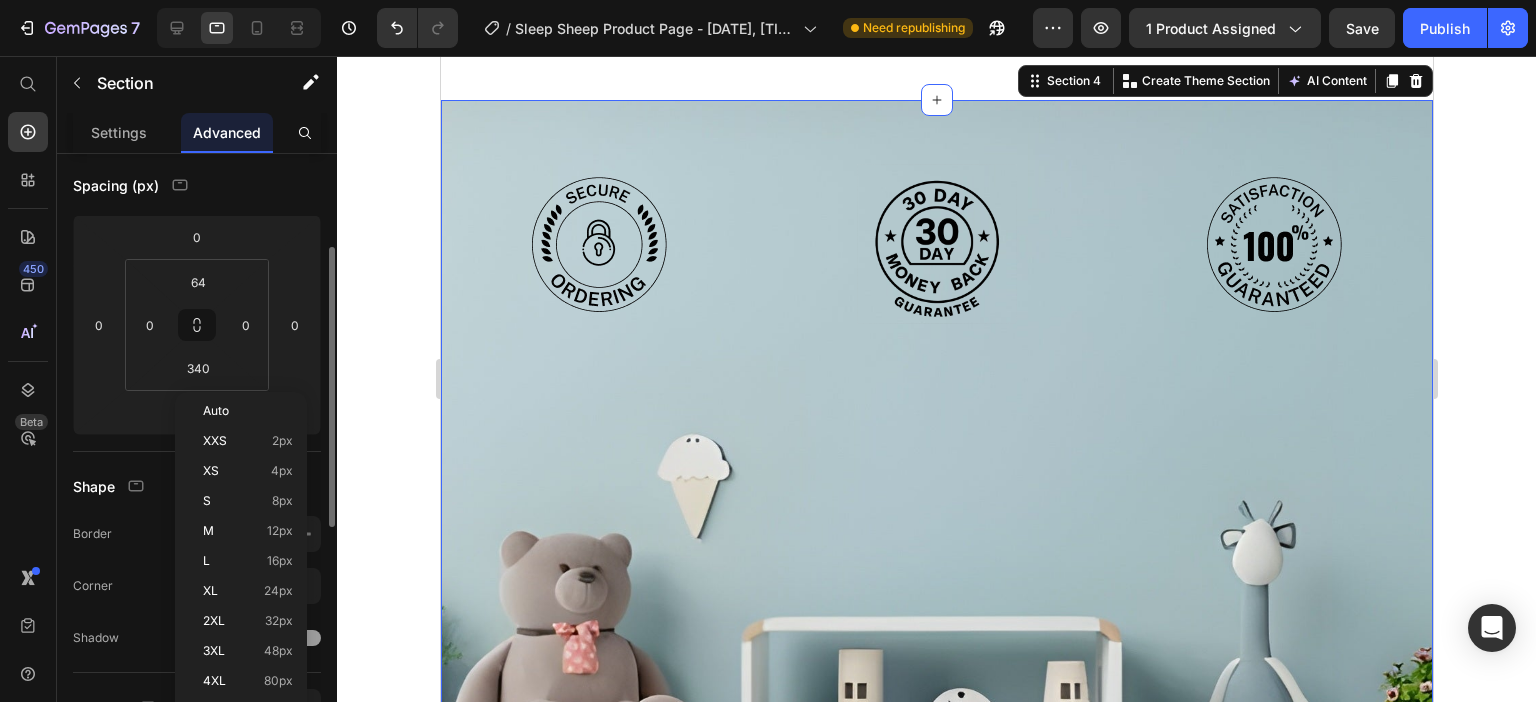scroll, scrollTop: 2551, scrollLeft: 0, axis: vertical 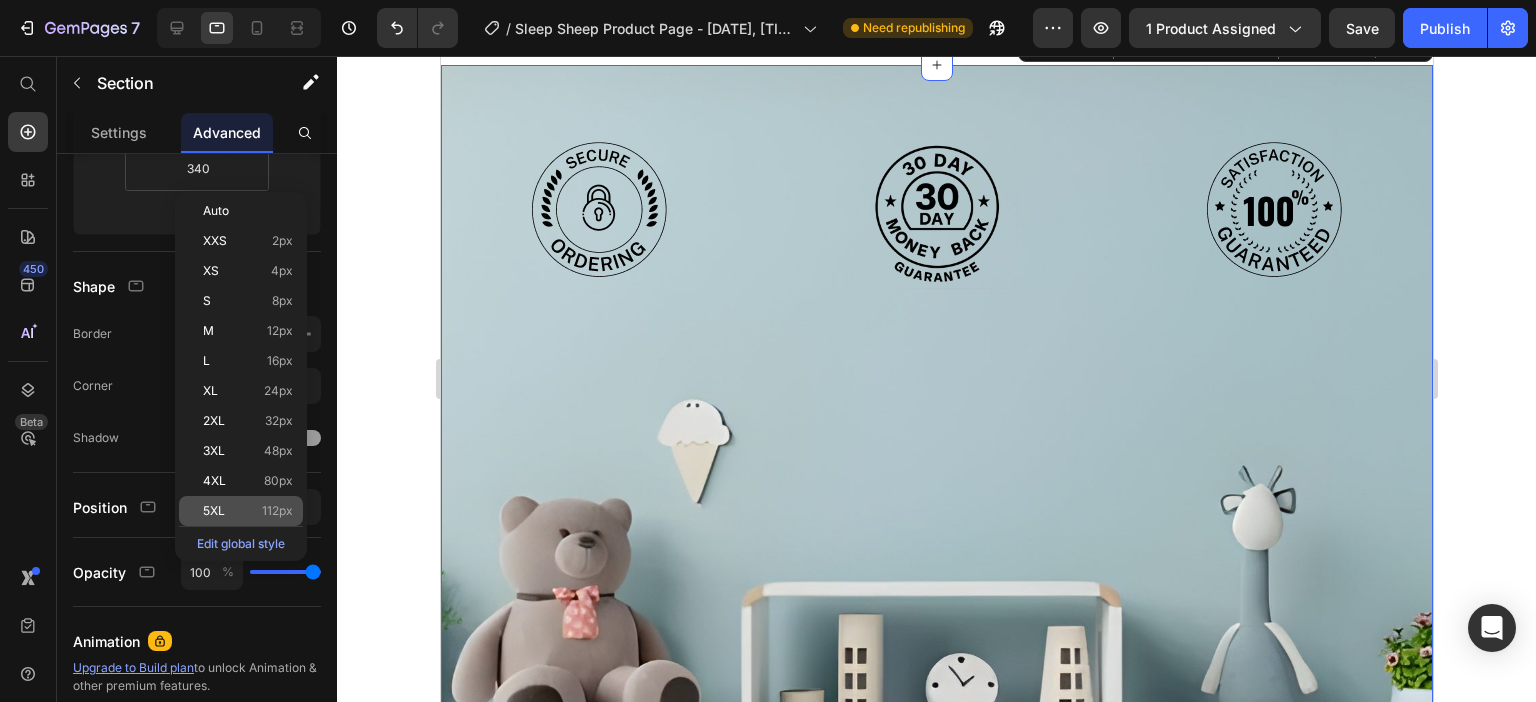 click on "5XL 112px" at bounding box center [248, 511] 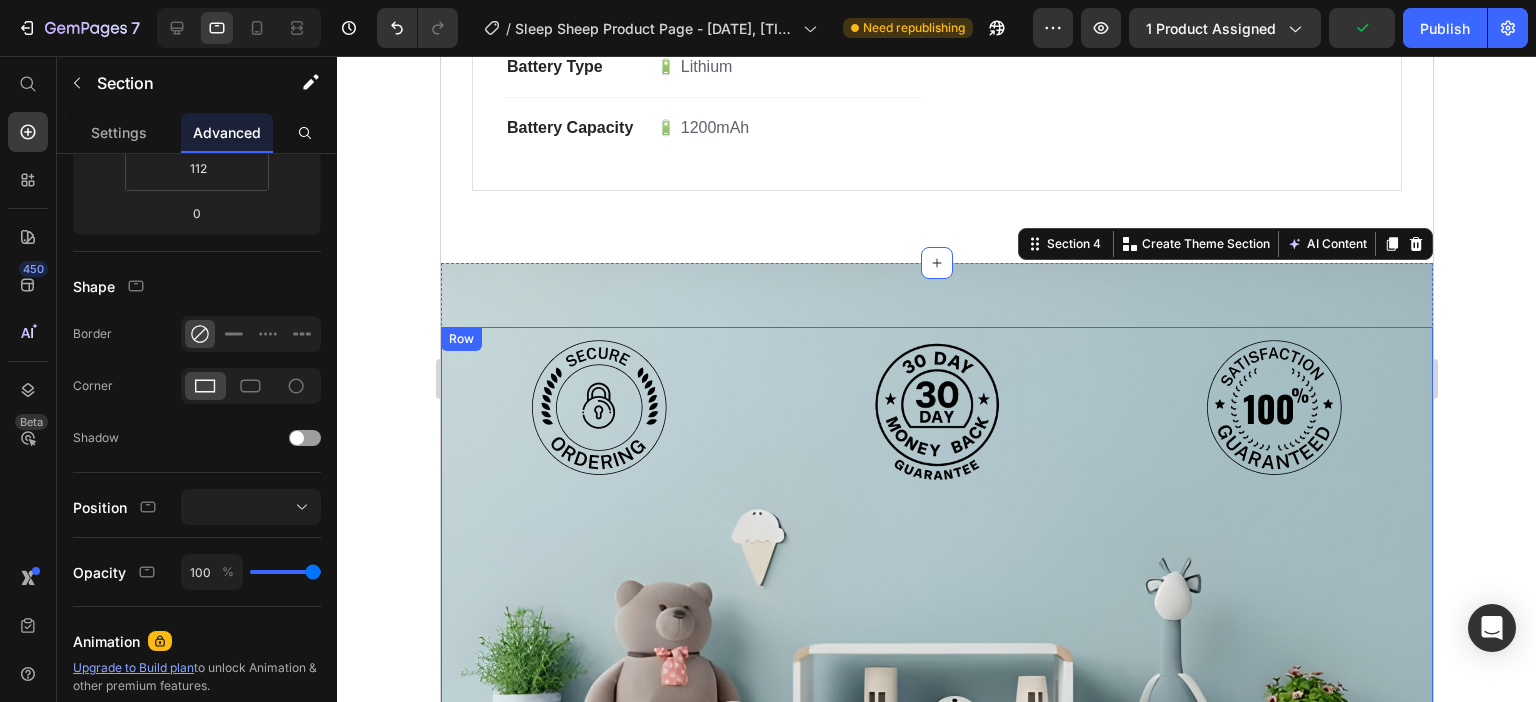 scroll, scrollTop: 2351, scrollLeft: 0, axis: vertical 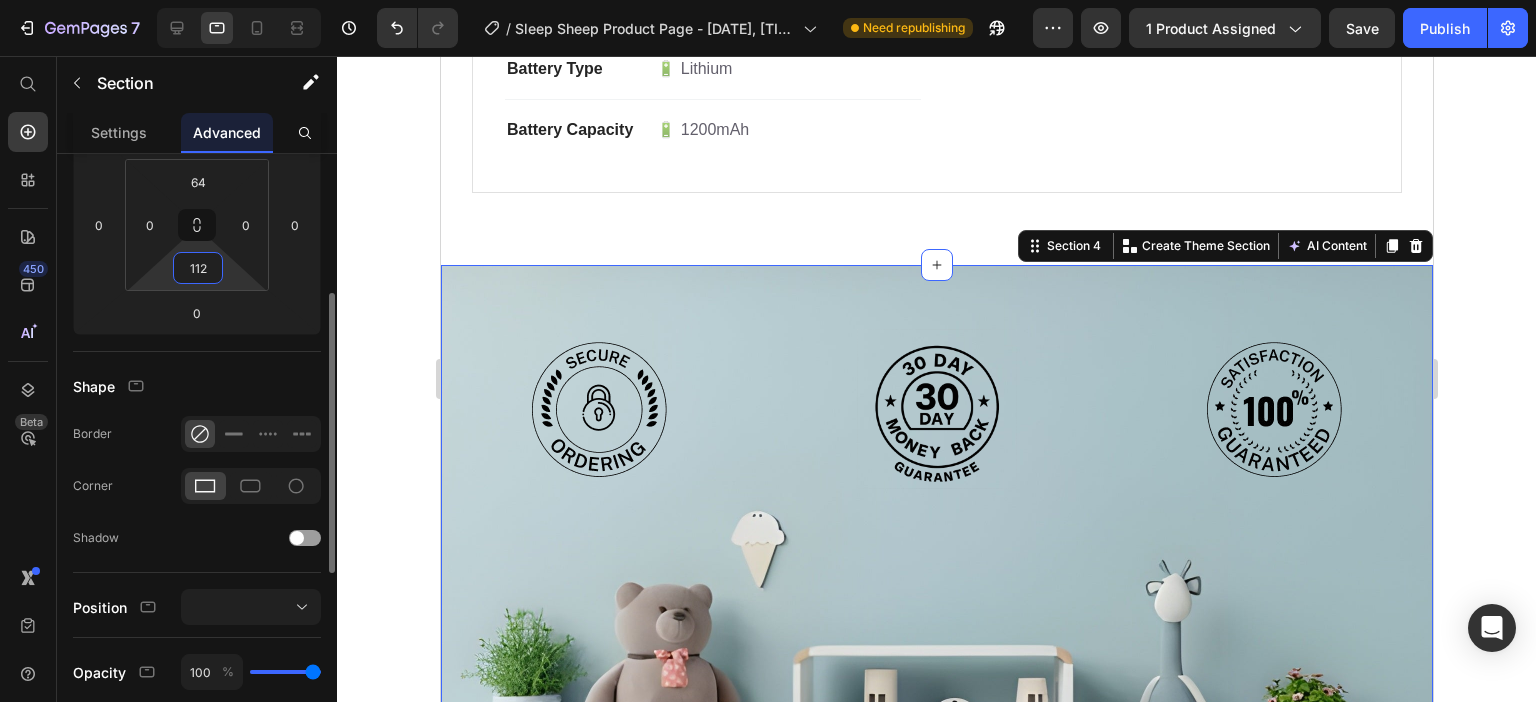click on "112" at bounding box center (198, 268) 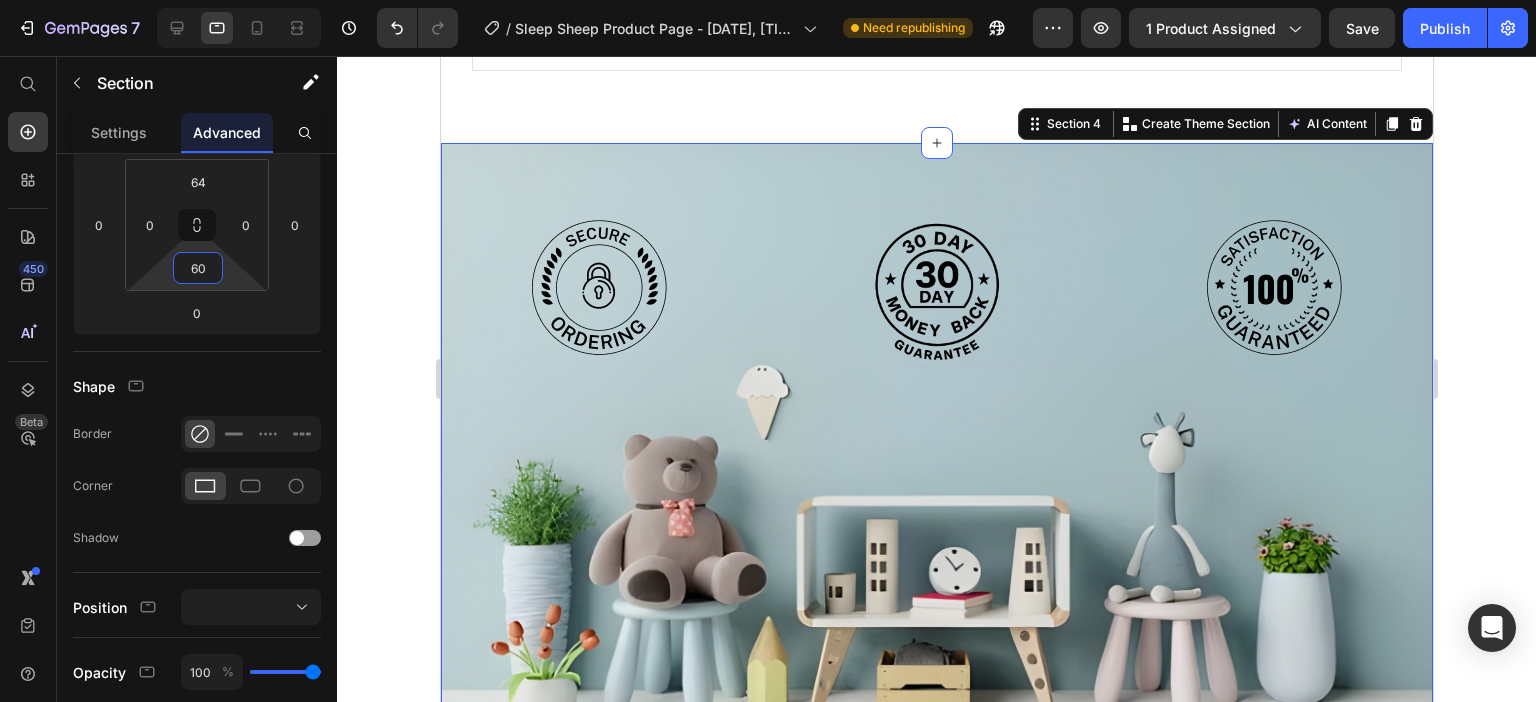 scroll, scrollTop: 2351, scrollLeft: 0, axis: vertical 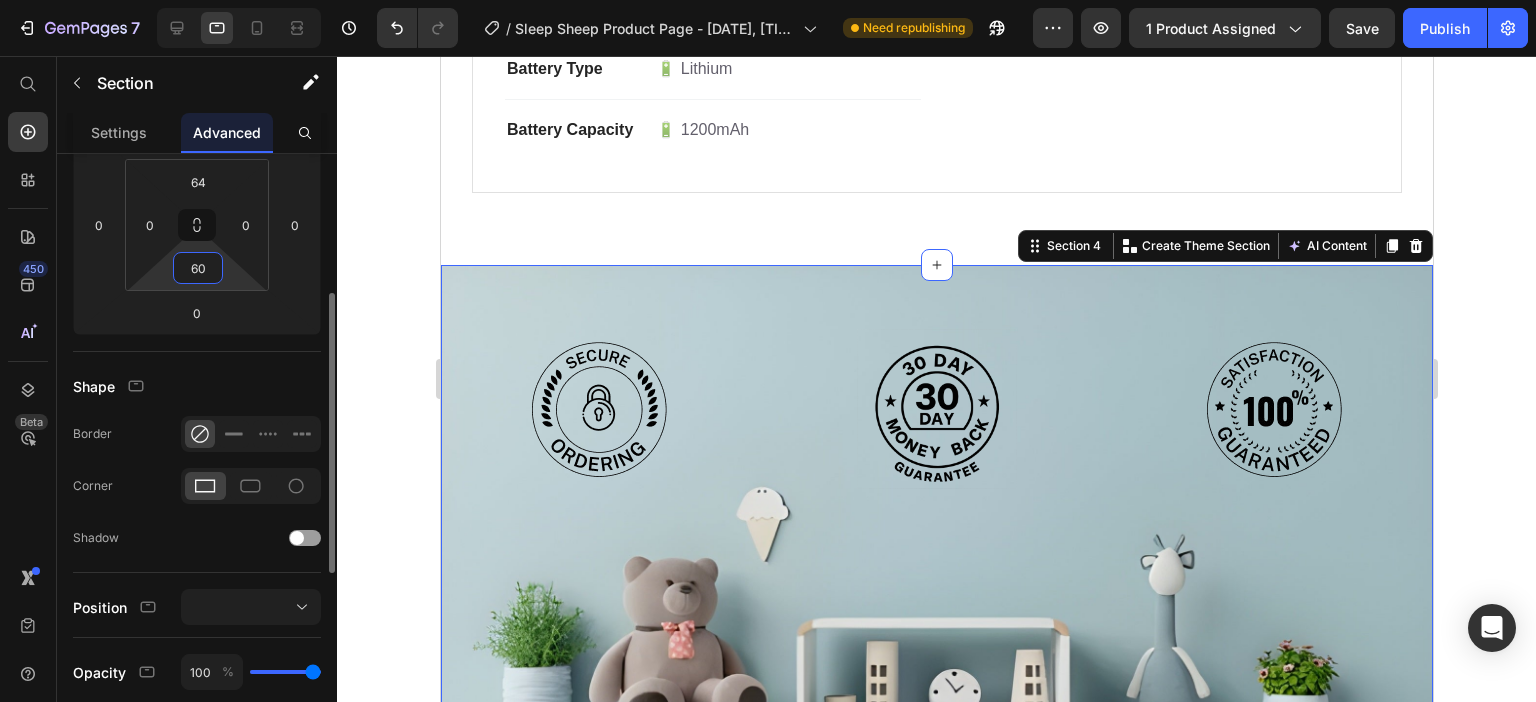 click on "60" at bounding box center (198, 268) 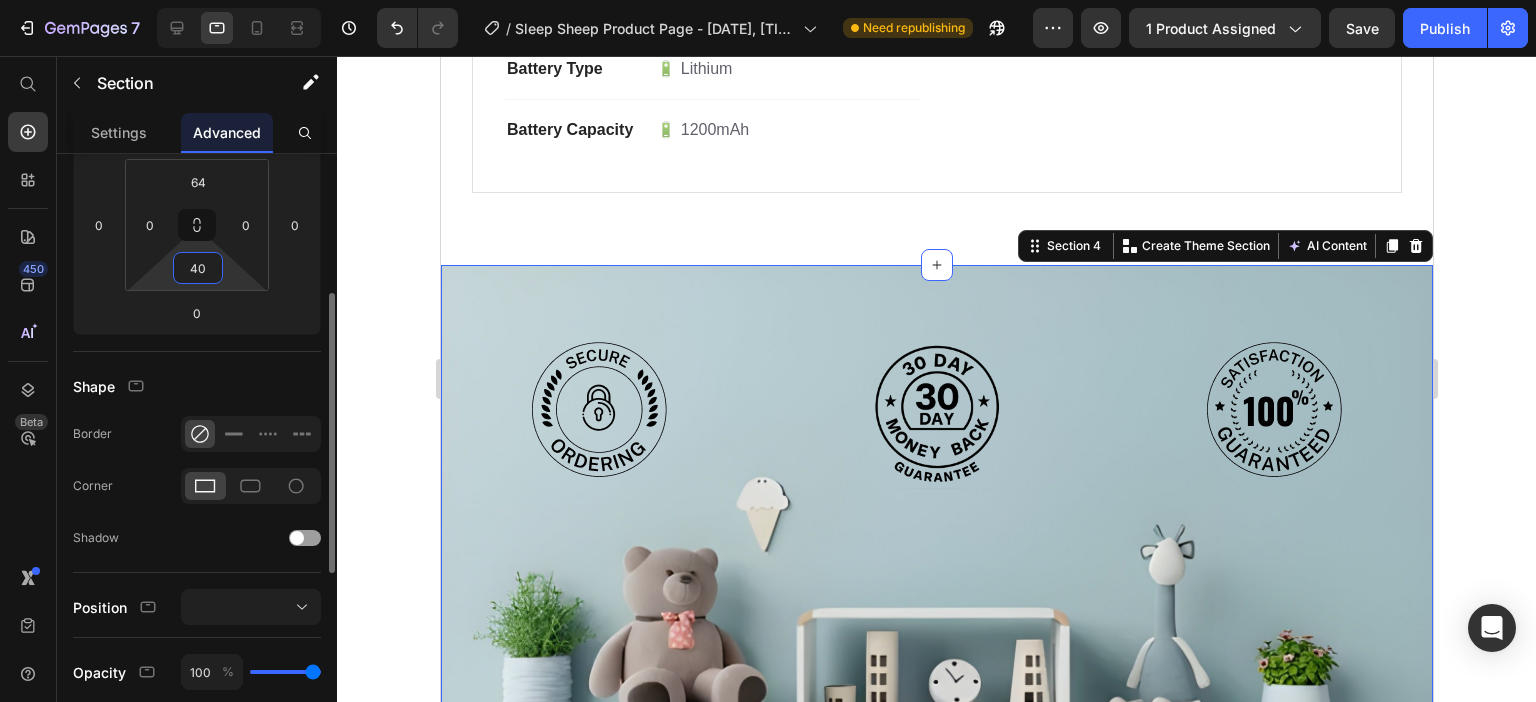 click on "40" at bounding box center [198, 268] 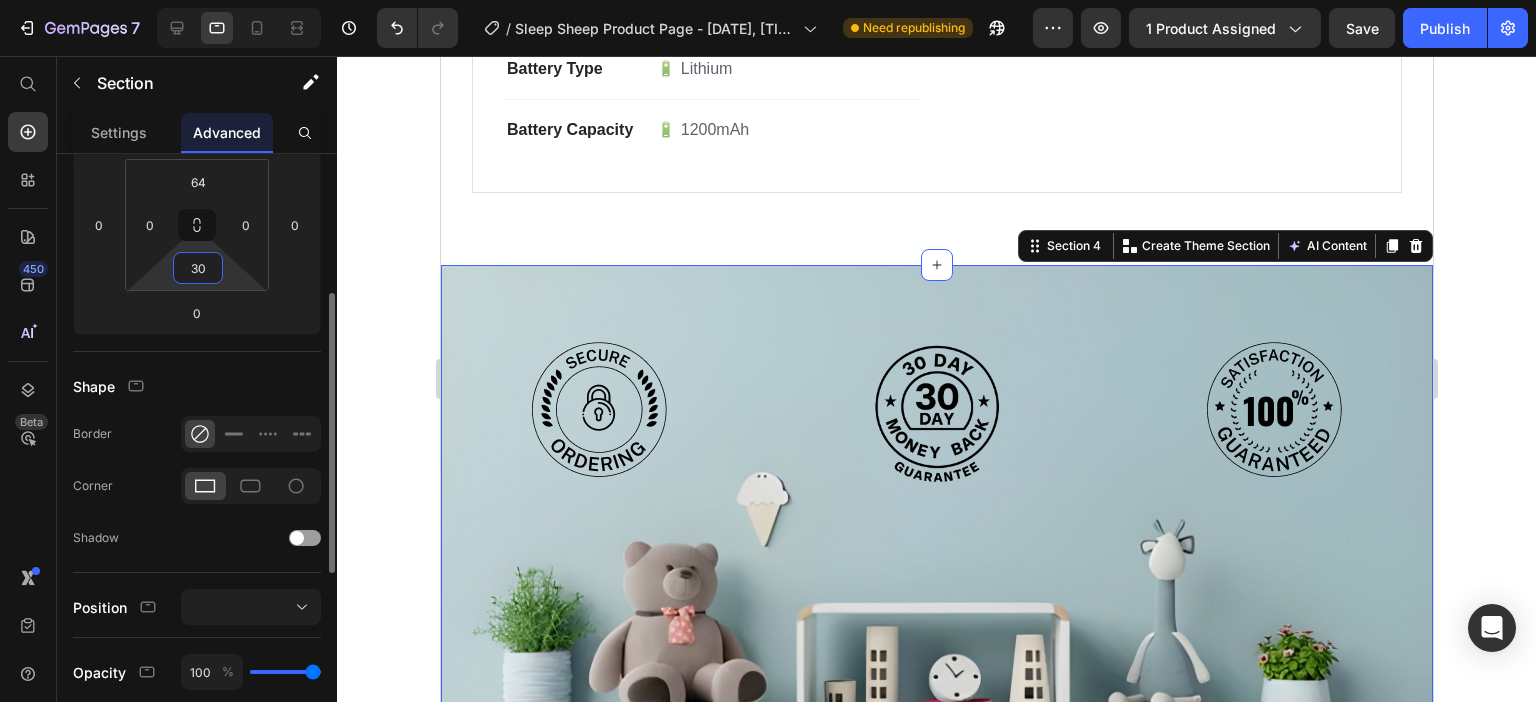 click on "30" at bounding box center (198, 268) 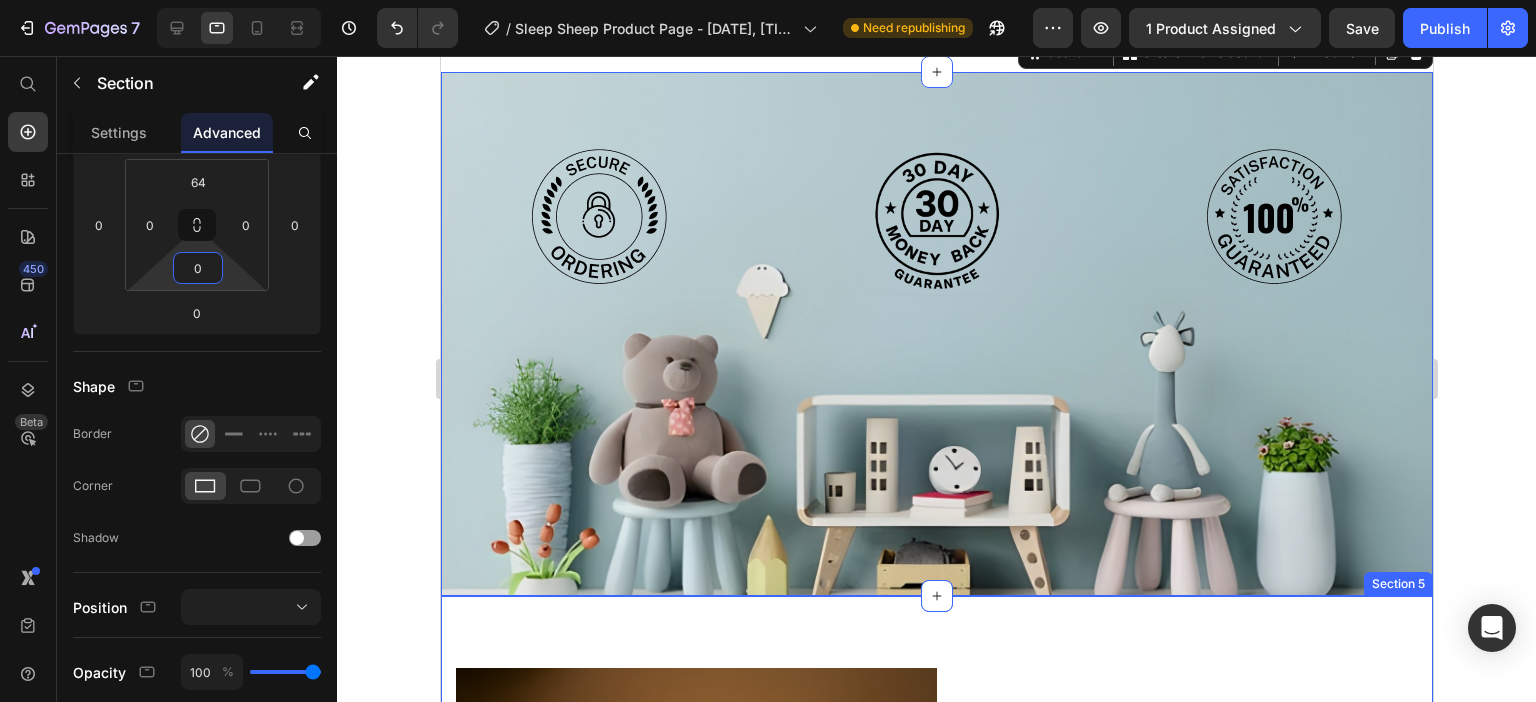 scroll, scrollTop: 2251, scrollLeft: 0, axis: vertical 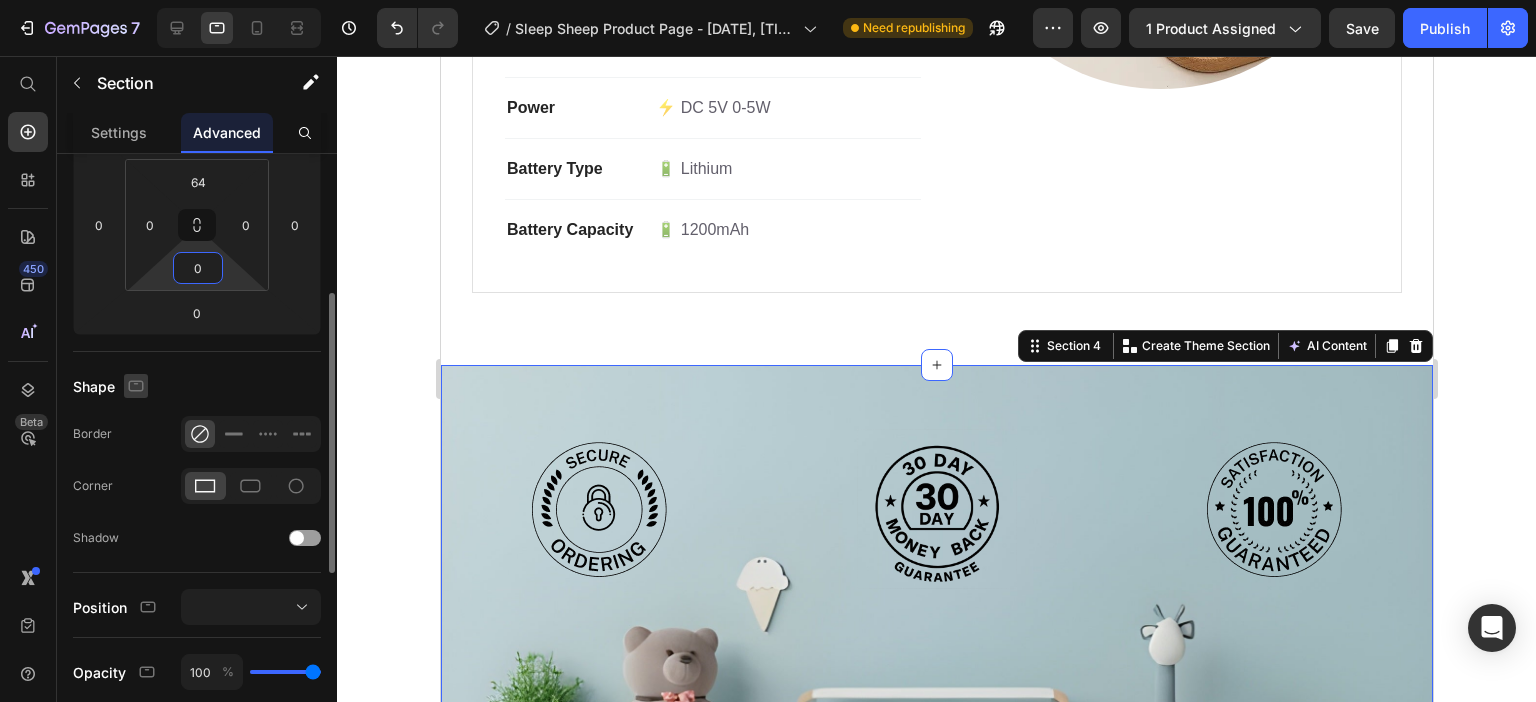 type on "0" 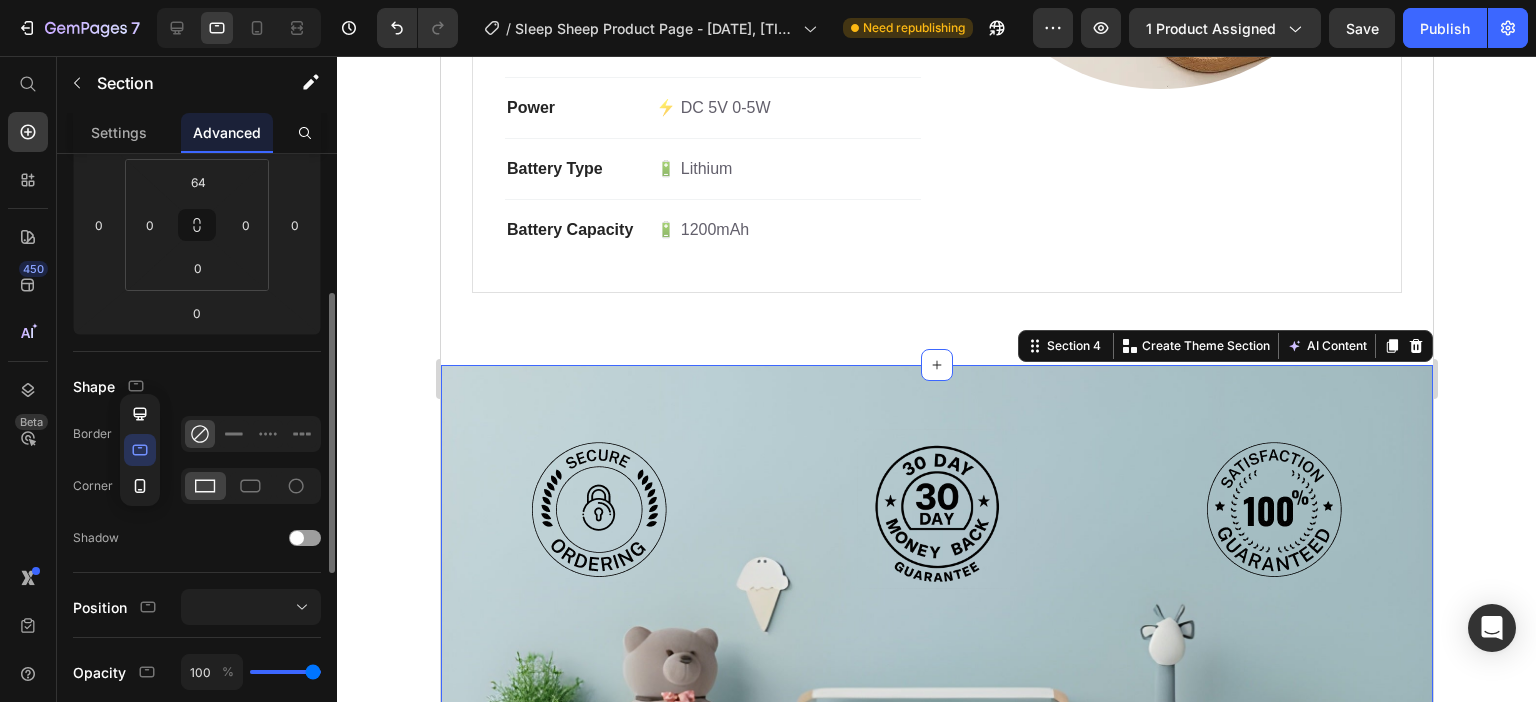click on "Shape" at bounding box center [197, 386] 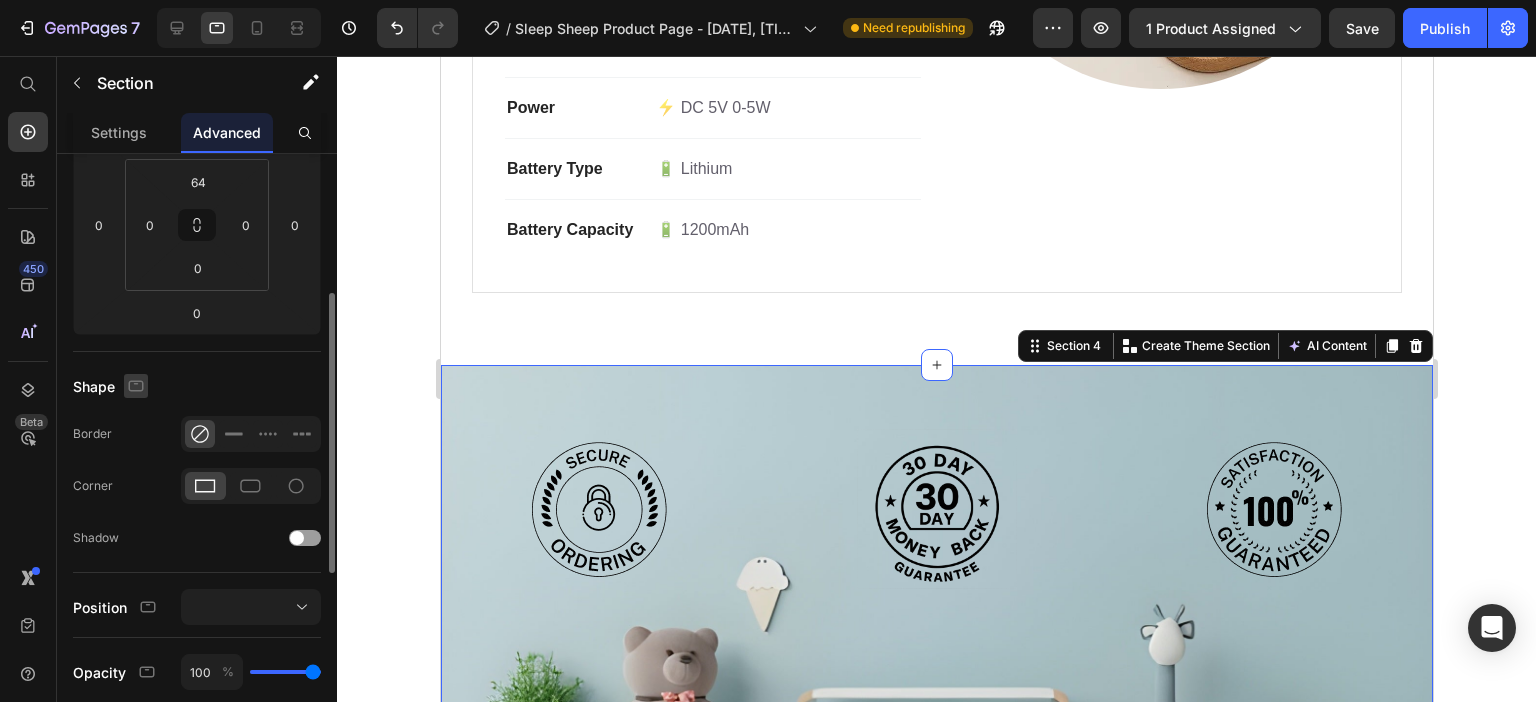 click 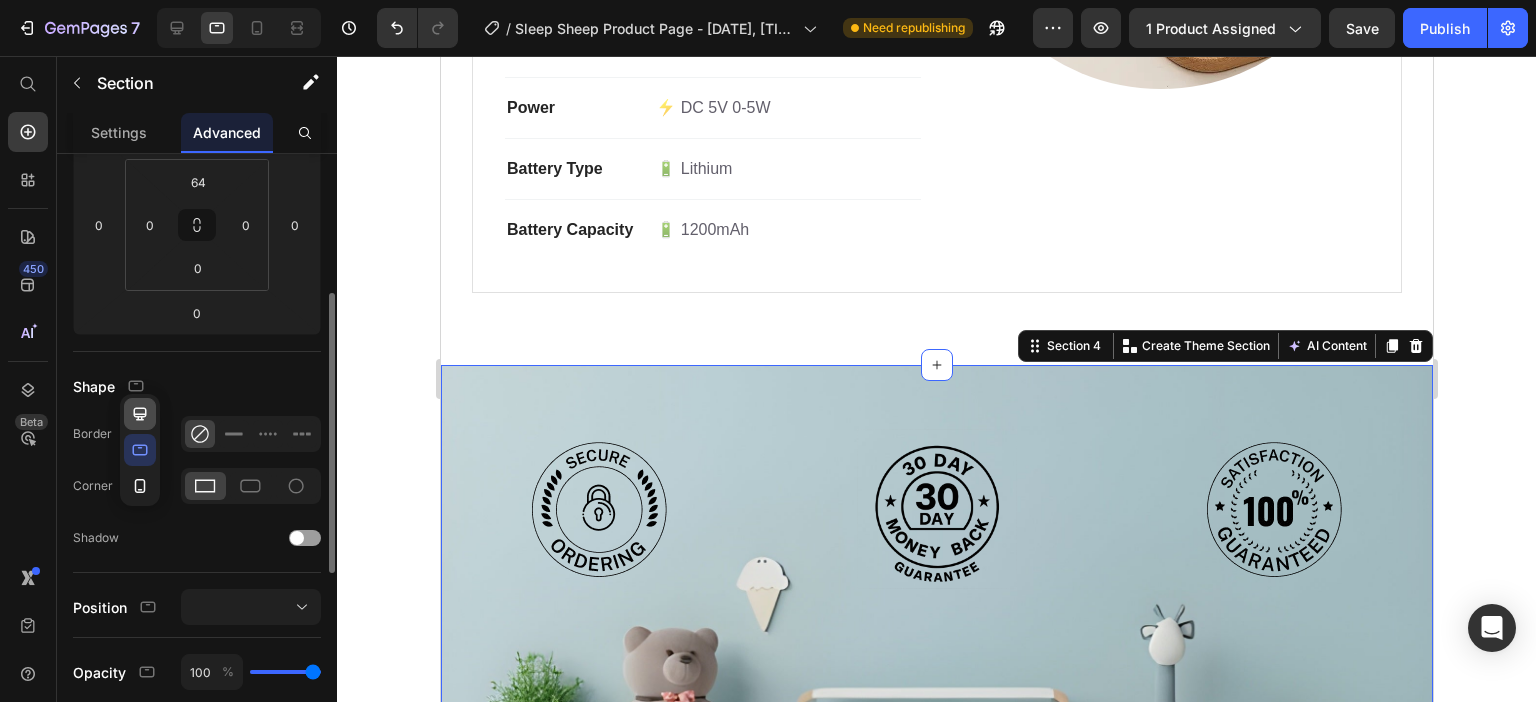 click 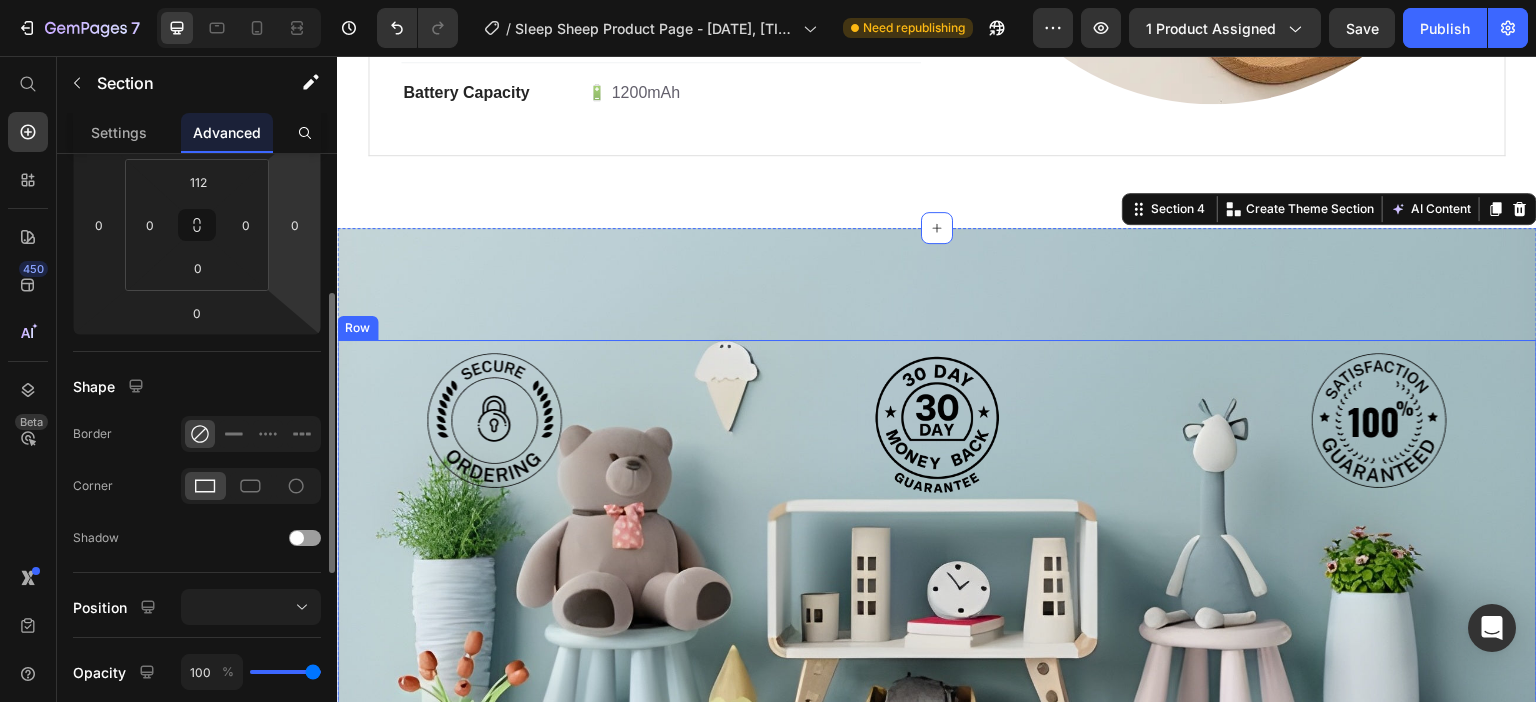 scroll, scrollTop: 2340, scrollLeft: 0, axis: vertical 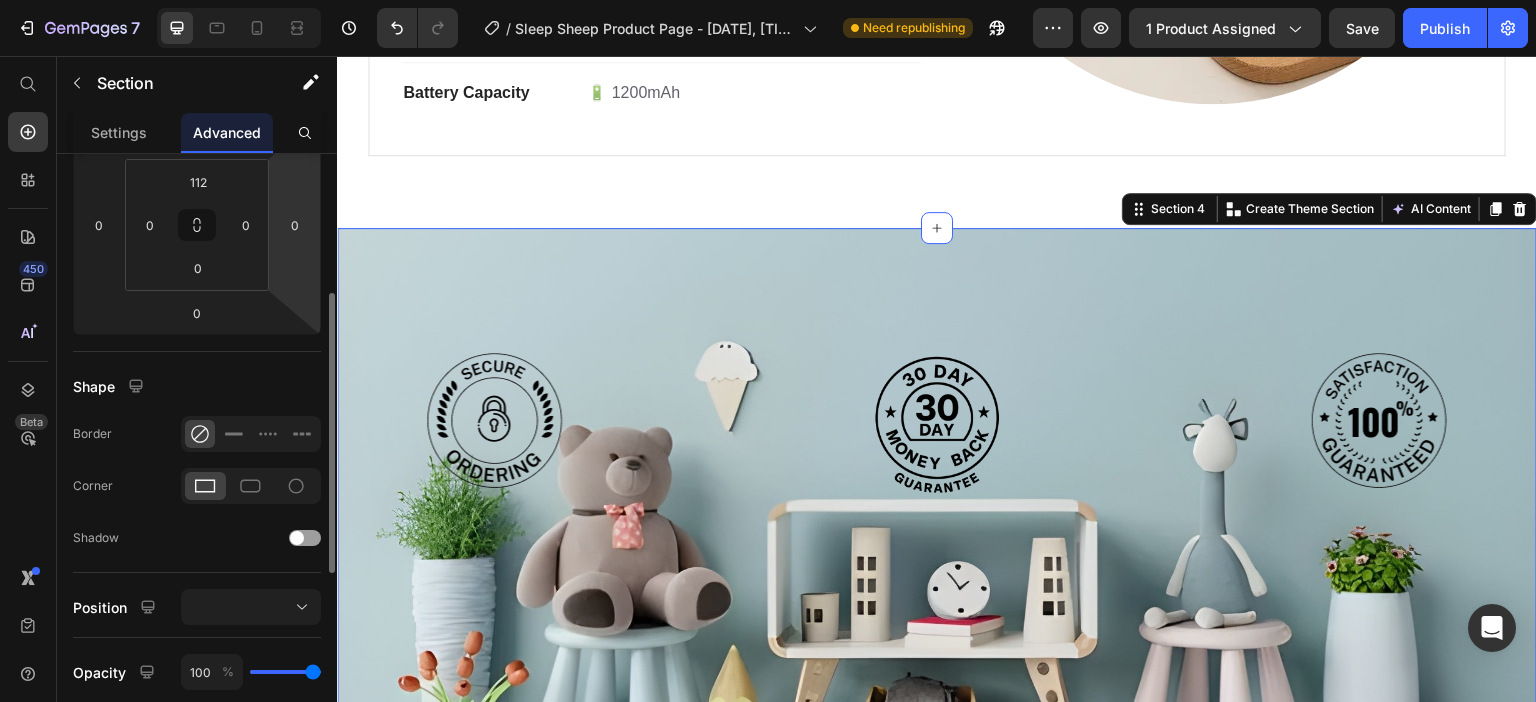 click on "Image Image Image Row Section 4   You can create reusable sections Create Theme Section AI Content Write with GemAI What would you like to describe here? Tone and Voice Persuasive Product Sleep Sheep Show more Generate" at bounding box center (937, 514) 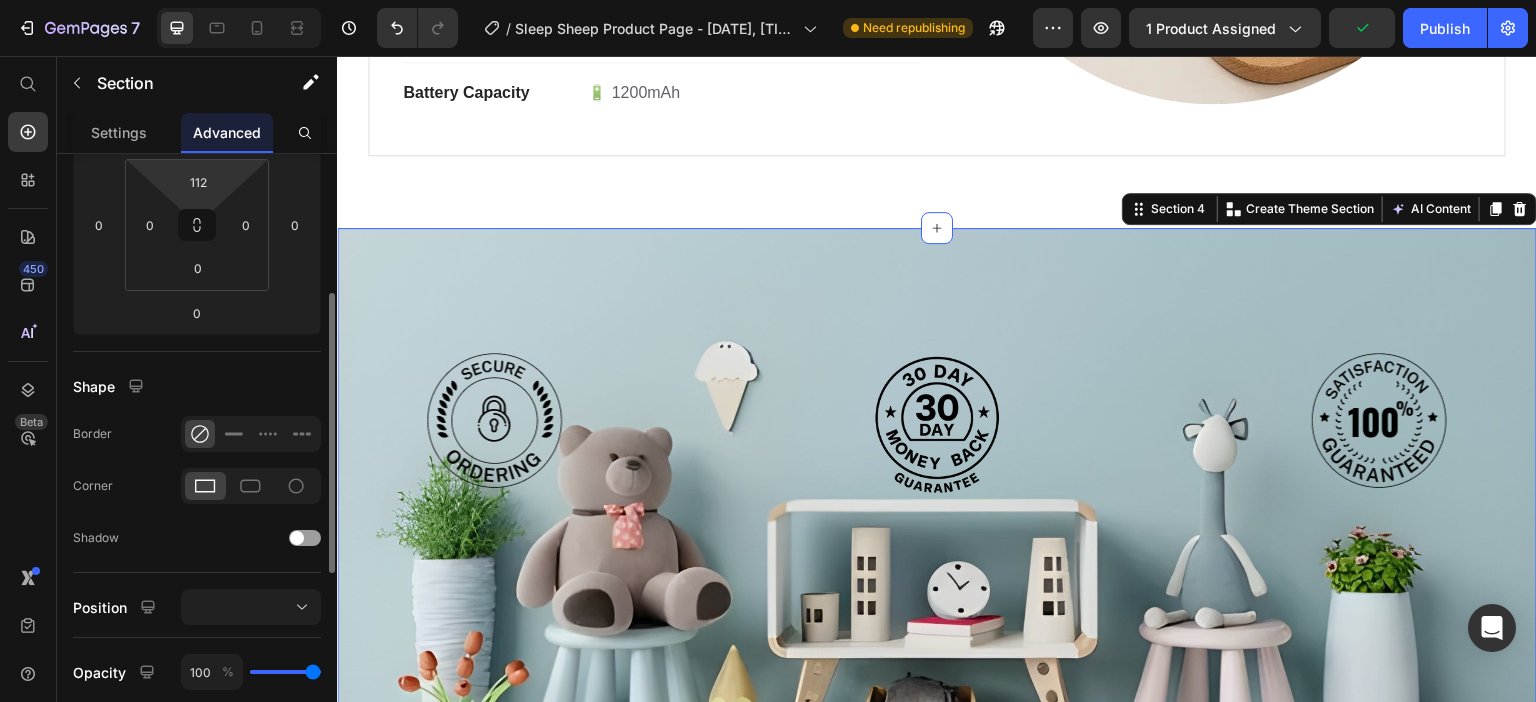 click on "7   /  Sleep Sheep Product Page - [DATE], [TIME] Need republishing Preview 1 product assigned  Publish  450 Beta Start with Sections Elements Hero Section Product Detail Brands Trusted Badges Guarantee Product Breakdown How to use Testimonials Compare Bundle FAQs Social Proof Brand Story Product List Collection Blog List Contact Sticky Add to Cart Custom Footer Browse Library 450 Layout
Row
Row
Row
Row Text
Heading
Text Block Button
Button
Button
Sticky Back to top Media" at bounding box center (768, 0) 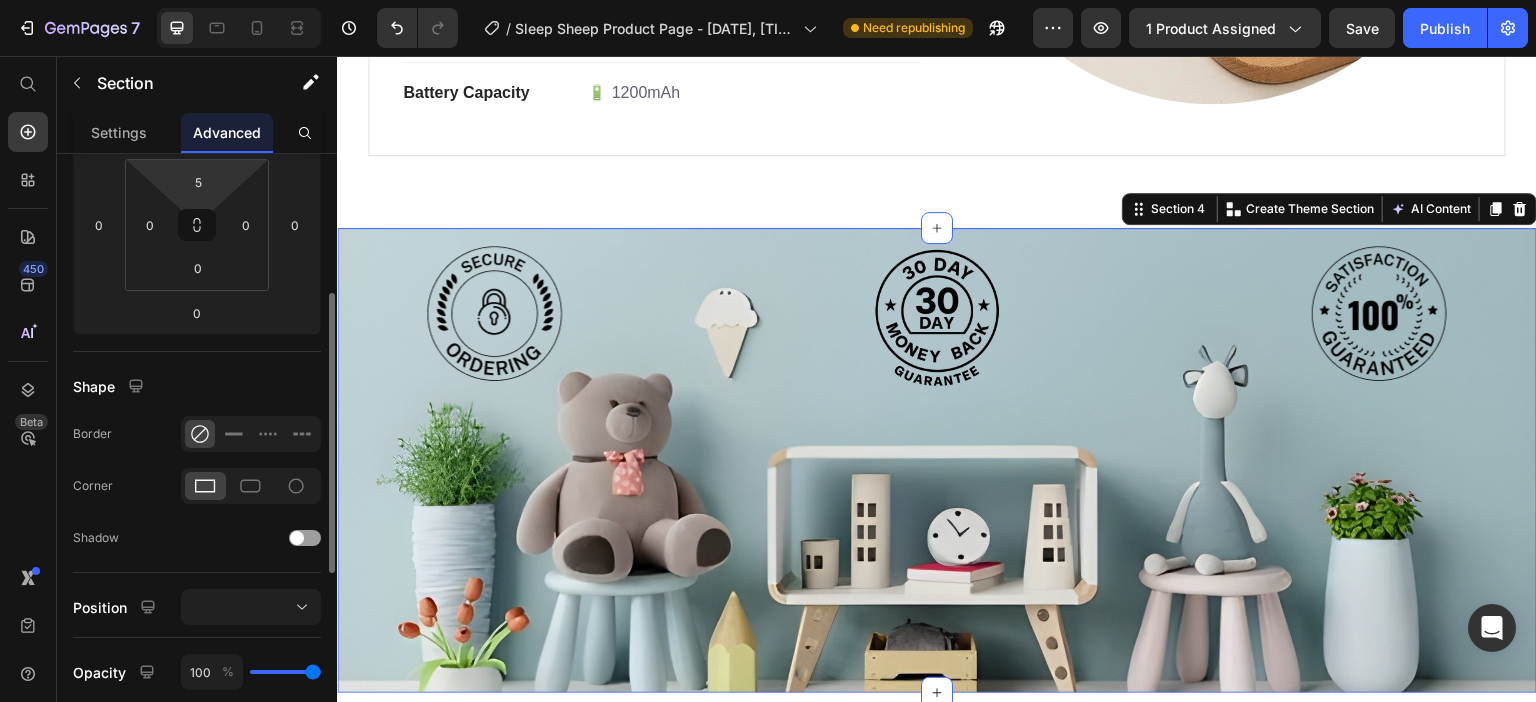 click on "Display on Desktop Tablet Mobile Spacing (px) 0 0 0 0 5 0 0 0 Shape Border Corner Shadow Position Opacity 100 % Animation Upgrade to Build plan  to unlock Animation & other premium features. Interaction Upgrade to Optimize plan  to unlock Interaction & other premium features. CSS class" at bounding box center [197, 457] 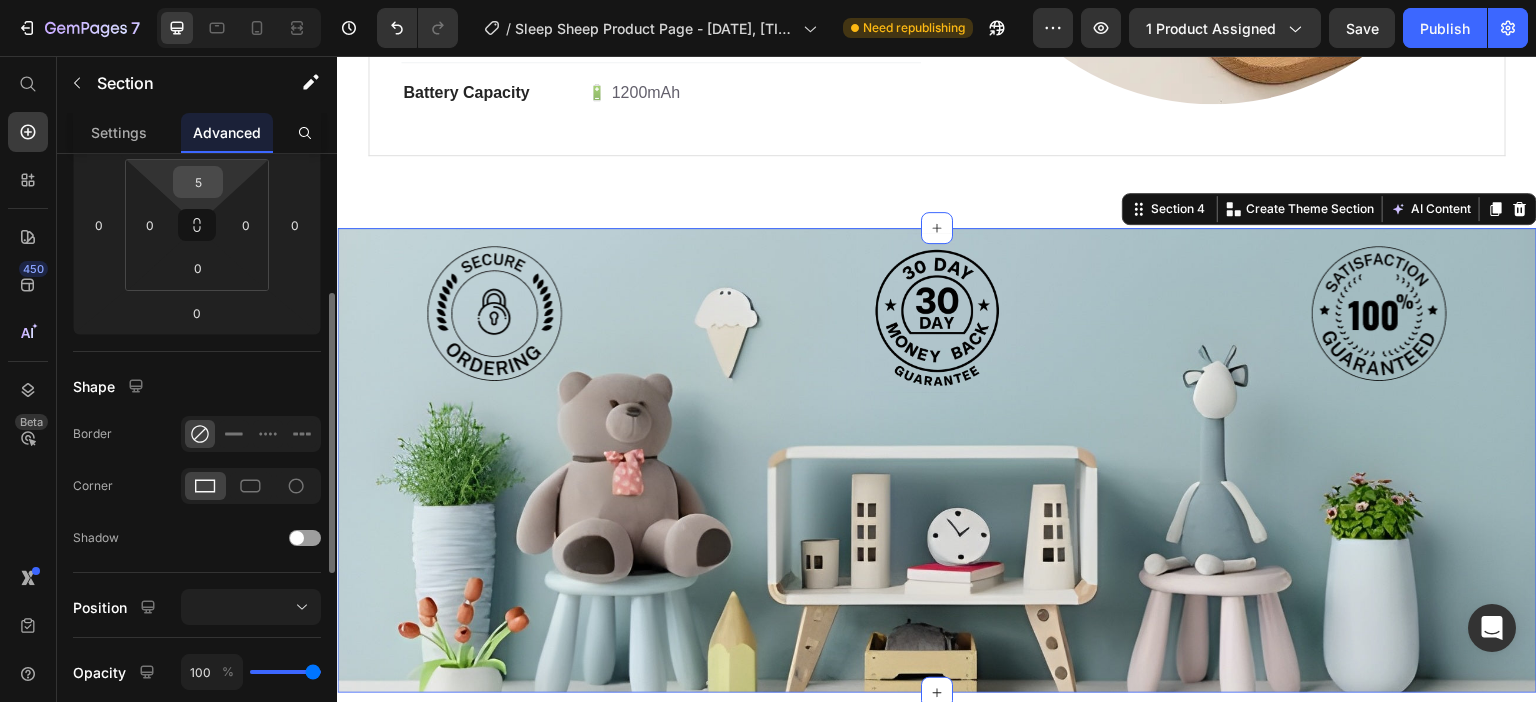 click on "5" at bounding box center [198, 182] 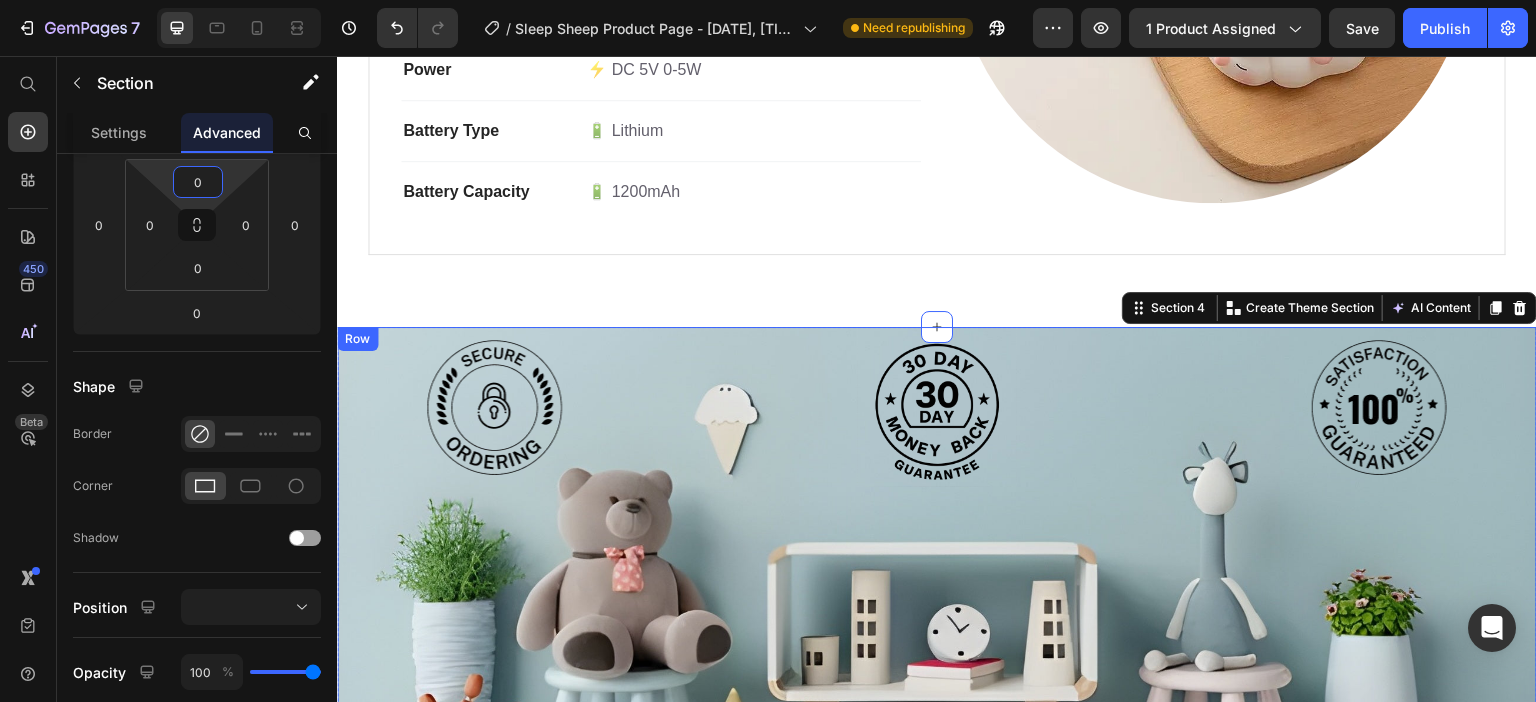 scroll, scrollTop: 2240, scrollLeft: 0, axis: vertical 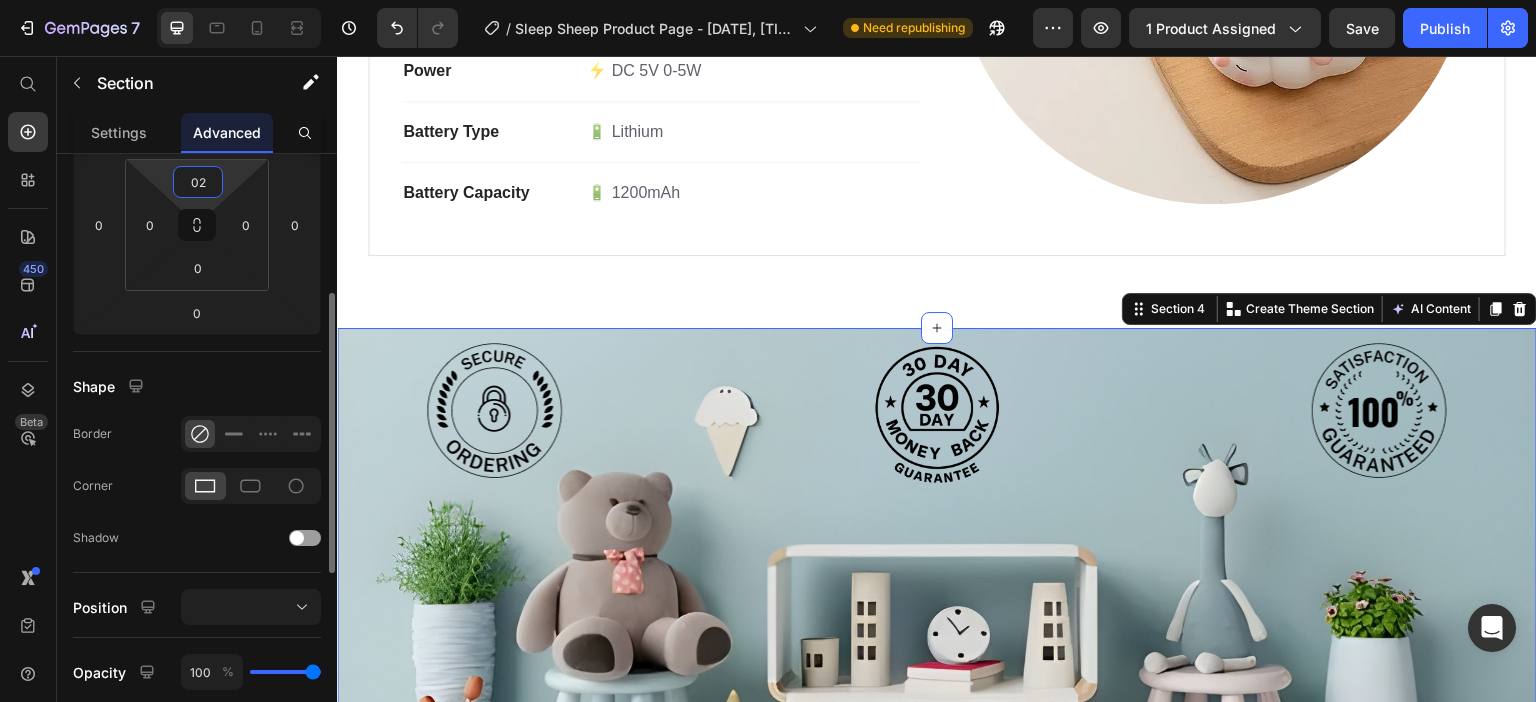 type on "0" 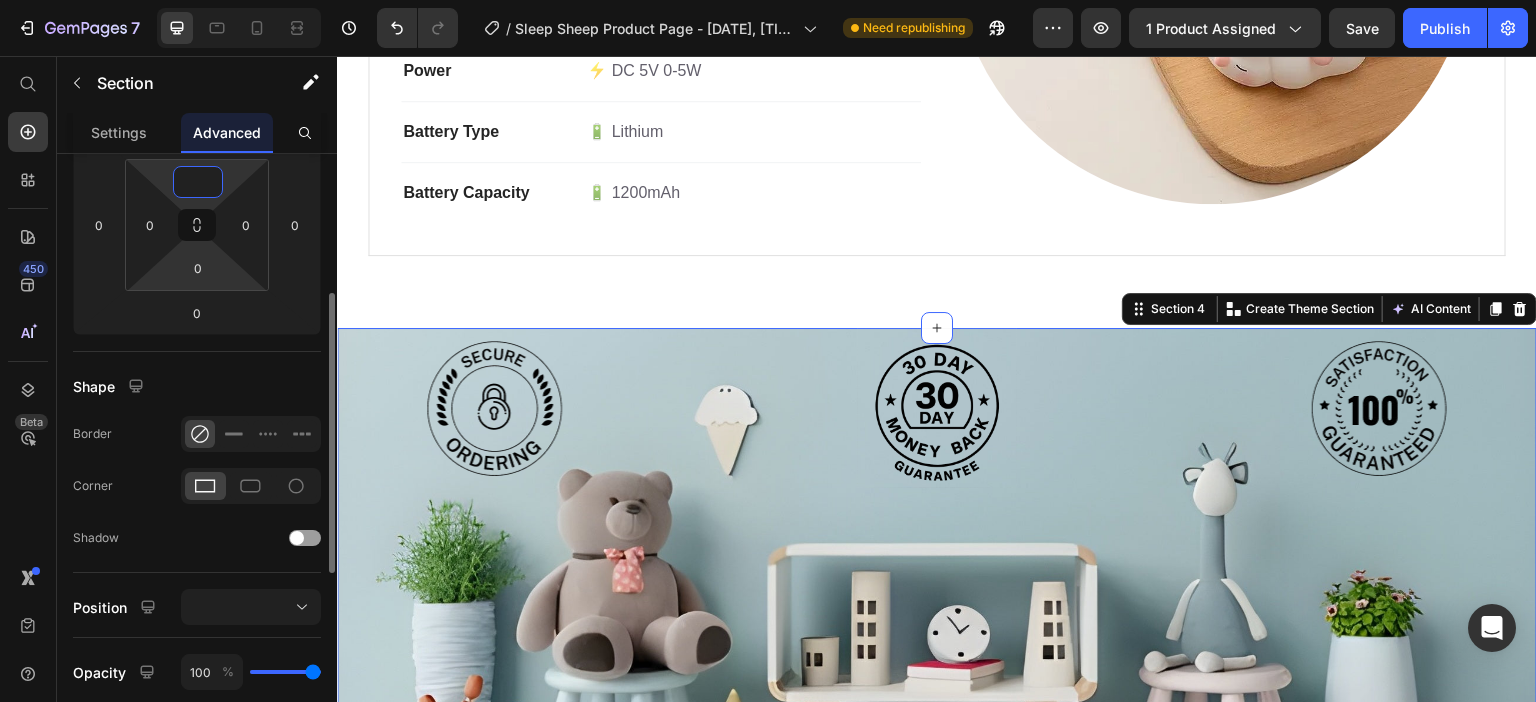 scroll, scrollTop: 200, scrollLeft: 0, axis: vertical 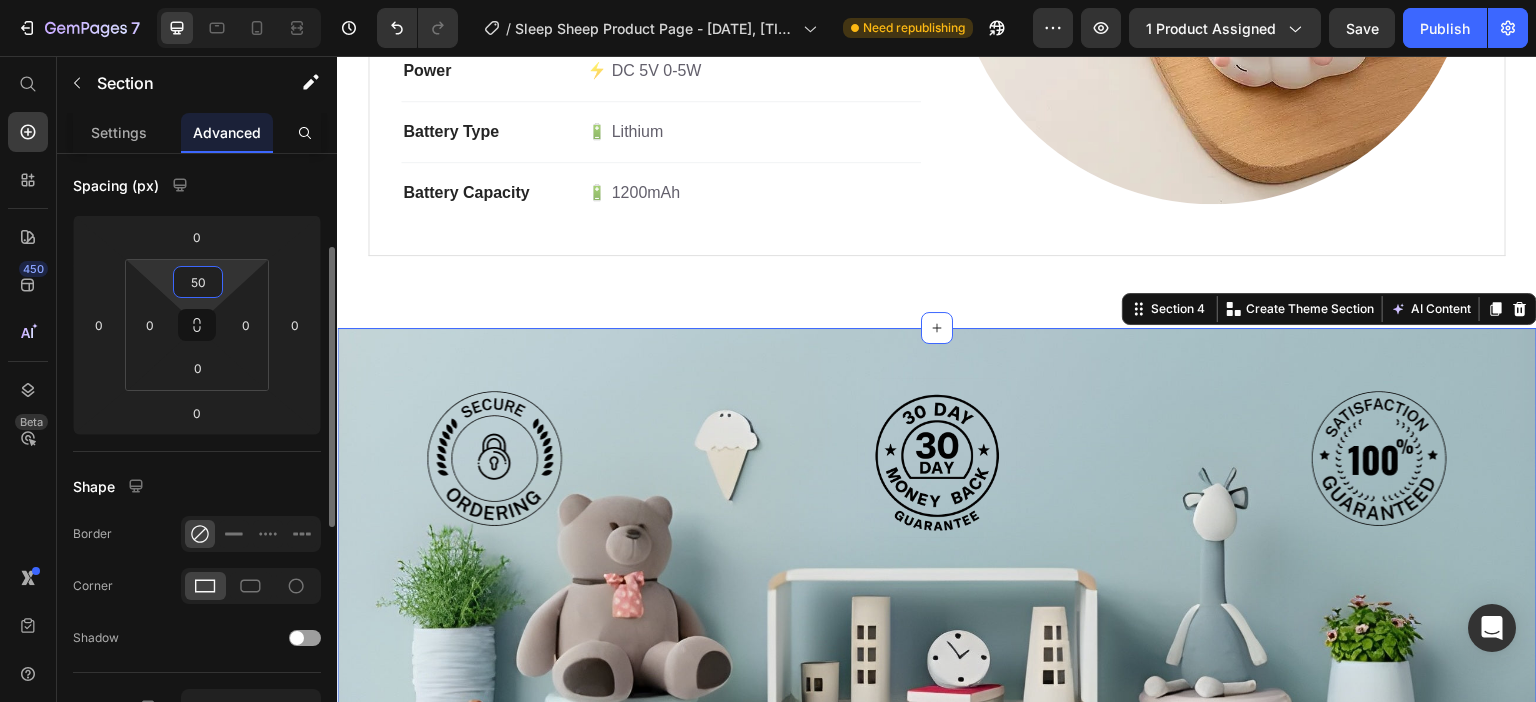 type on "5" 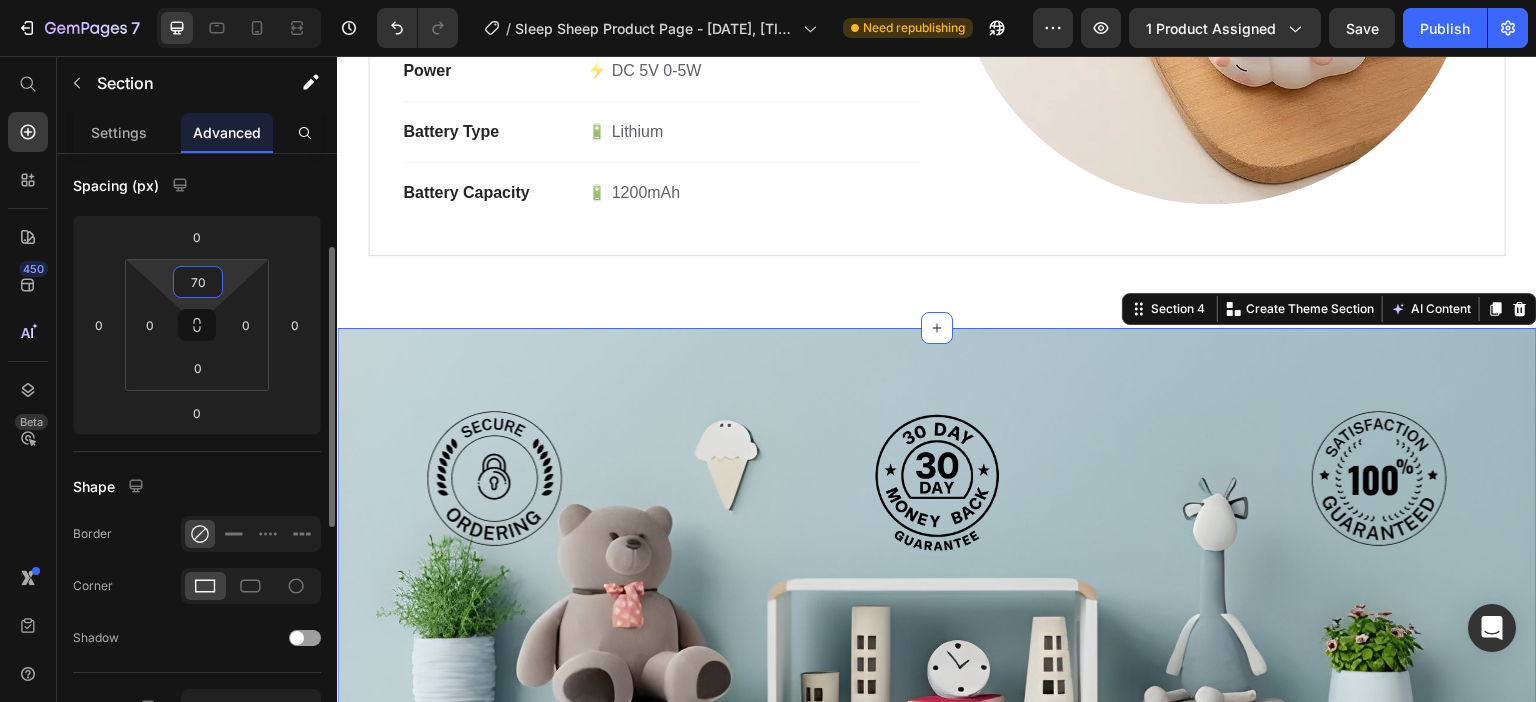 type on "7" 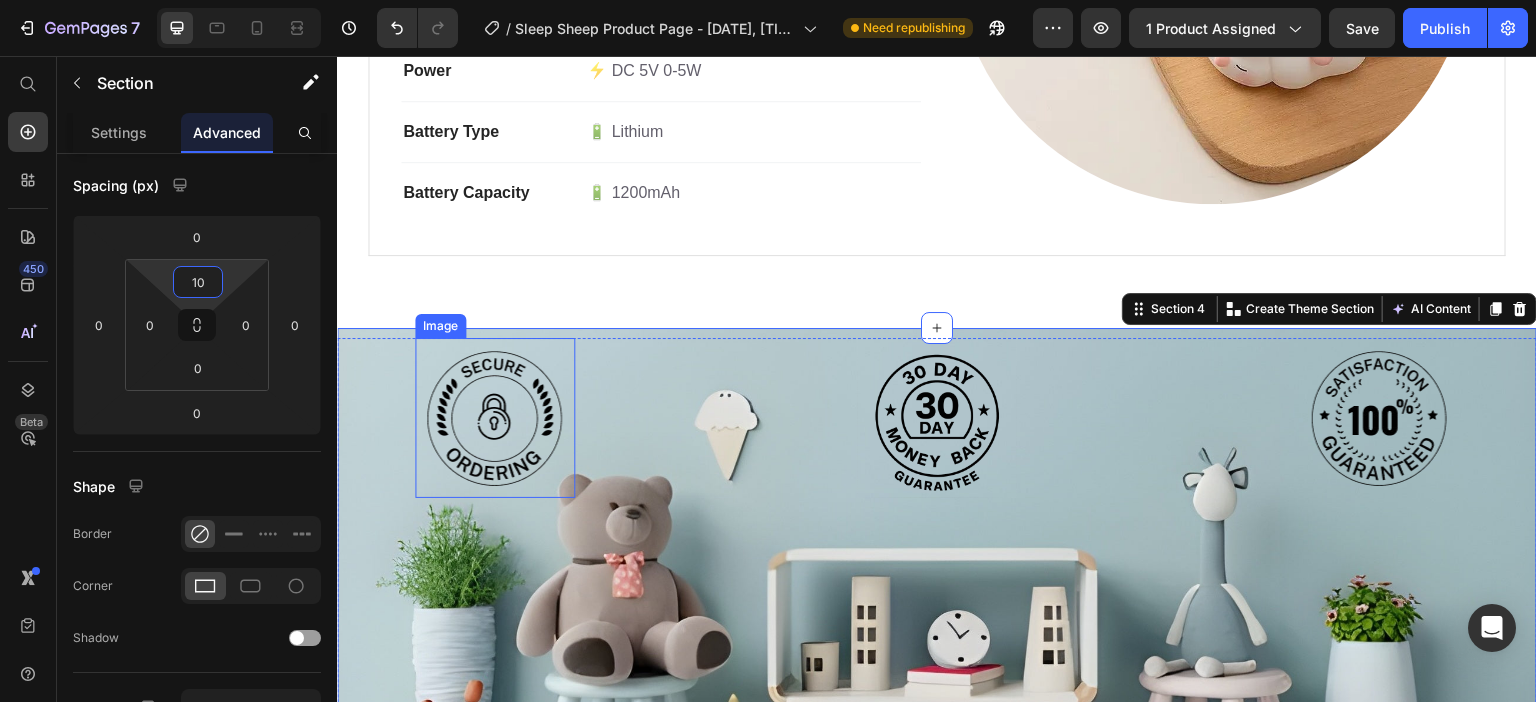 type on "150" 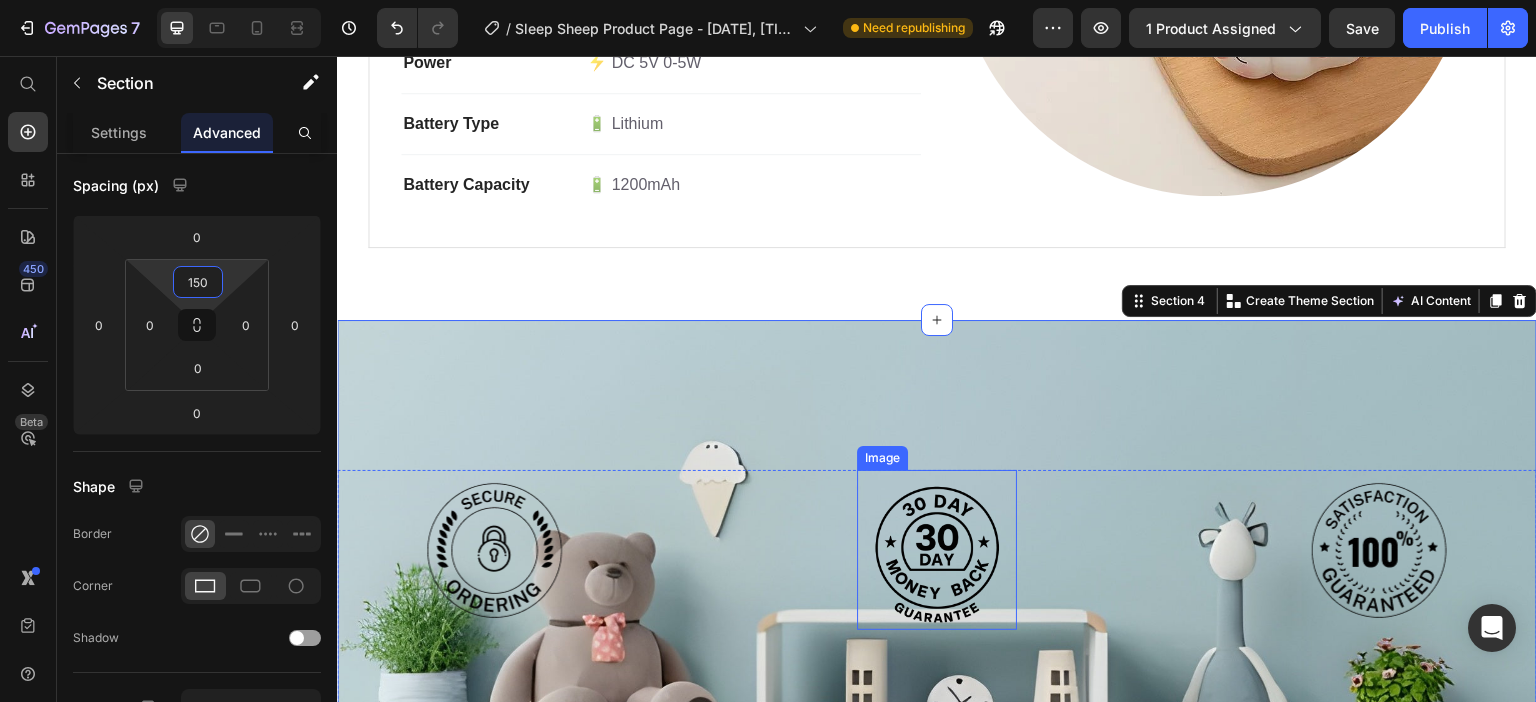 scroll, scrollTop: 2240, scrollLeft: 0, axis: vertical 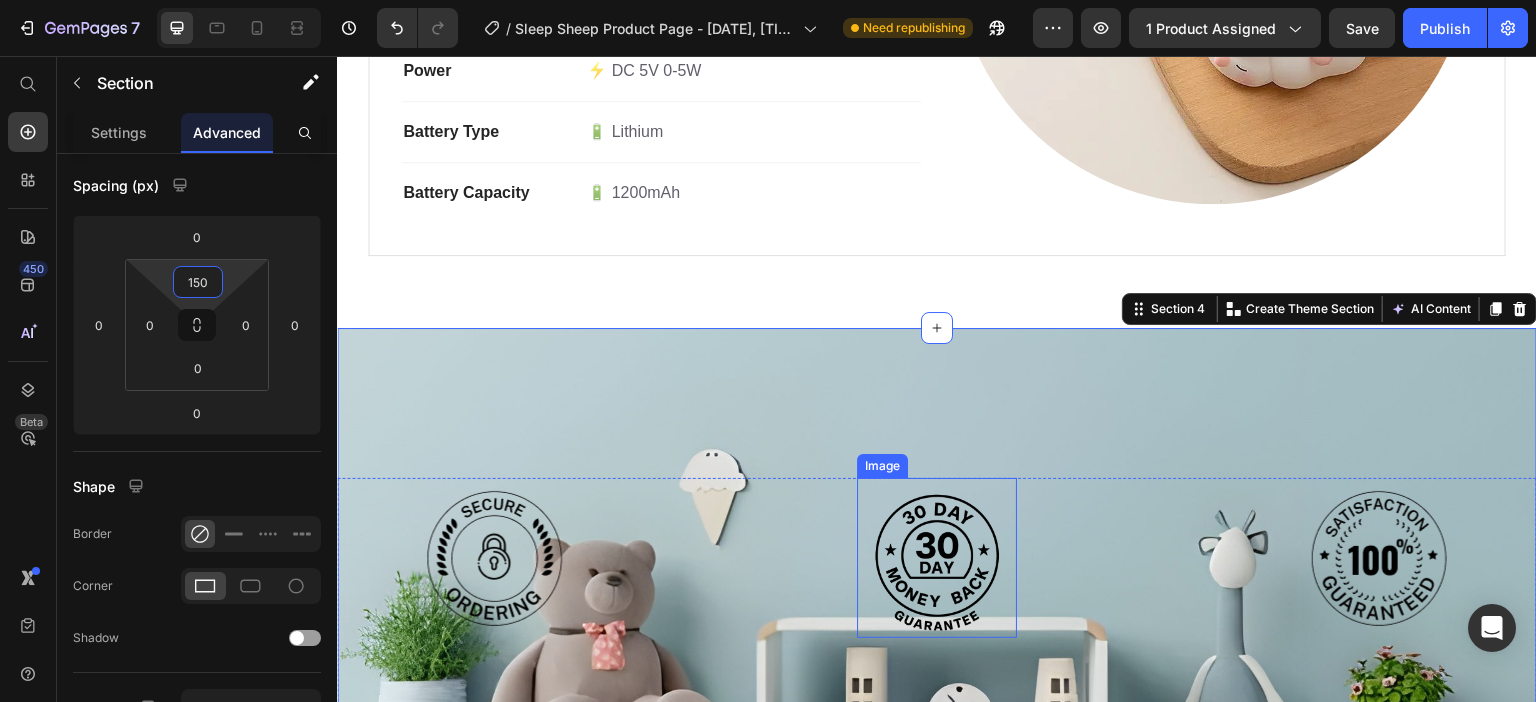 click at bounding box center [937, 558] 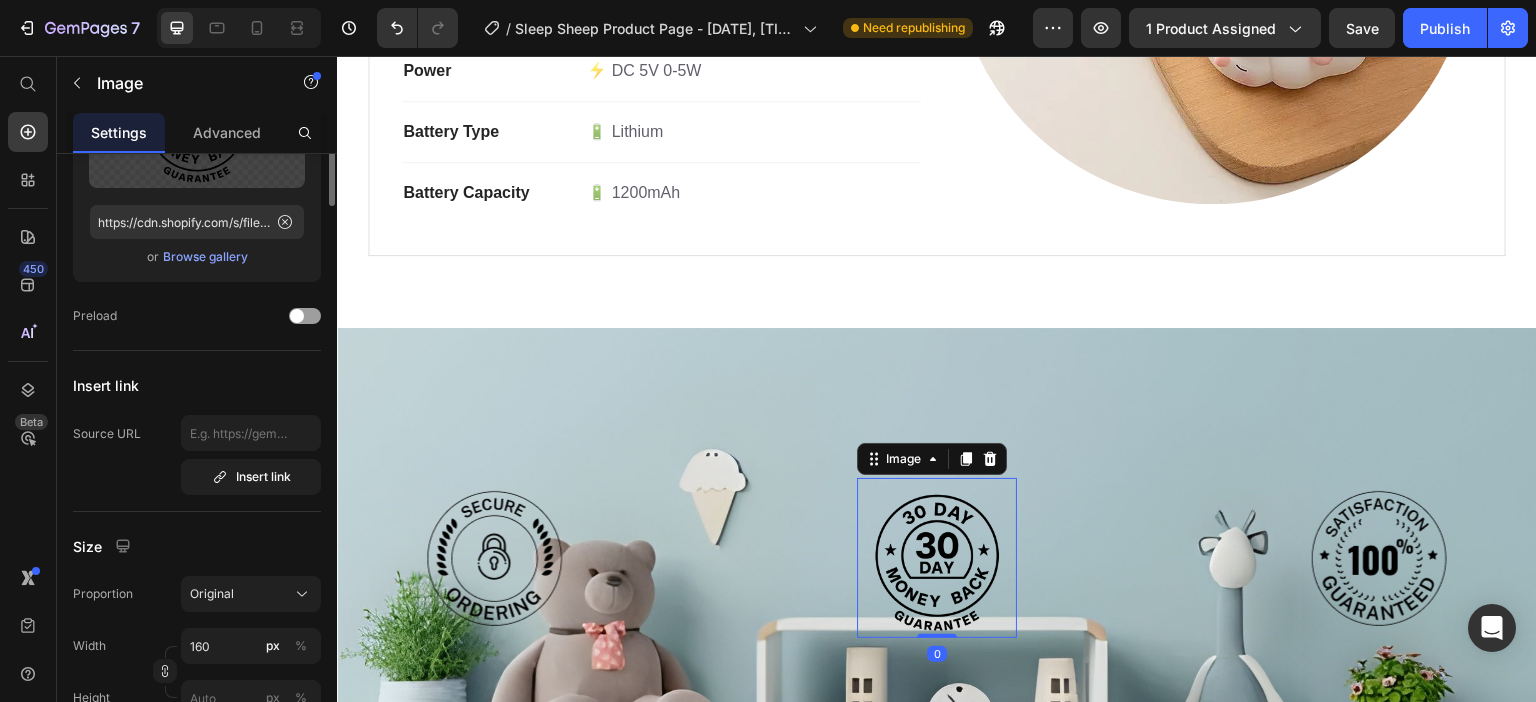 scroll, scrollTop: 0, scrollLeft: 0, axis: both 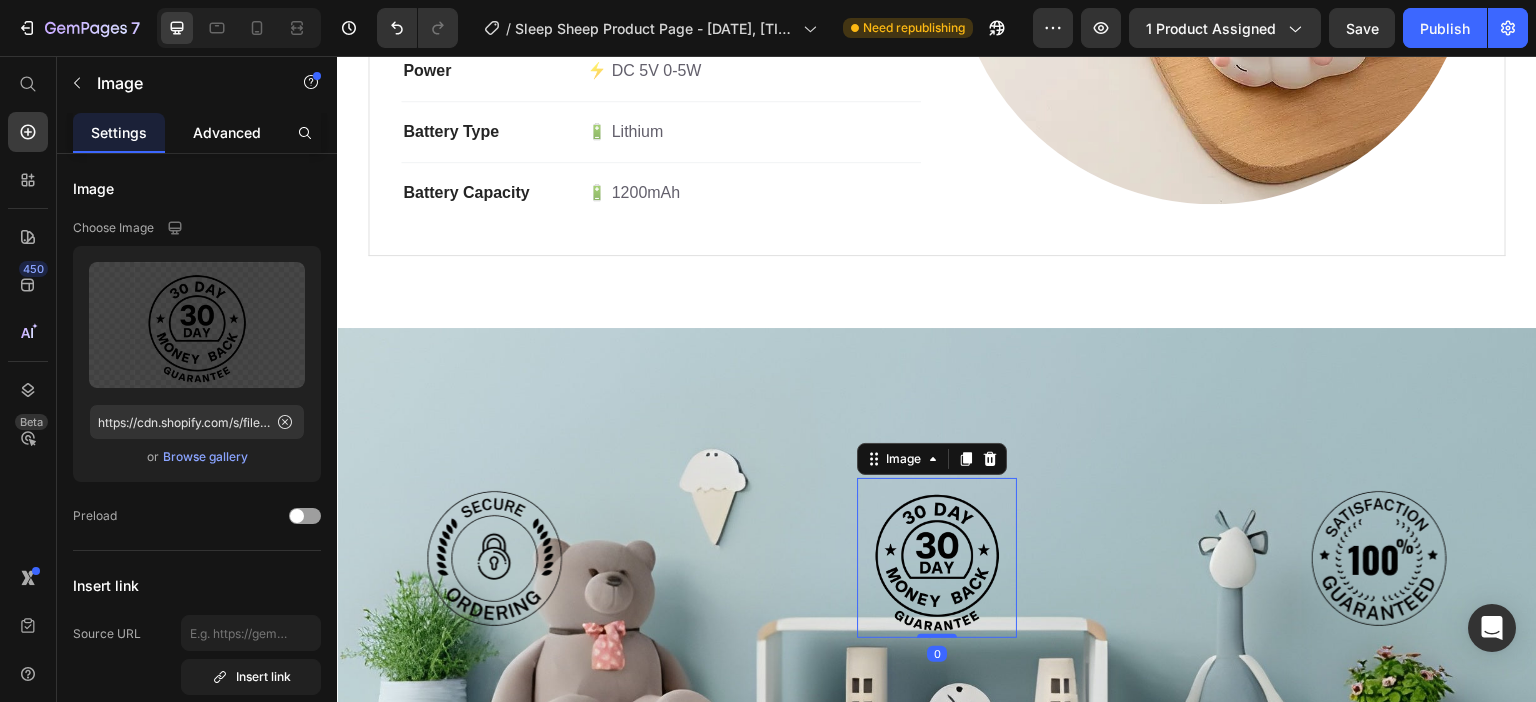 click on "Advanced" at bounding box center [227, 132] 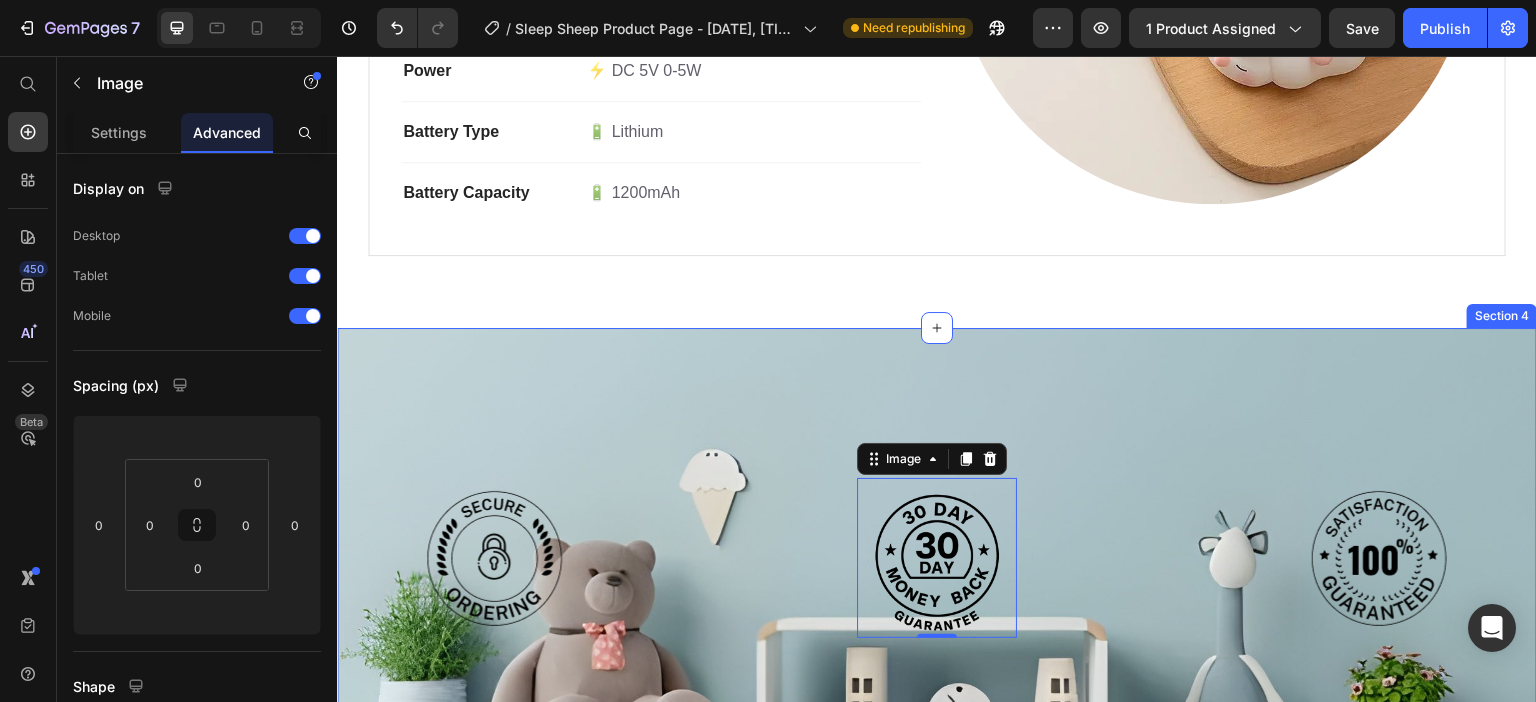 click on "Image Image   0 Image Row Section 4" at bounding box center (937, 633) 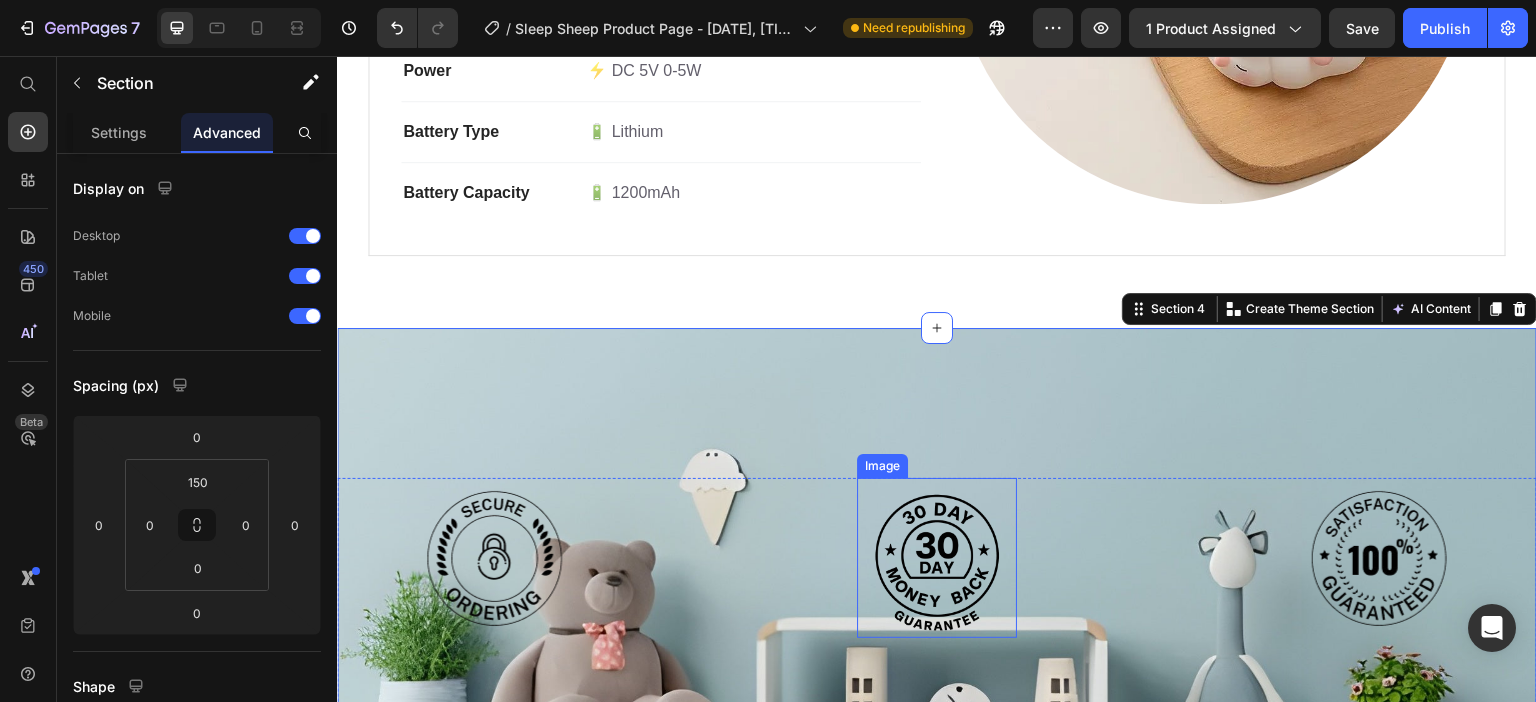 click at bounding box center (937, 558) 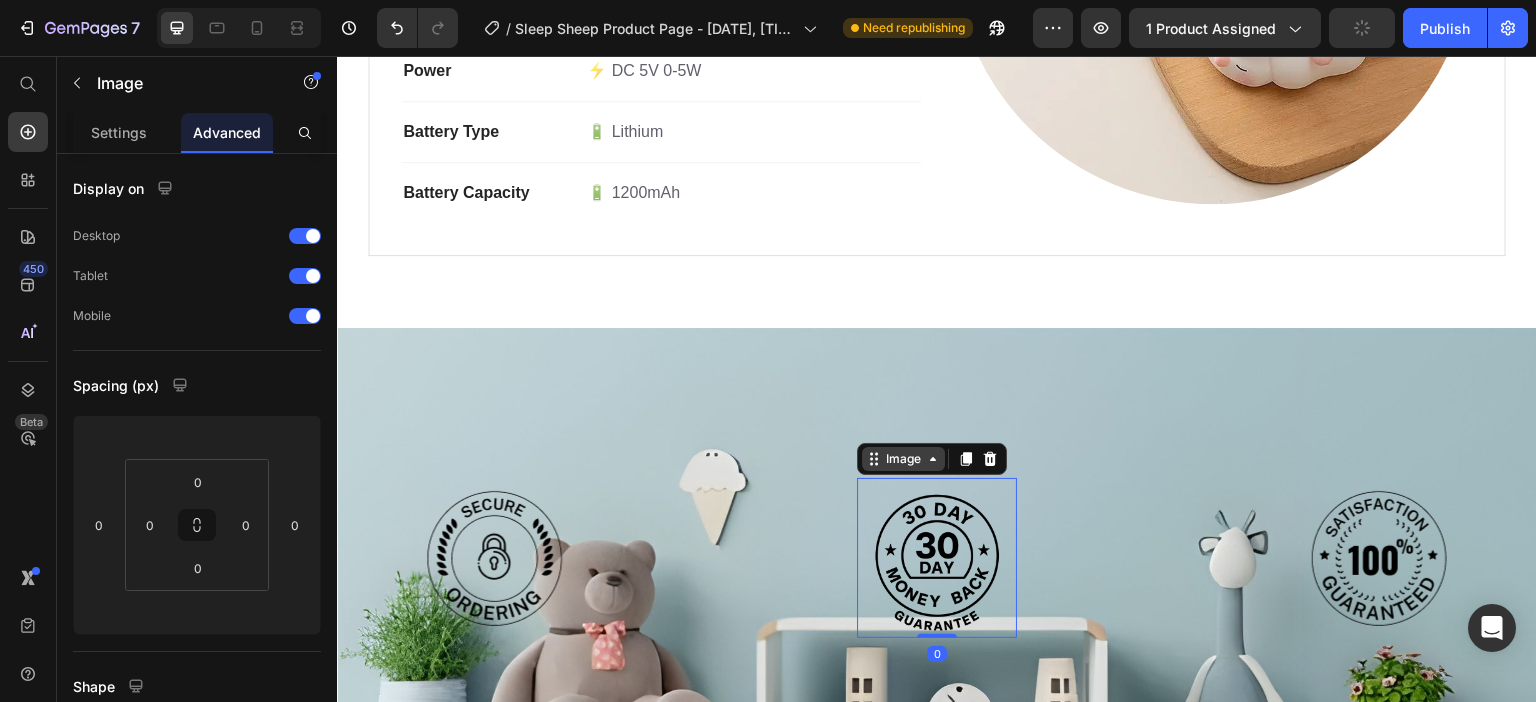 click 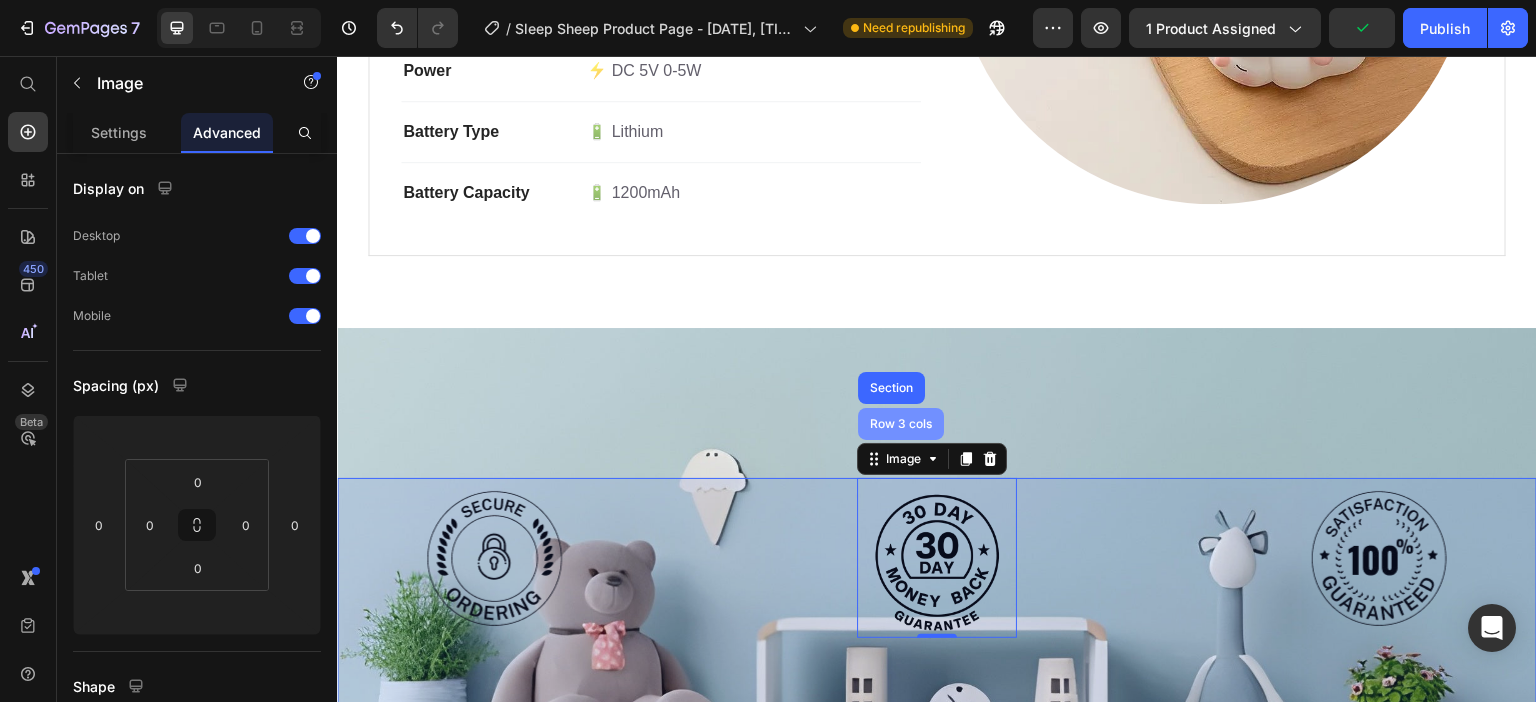 click on "Row 3 cols" at bounding box center (901, 424) 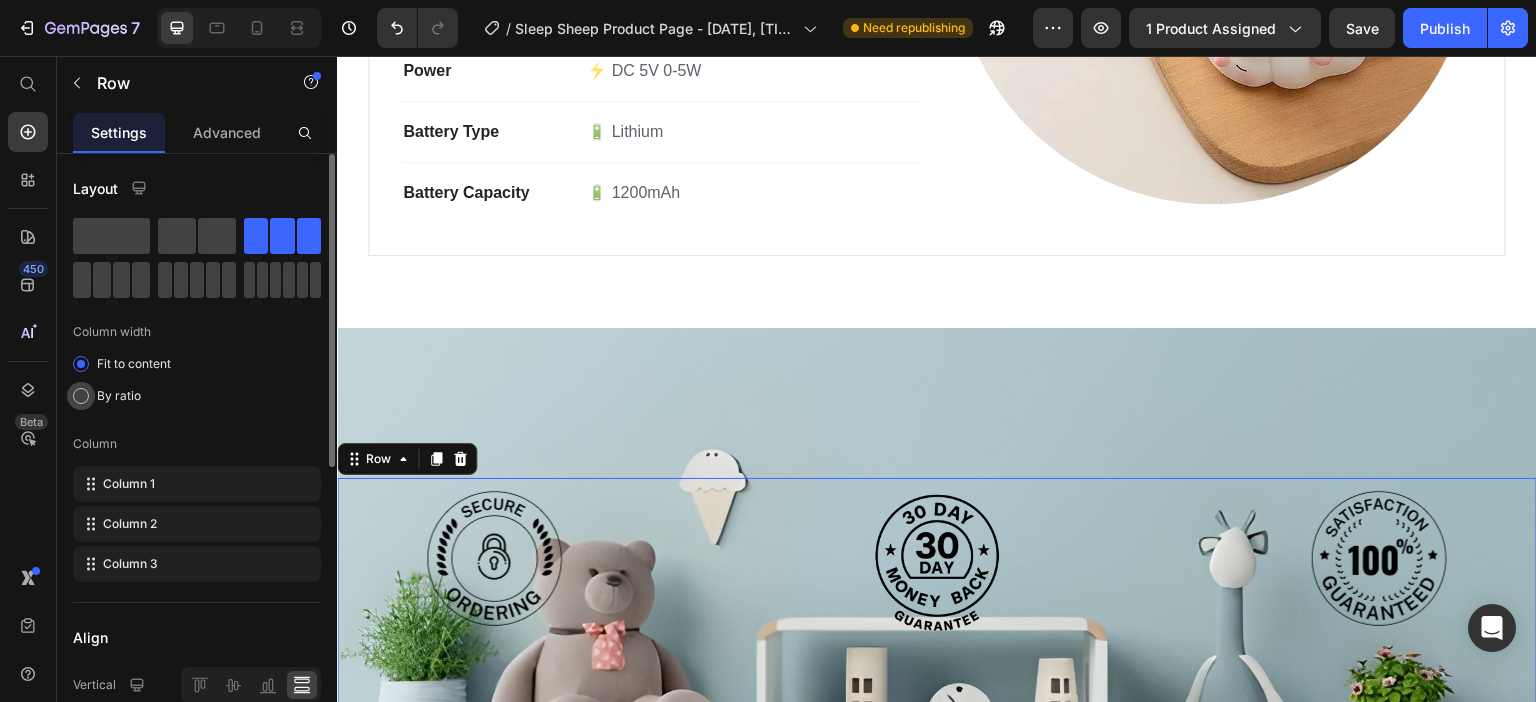click on "By ratio" at bounding box center (119, 396) 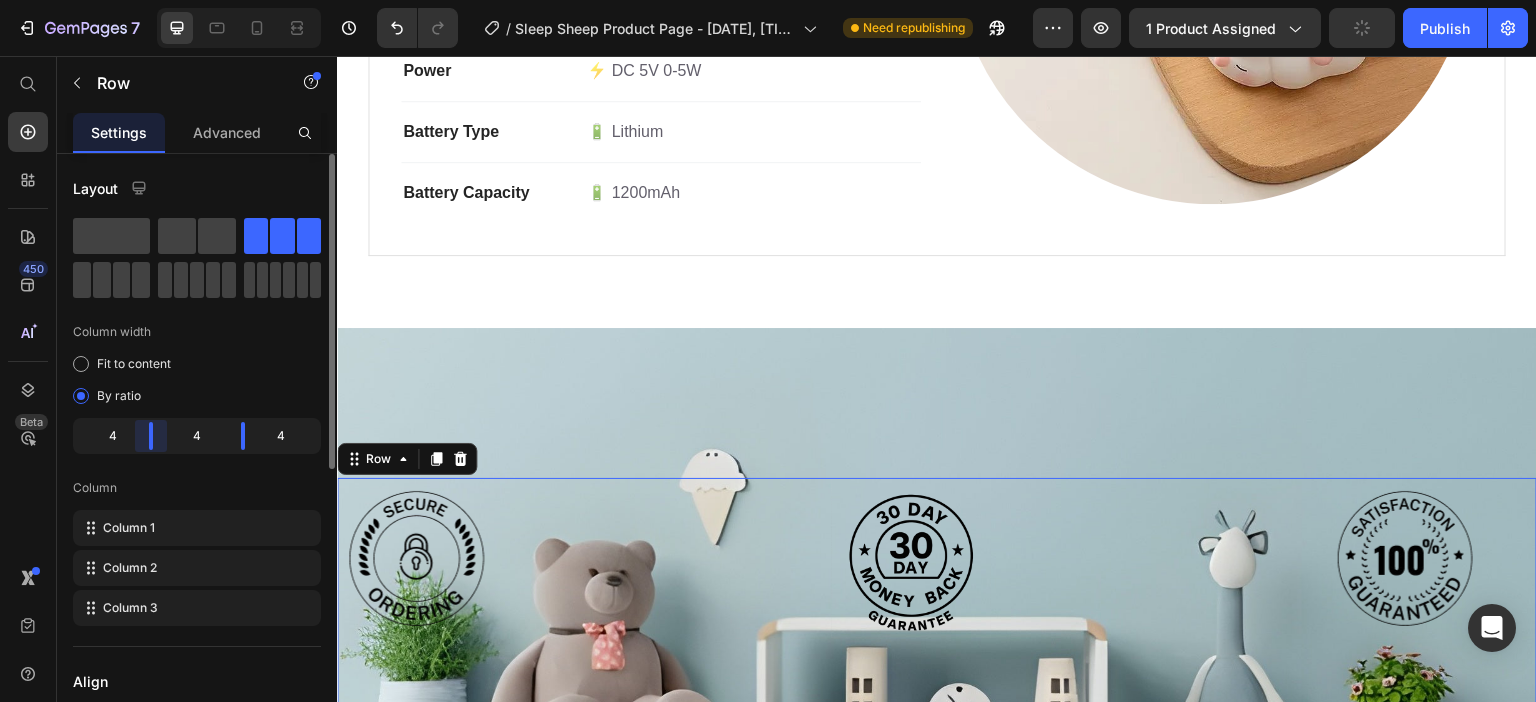 drag, startPoint x: 150, startPoint y: 434, endPoint x: 160, endPoint y: 453, distance: 21.470911 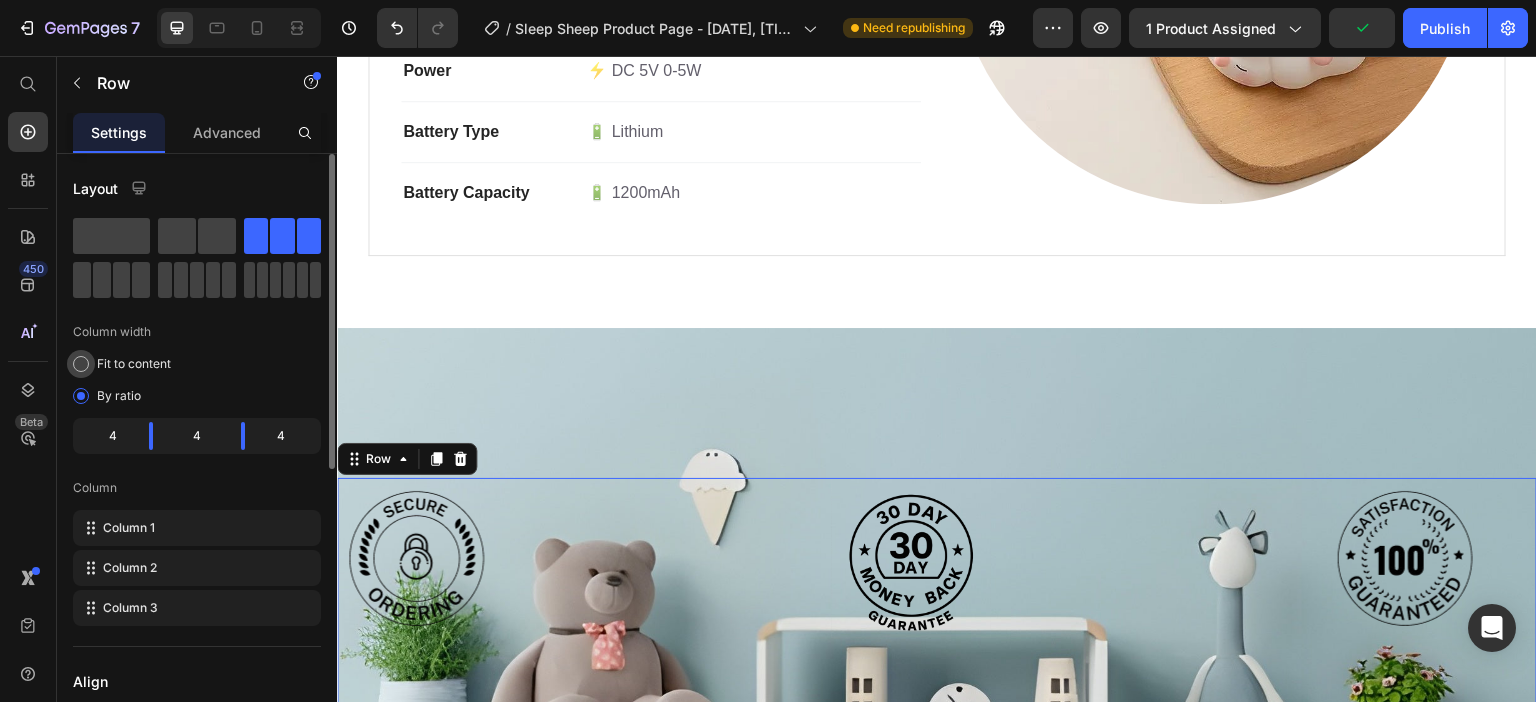 click on "Fit to content" at bounding box center (134, 364) 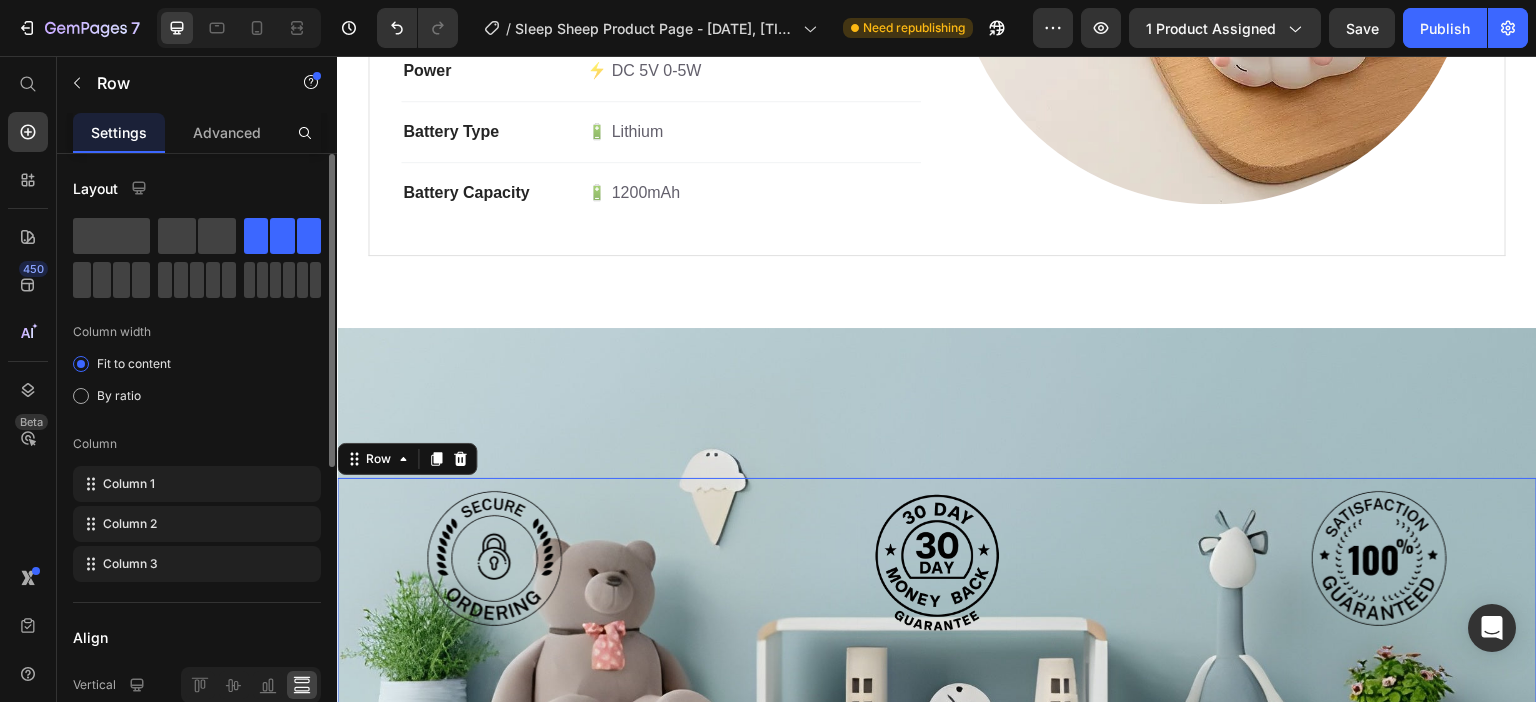 click on "Fit to content By ratio" at bounding box center [197, 380] 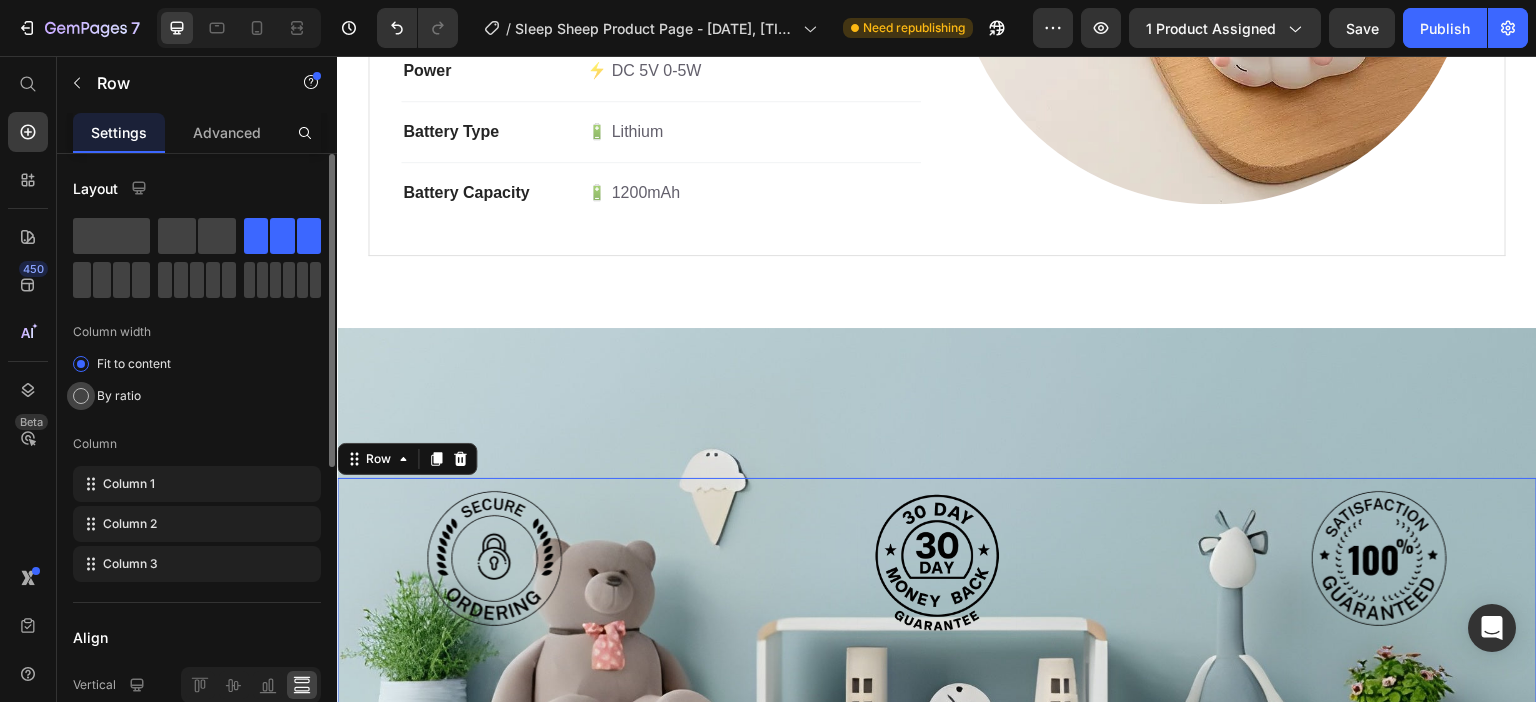 click on "By ratio" at bounding box center (119, 396) 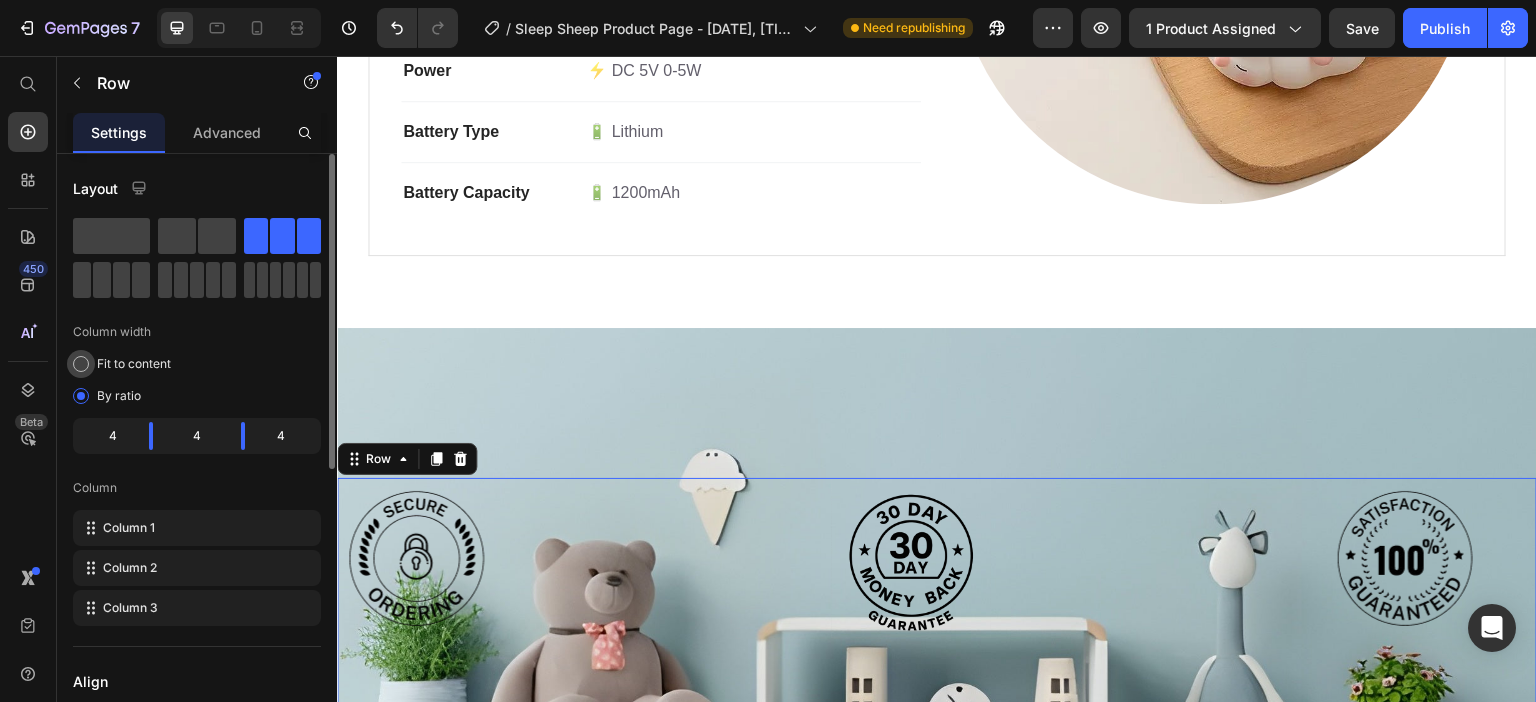 click on "Fit to content" 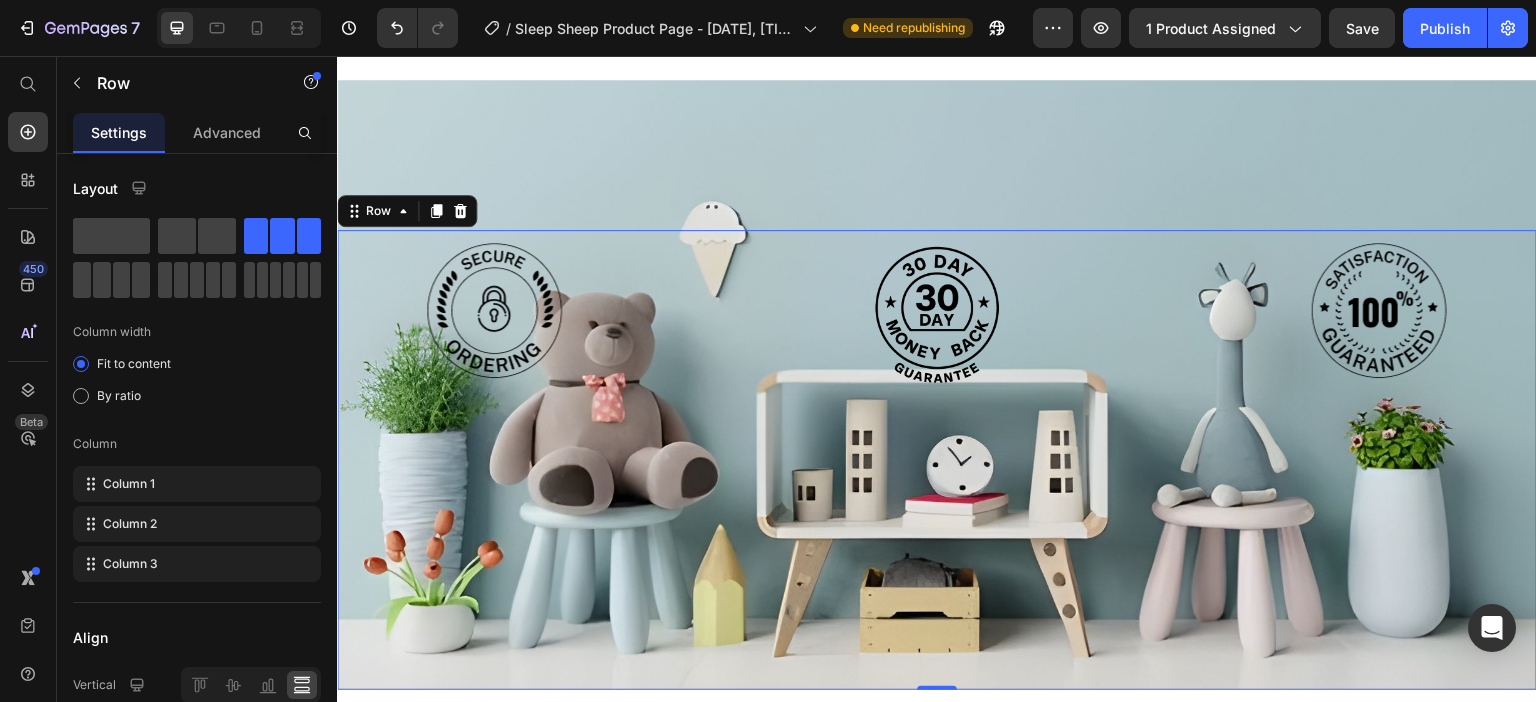 scroll, scrollTop: 2540, scrollLeft: 0, axis: vertical 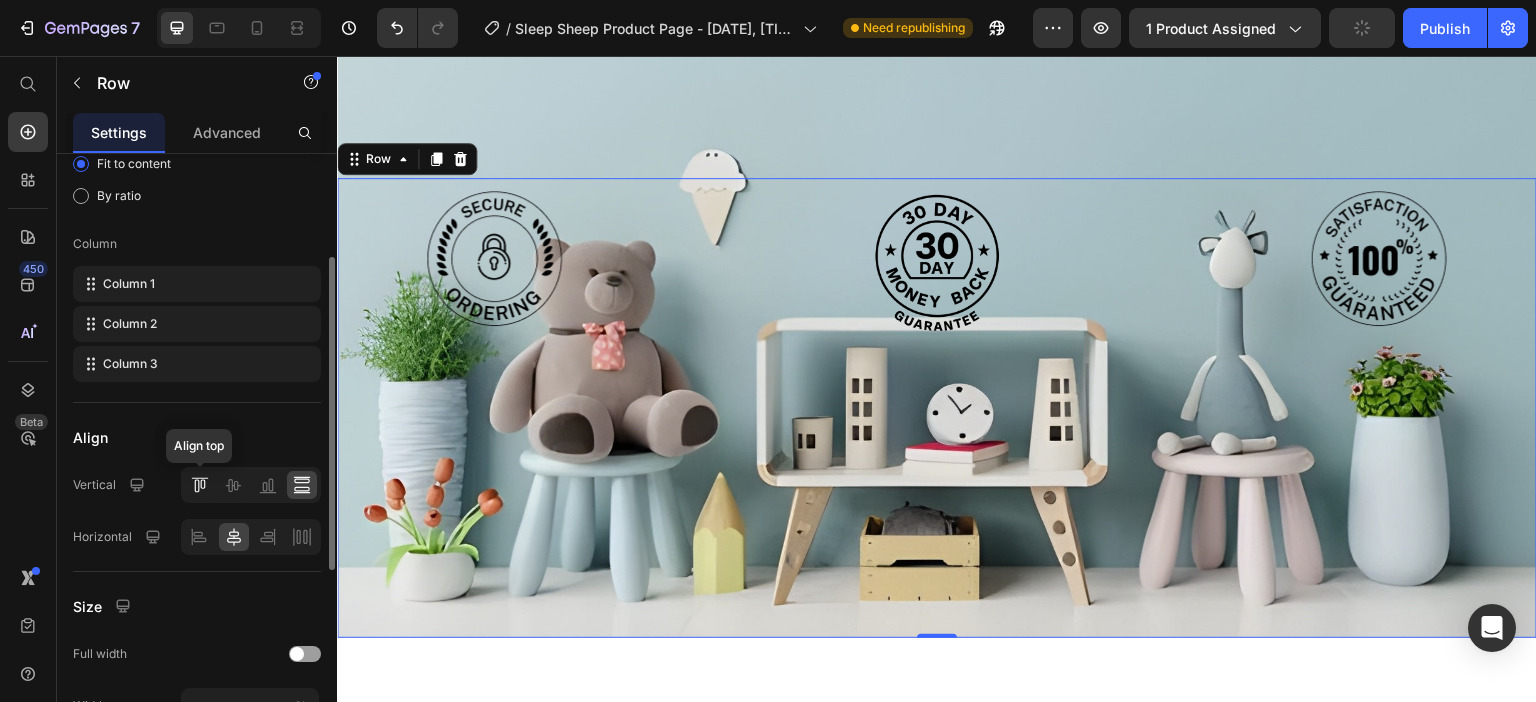 click 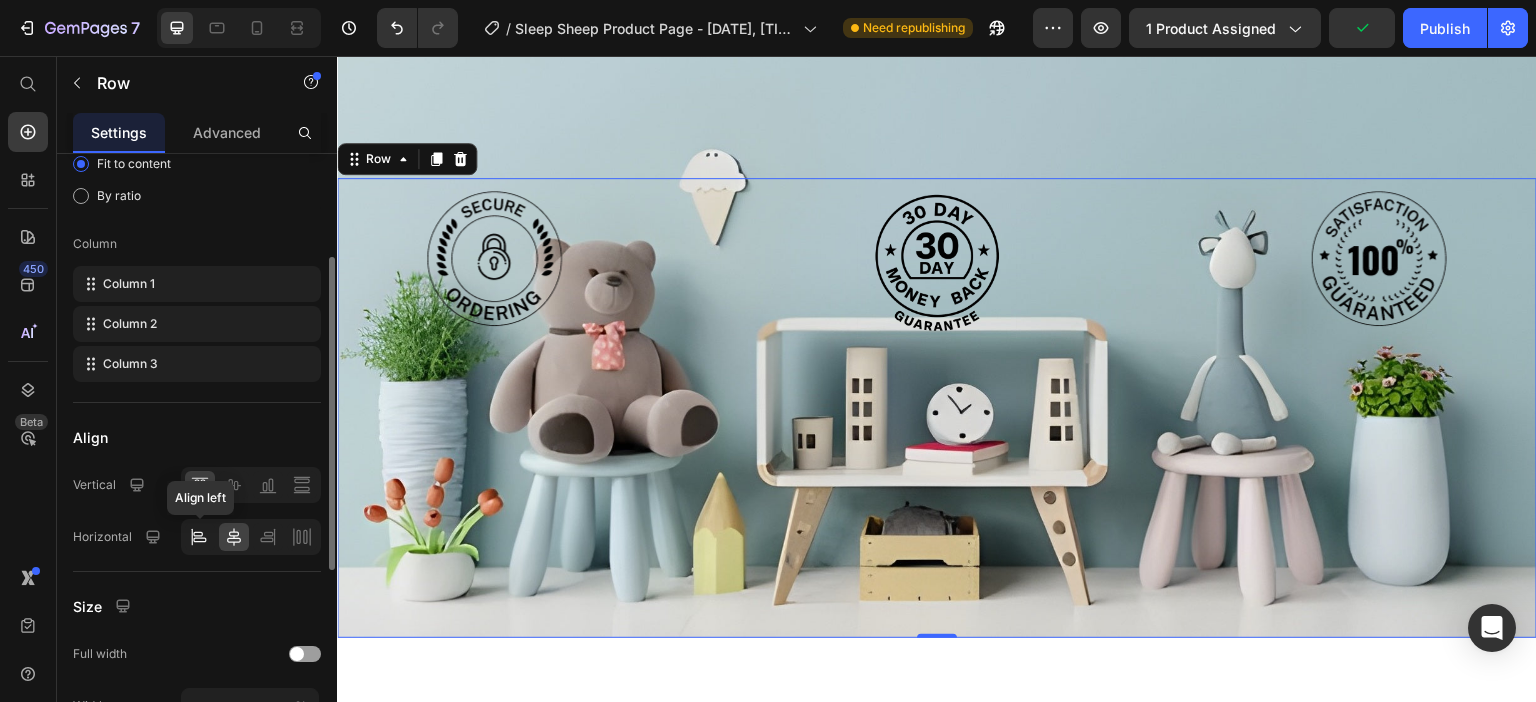 click 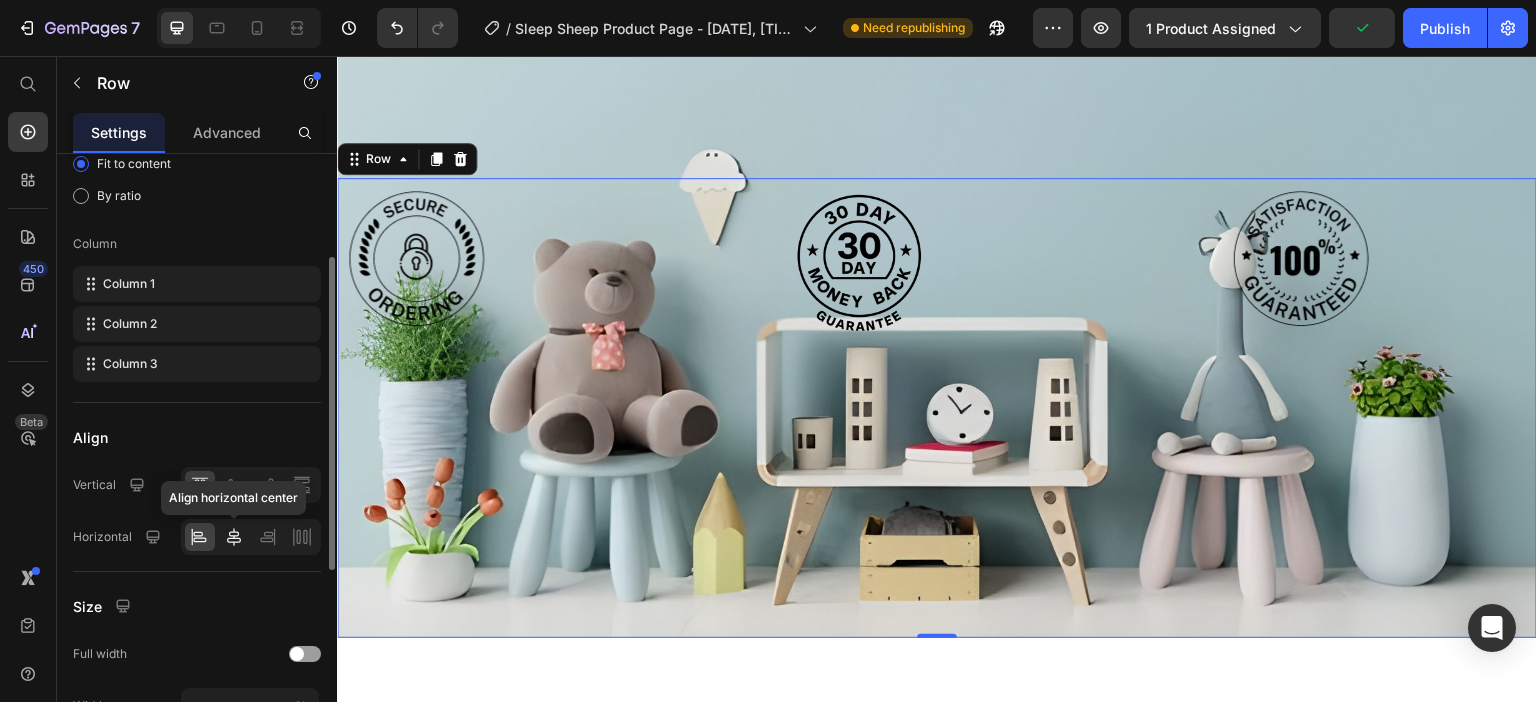 click 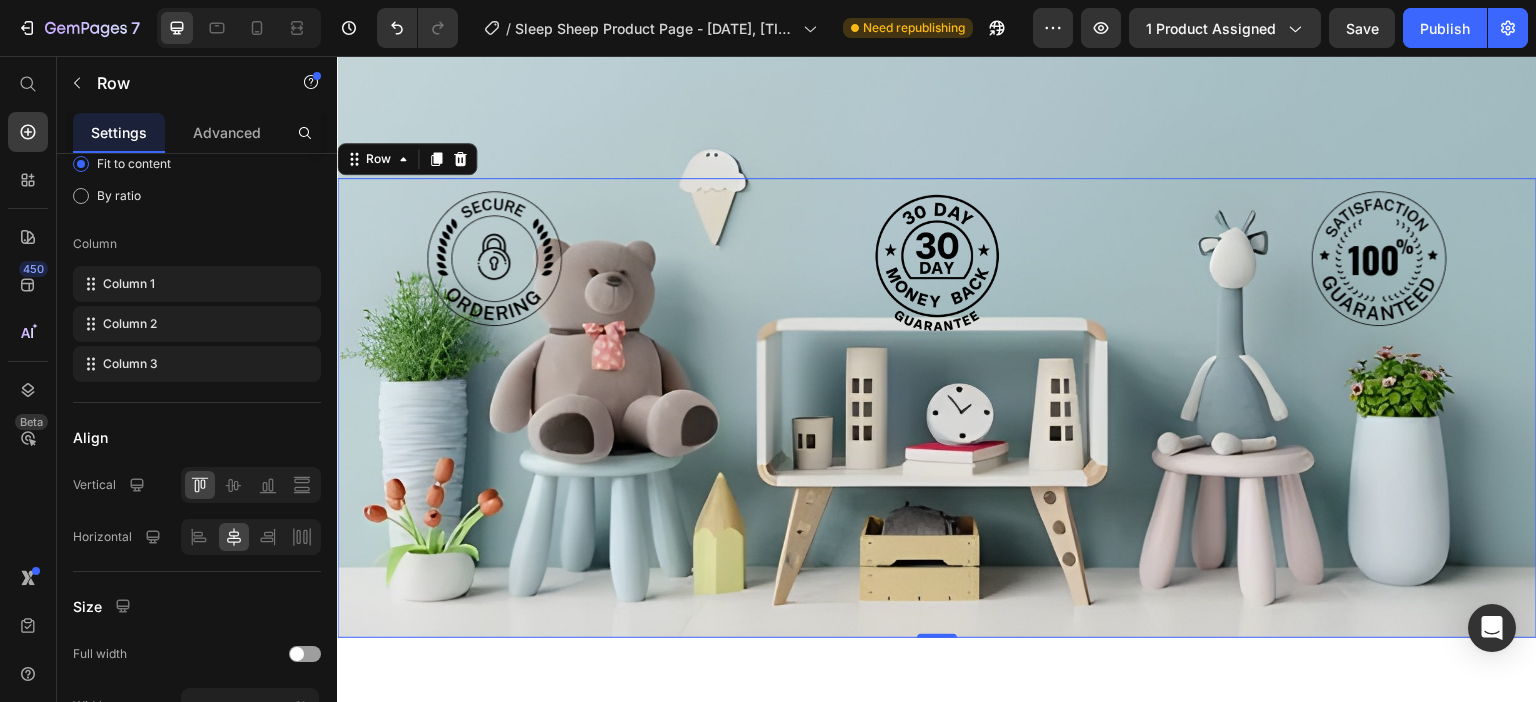 click on "Image Image Image Row   0" at bounding box center [937, 408] 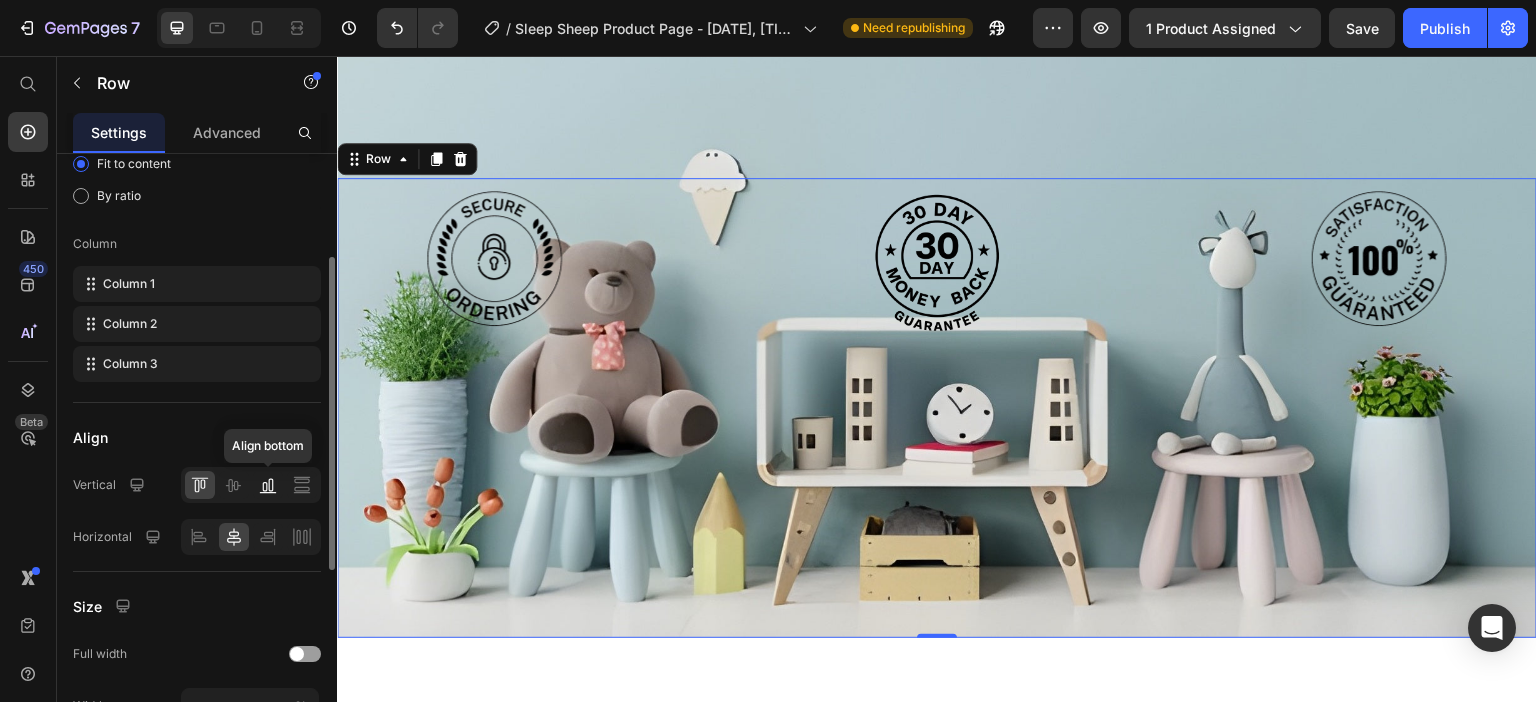 click 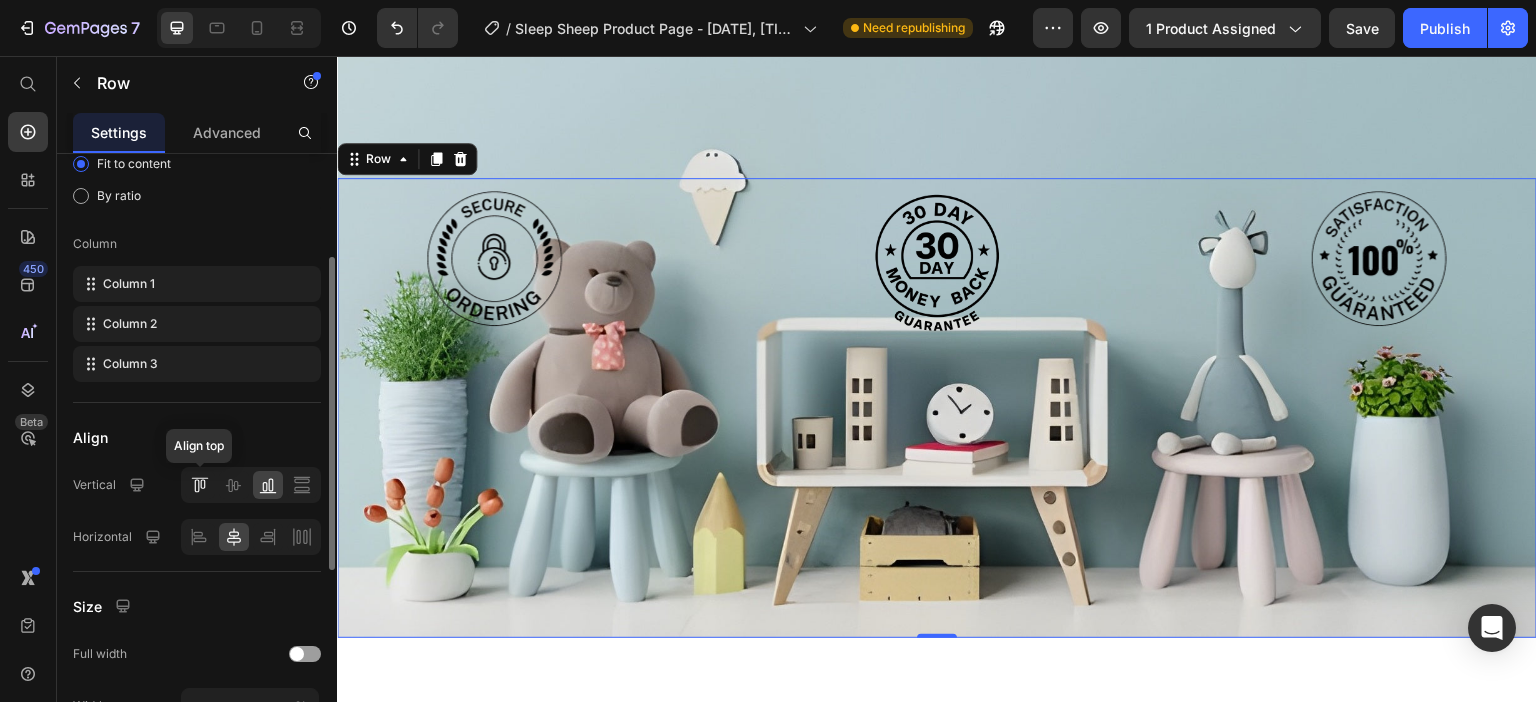 click 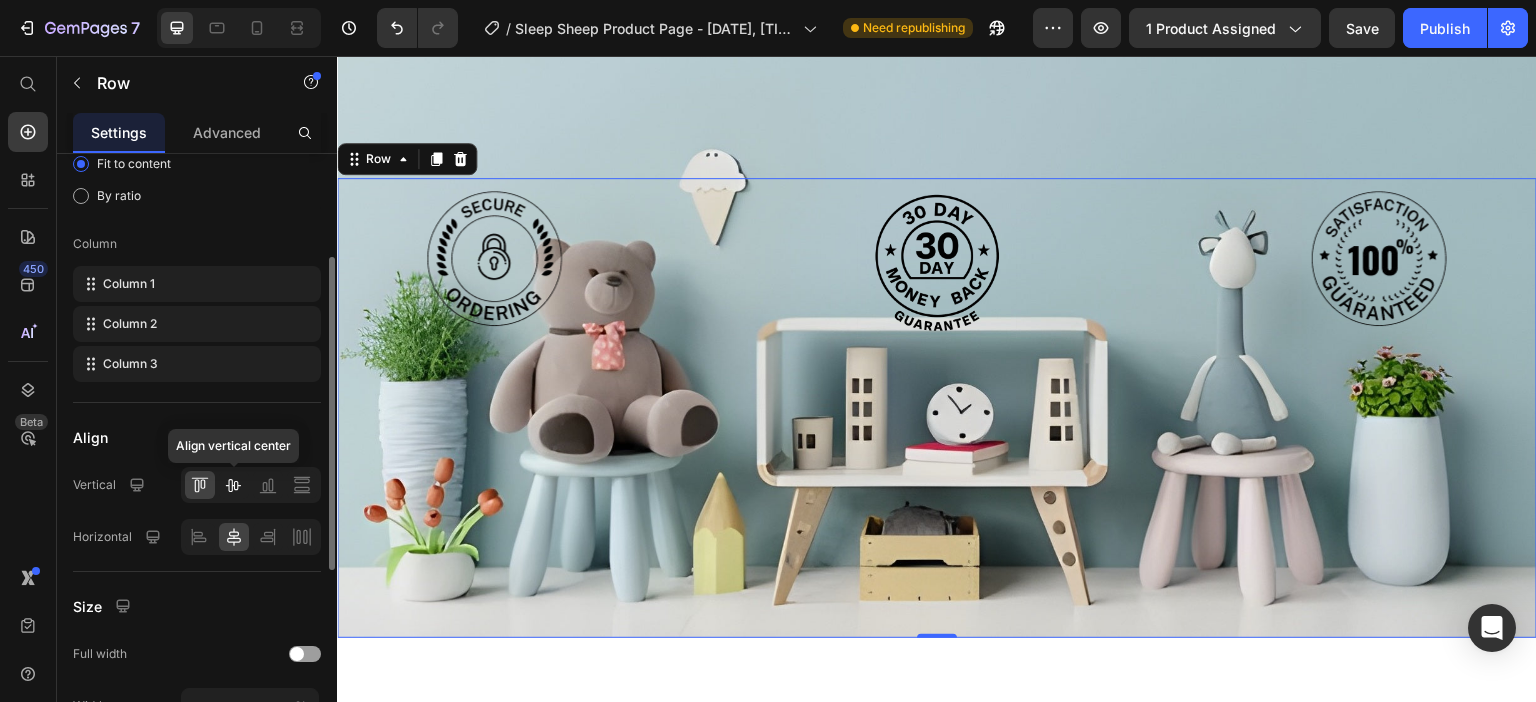 click 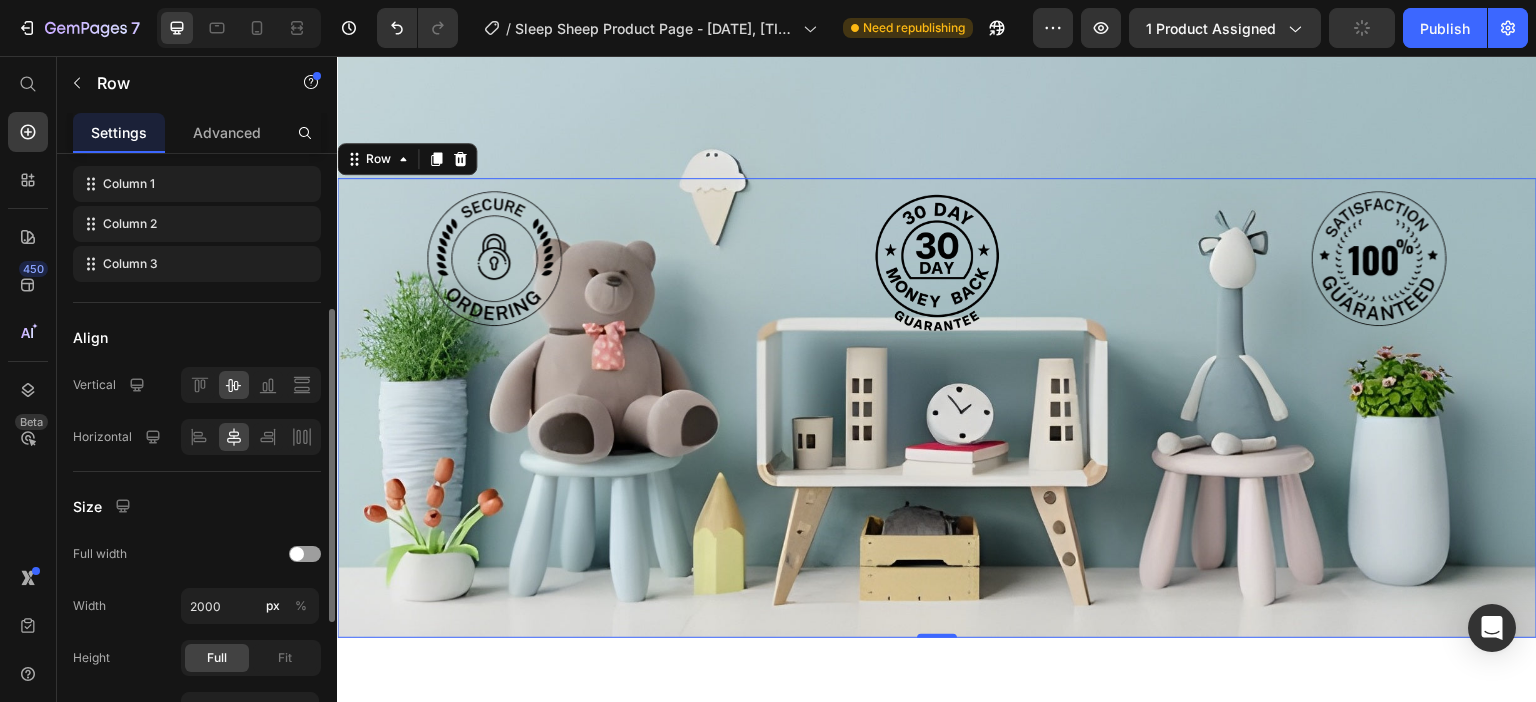 scroll, scrollTop: 400, scrollLeft: 0, axis: vertical 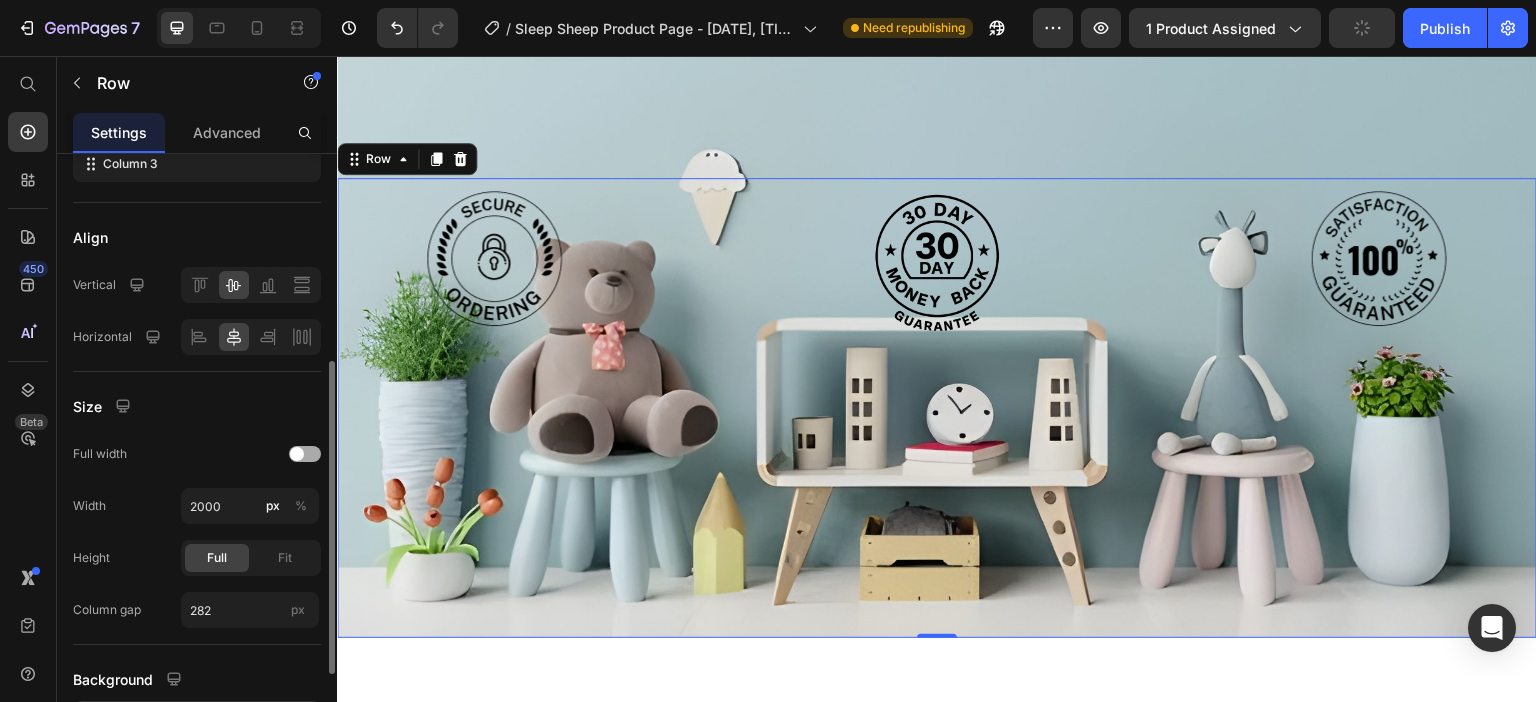 click on "Full width" 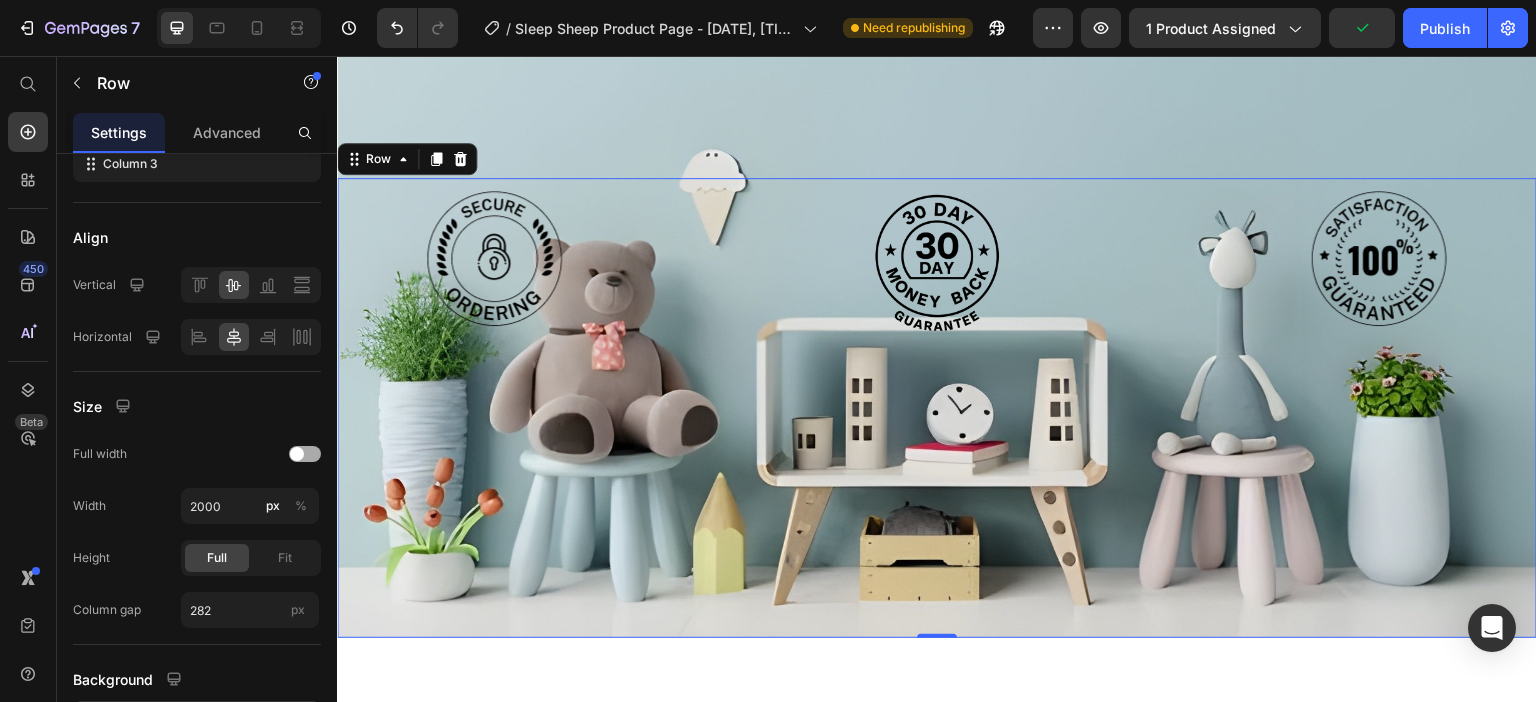 click at bounding box center [305, 454] 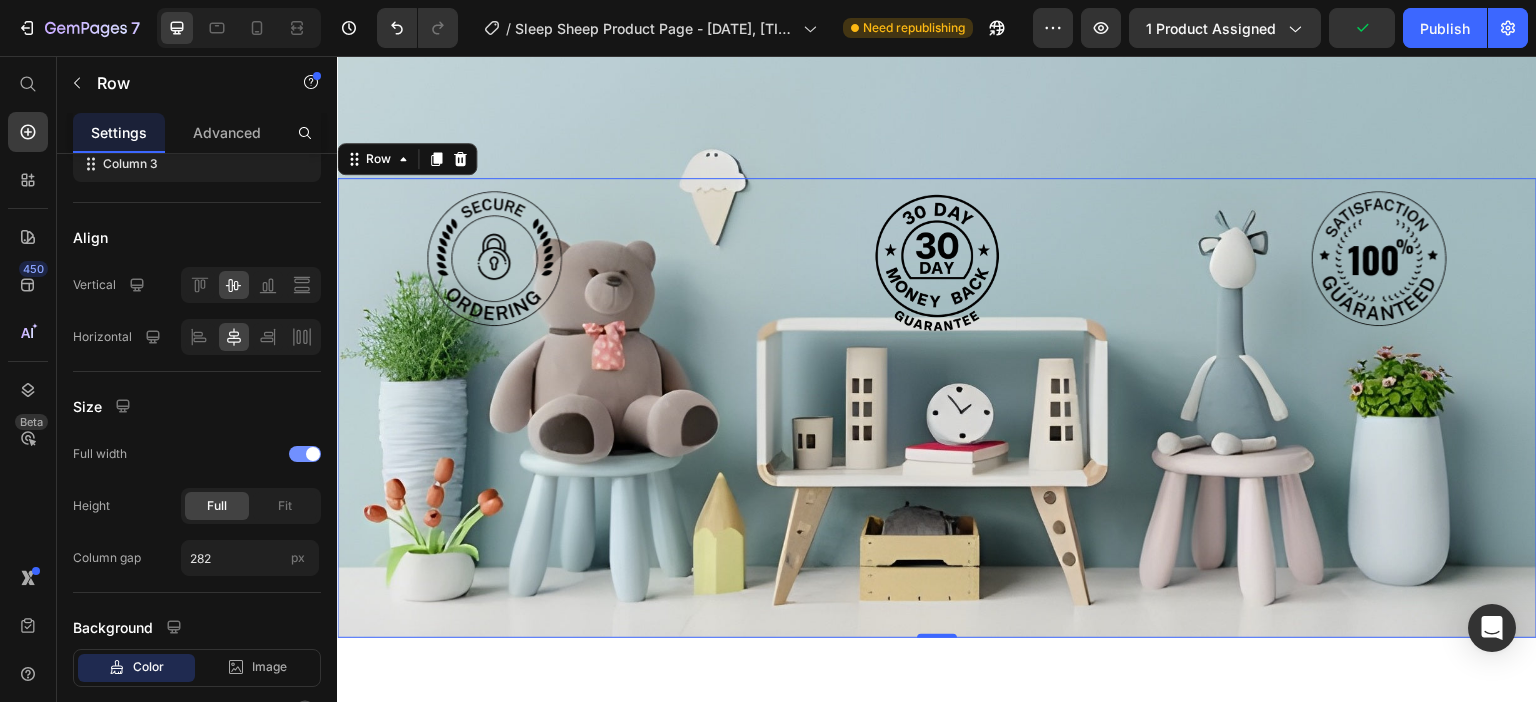 click at bounding box center [313, 454] 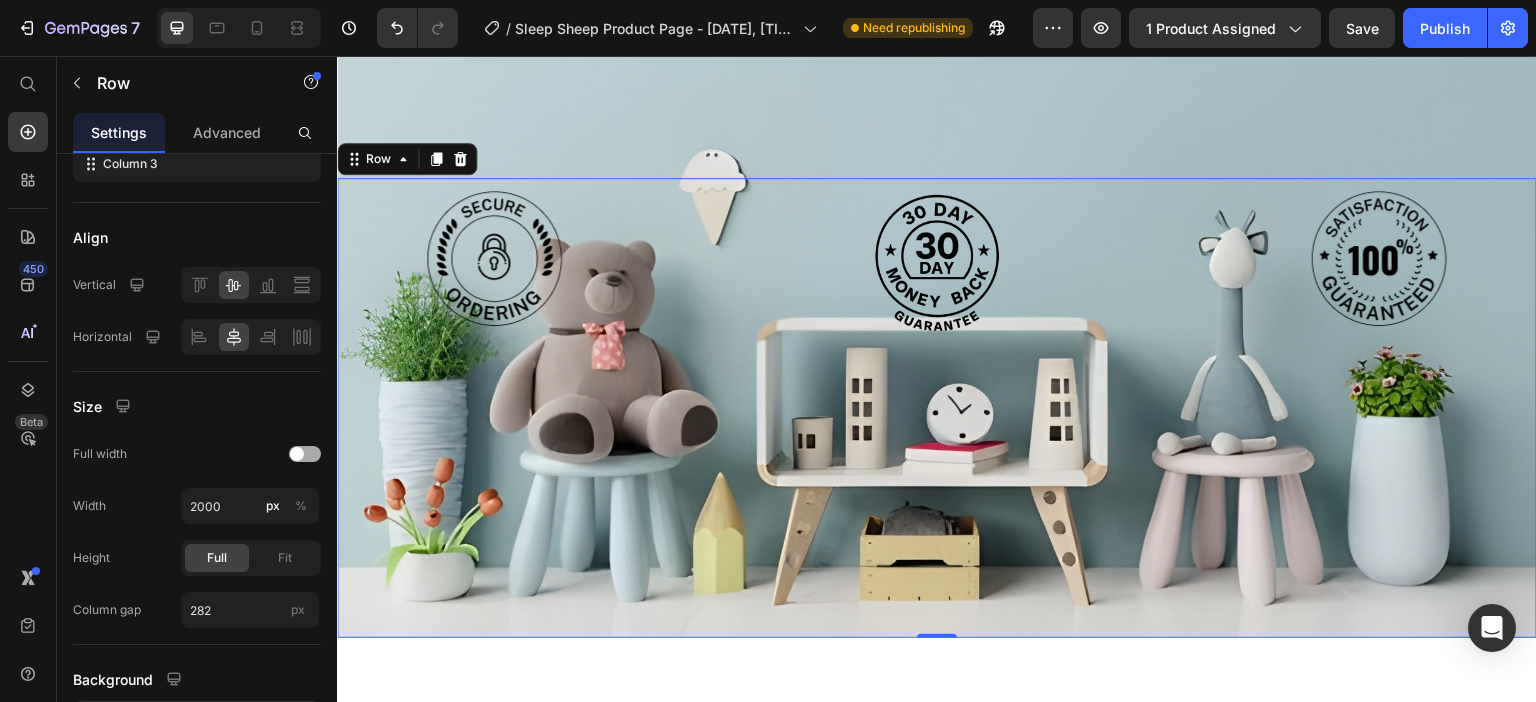 drag, startPoint x: 312, startPoint y: 457, endPoint x: 206, endPoint y: 447, distance: 106.47065 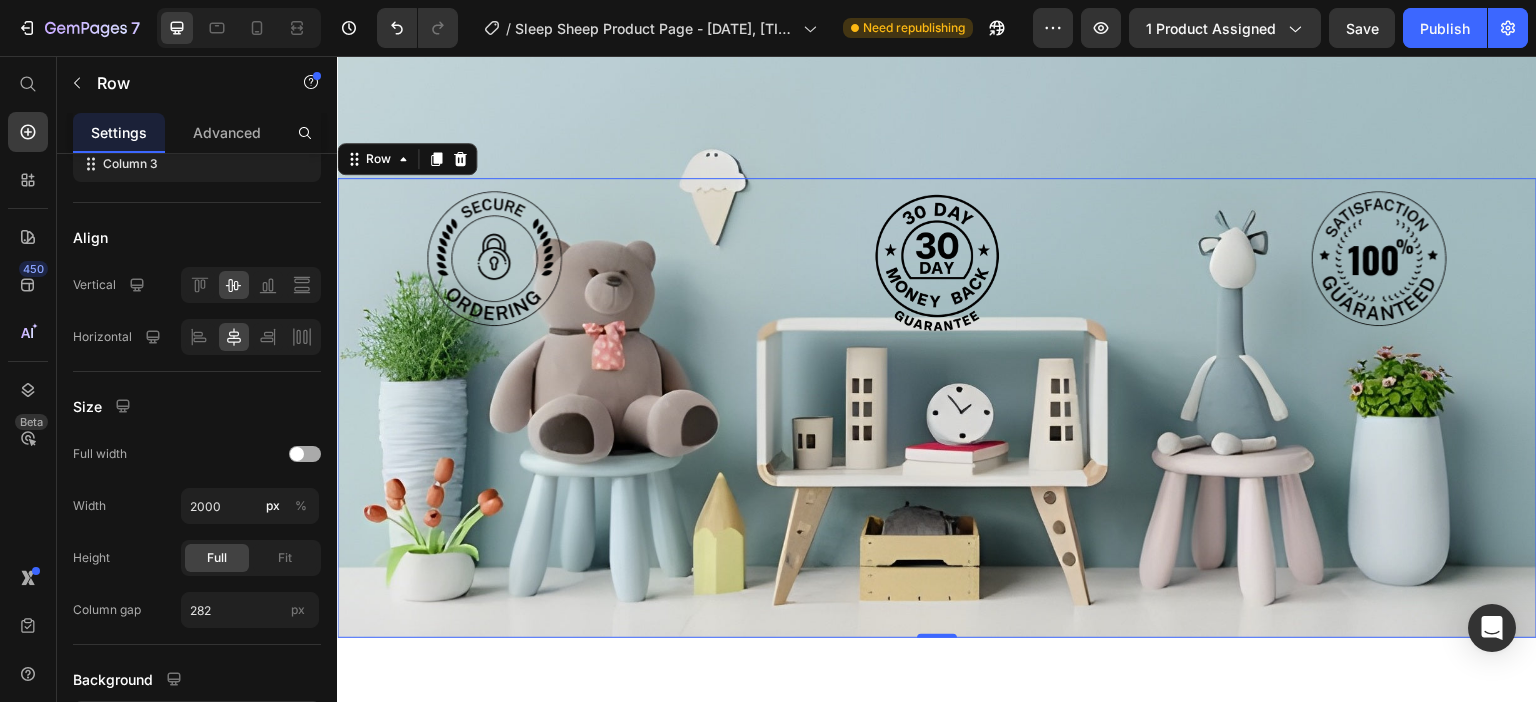 click on "Full width" 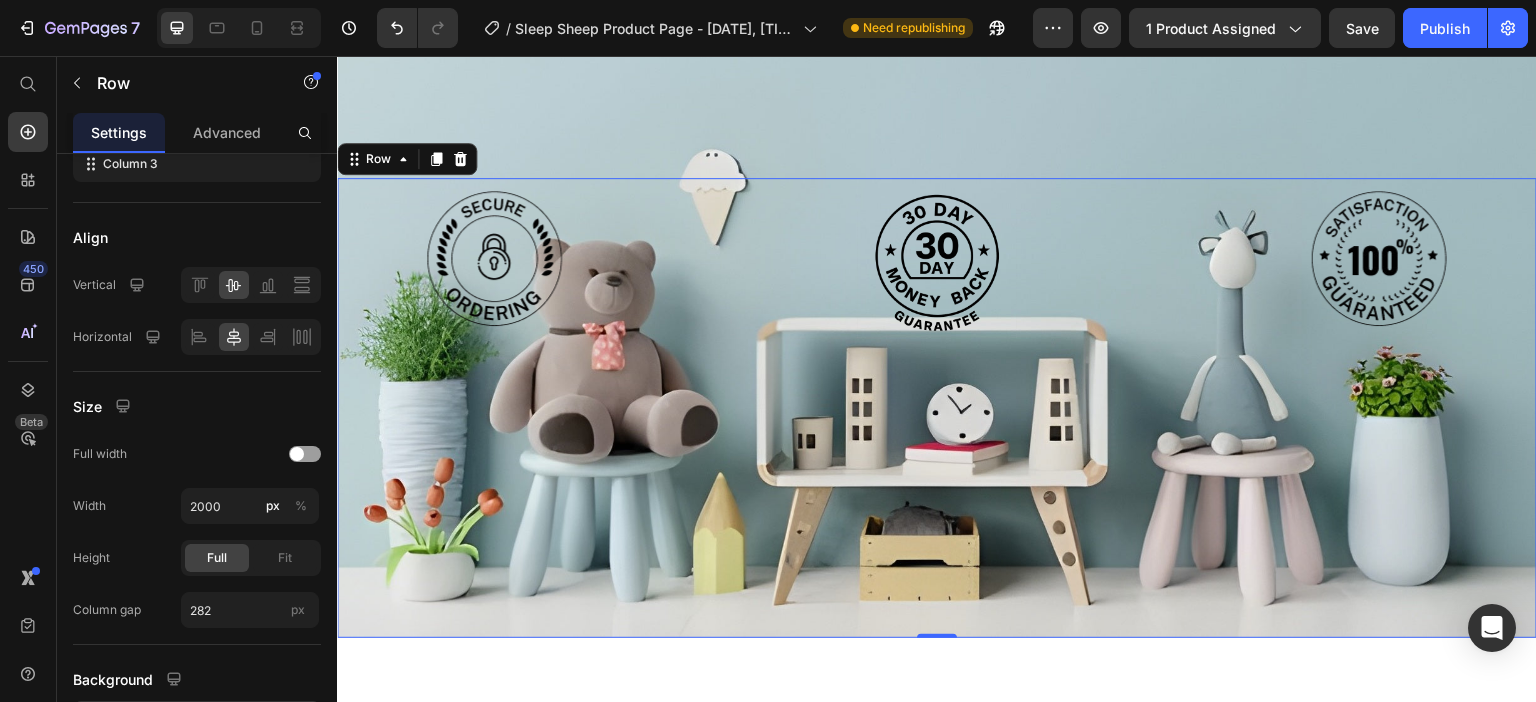 scroll, scrollTop: 562, scrollLeft: 0, axis: vertical 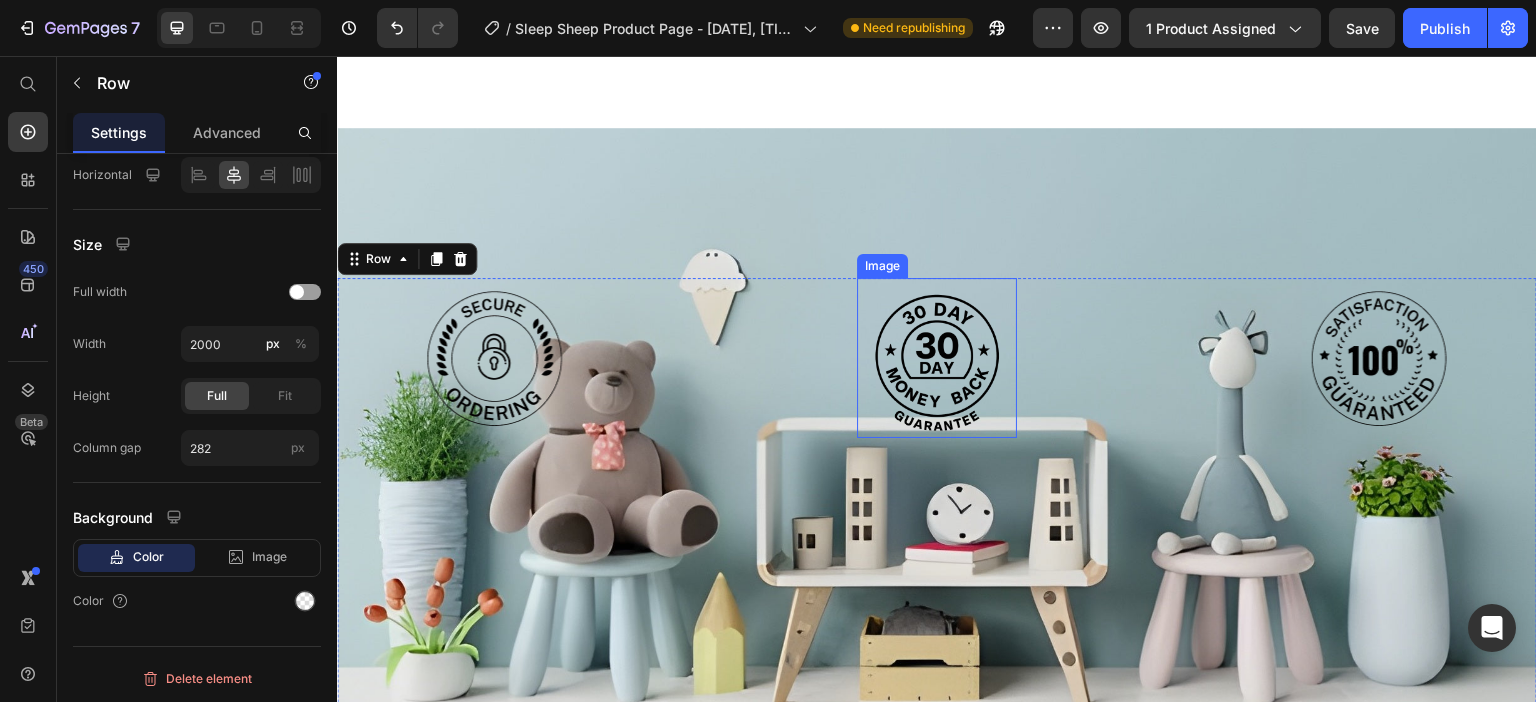 click at bounding box center (937, 358) 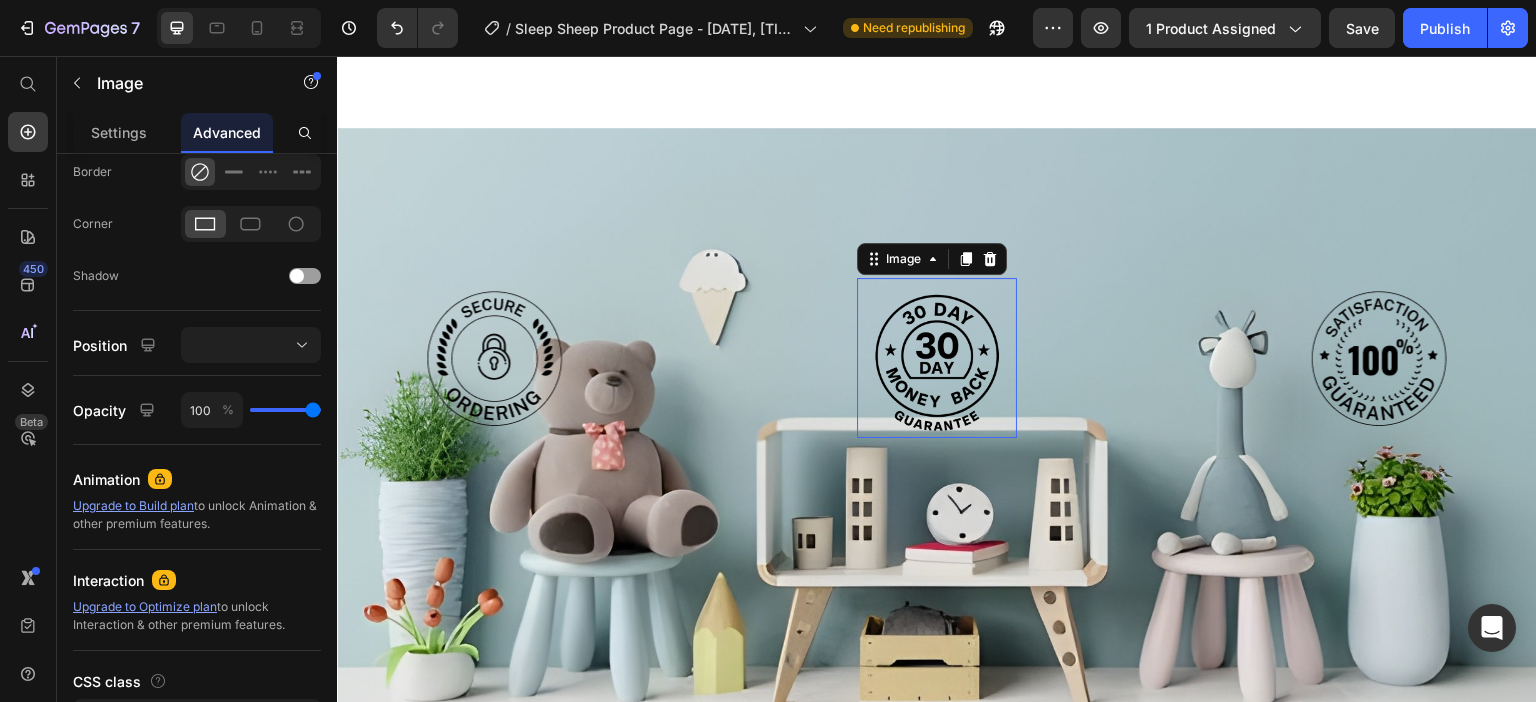 scroll, scrollTop: 0, scrollLeft: 0, axis: both 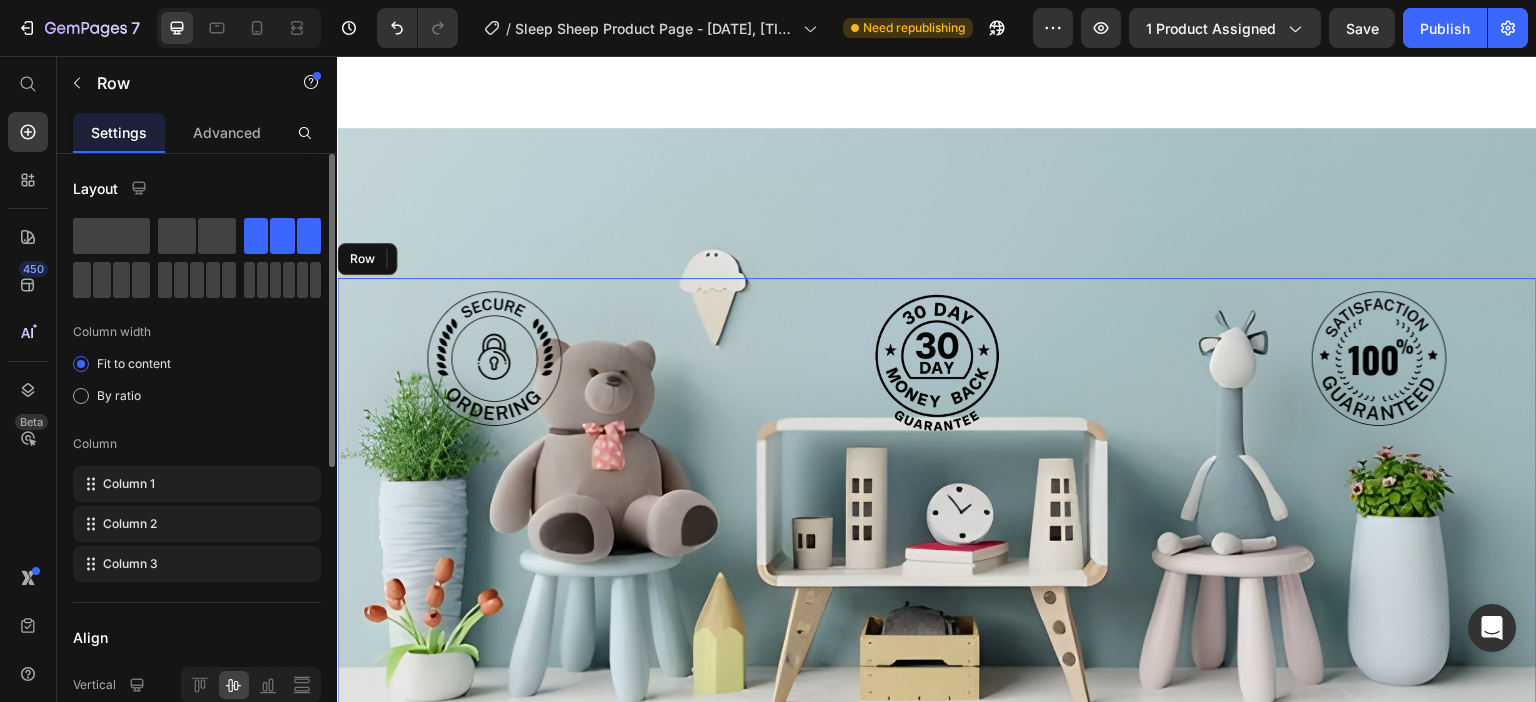 click on "Image Image   0 Image Row" at bounding box center (937, 508) 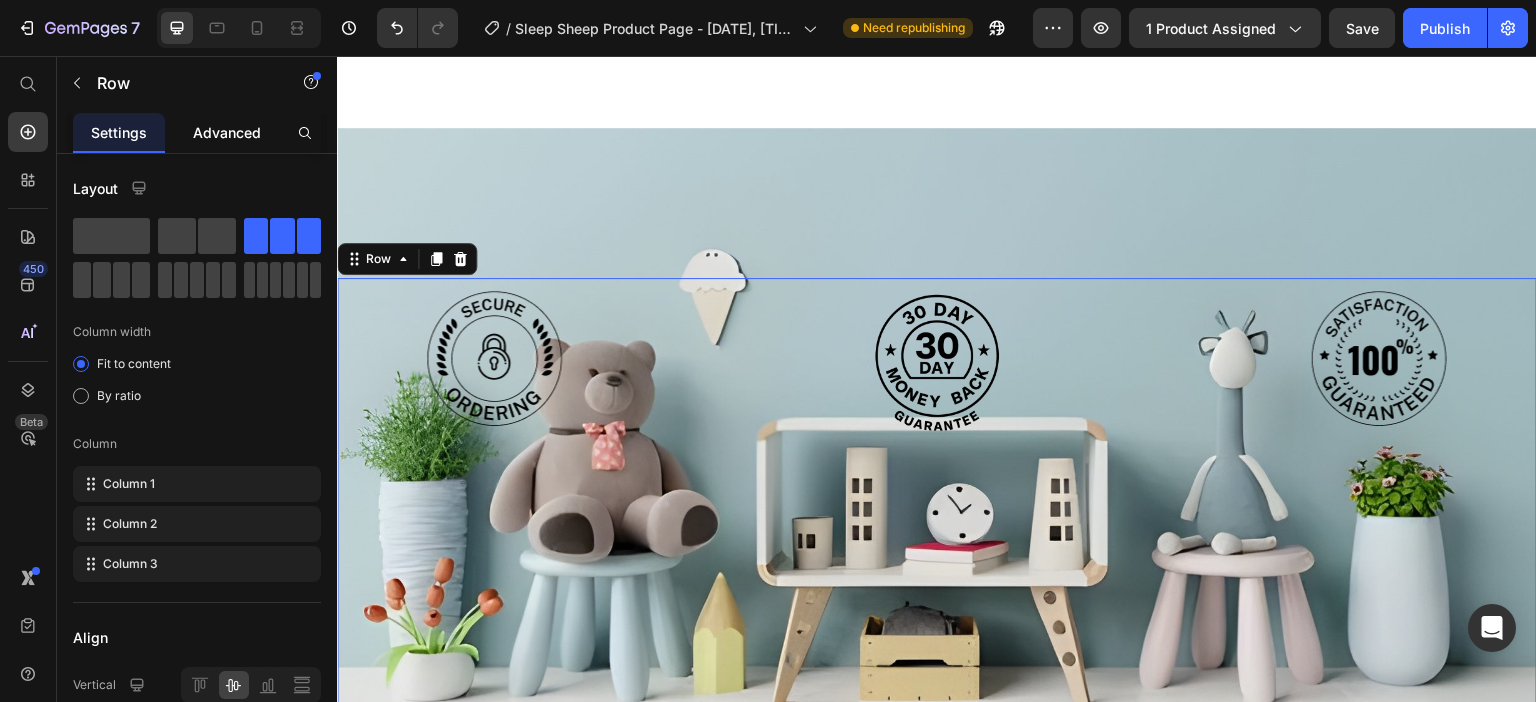 click on "Advanced" at bounding box center (227, 132) 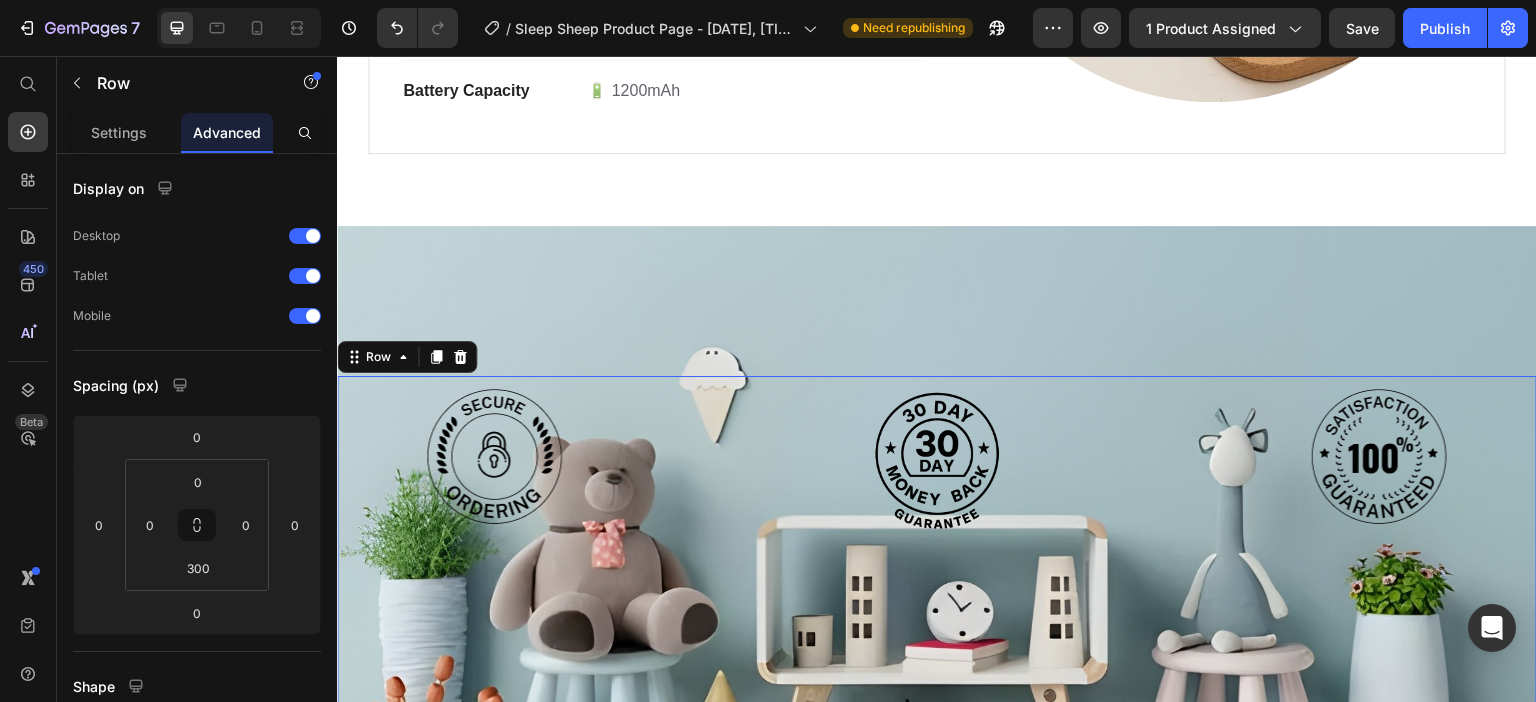 scroll, scrollTop: 2340, scrollLeft: 0, axis: vertical 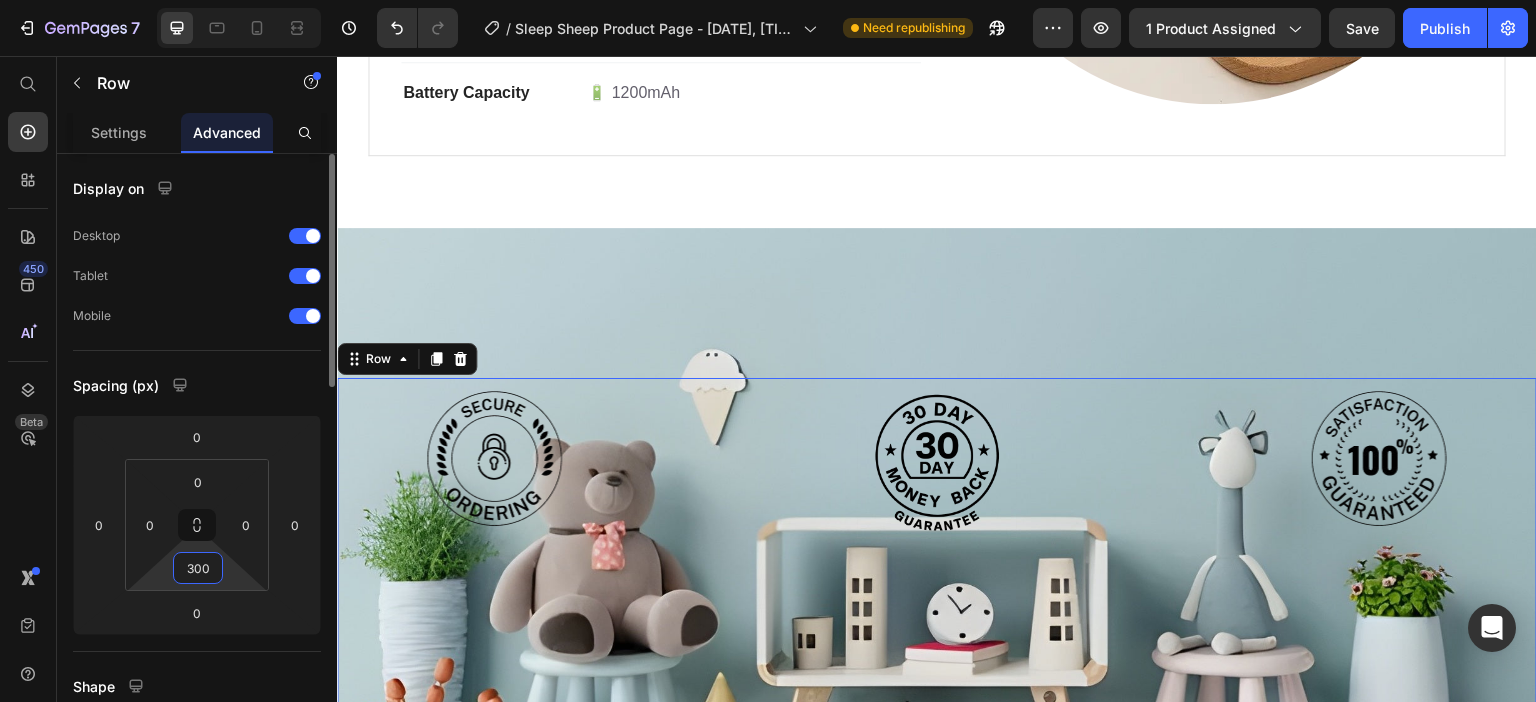 click on "300" at bounding box center [198, 568] 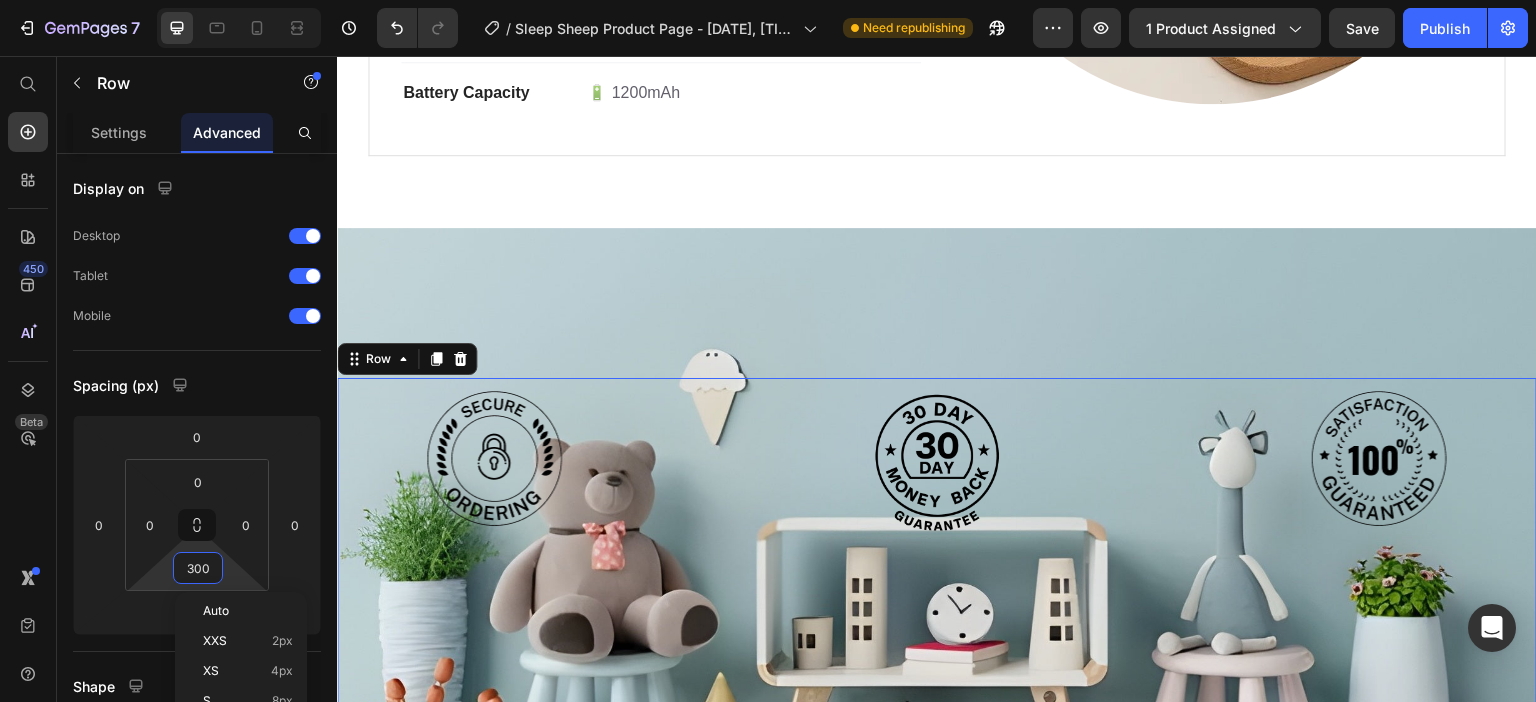 scroll, scrollTop: 100, scrollLeft: 0, axis: vertical 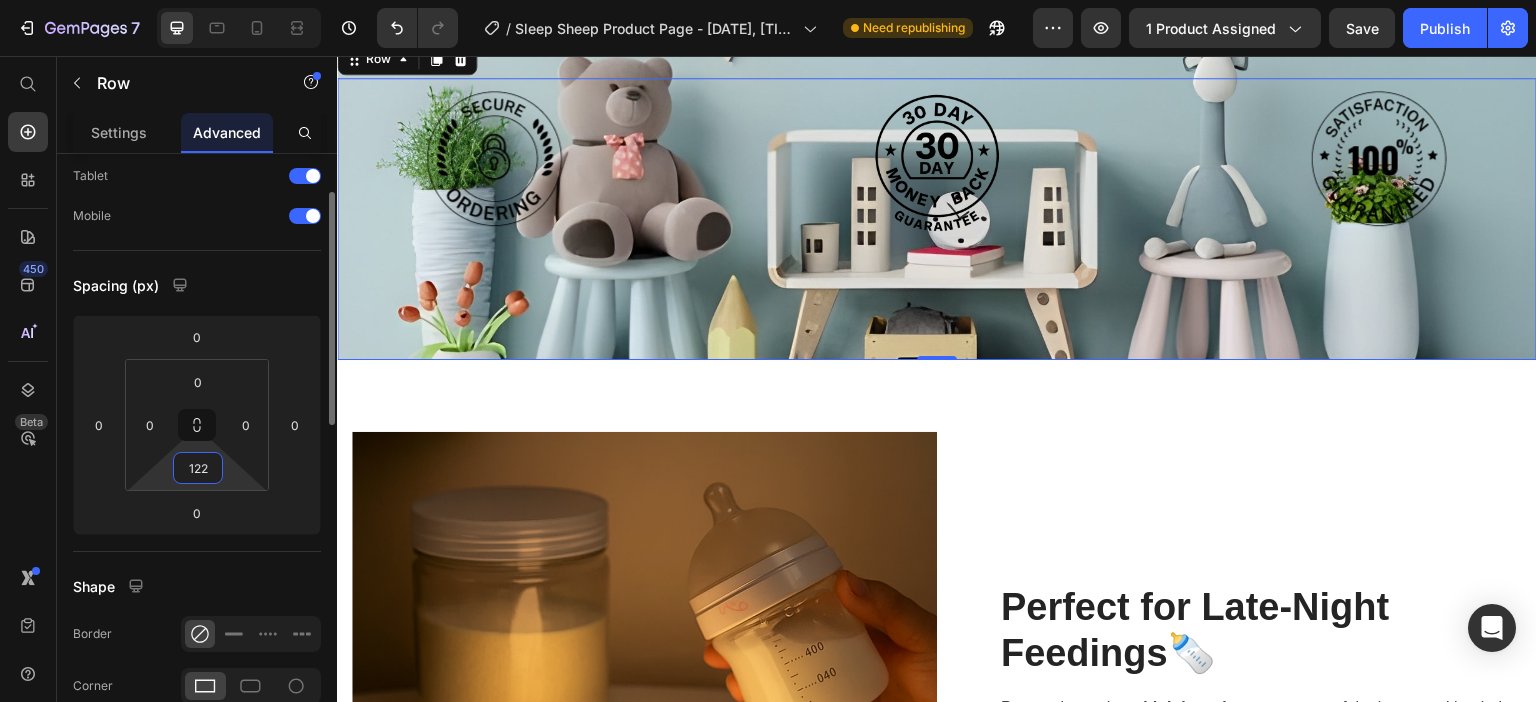 drag, startPoint x: 208, startPoint y: 469, endPoint x: 149, endPoint y: 477, distance: 59.5399 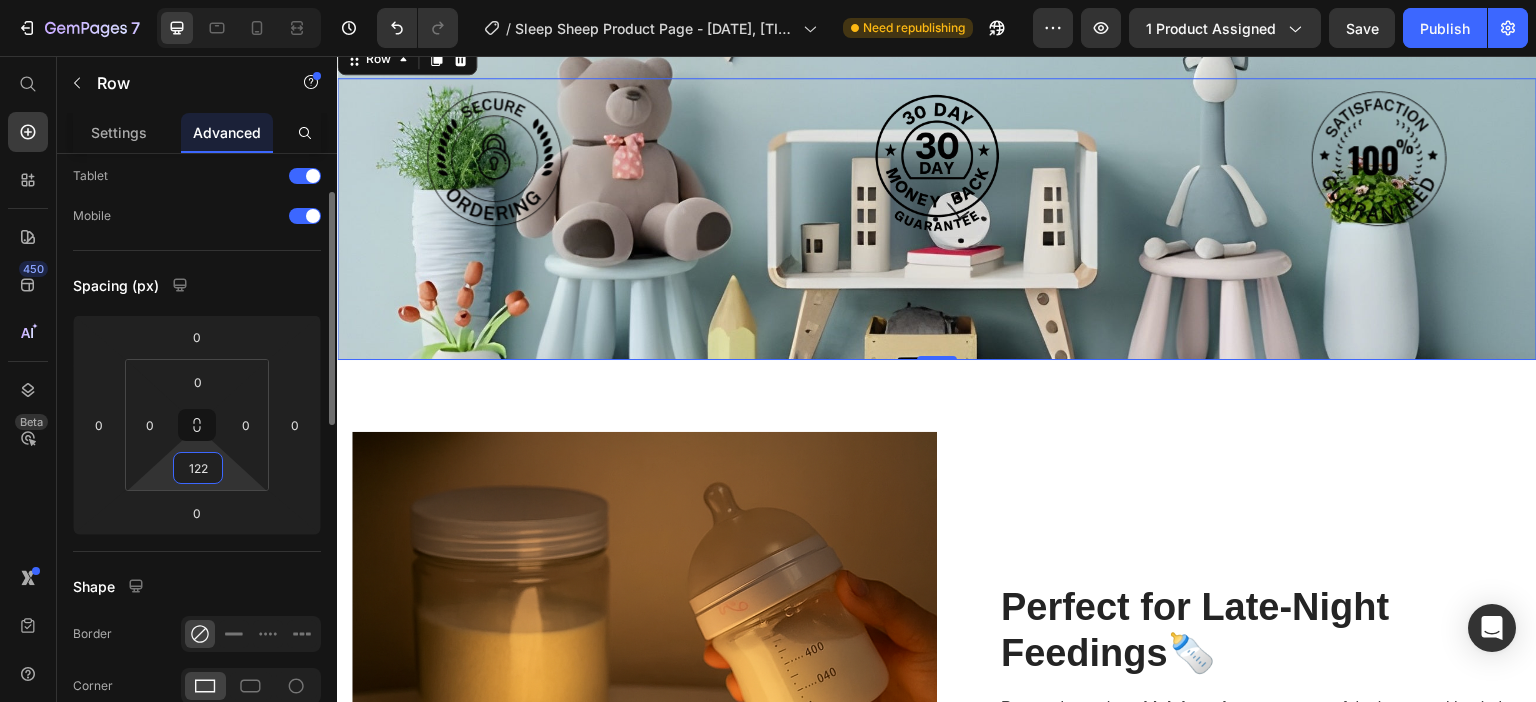 click on "0 0 122 0" at bounding box center (197, 425) 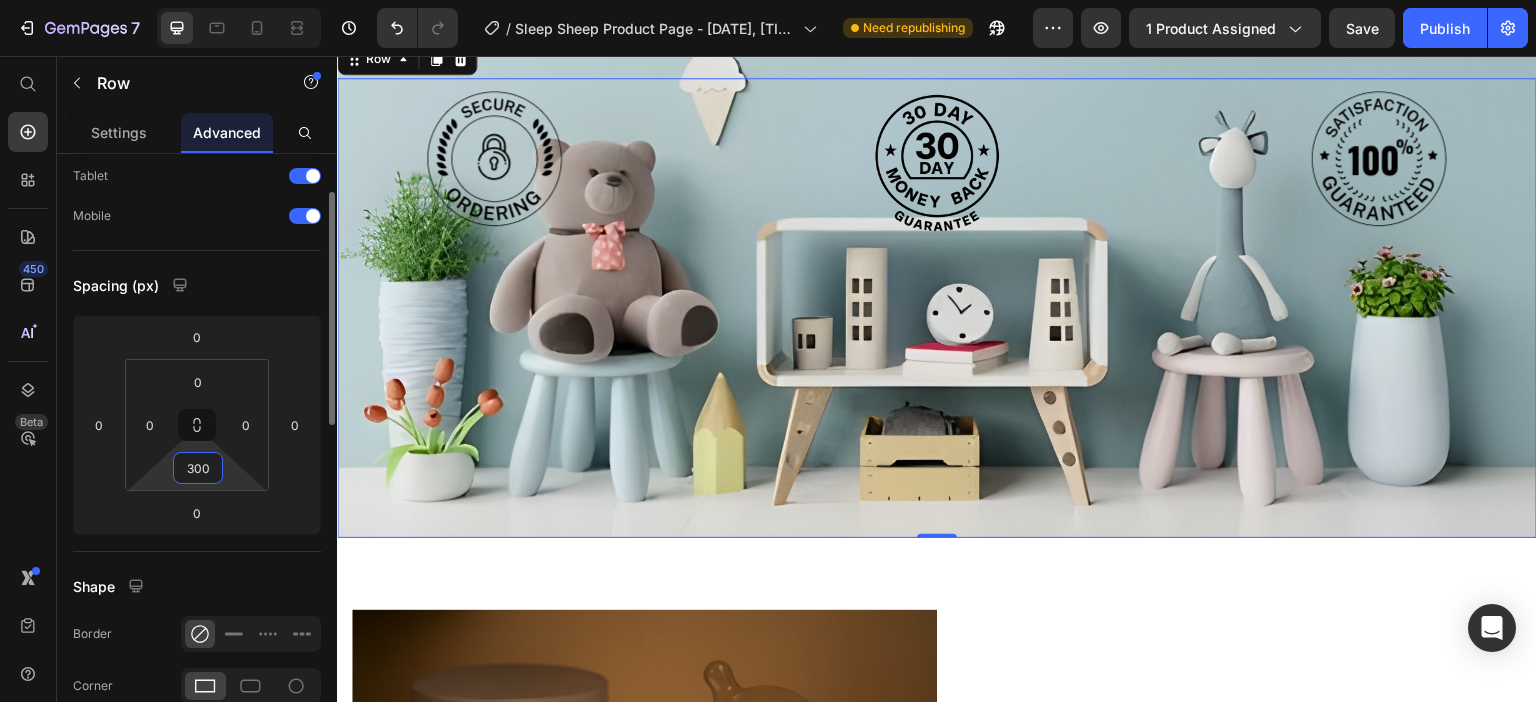 click on "300" at bounding box center (198, 468) 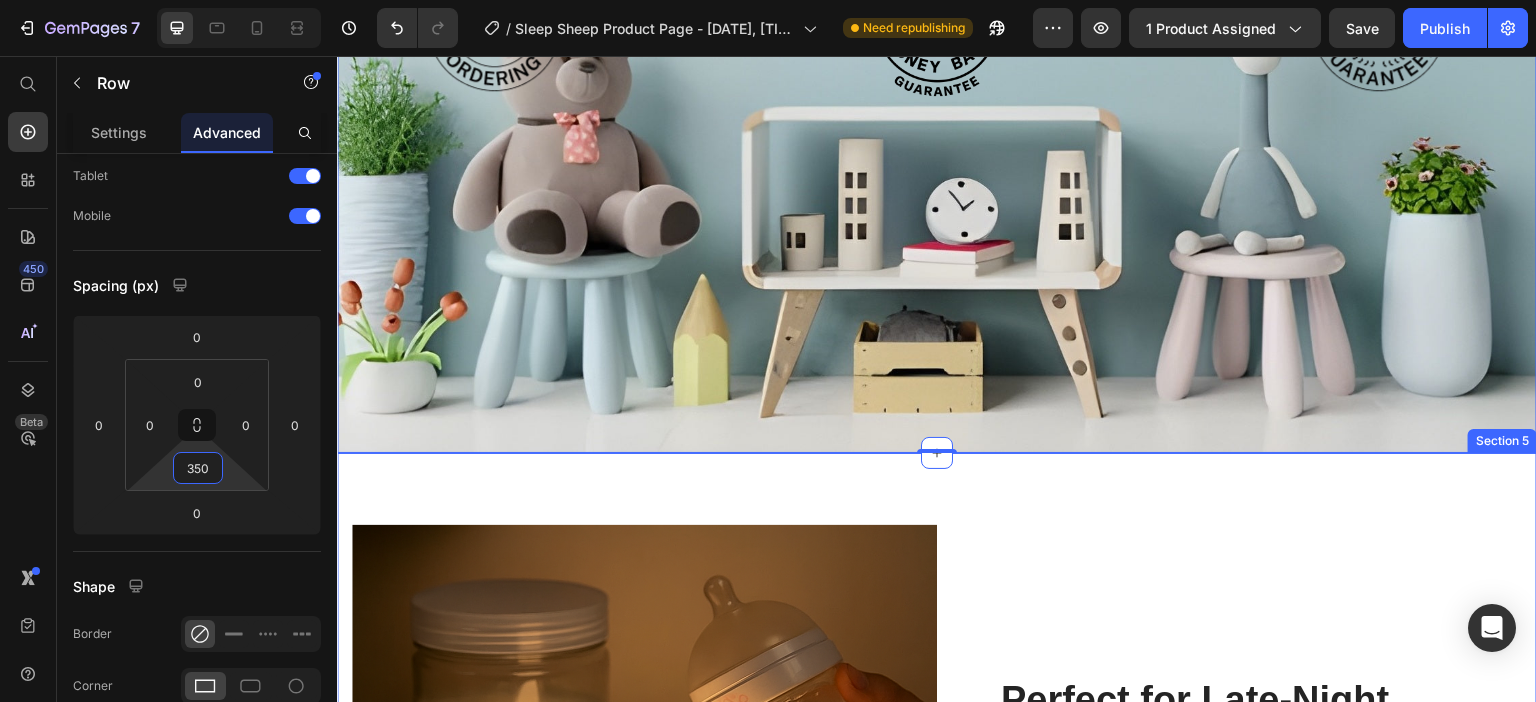 scroll, scrollTop: 2740, scrollLeft: 0, axis: vertical 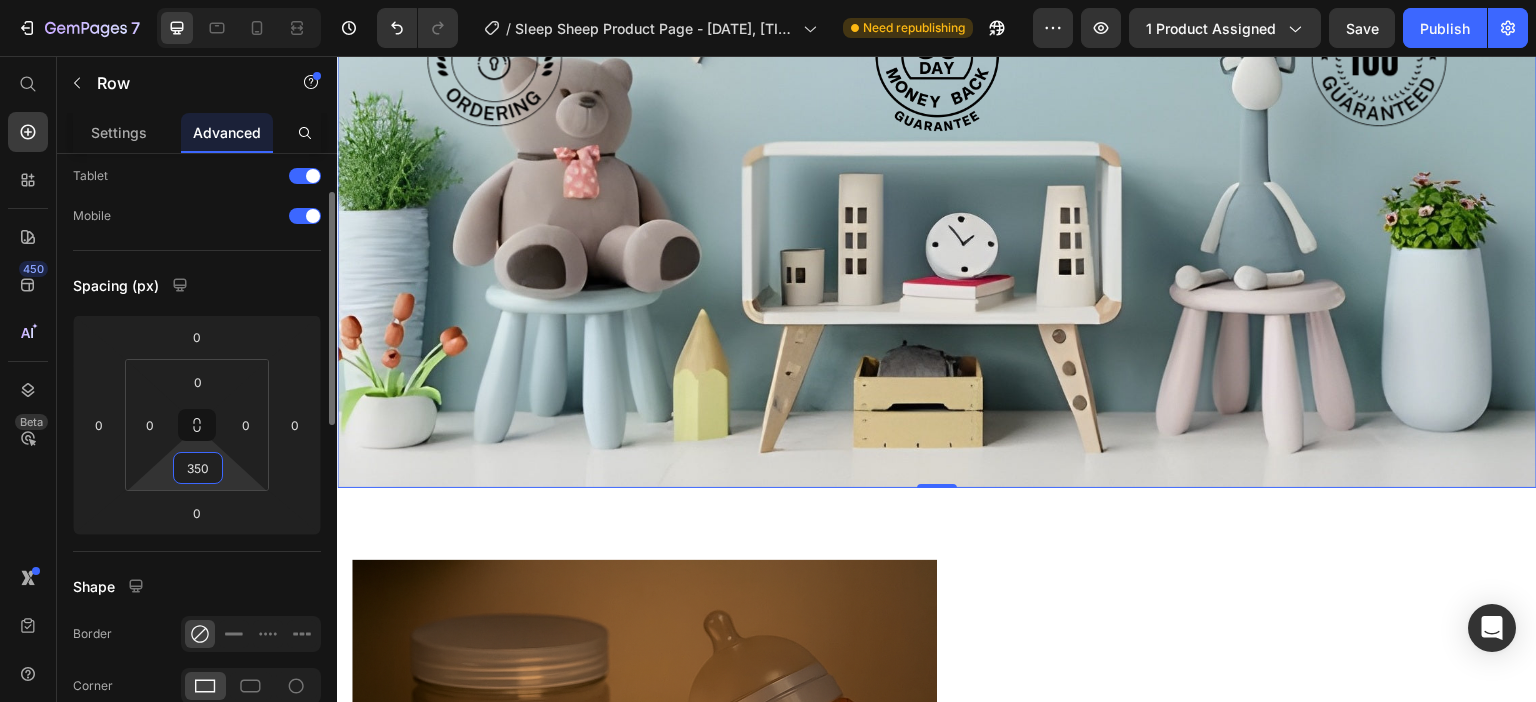 click on "Display on Desktop Tablet Mobile Spacing (px) 0 0 0 0 0 0 350 0 Shape Border Corner Shadow Position Relative Top px % Right px % Bottom px % Left px % Z-Index 99 Opacity 100 % Animation Upgrade to Build plan  to unlock Animation & other premium features. Interaction Upgrade to Optimize plan  to unlock Interaction & other premium features. CSS class" at bounding box center (197, 788) 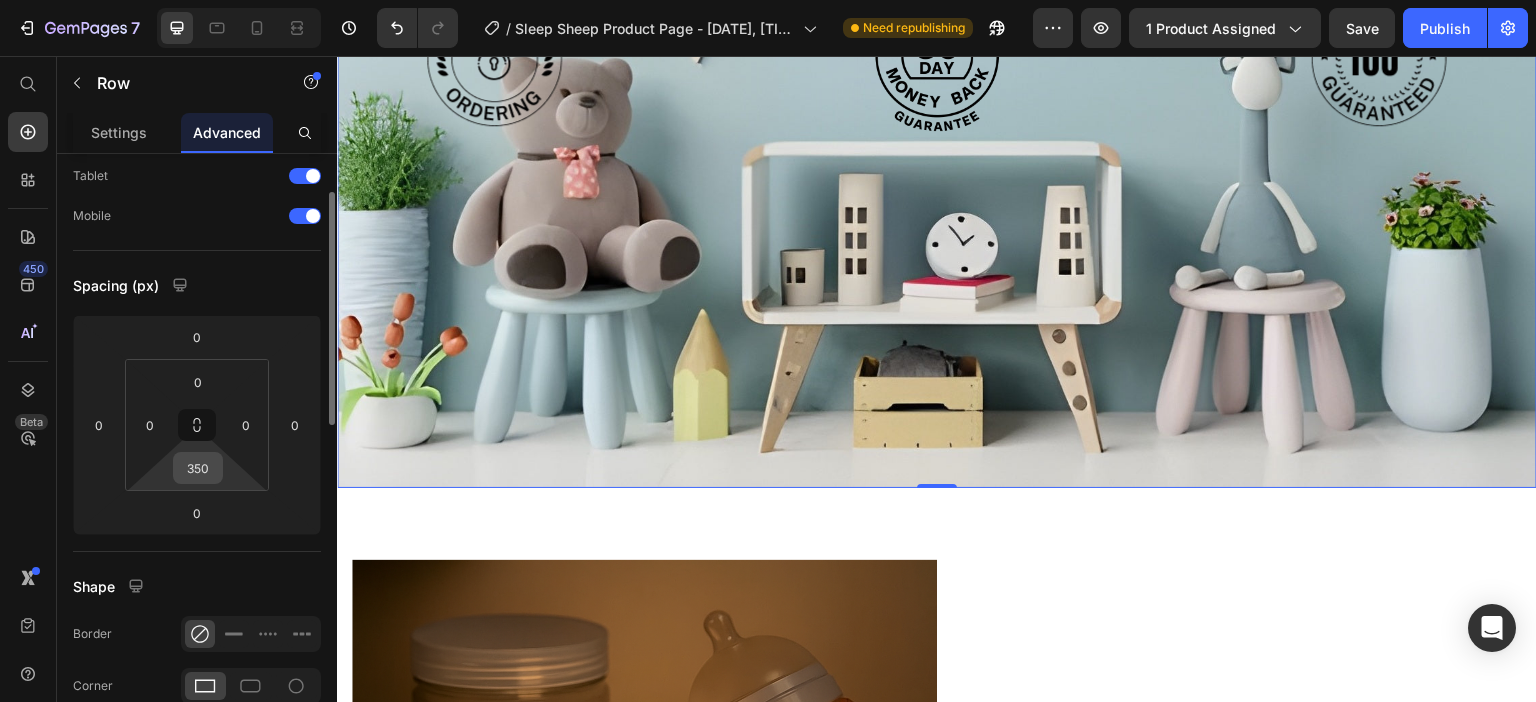 click on "350" at bounding box center [198, 468] 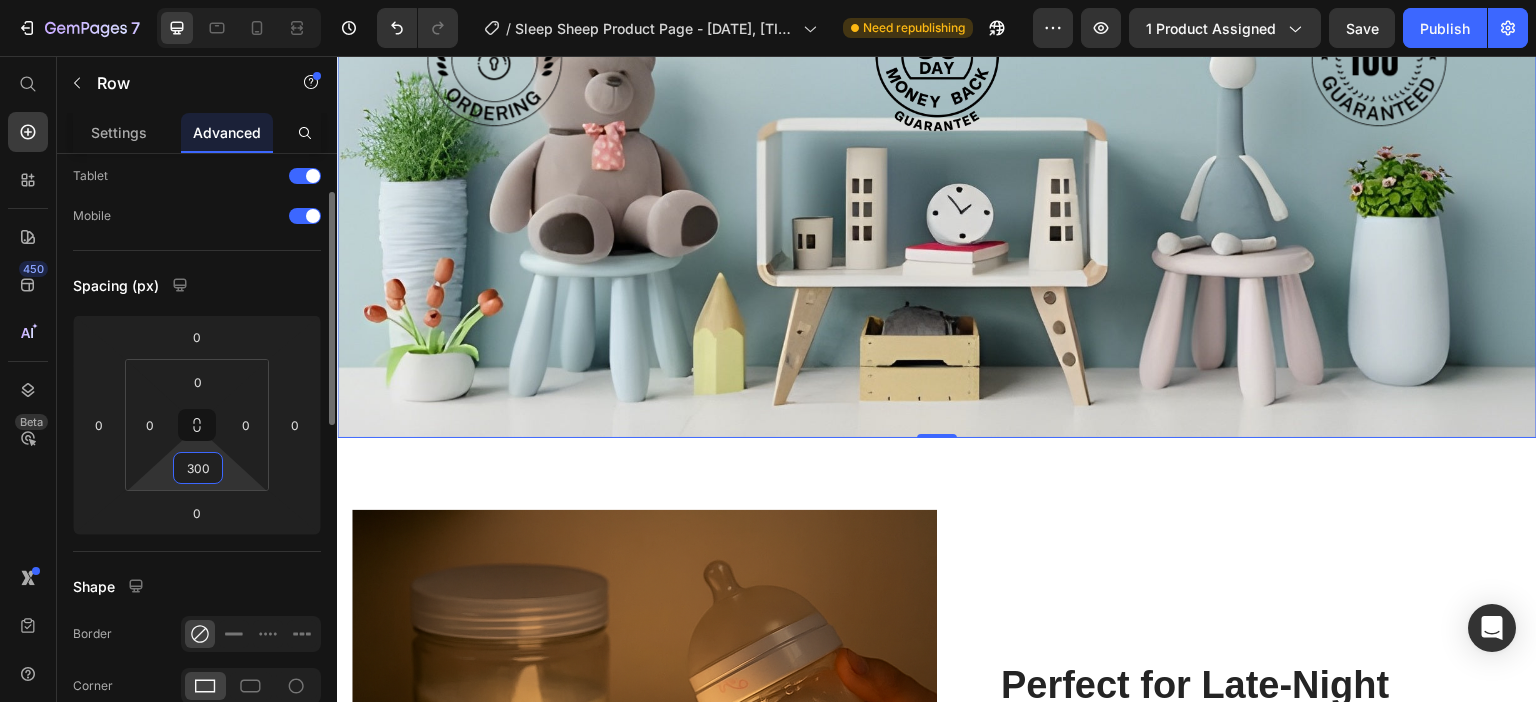drag, startPoint x: 186, startPoint y: 467, endPoint x: 200, endPoint y: 468, distance: 14.035668 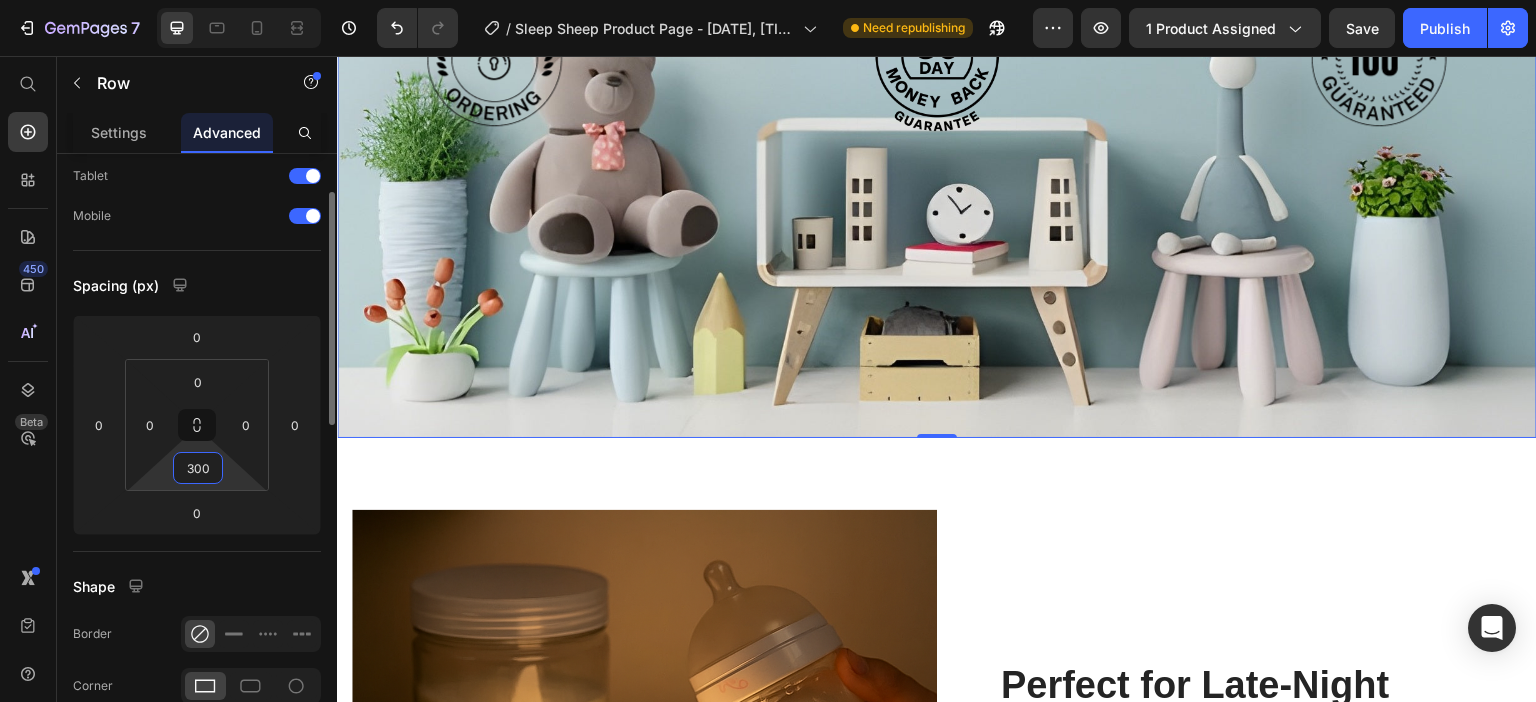 click on "300" at bounding box center (198, 468) 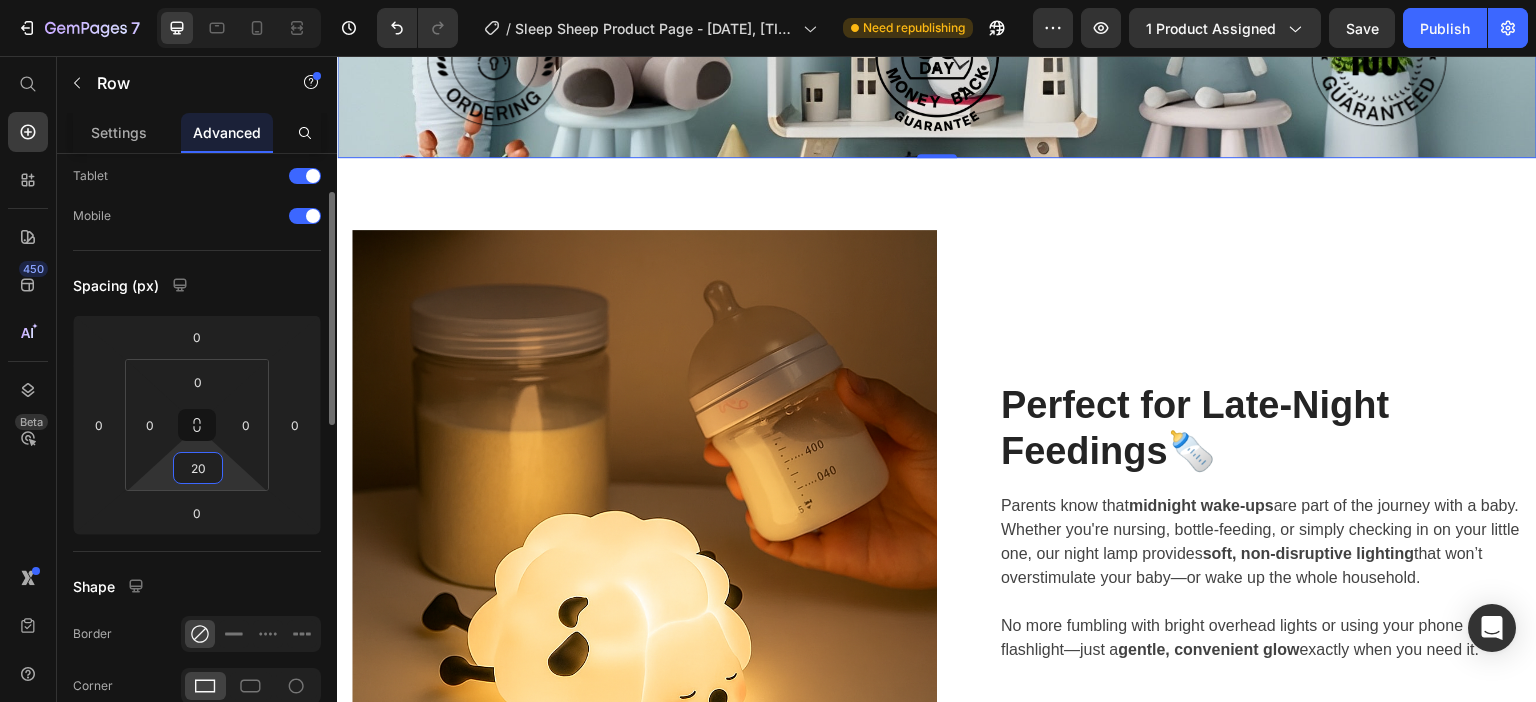 type on "250" 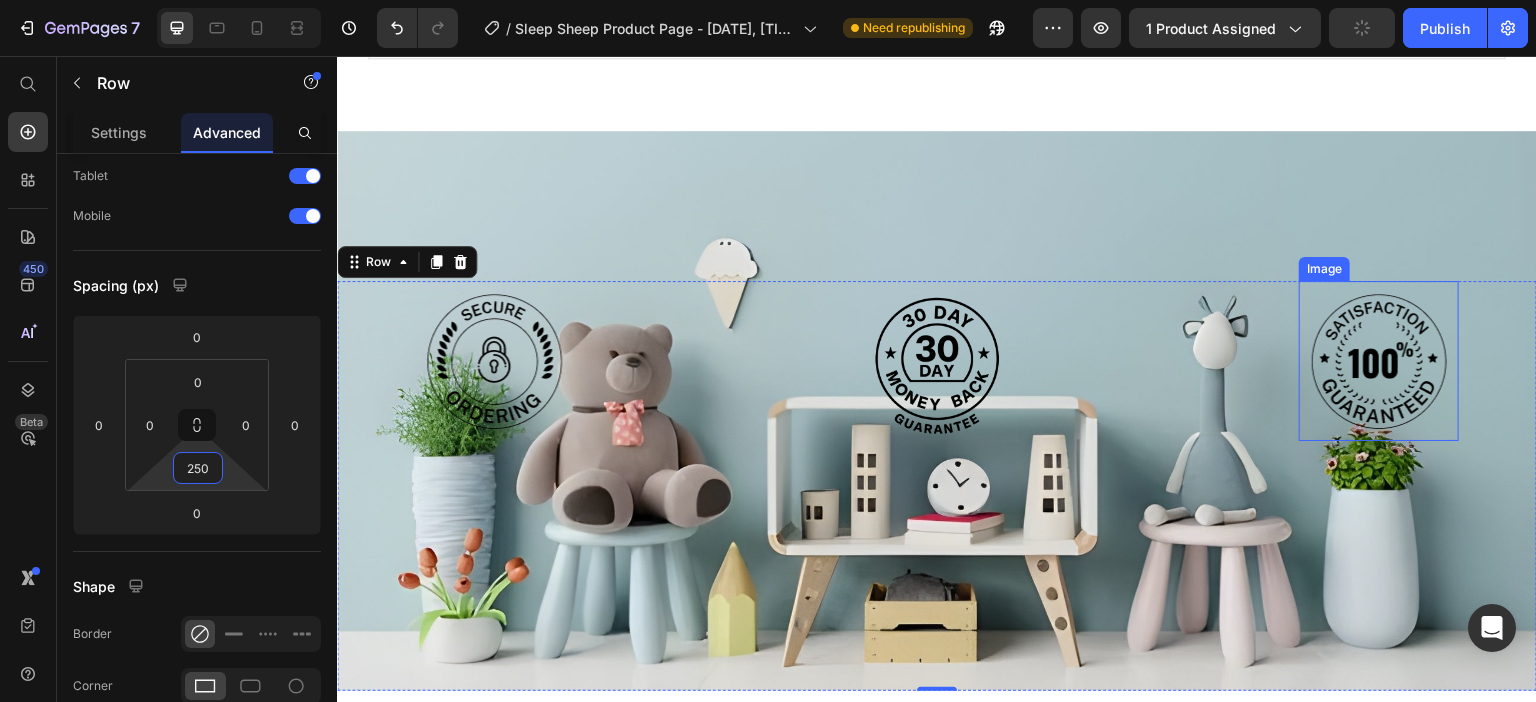 scroll, scrollTop: 2340, scrollLeft: 0, axis: vertical 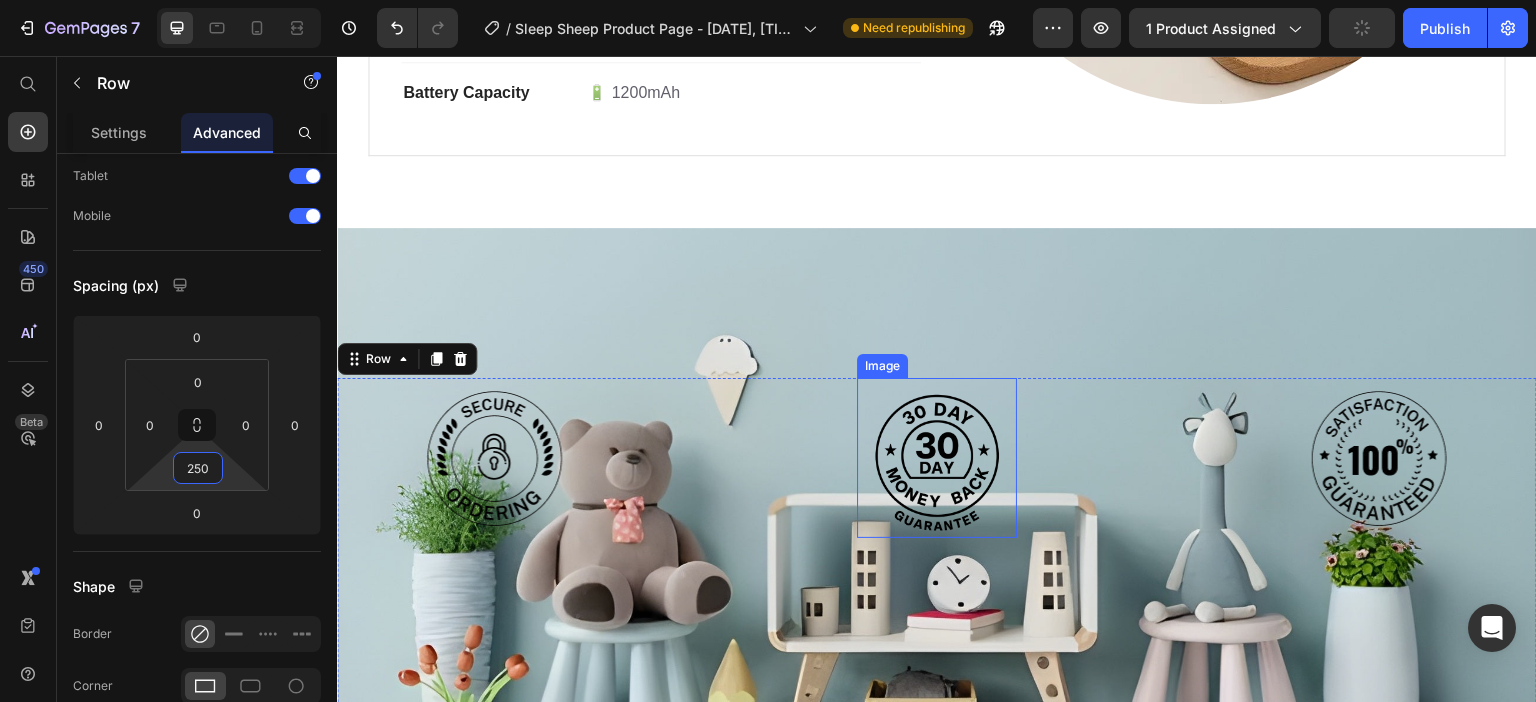 click at bounding box center (937, 458) 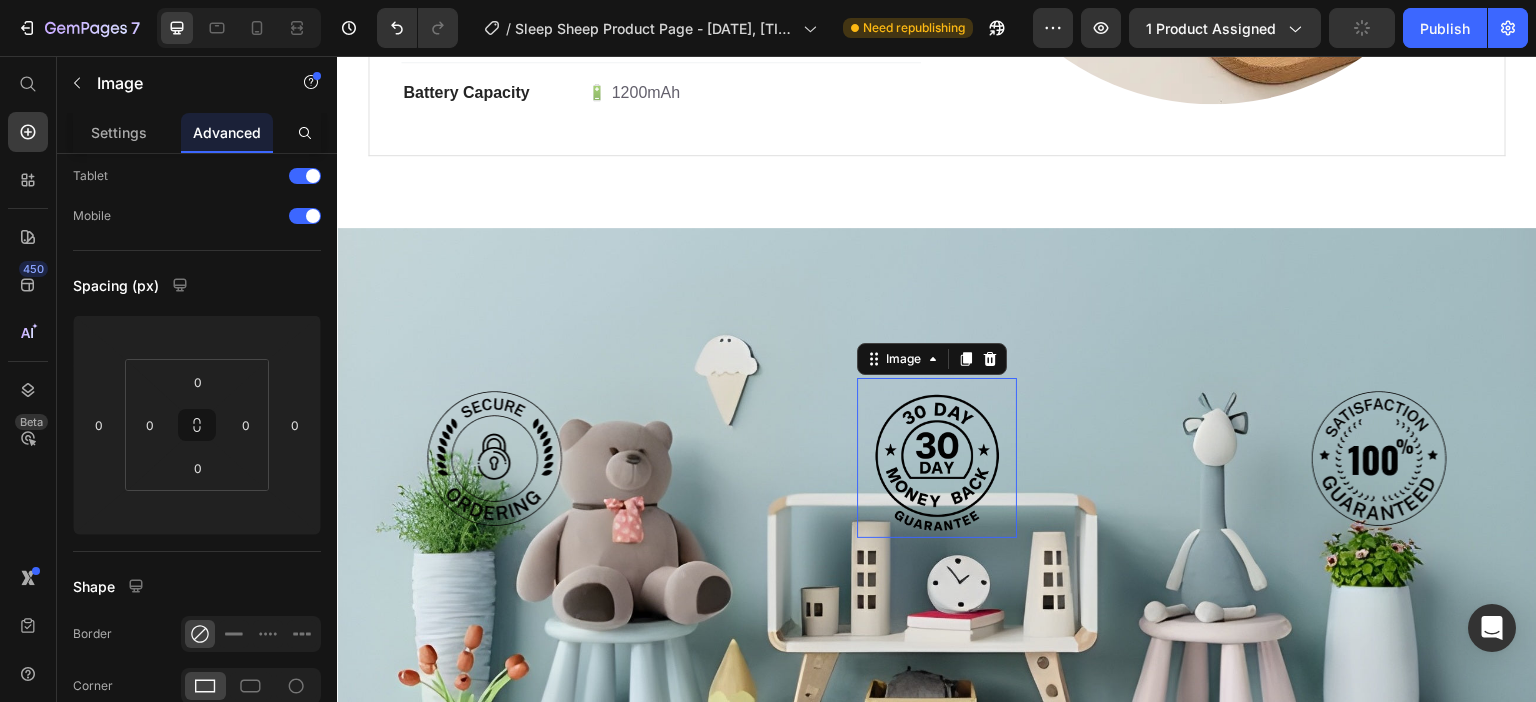 scroll, scrollTop: 0, scrollLeft: 0, axis: both 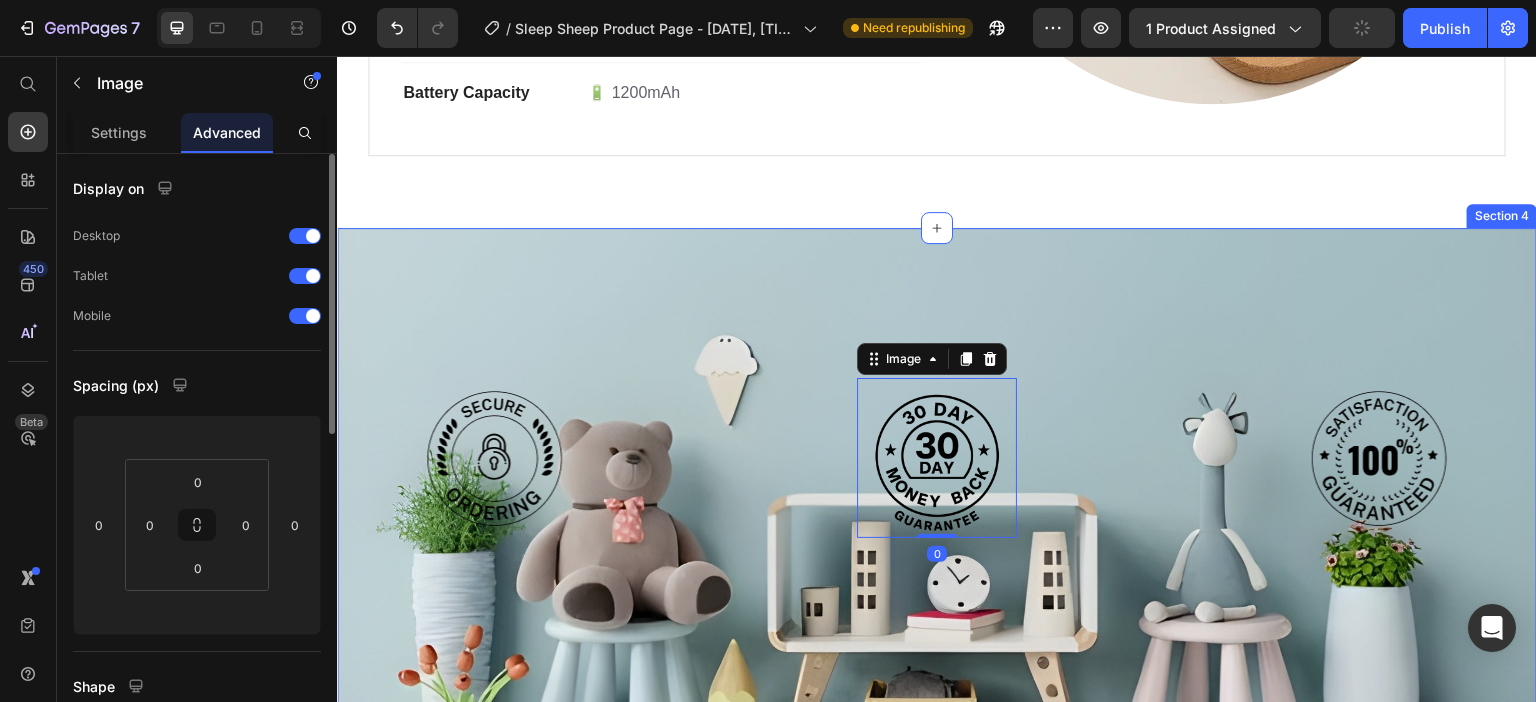 click on "Image Image   0 Image Row Section 4" at bounding box center (937, 508) 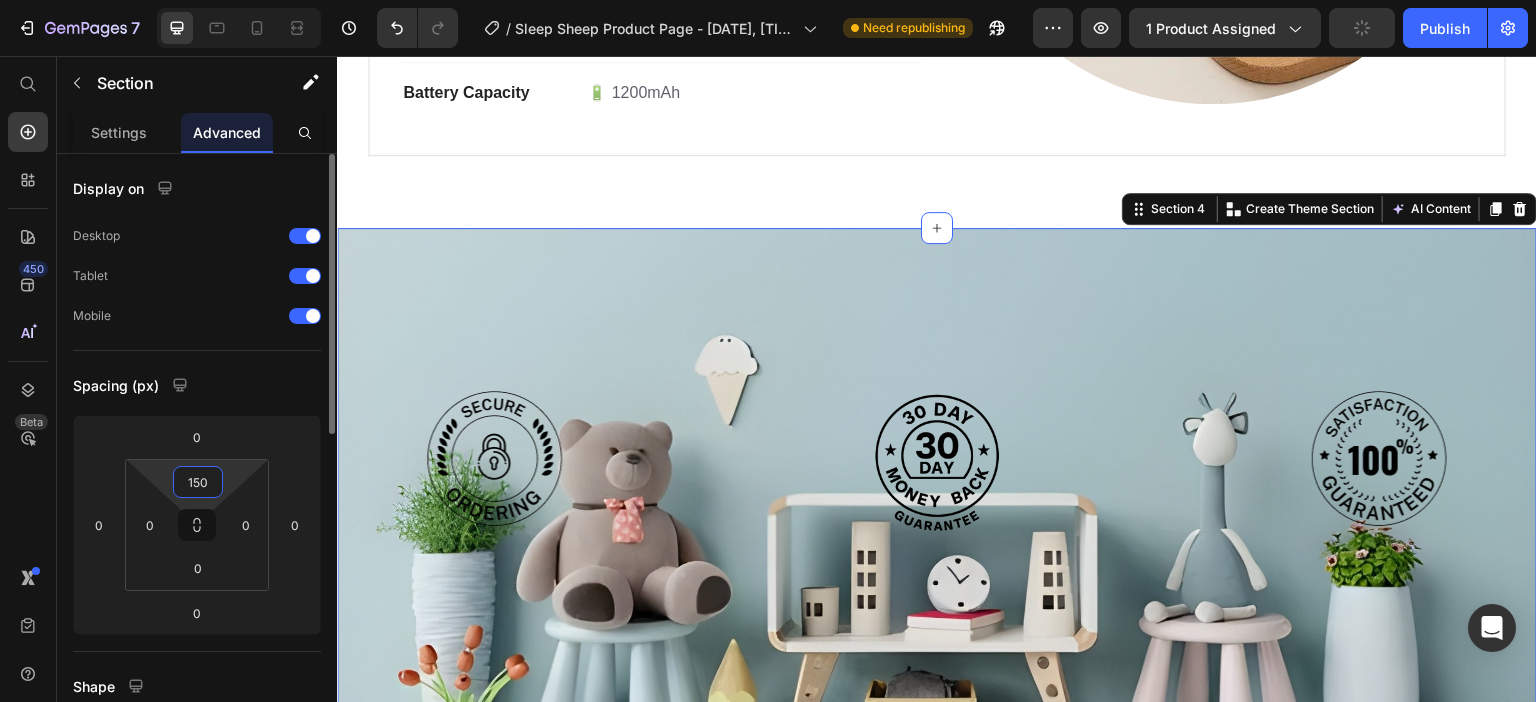 click on "150" at bounding box center [198, 482] 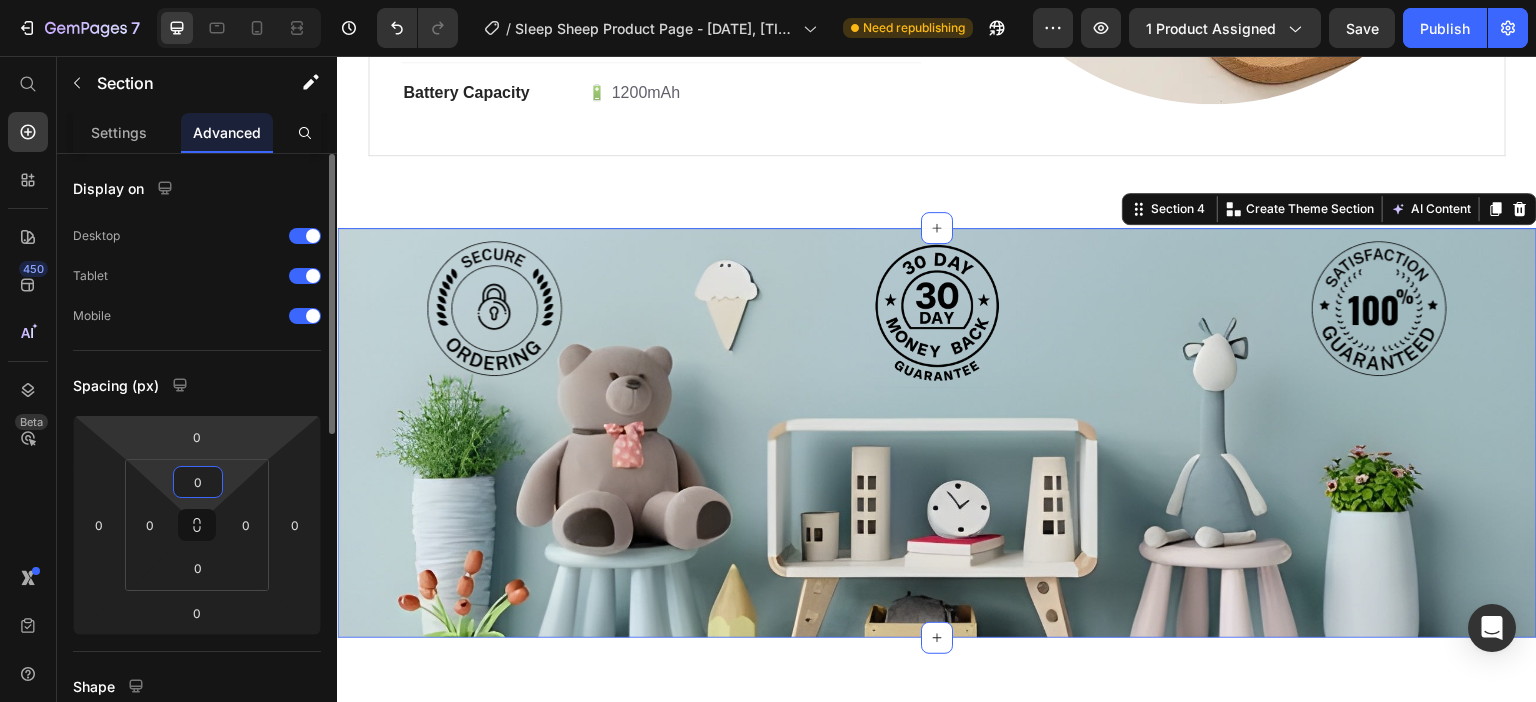 type on "0" 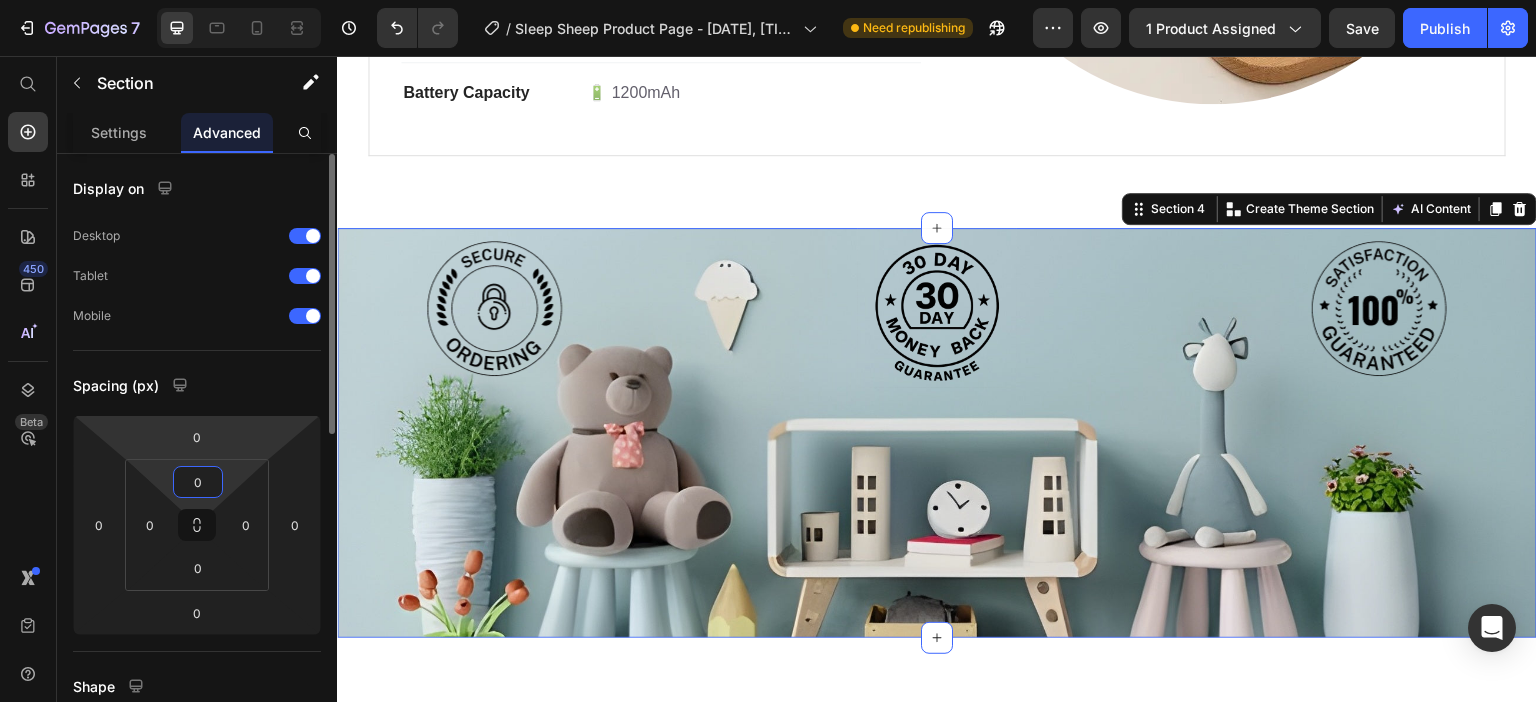 click on "7   /  Sleep Sheep Product Page - [DATE], [TIME] Need republishing Preview 1 product assigned  Save   Publish  450 Beta Start with Sections Elements Hero Section Product Detail Brands Trusted Badges Guarantee Product Breakdown How to use Testimonials Compare Bundle FAQs Social Proof Brand Story Product List Collection Blog List Contact Sticky Add to Cart Custom Footer Browse Library 450 Layout
Row
Row
Row
Row Text
Heading
Text Block Button
Button
Button
Sticky Back to top Media
Image" at bounding box center (768, 0) 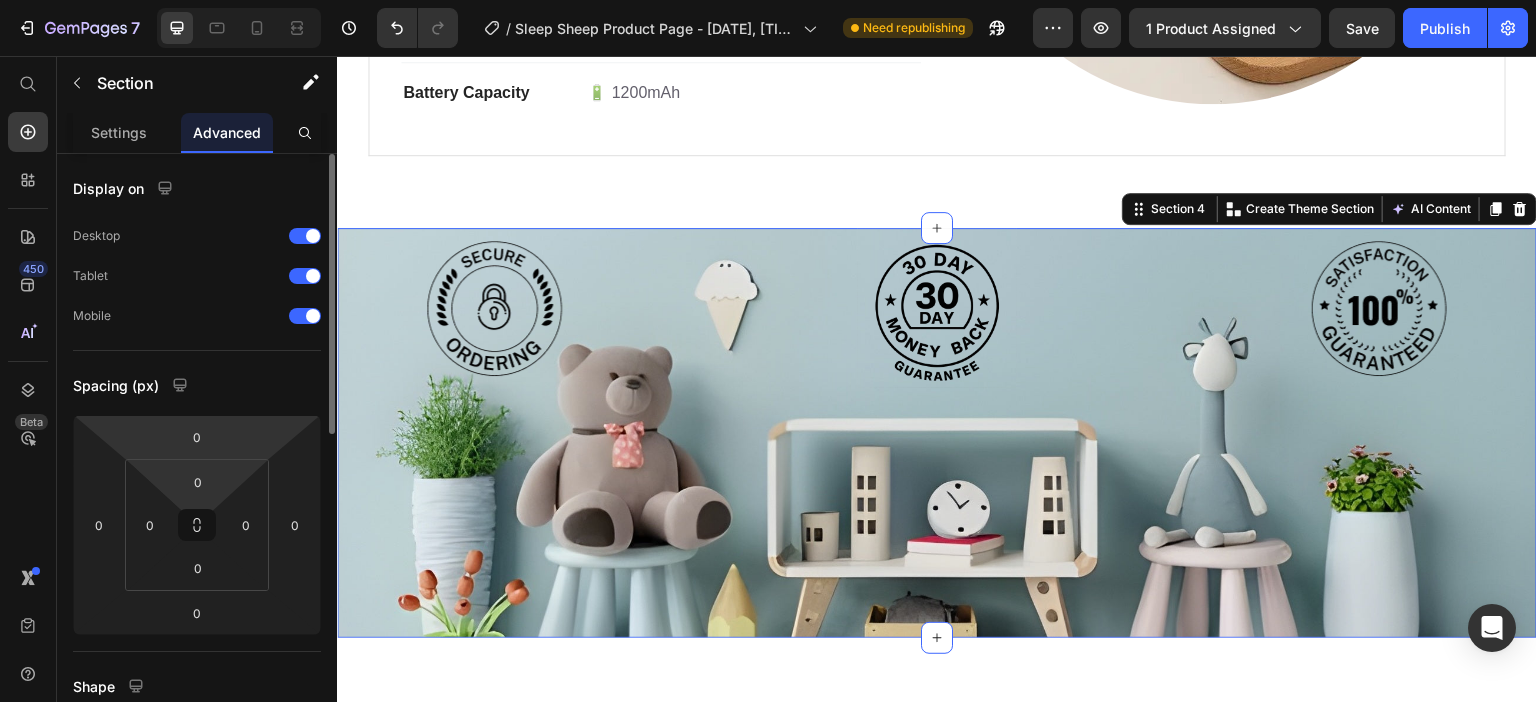 click on "7   /  Sleep Sheep Product Page - [DATE], [TIME] Need republishing Preview 1 product assigned  Save   Publish  450 Beta Start with Sections Elements Hero Section Product Detail Brands Trusted Badges Guarantee Product Breakdown How to use Testimonials Compare Bundle FAQs Social Proof Brand Story Product List Collection Blog List Contact Sticky Add to Cart Custom Footer Browse Library 450 Layout
Row
Row
Row
Row Text
Heading
Text Block Button
Button
Button
Sticky Back to top Media
Image" at bounding box center [768, 0] 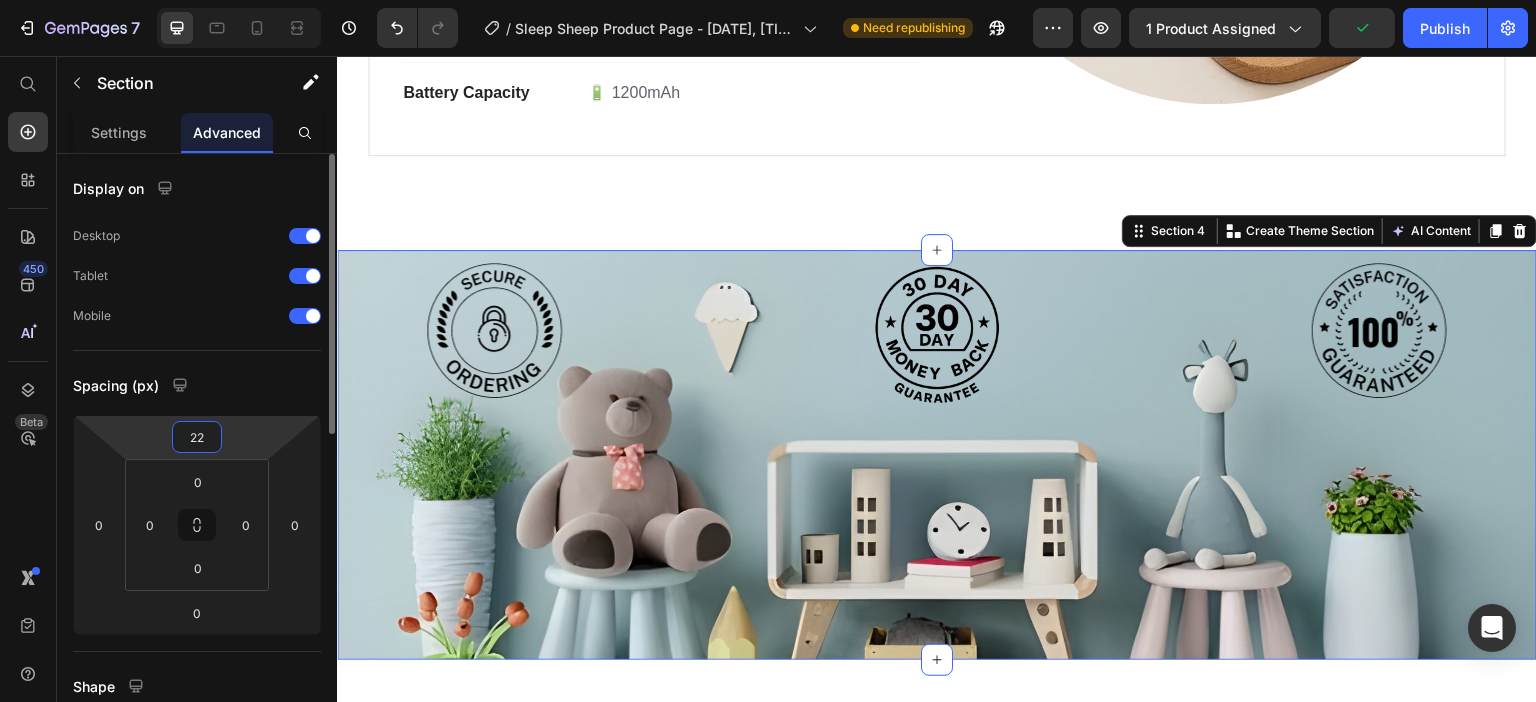 type on "2" 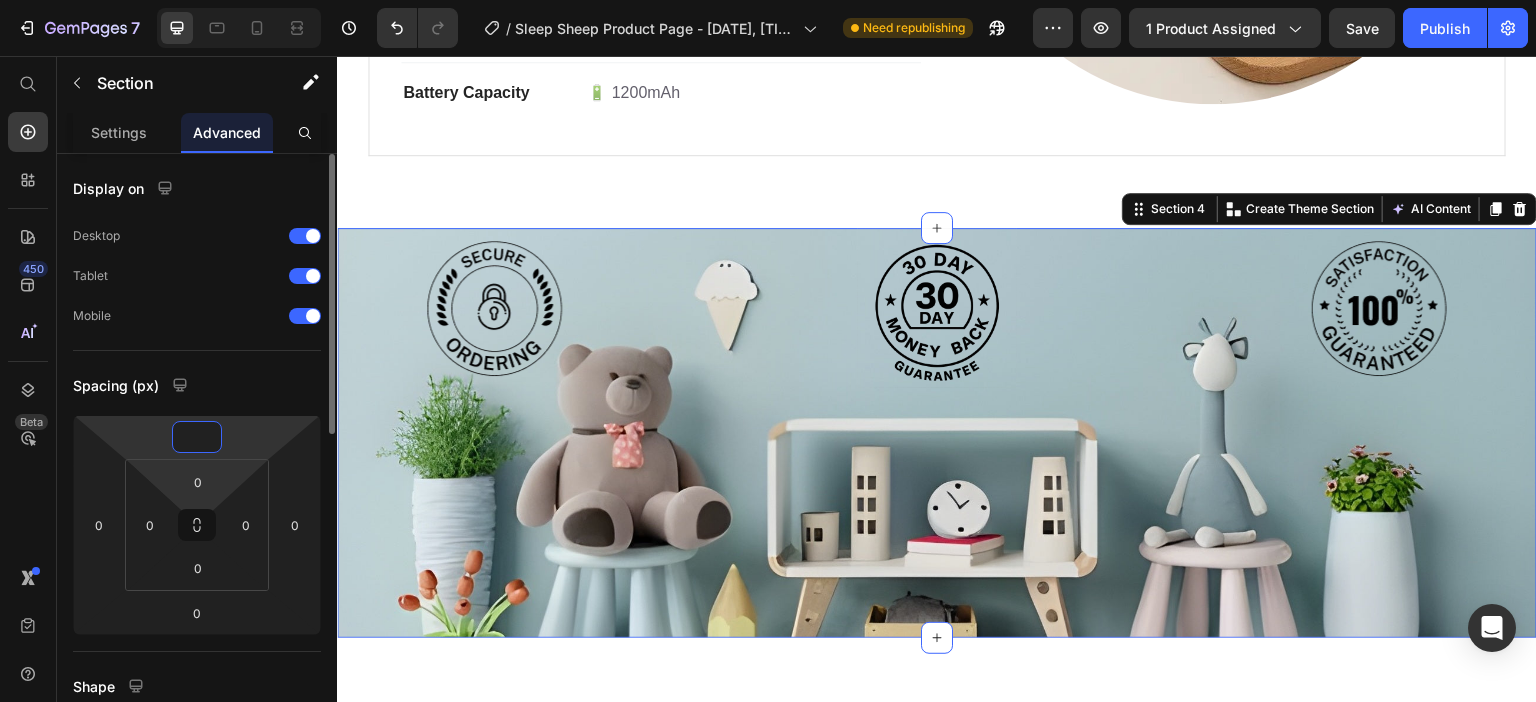 click on "7   /  Sleep Sheep Product Page - [DATE], [TIME] Need republishing Preview 1 product assigned  Save   Publish  450 Beta Start with Sections Elements Hero Section Product Detail Brands Trusted Badges Guarantee Product Breakdown How to use Testimonials Compare Bundle FAQs Social Proof Brand Story Product List Collection Blog List Contact Sticky Add to Cart Custom Footer Browse Library 450 Layout
Row
Row
Row
Row Text
Heading
Text Block Button
Button
Button
Sticky Back to top Media
Image" at bounding box center [768, 0] 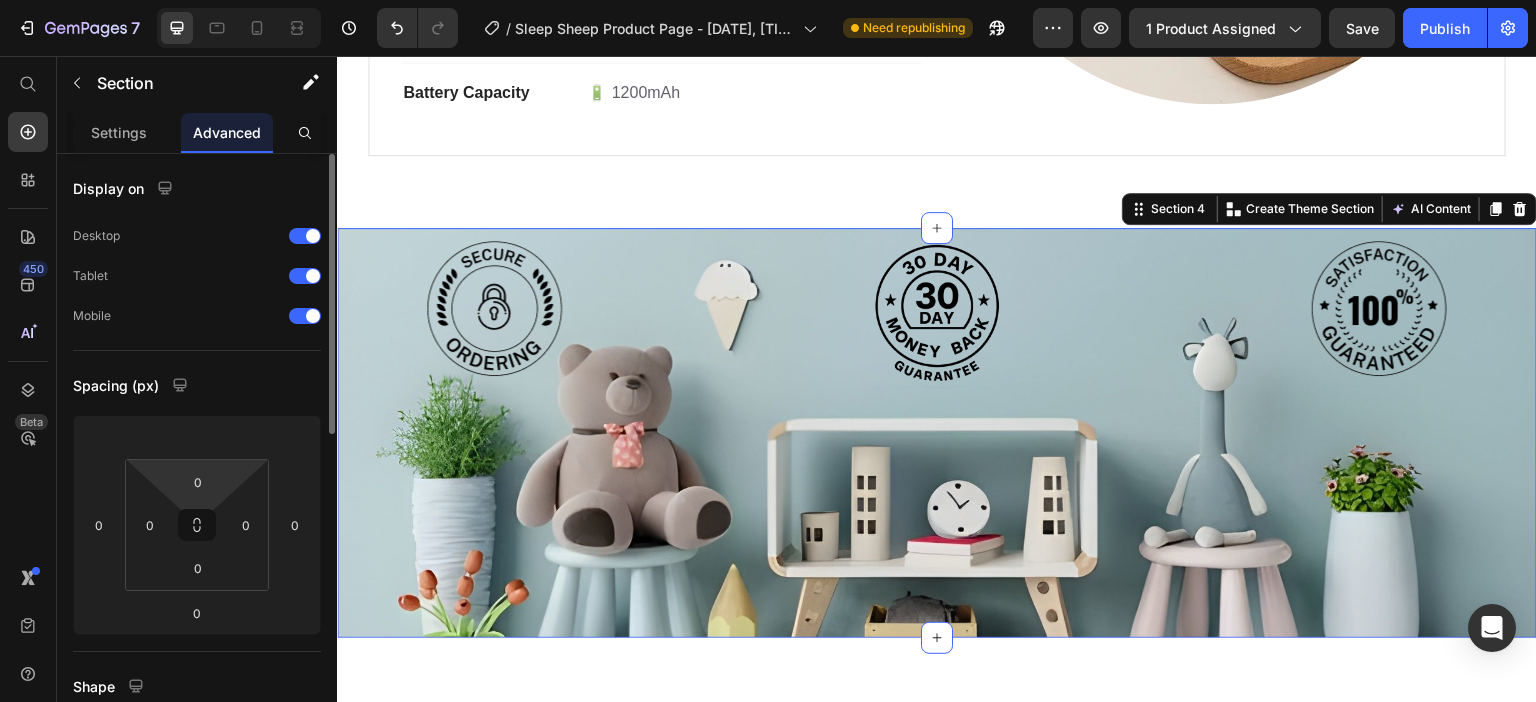 type on "0" 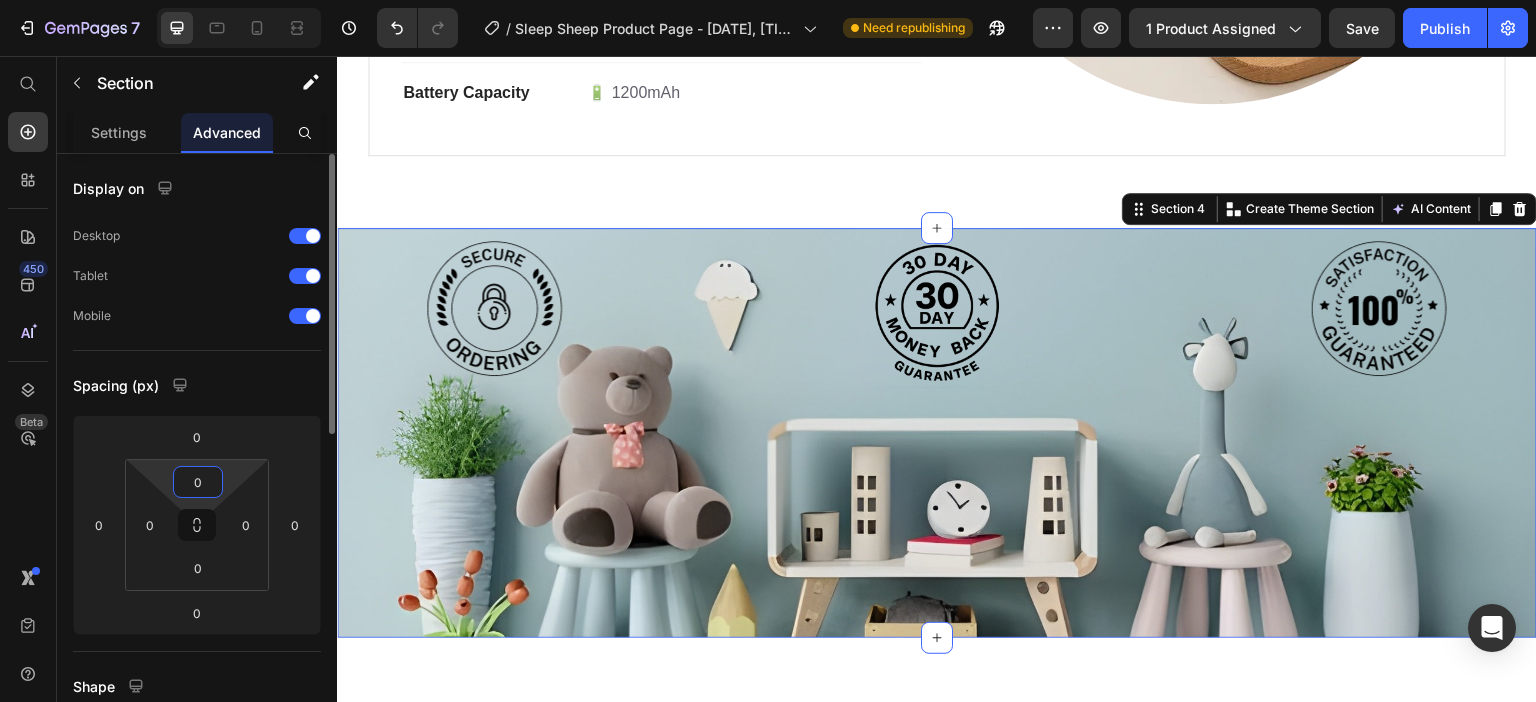 click on "0" at bounding box center [198, 482] 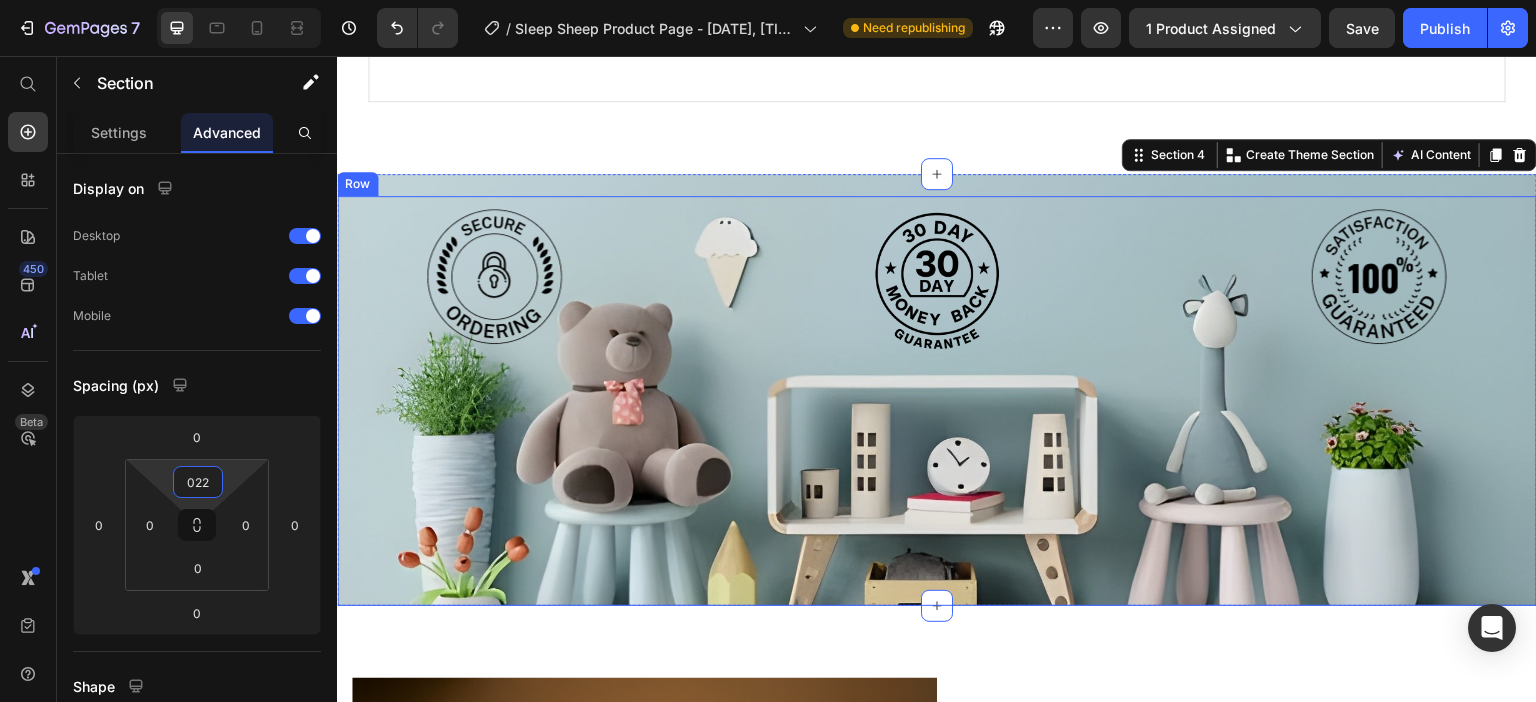 scroll, scrollTop: 2440, scrollLeft: 0, axis: vertical 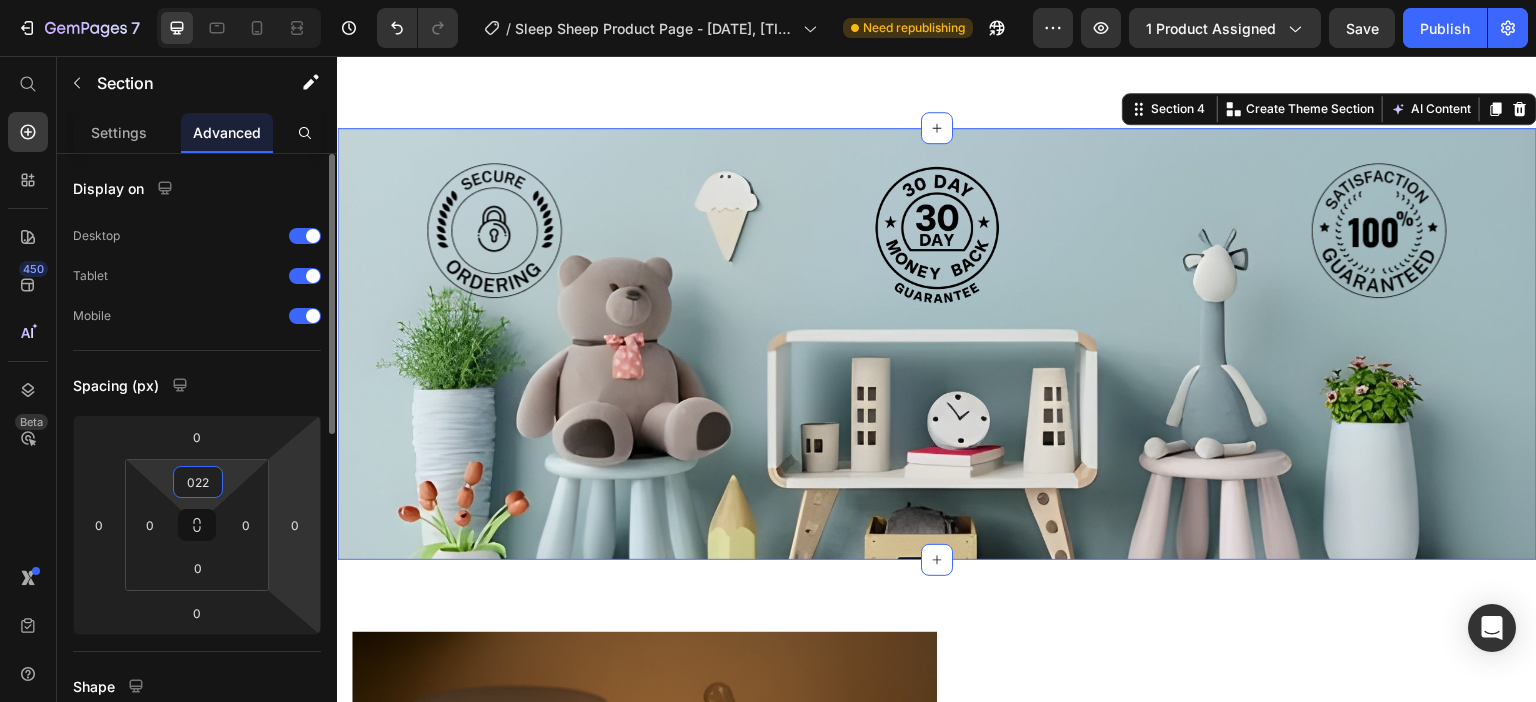 type on "22" 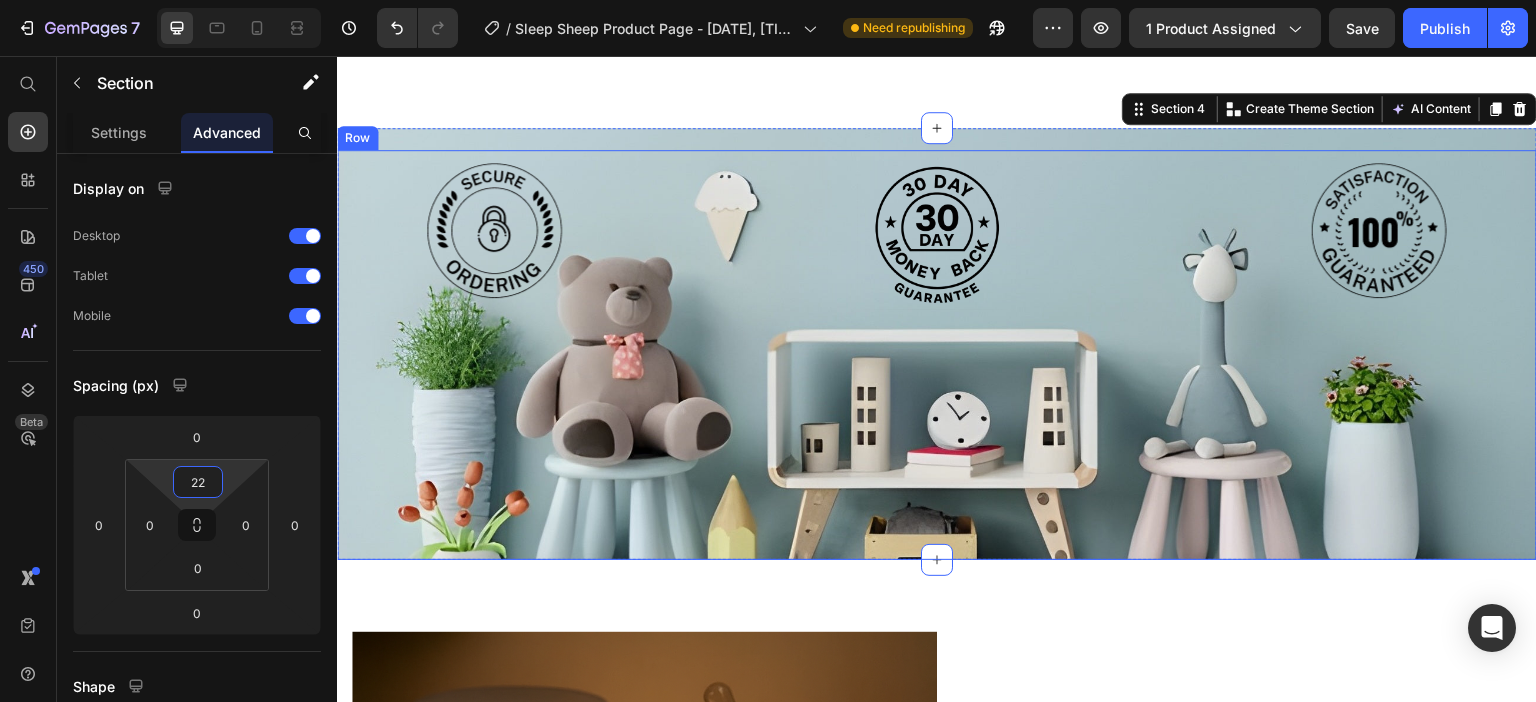 click on "Image Image Image Row" at bounding box center (937, 355) 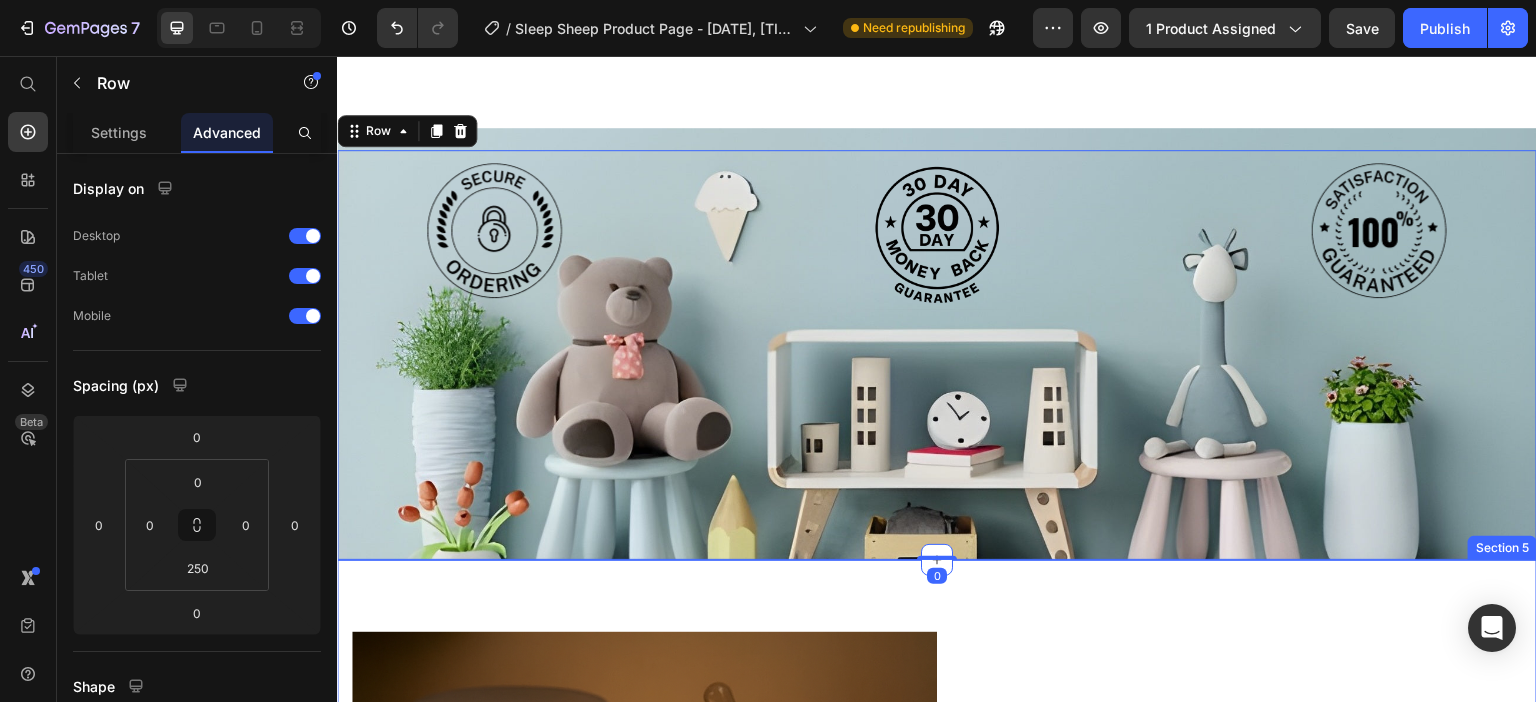 click on "Image Perfect for Late-Night Feedings  🍼 Heading Parents know that  midnight wake-ups  are part of the journey with a baby. Whether you're nursing, bottle-feeding, or simply checking in on your little one, our night lamp provides  soft, non-disruptive lighting  that won’t overstimulate your baby—or wake up the whole household.   No more fumbling with bright overhead lights or using your phone flashlight—just a  gentle, convenient glow  exactly when you need it. Text block Row Row ⏲ Smart Timer for Peaceful Nights Heading Drift off without worry – our built-in 30-minute timer gently shuts the light off as your child falls asleep.   Let bedtime run smoothly with a calming glow that turns off automatically after 30 minutes.    With one simple click, you can choose between  timed mode ,  constant light Text block Row Image Row Image The Cutest Sleep Companion  🐑✨ Heading More than just a nightlight, our lamp is a  whimsical friend  for your child’s room. These  adorable animal design" at bounding box center (937, 1311) 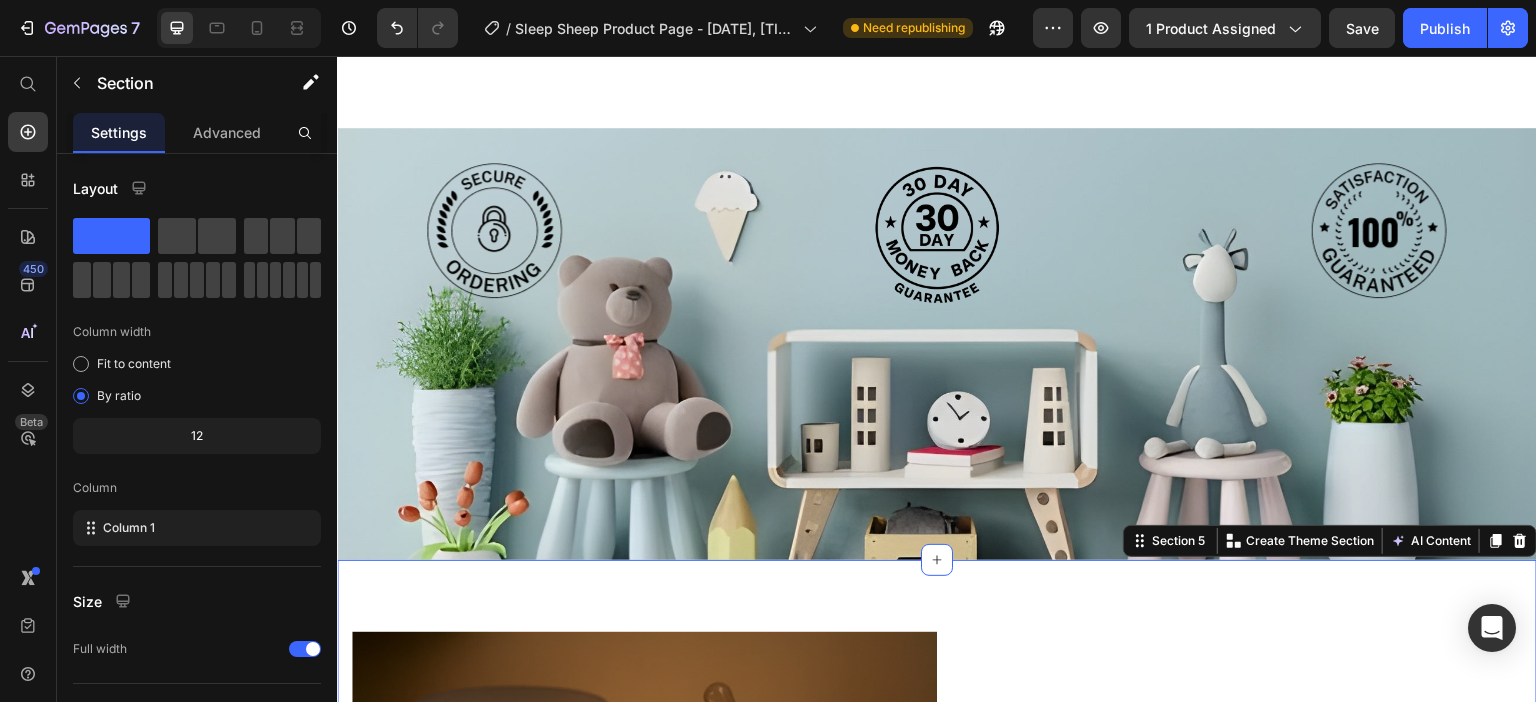 click on "Image Image Image Row" at bounding box center [937, 355] 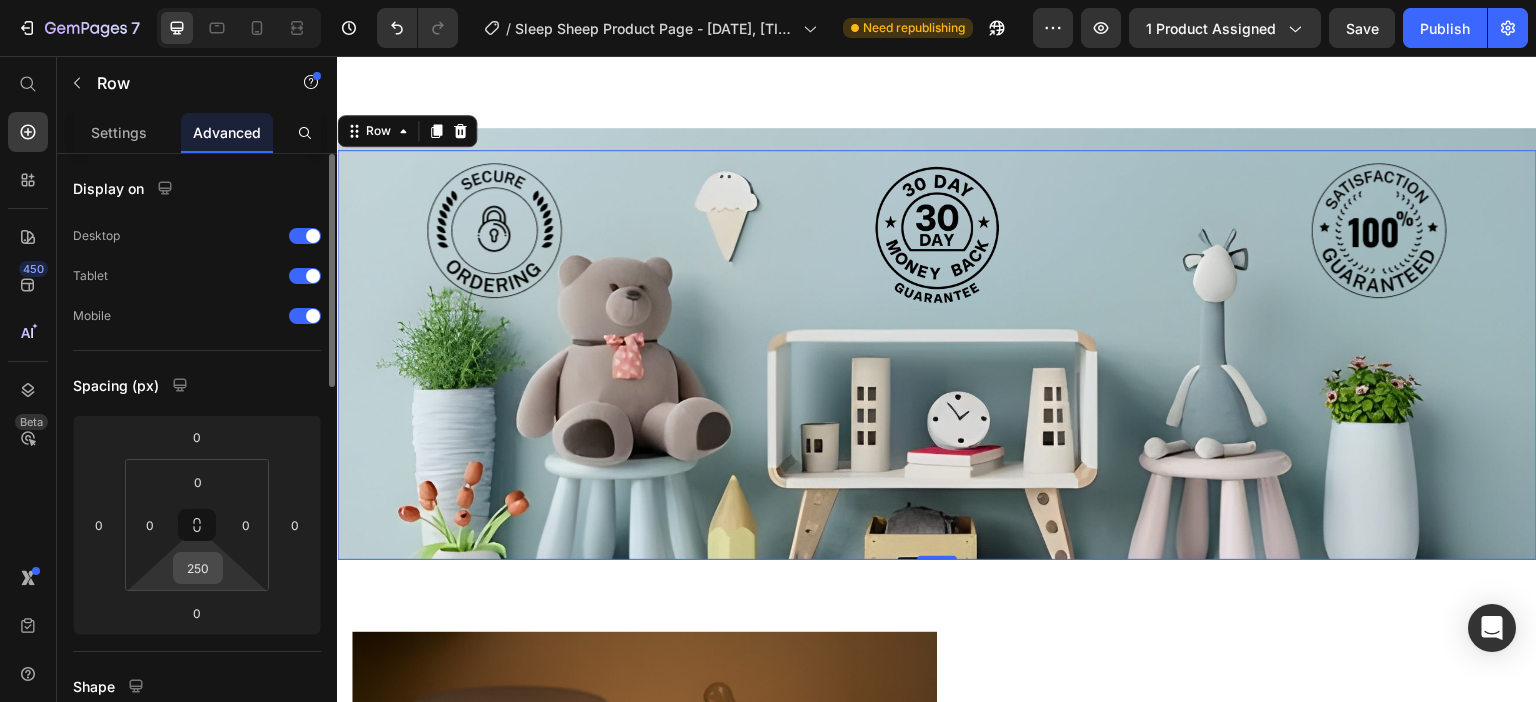 click on "250" at bounding box center (198, 568) 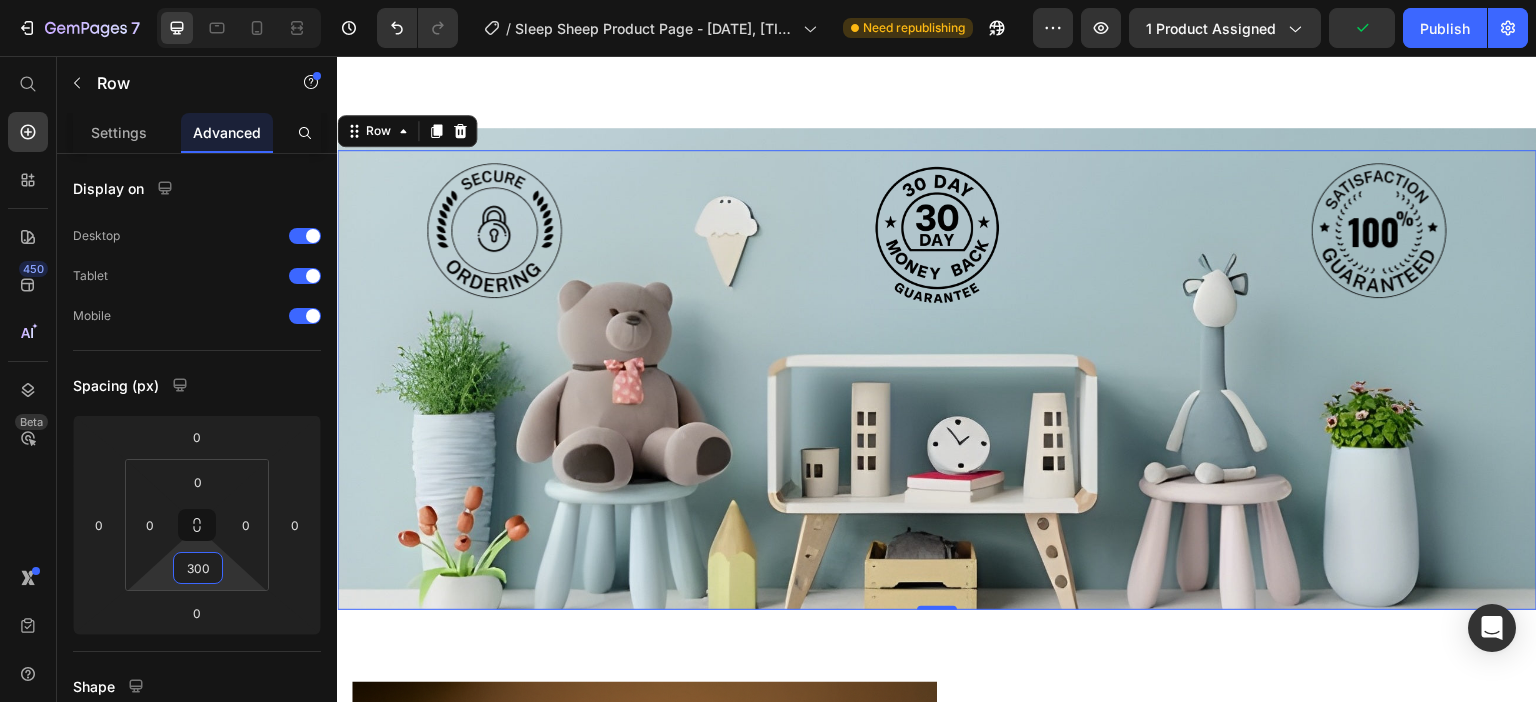 type on "300" 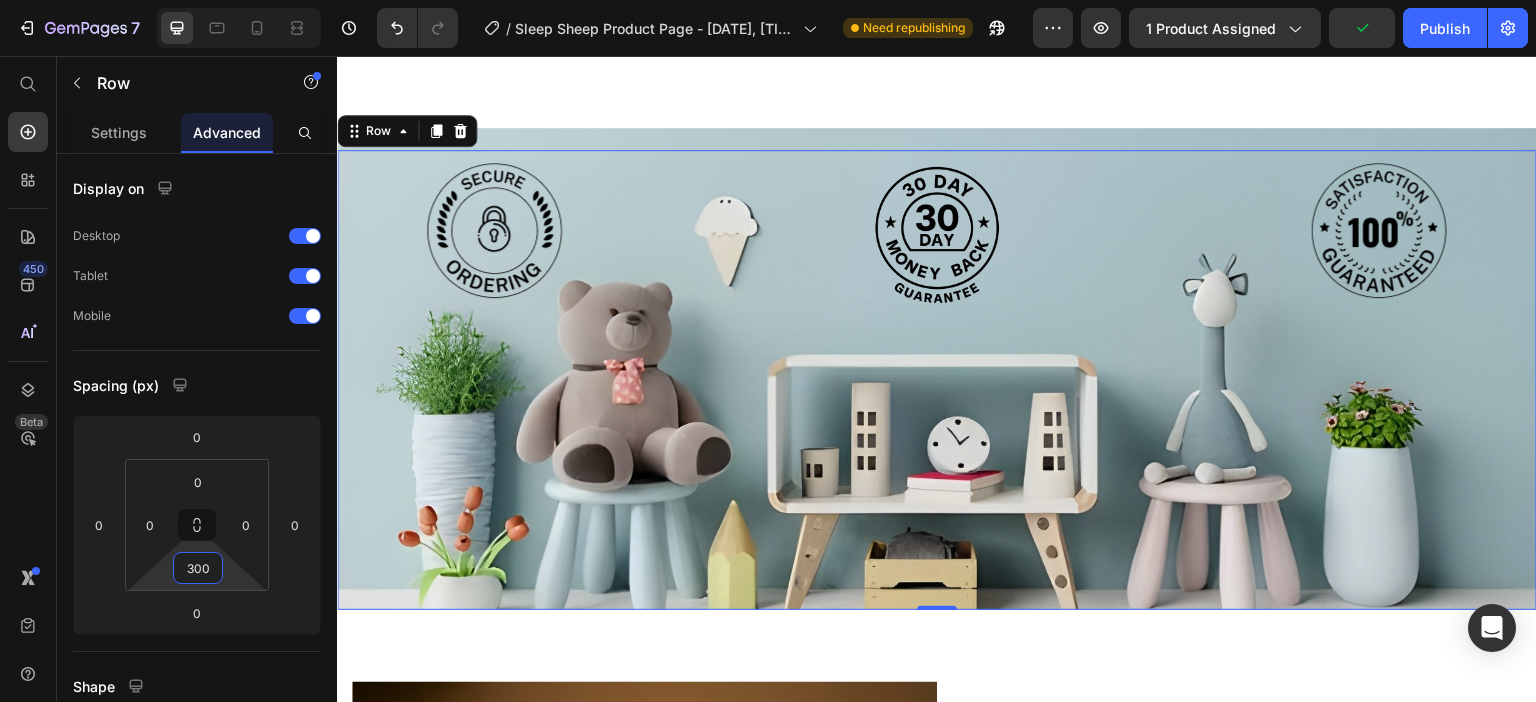 click on "Image Image Image Row   0" at bounding box center (937, 380) 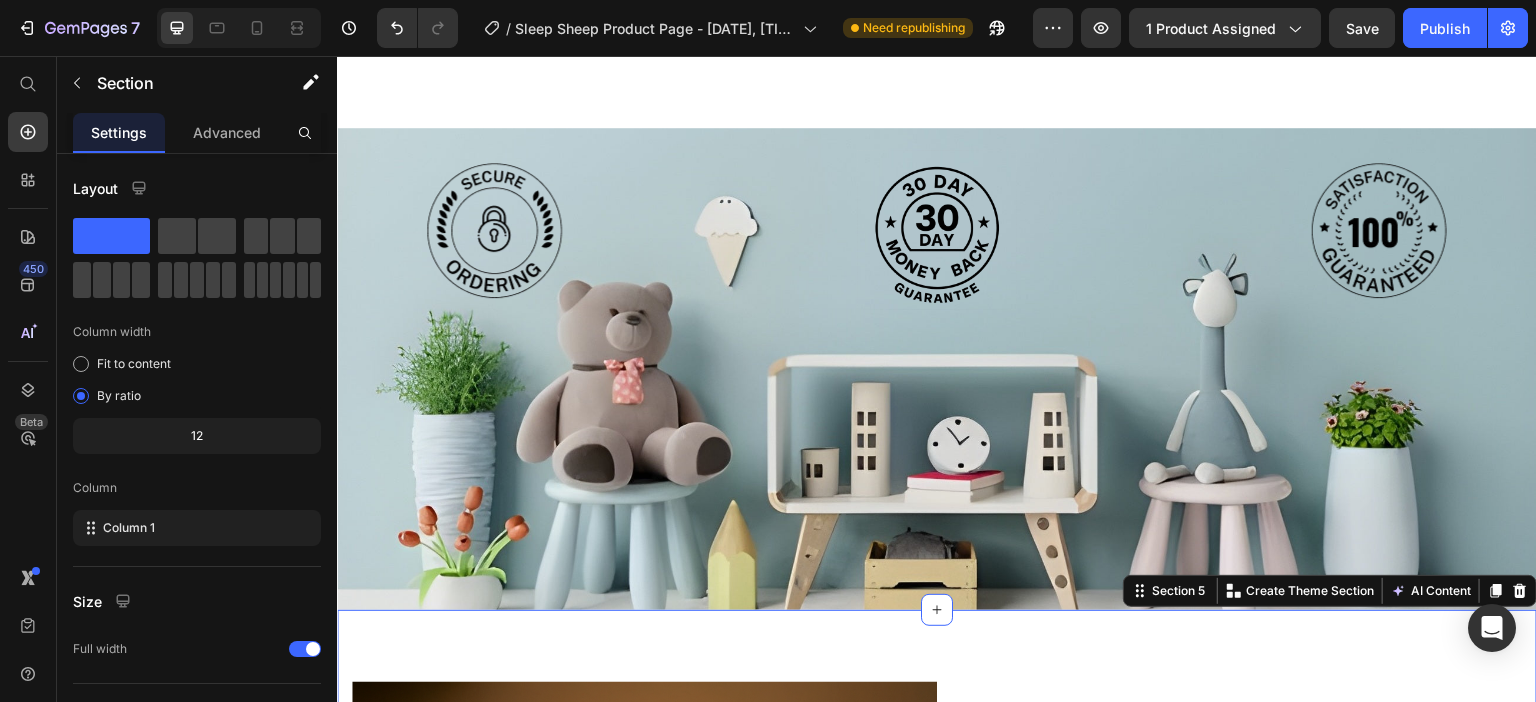 click on "Image Perfect for Late-Night Feedings  🍼 Heading Parents know that  midnight wake-ups  are part of the journey with a baby. Whether you're nursing, bottle-feeding, or simply checking in on your little one, our night lamp provides  soft, non-disruptive lighting  that won’t overstimulate your baby—or wake up the whole household.   No more fumbling with bright overhead lights or using your phone flashlight—just a  gentle, convenient glow  exactly when you need it. Text block Row Row ⏲ Smart Timer for Peaceful Nights Heading Drift off without worry – our built-in 30-minute timer gently shuts the light off as your child falls asleep.   Let bedtime run smoothly with a calming glow that turns off automatically after 30 minutes.    With one simple click, you can choose between  timed mode ,  constant light Text block Row Image Row Image The Cutest Sleep Companion  🐑✨ Heading More than just a nightlight, our lamp is a  whimsical friend  for your child’s room. These  adorable animal design" at bounding box center (937, 1361) 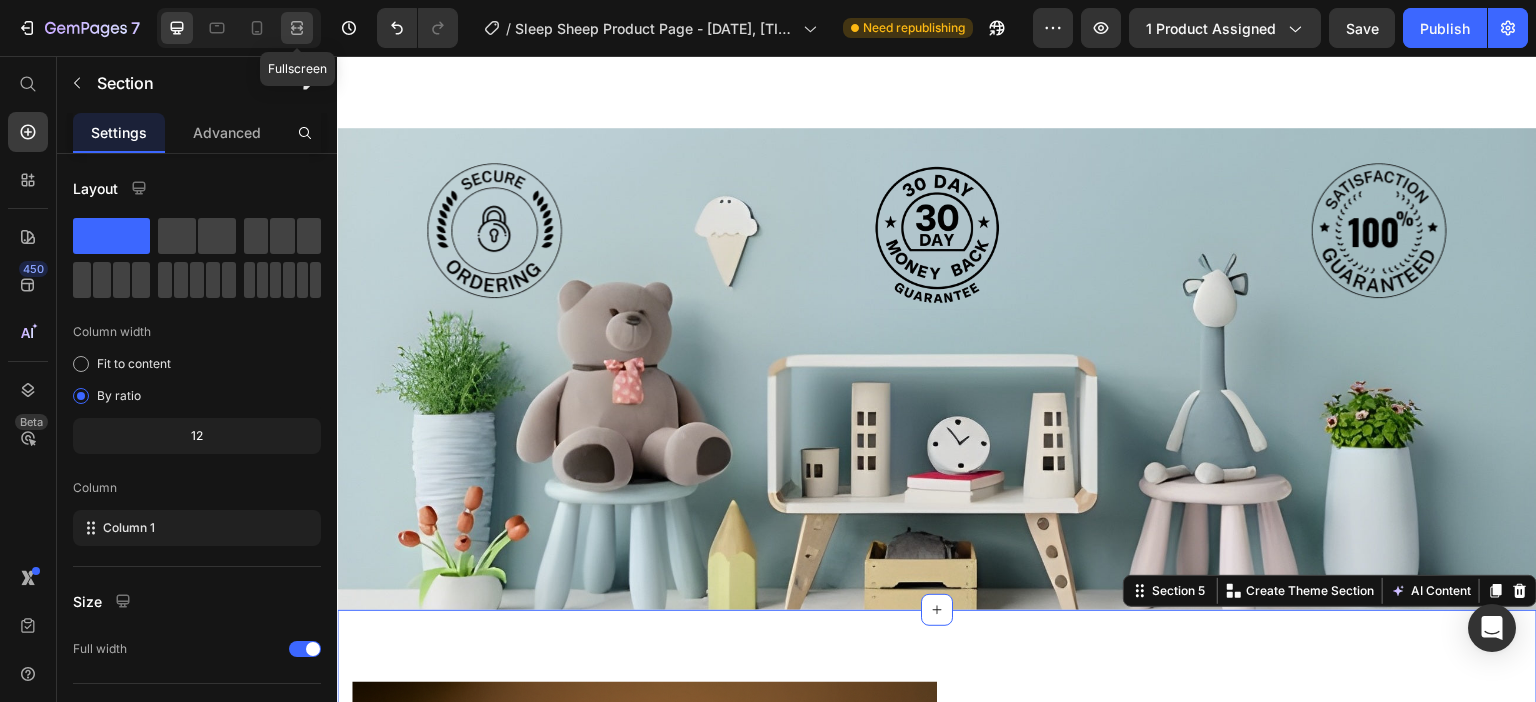 click 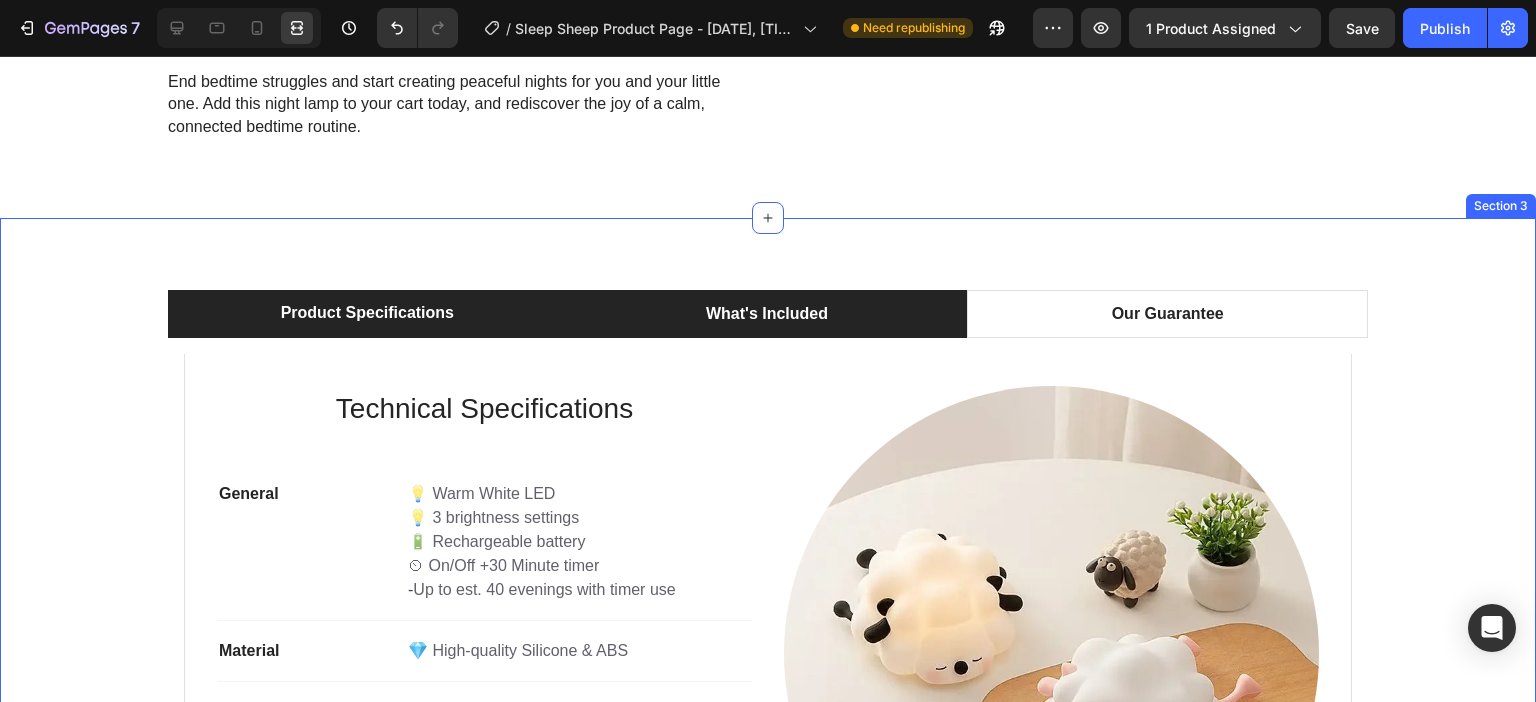 scroll, scrollTop: 1560, scrollLeft: 0, axis: vertical 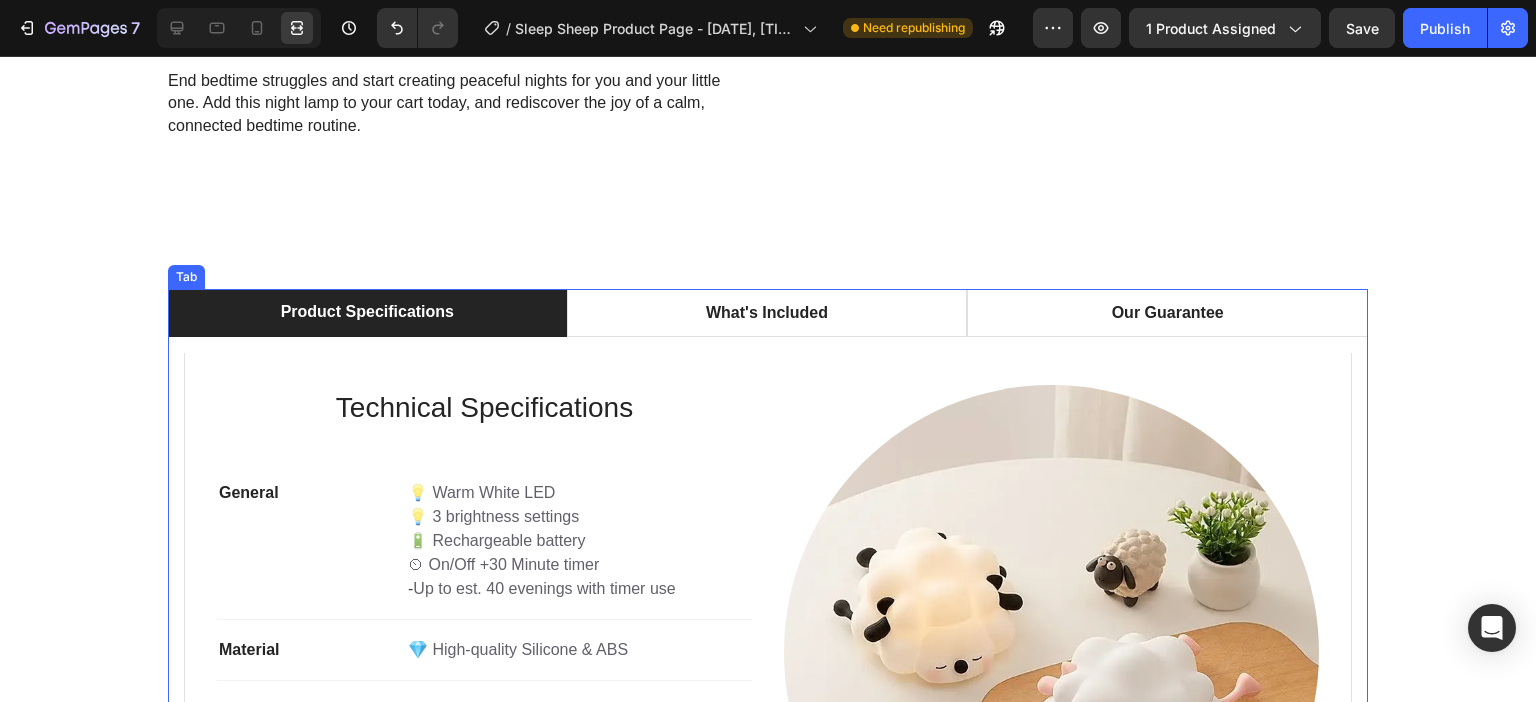 click on "For any inquiries or assistance, please email us at info@example.com ." at bounding box center (768, 623) 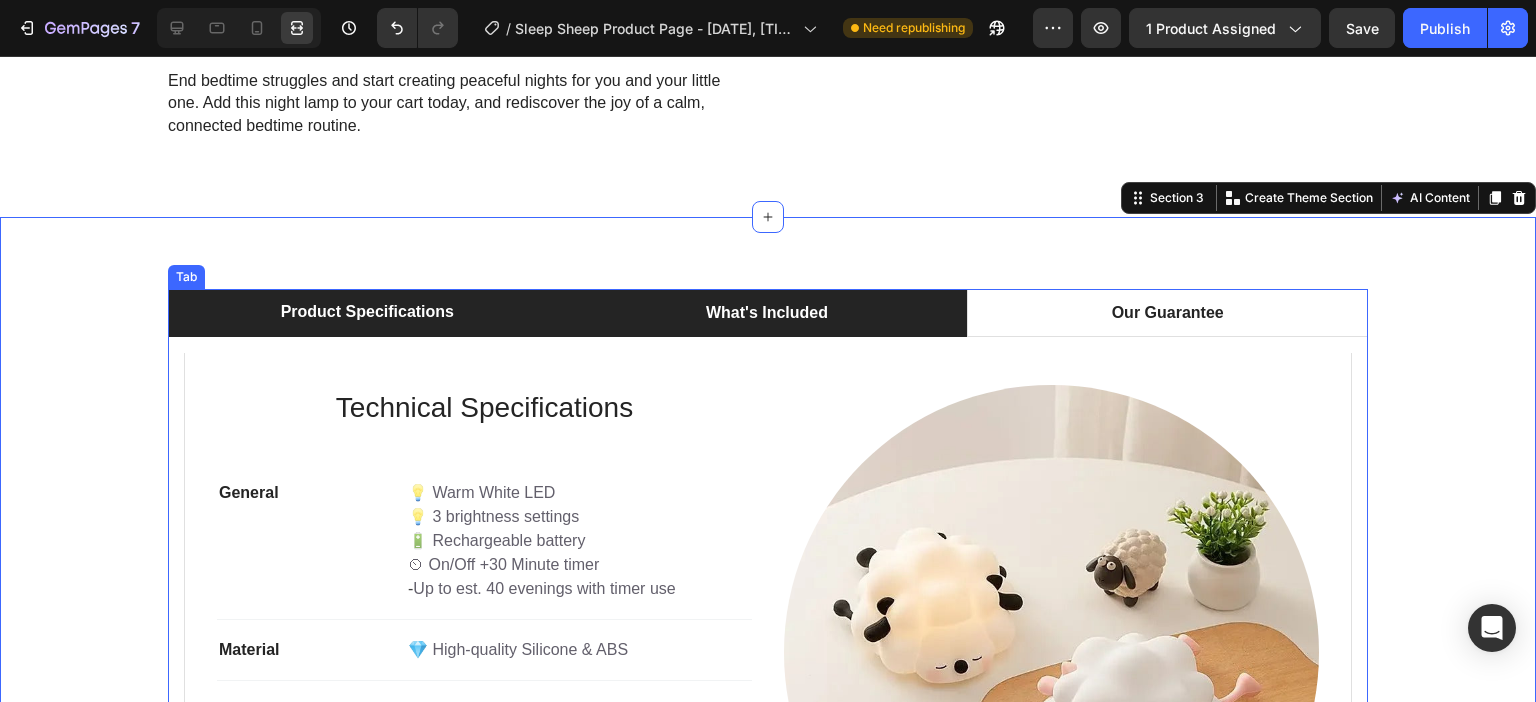 click on "What's Included" at bounding box center (767, 313) 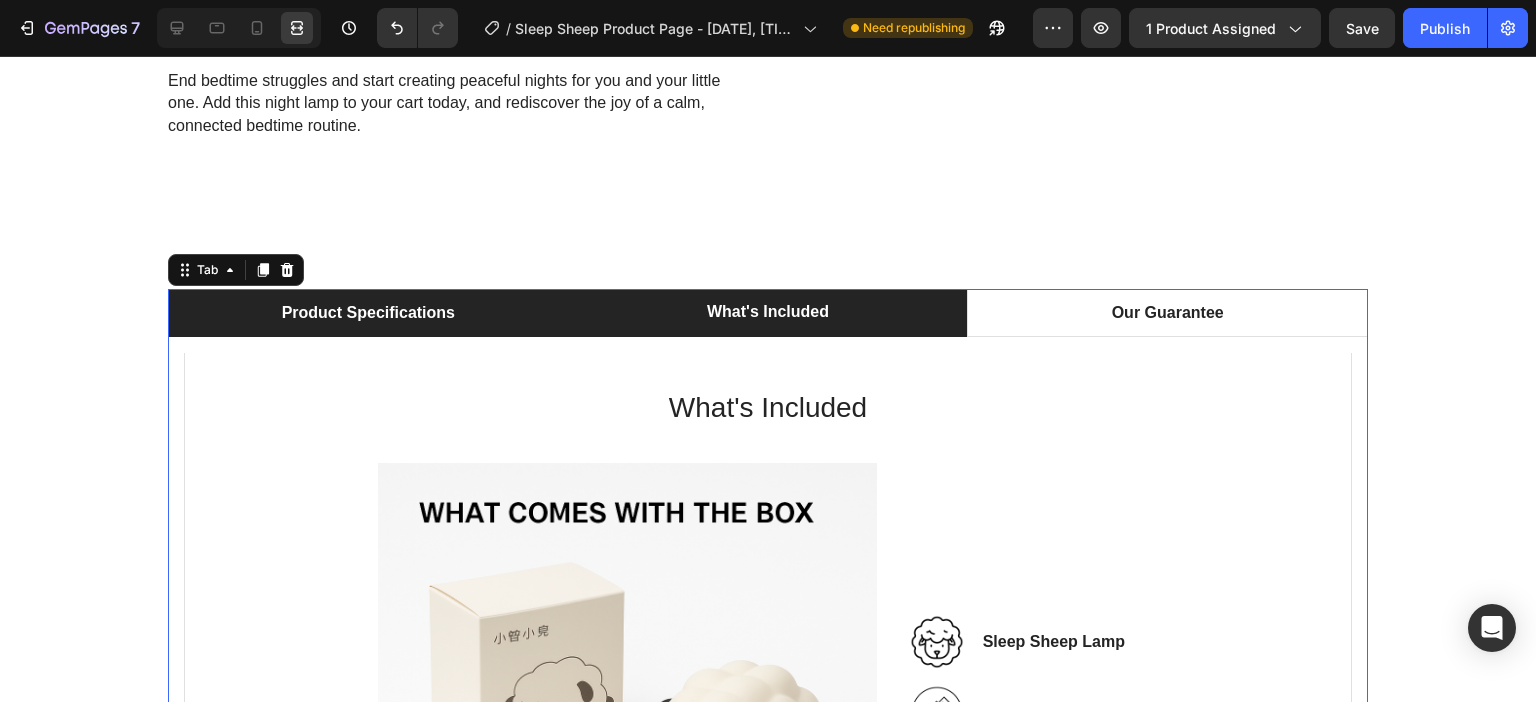 click on "Product Specifications" at bounding box center (368, 313) 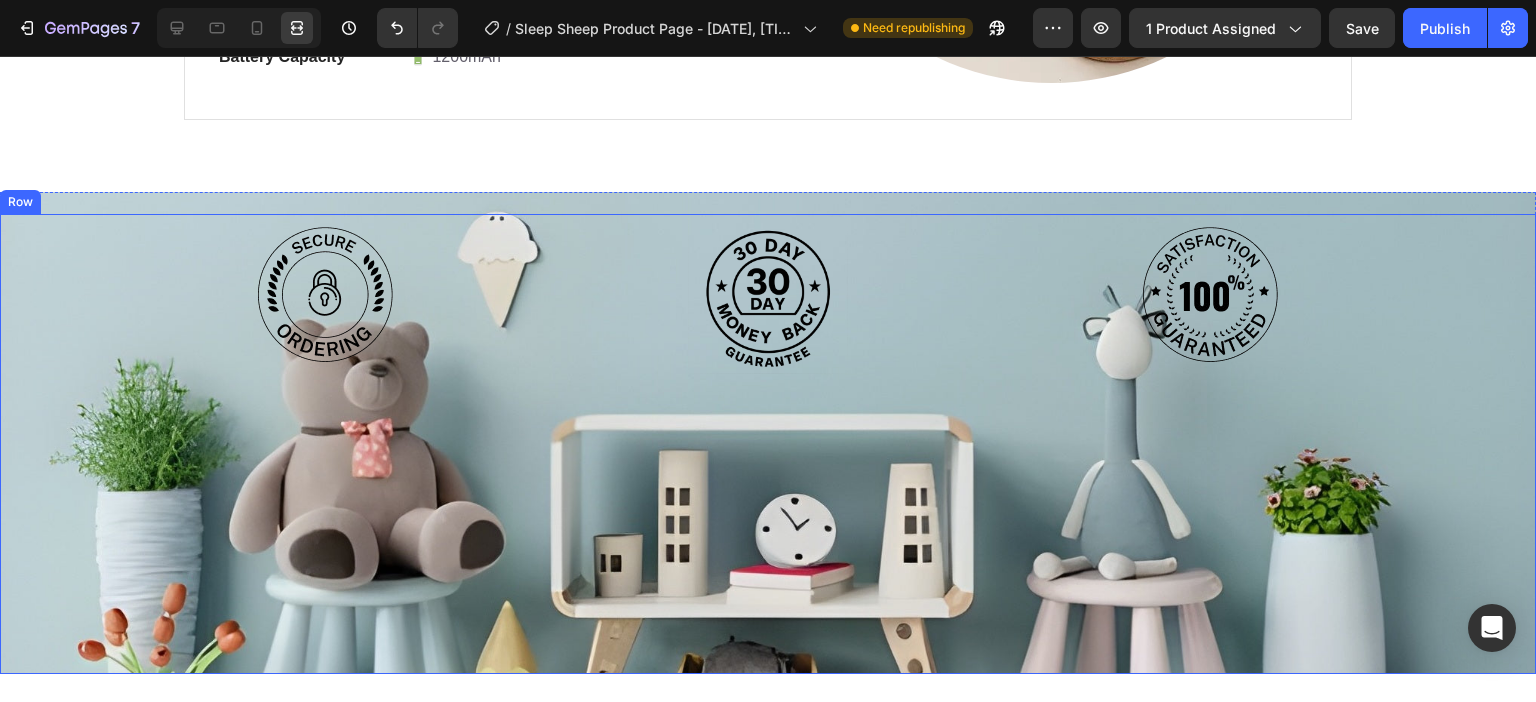 scroll, scrollTop: 2359, scrollLeft: 0, axis: vertical 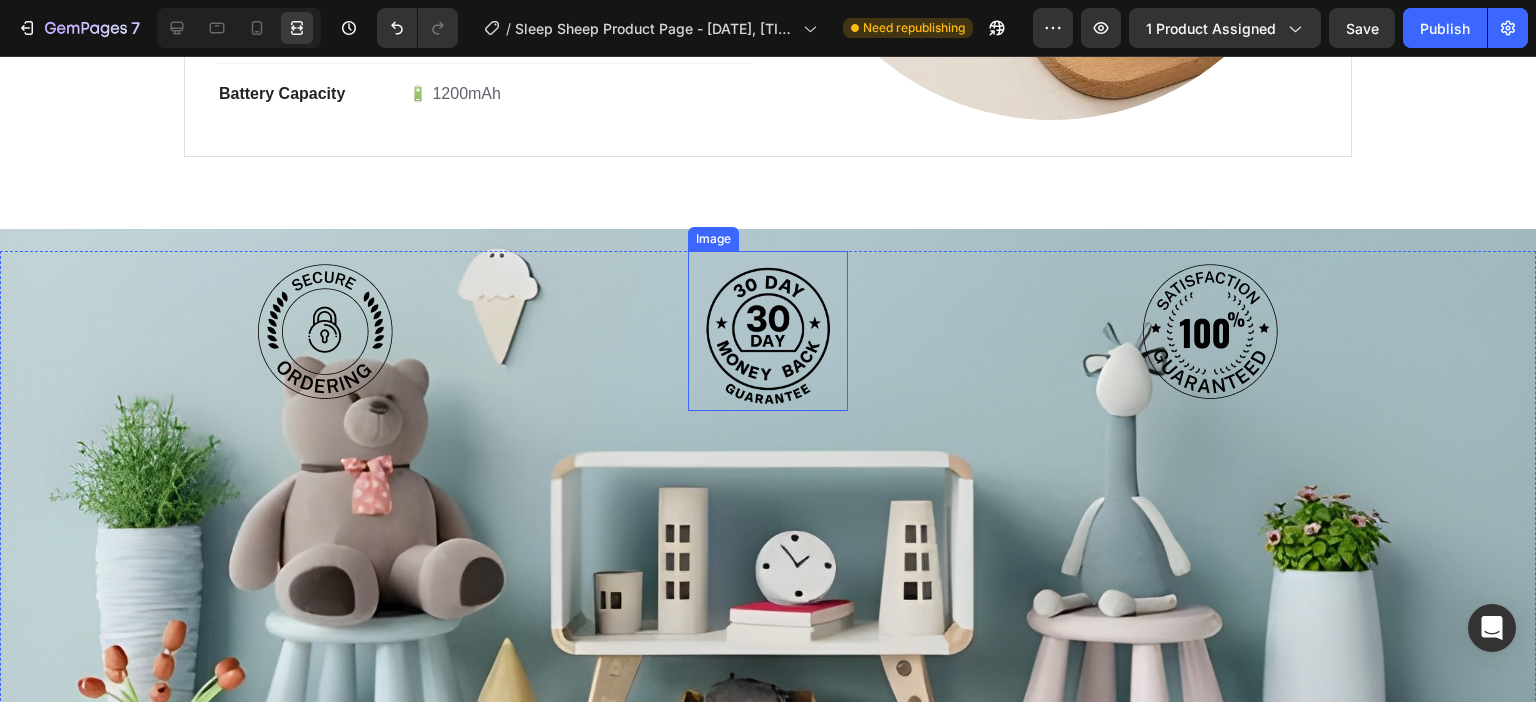 click at bounding box center (768, 331) 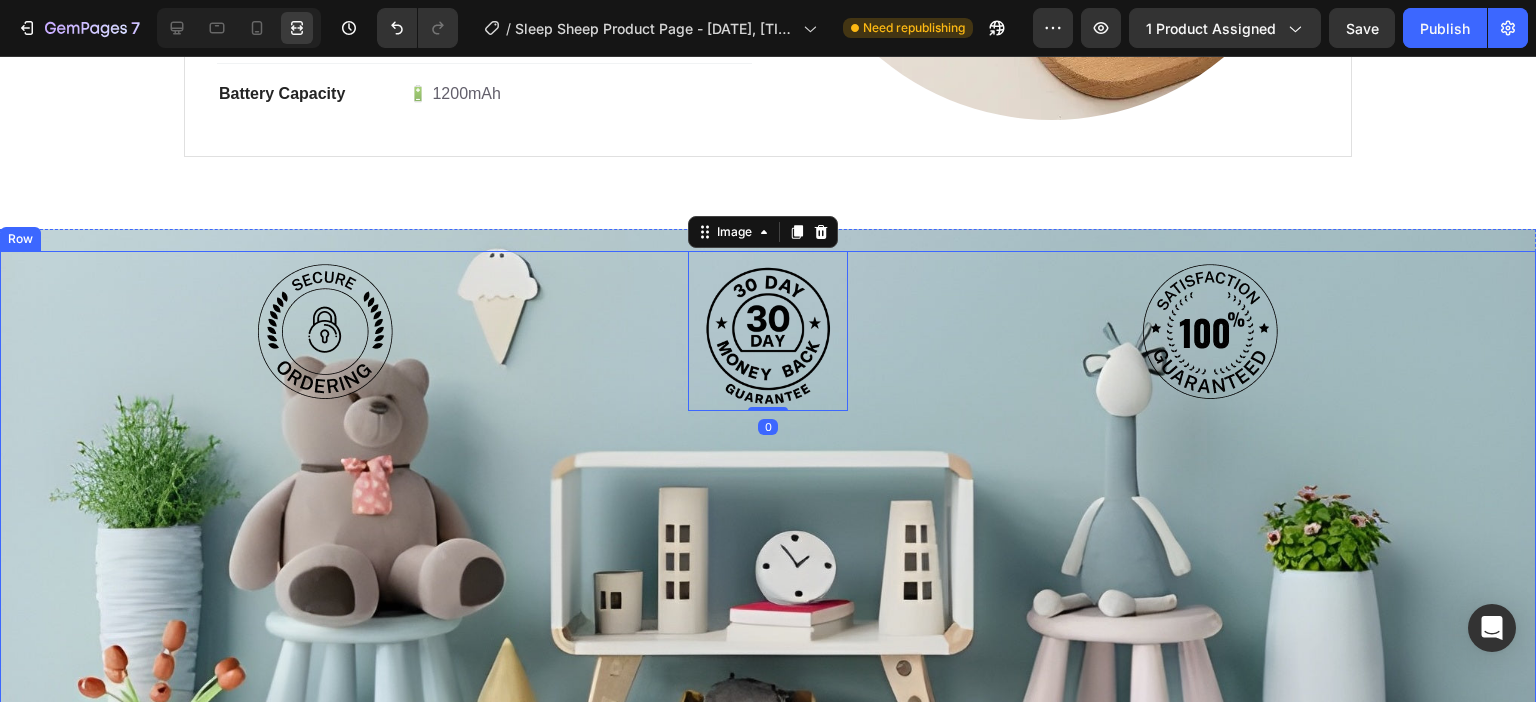 click on "Image Image   0 Image Row" at bounding box center (768, 481) 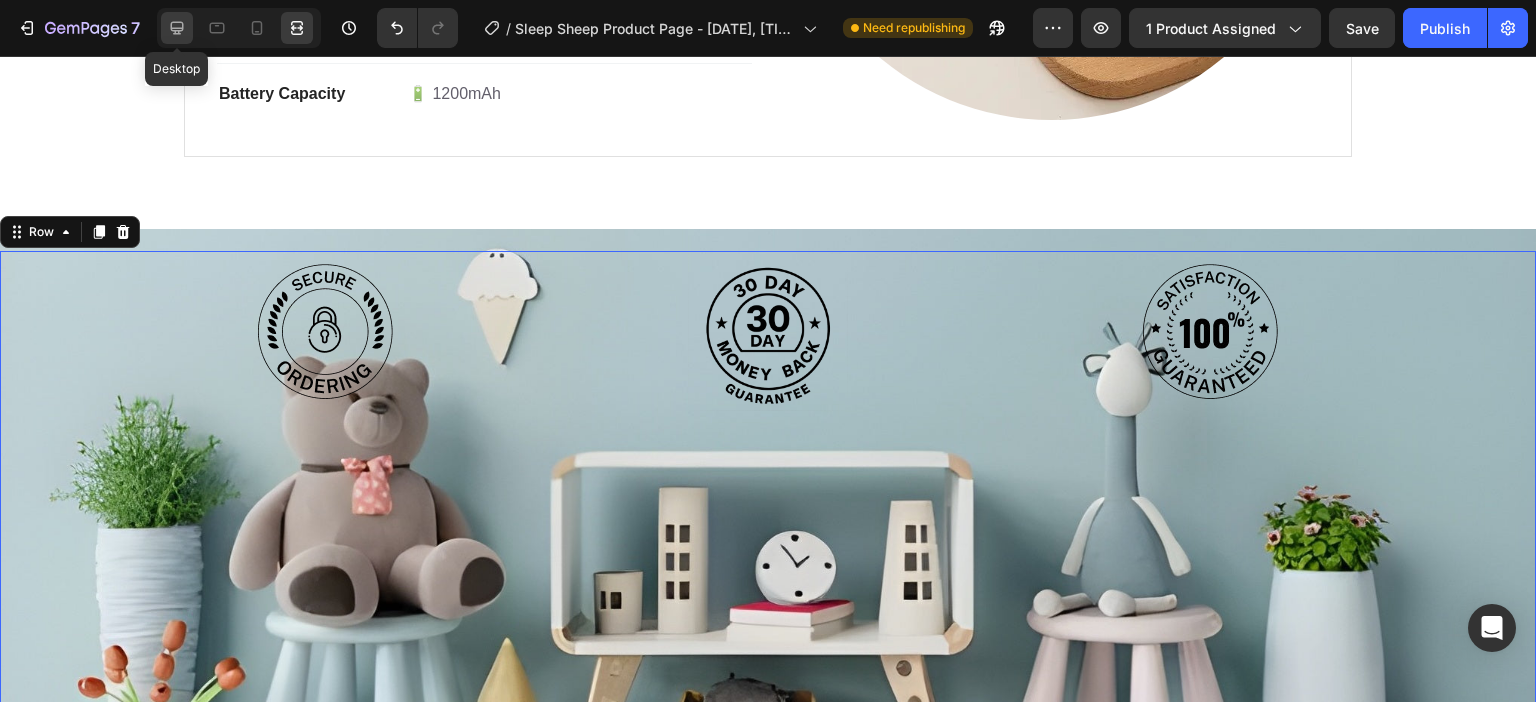 click 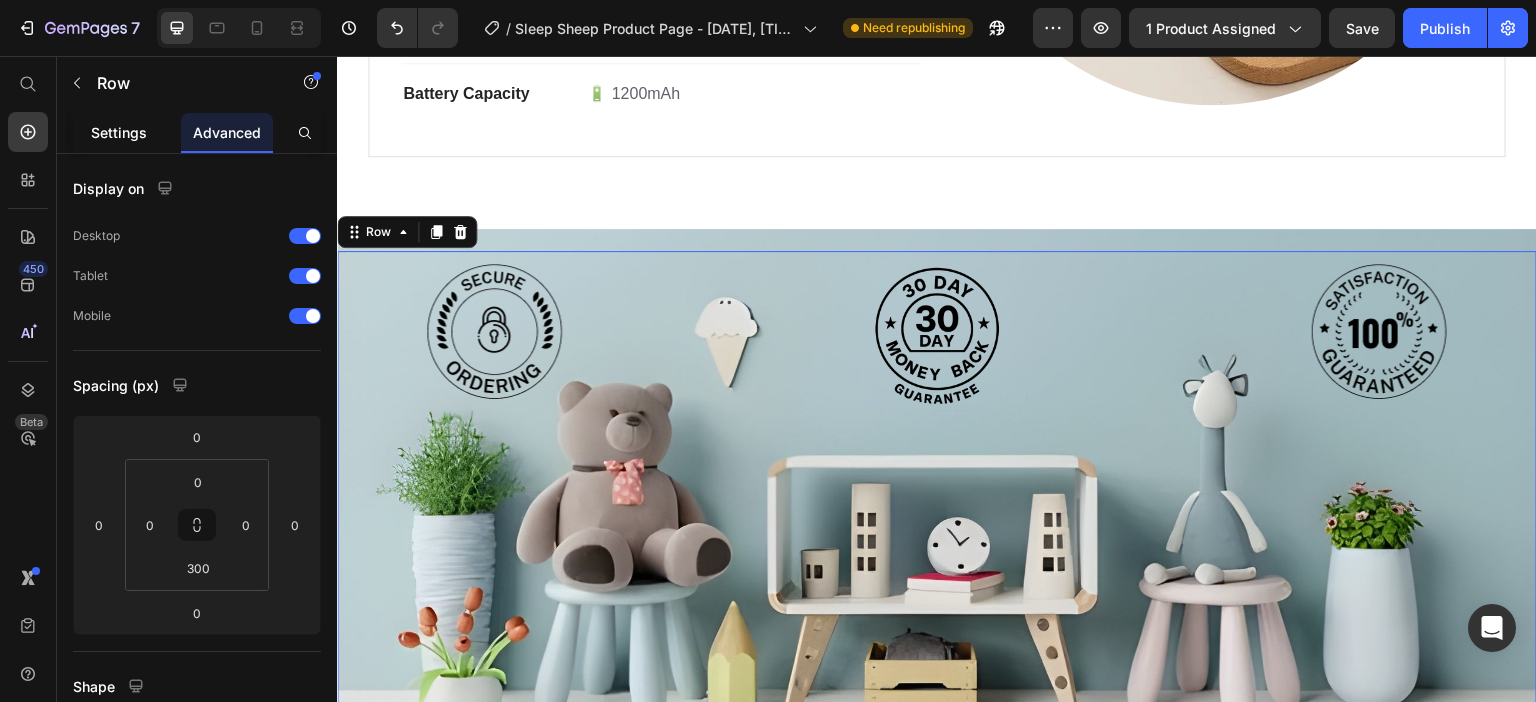 click on "Settings" 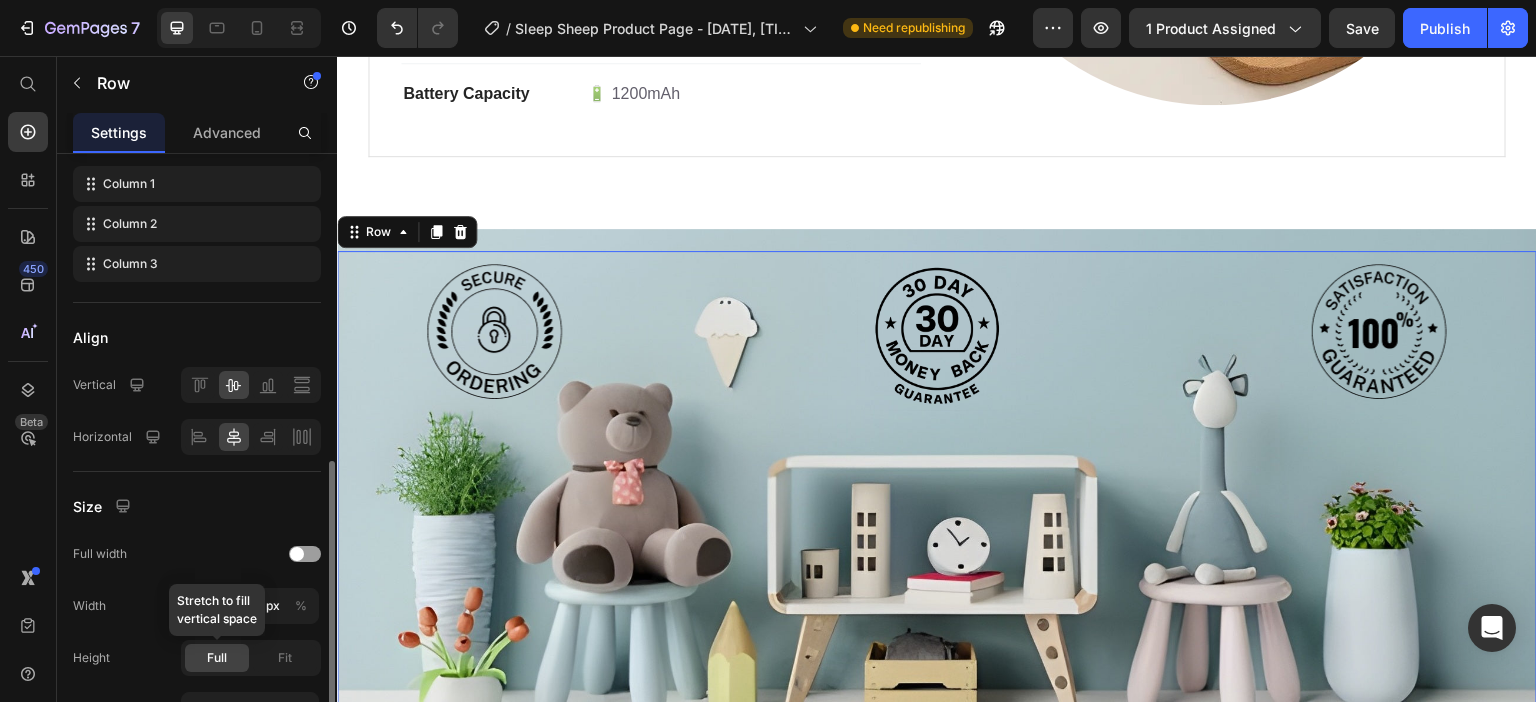 scroll, scrollTop: 400, scrollLeft: 0, axis: vertical 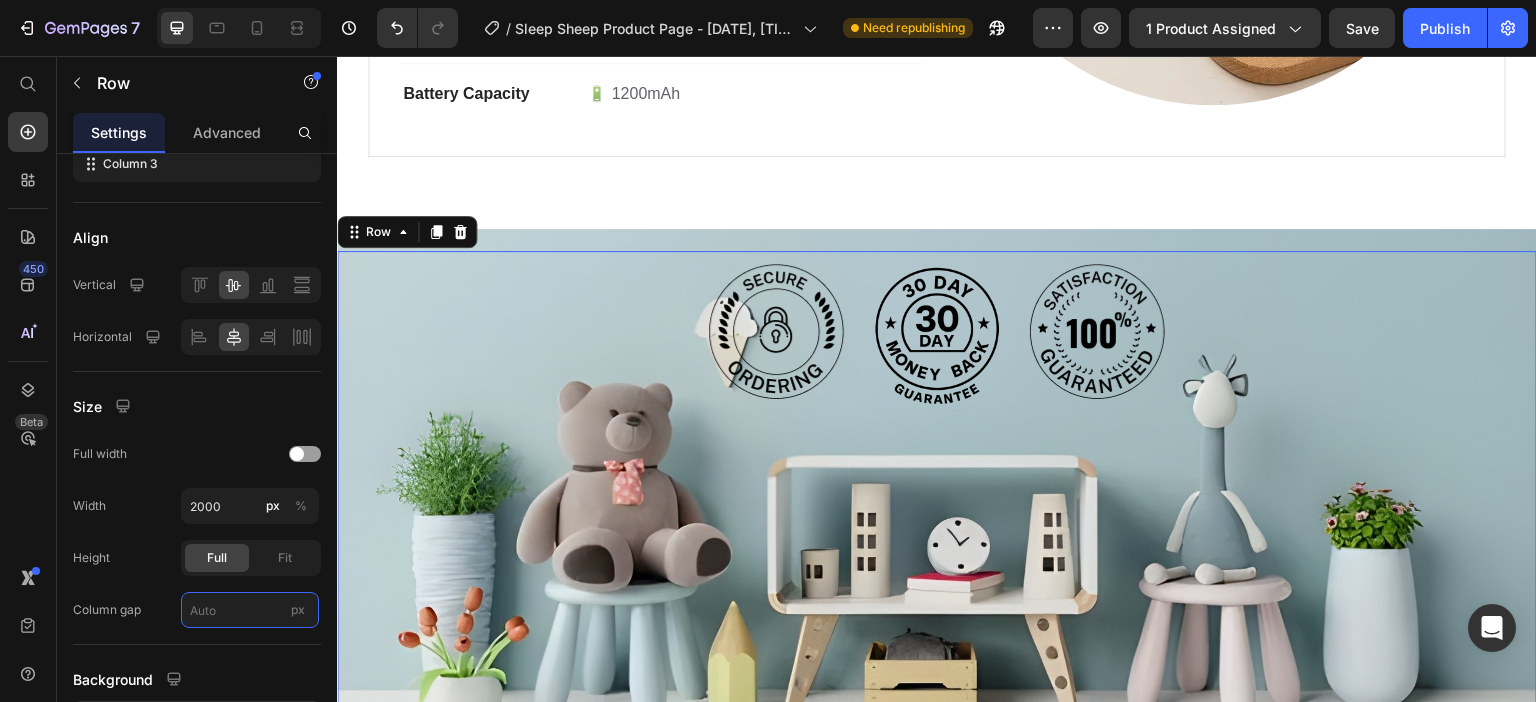 paste on "282" 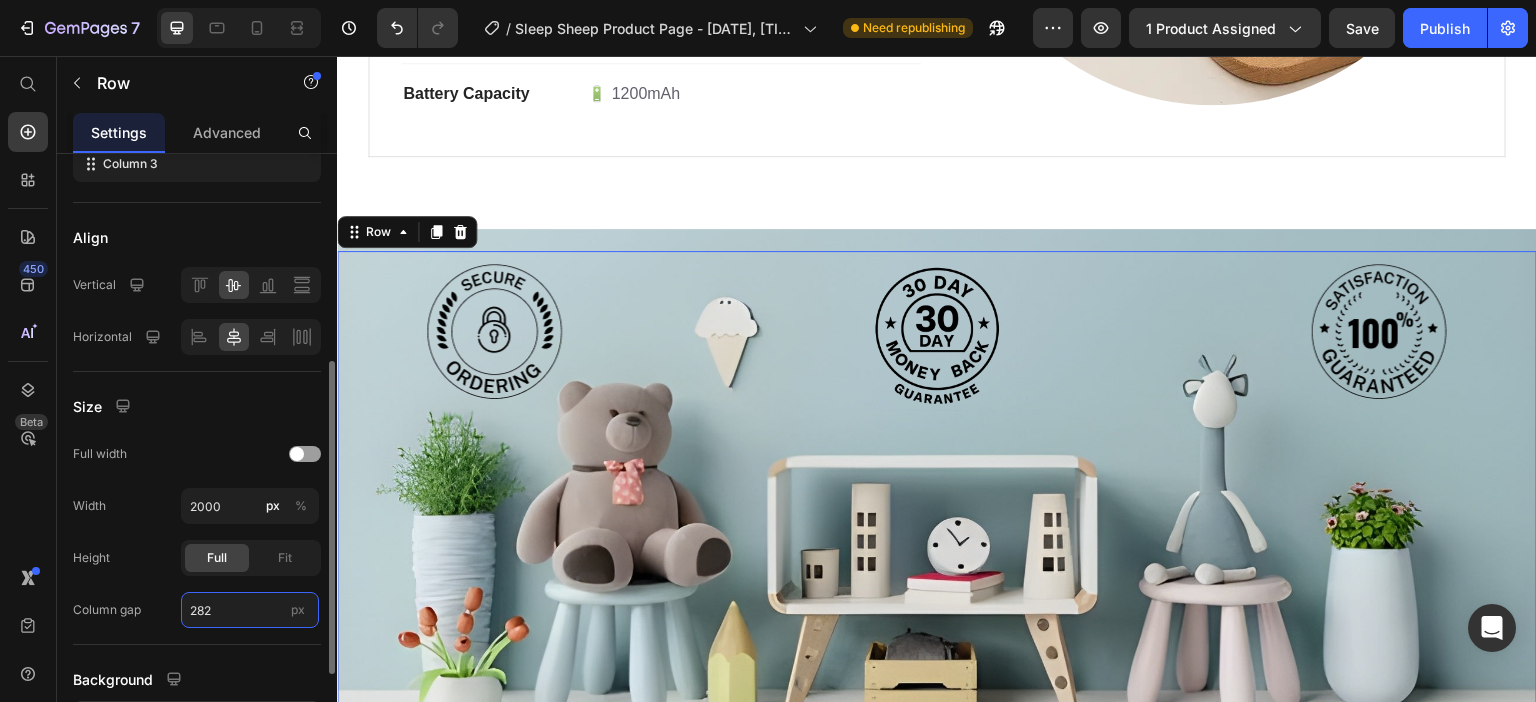 click on "282" at bounding box center (250, 610) 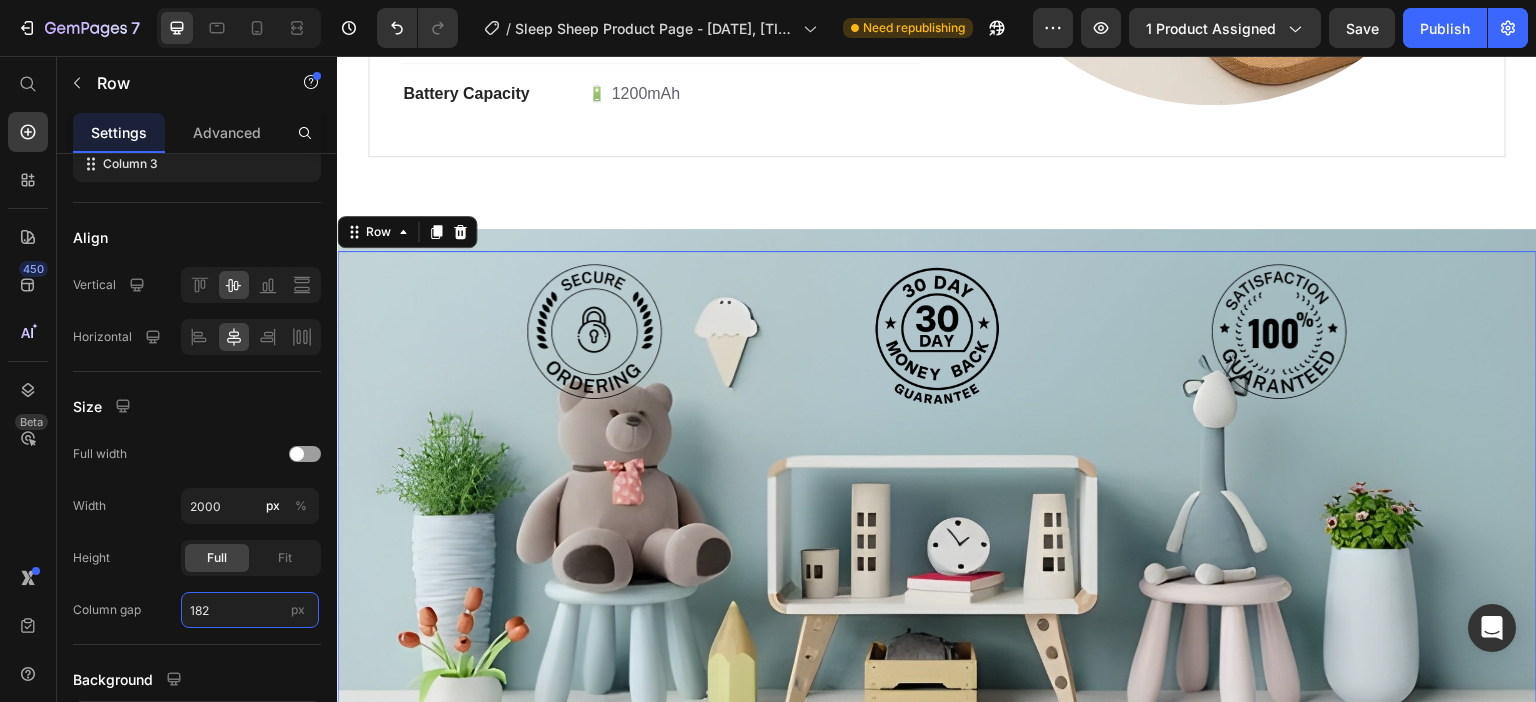 type on "182" 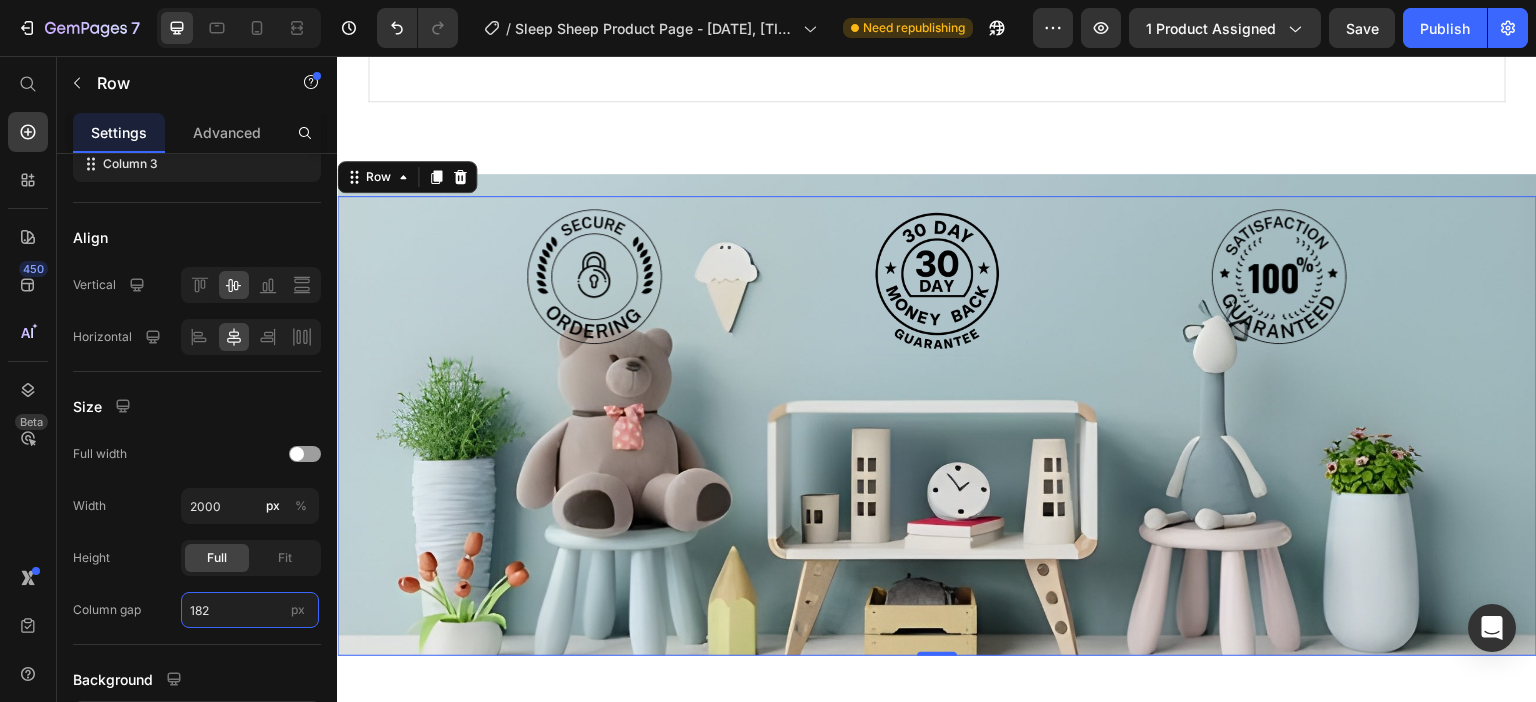 scroll, scrollTop: 2459, scrollLeft: 0, axis: vertical 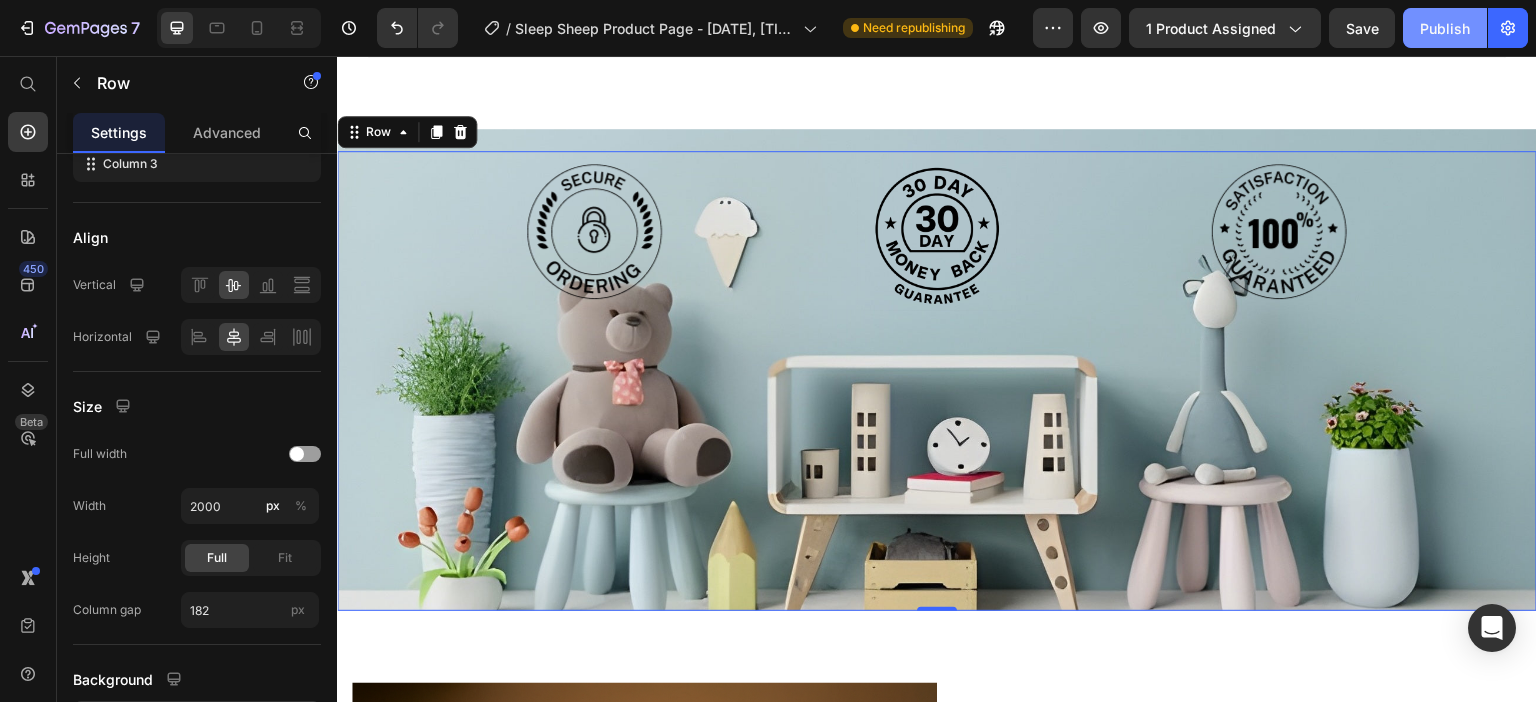 click on "Publish" 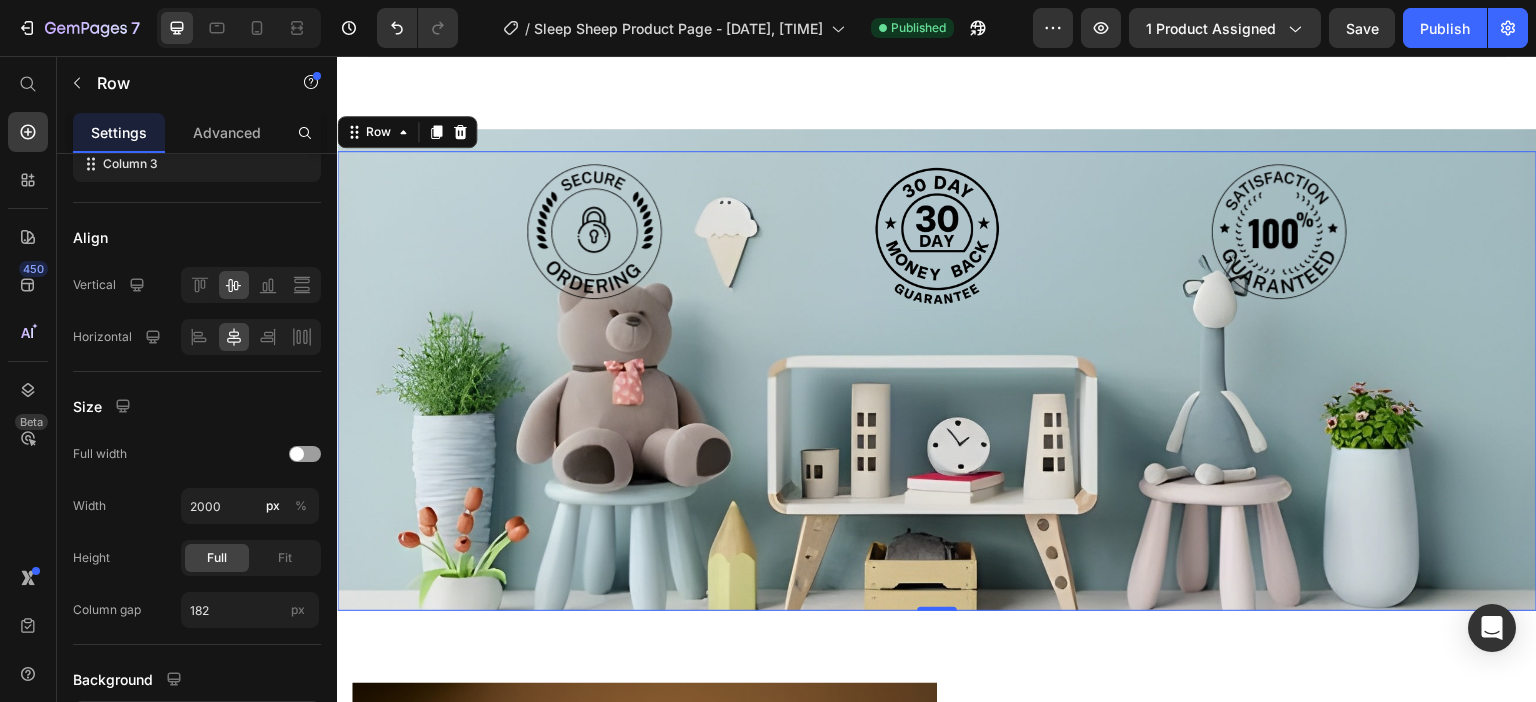 click on "Image Image Image Row   0" at bounding box center (937, 381) 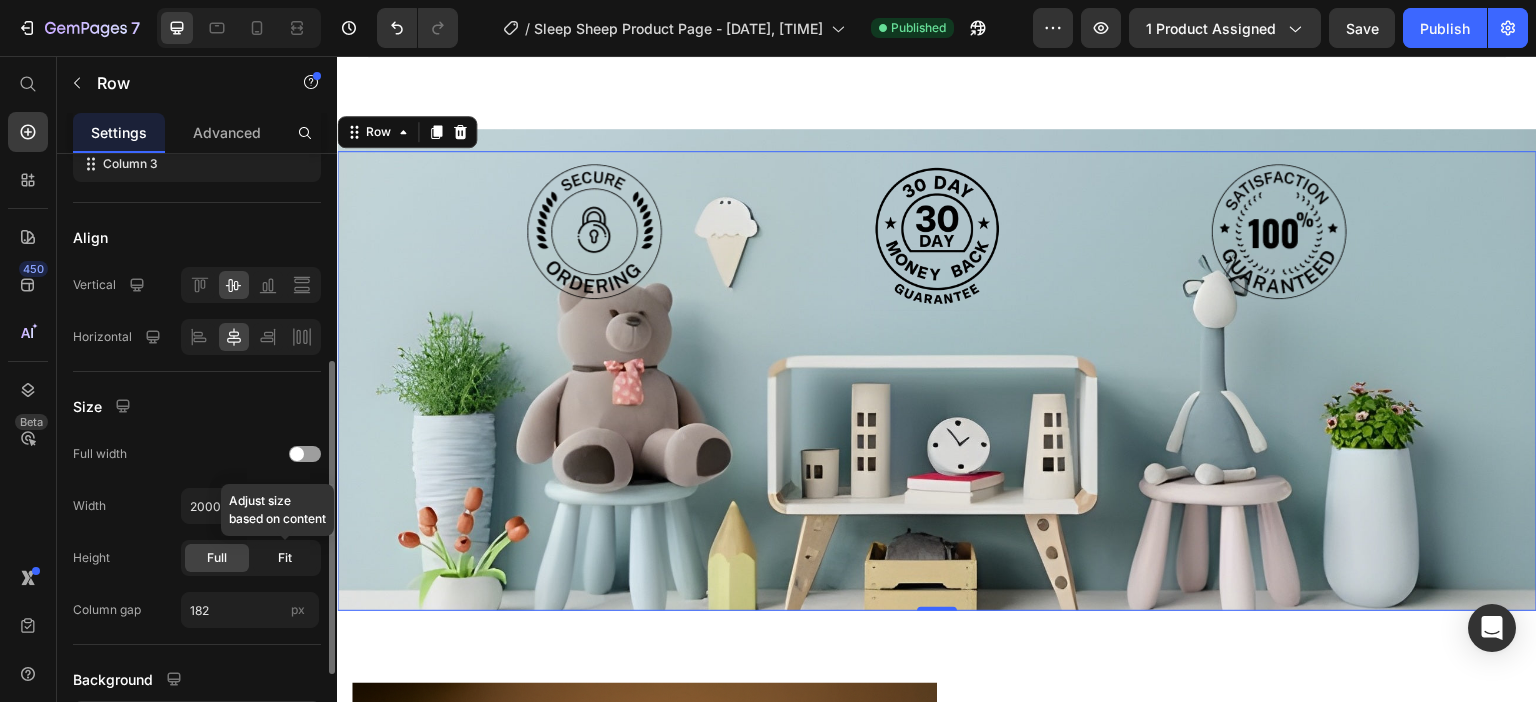 click on "Fit" 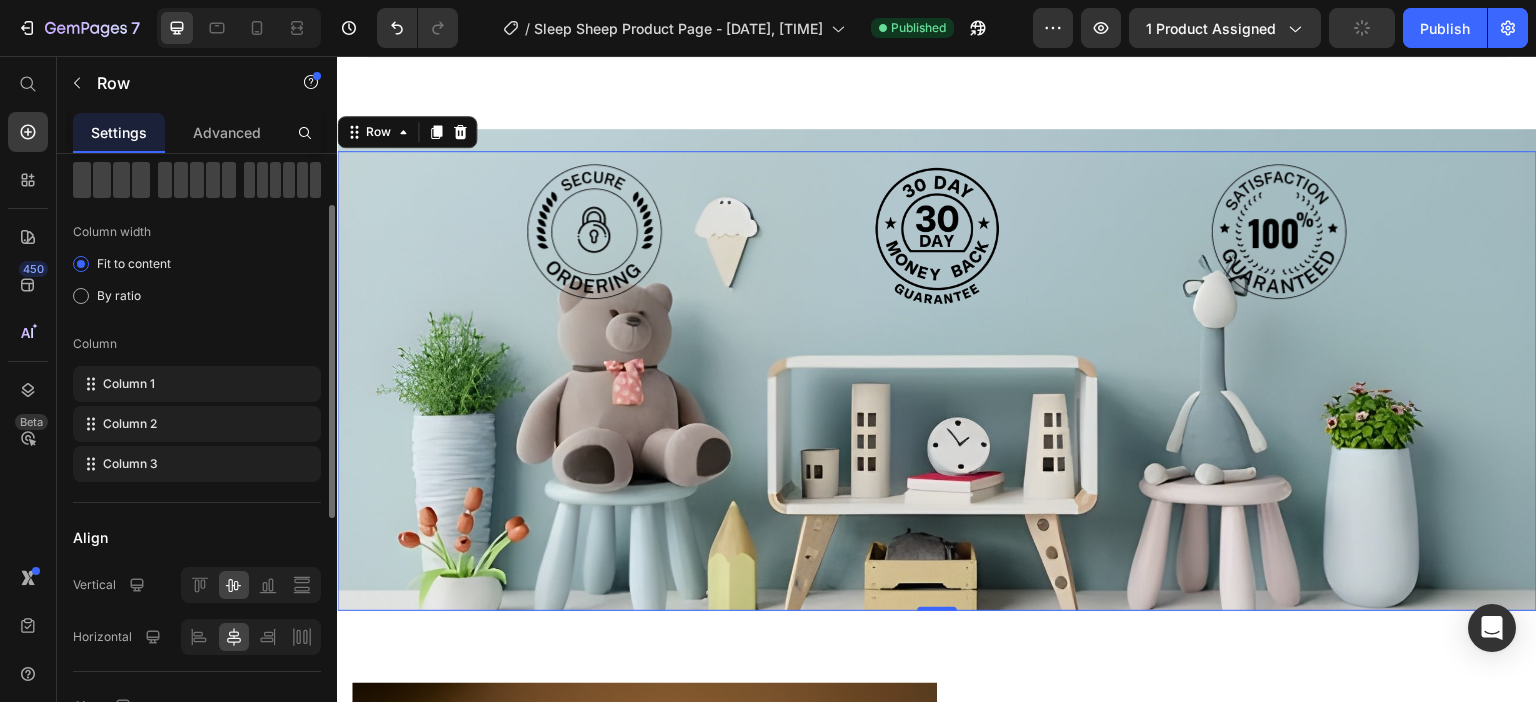scroll, scrollTop: 0, scrollLeft: 0, axis: both 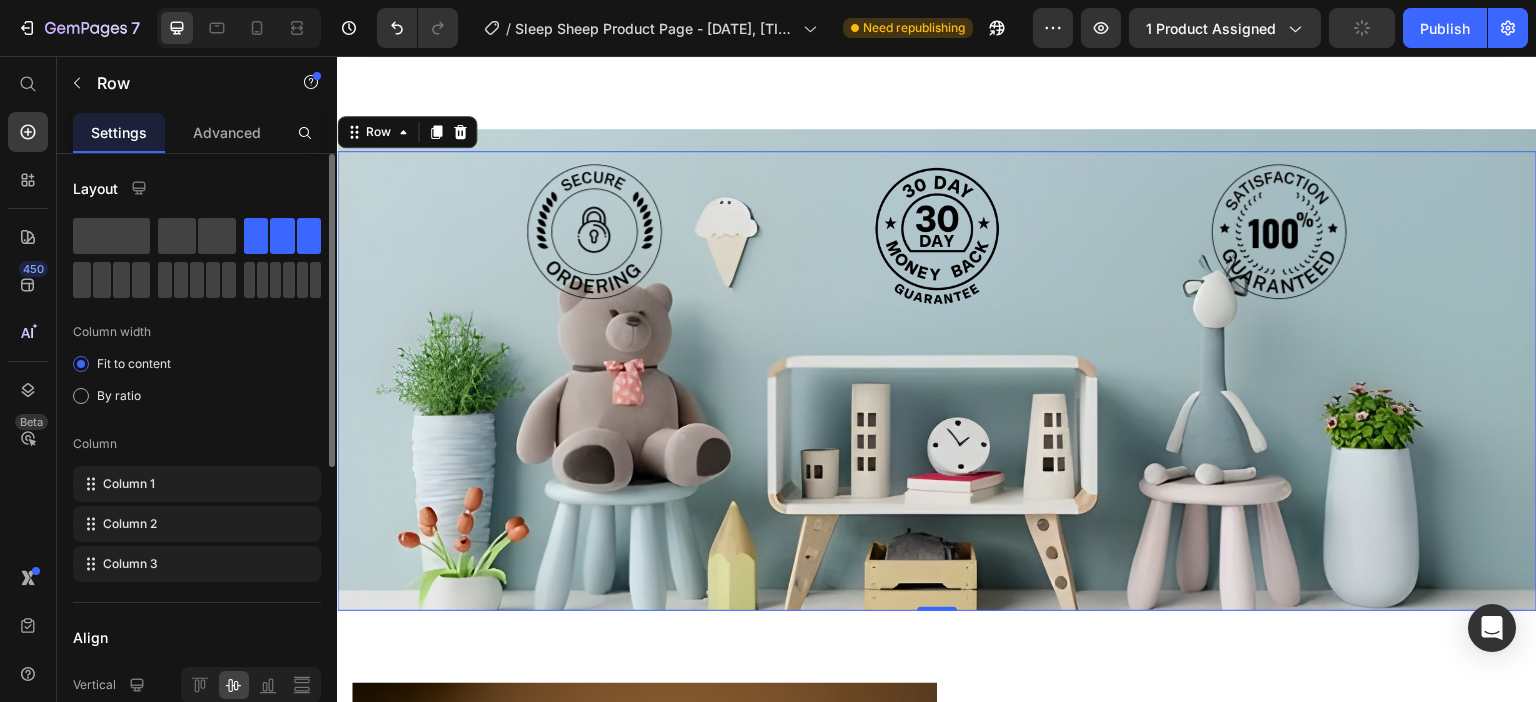 click on "Advanced" at bounding box center (227, 132) 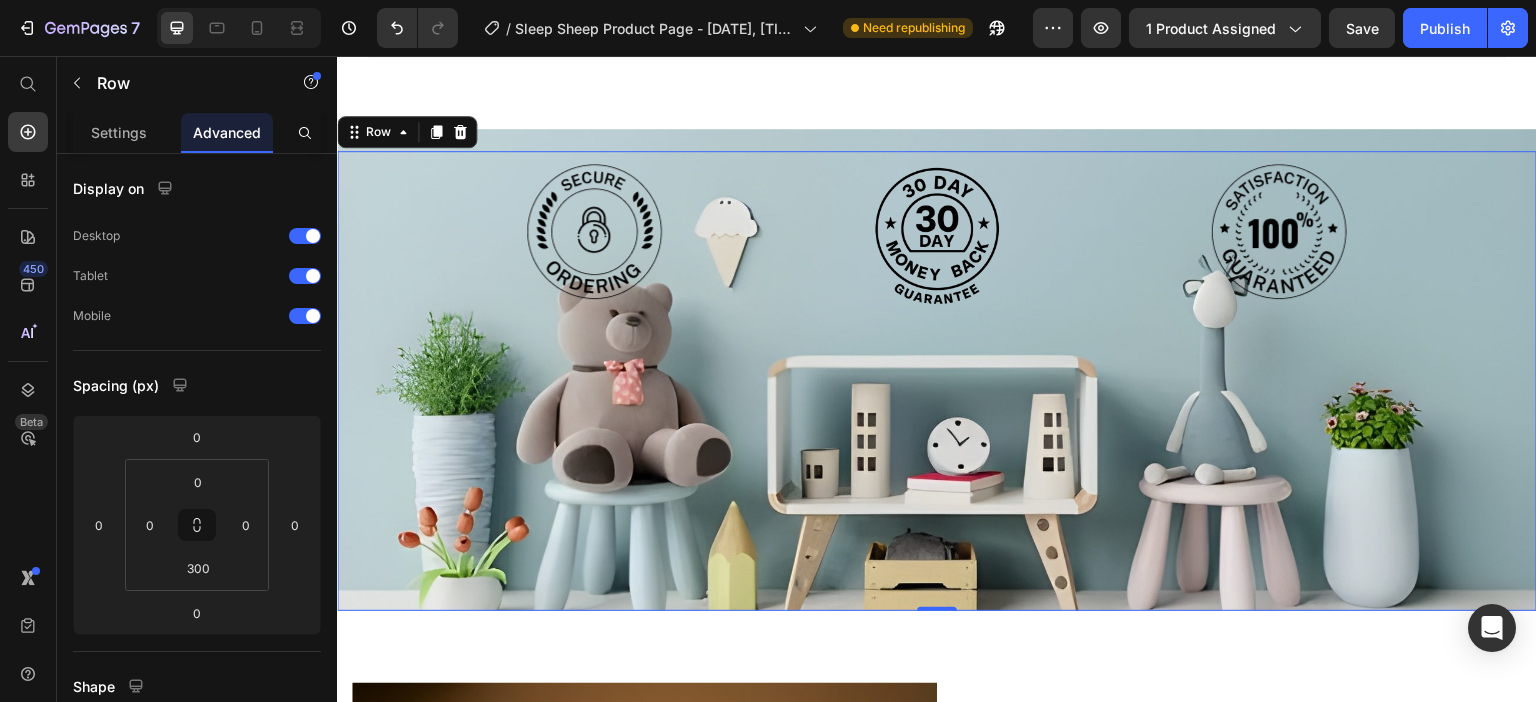 click on "Image Image Image Row   0" at bounding box center [937, 381] 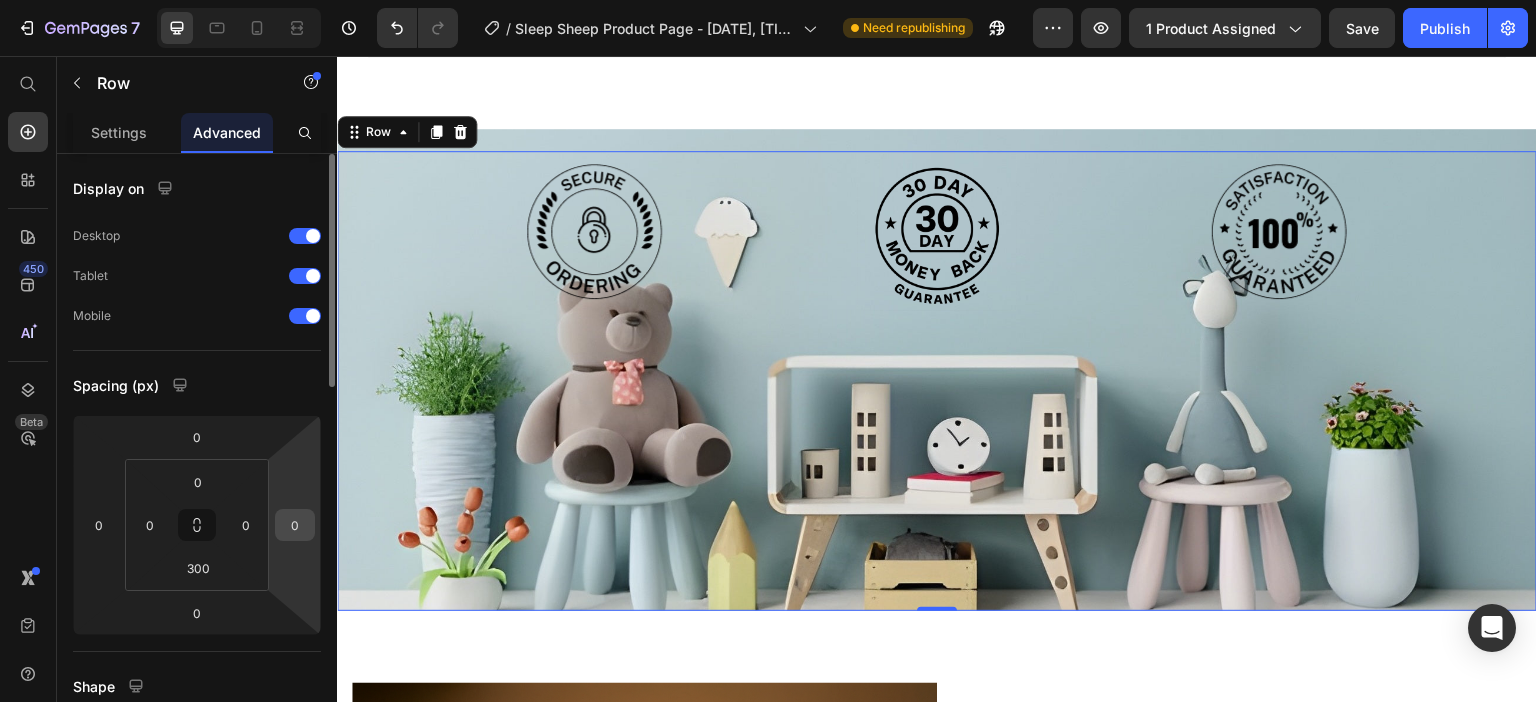 click on "0" at bounding box center (295, 525) 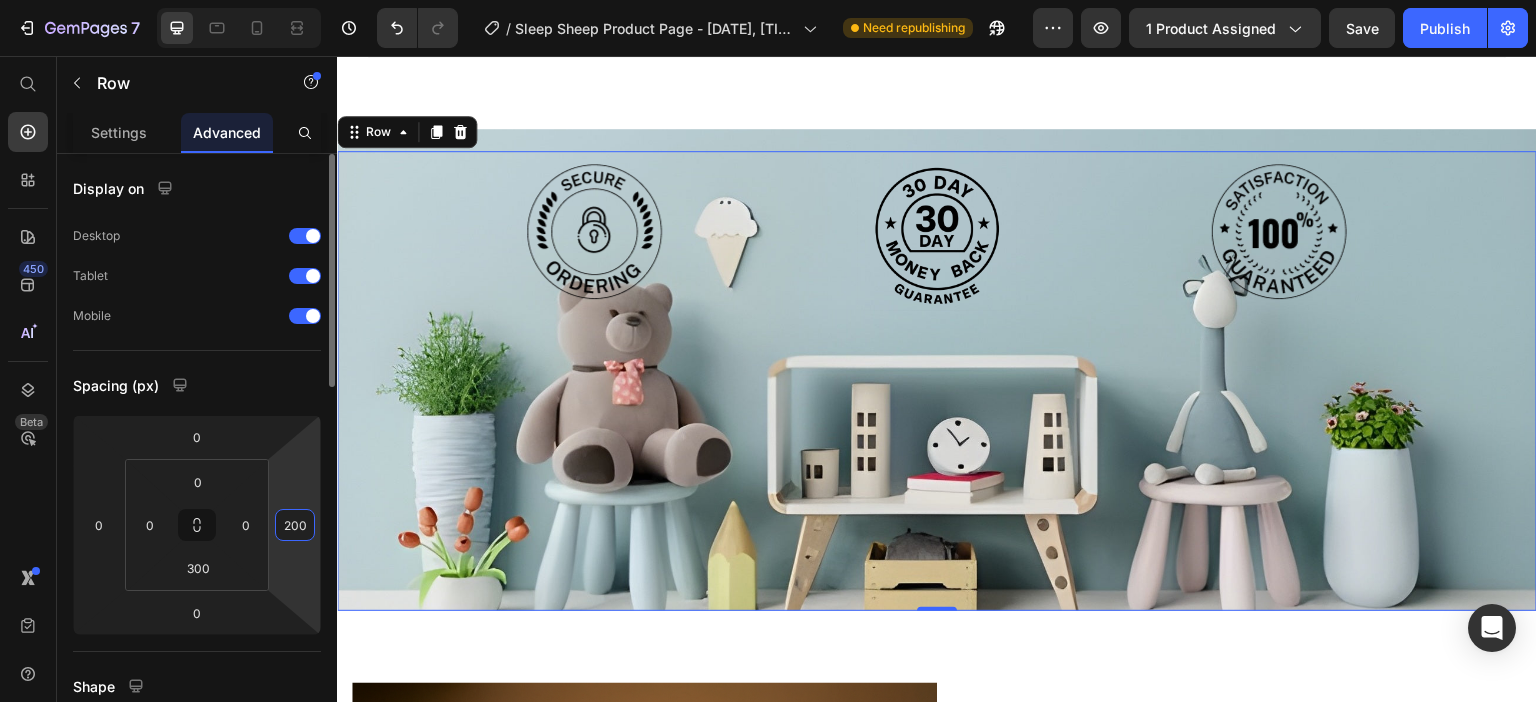 type on "200" 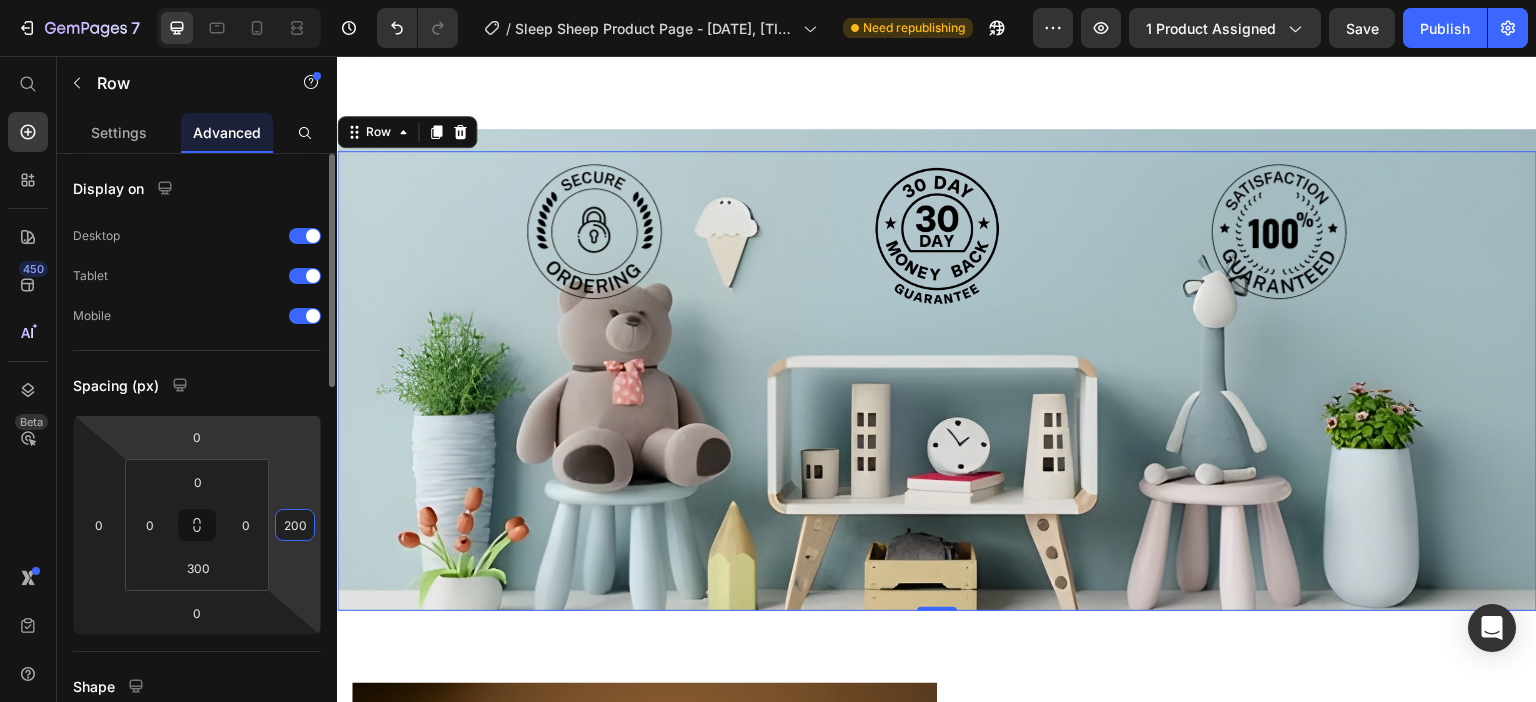 click on "Spacing (px)" at bounding box center (197, 385) 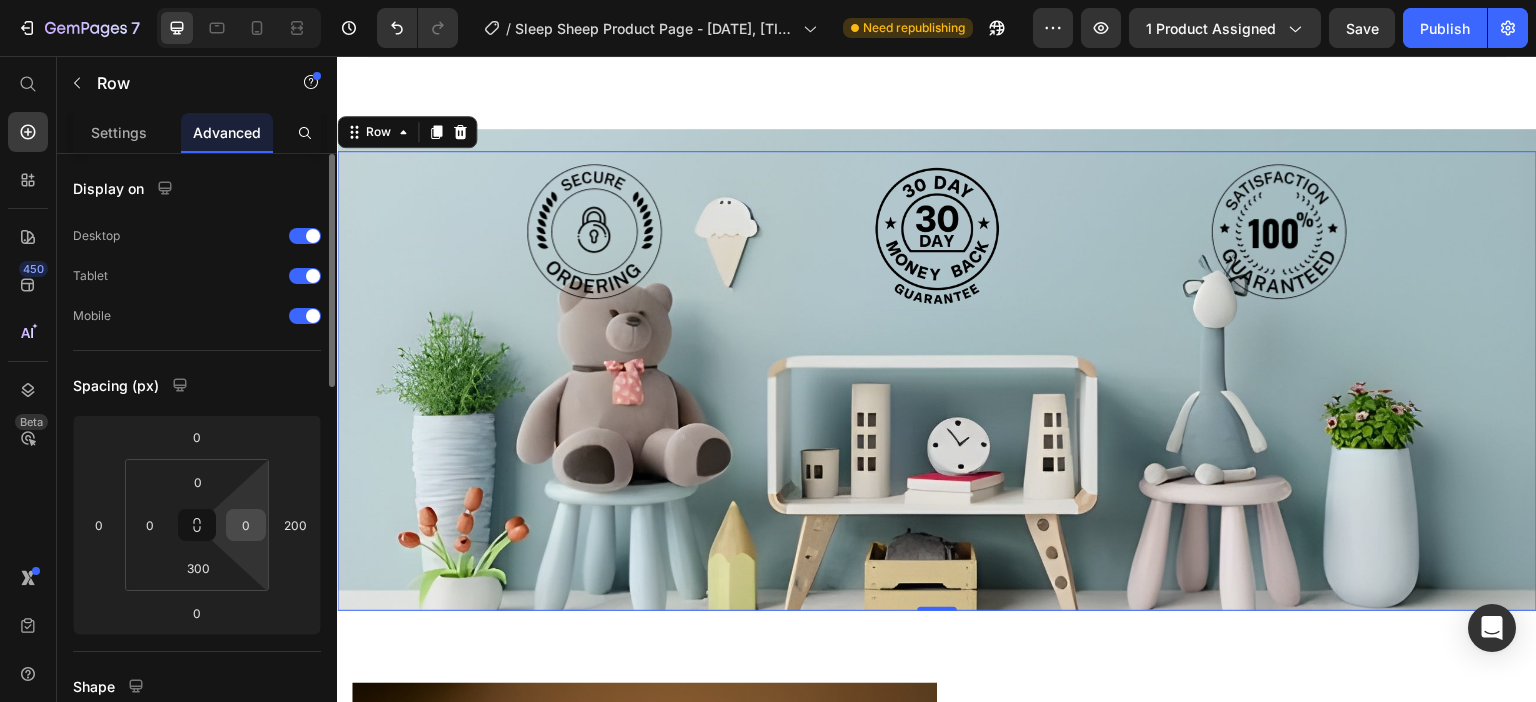 click on "0" at bounding box center [246, 525] 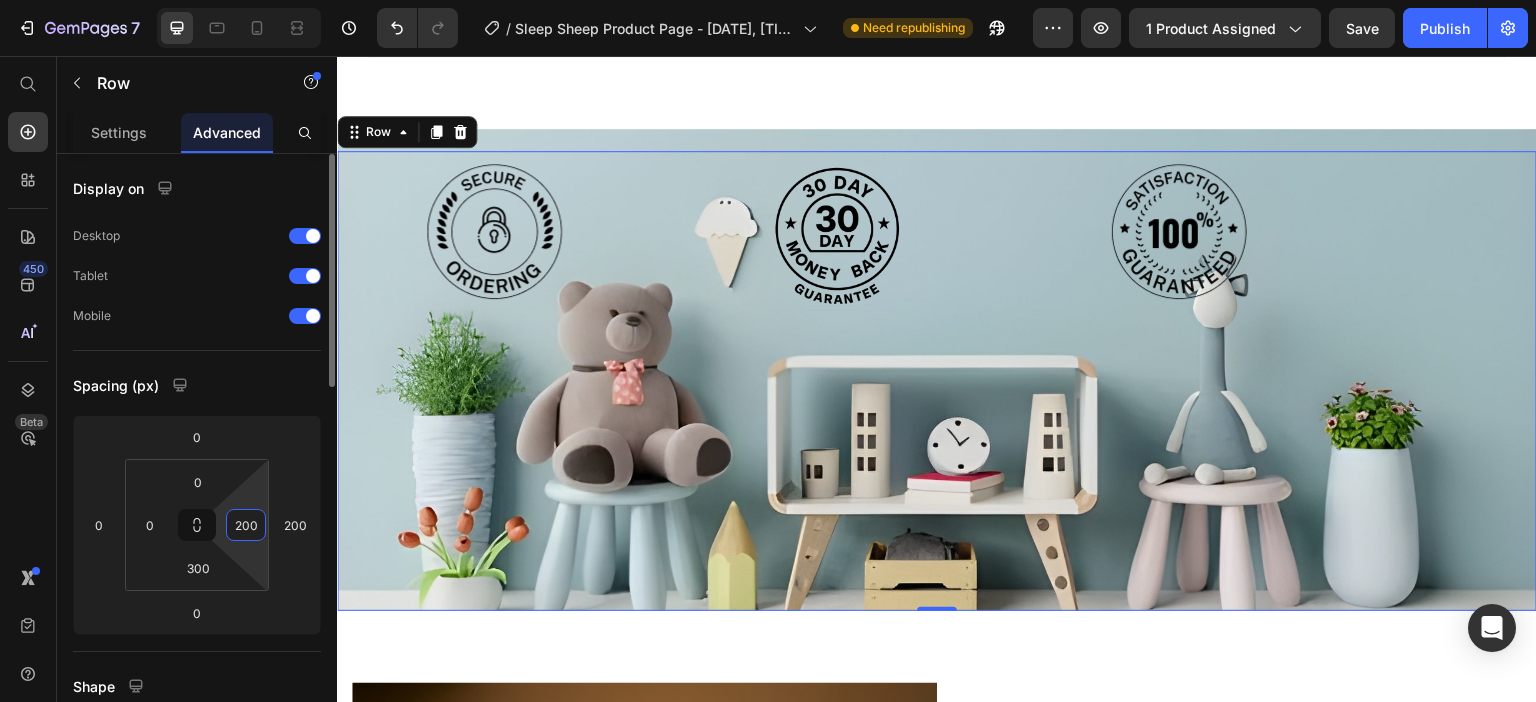 click on "Spacing (px)" at bounding box center [197, 385] 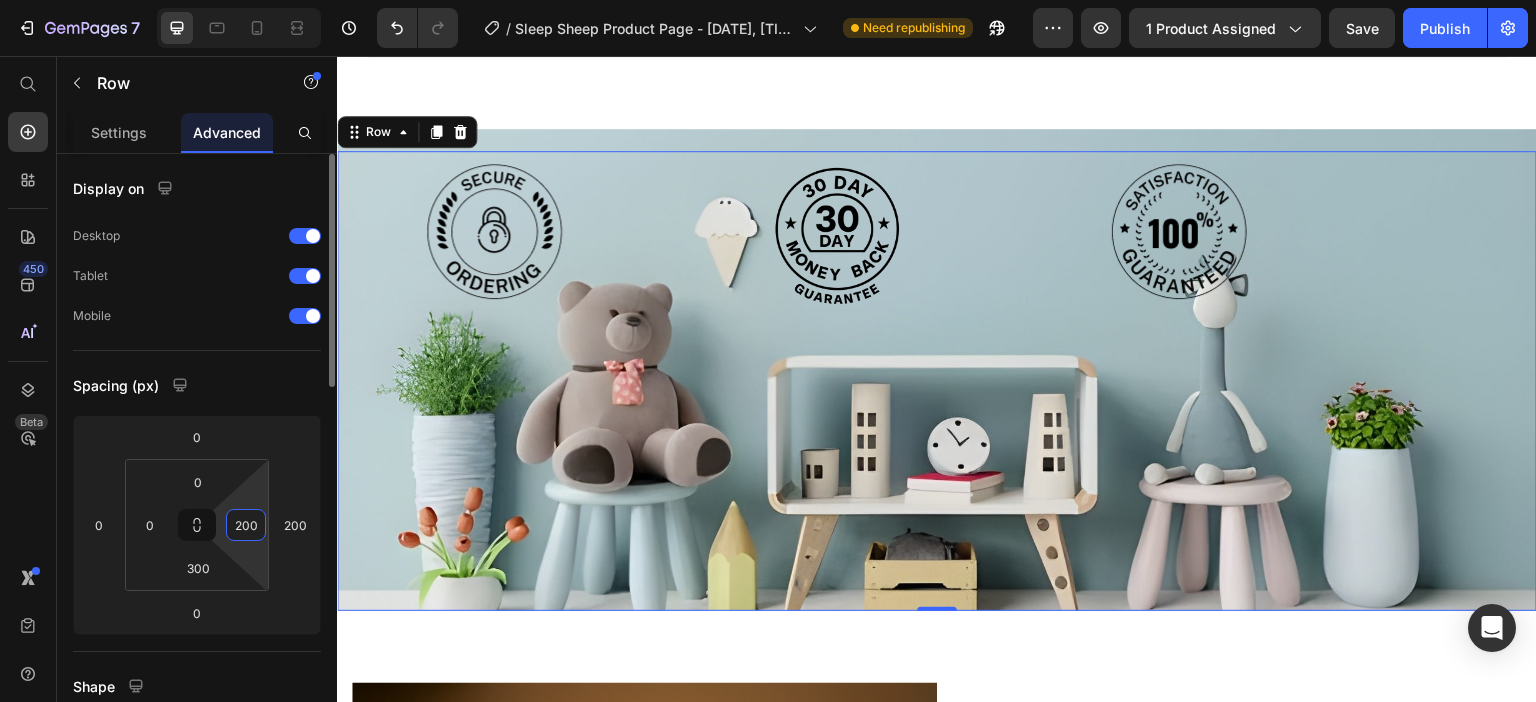 click on "7   /  Sleep Sheep Product Page - [DATE], [TIME] Need republishing Preview 1 product assigned  Save   Publish  450 Beta Start with Sections Elements Hero Section Product Detail Brands Trusted Badges Guarantee Product Breakdown How to use Testimonials Compare Bundle FAQs Social Proof Brand Story Product List Collection Blog List Contact Sticky Add to Cart Custom Footer Browse Library 450 Layout
Row
Row
Row
Row Text
Heading
Text Block Button
Button
Button
Sticky Back to top Media
Image" at bounding box center (768, 0) 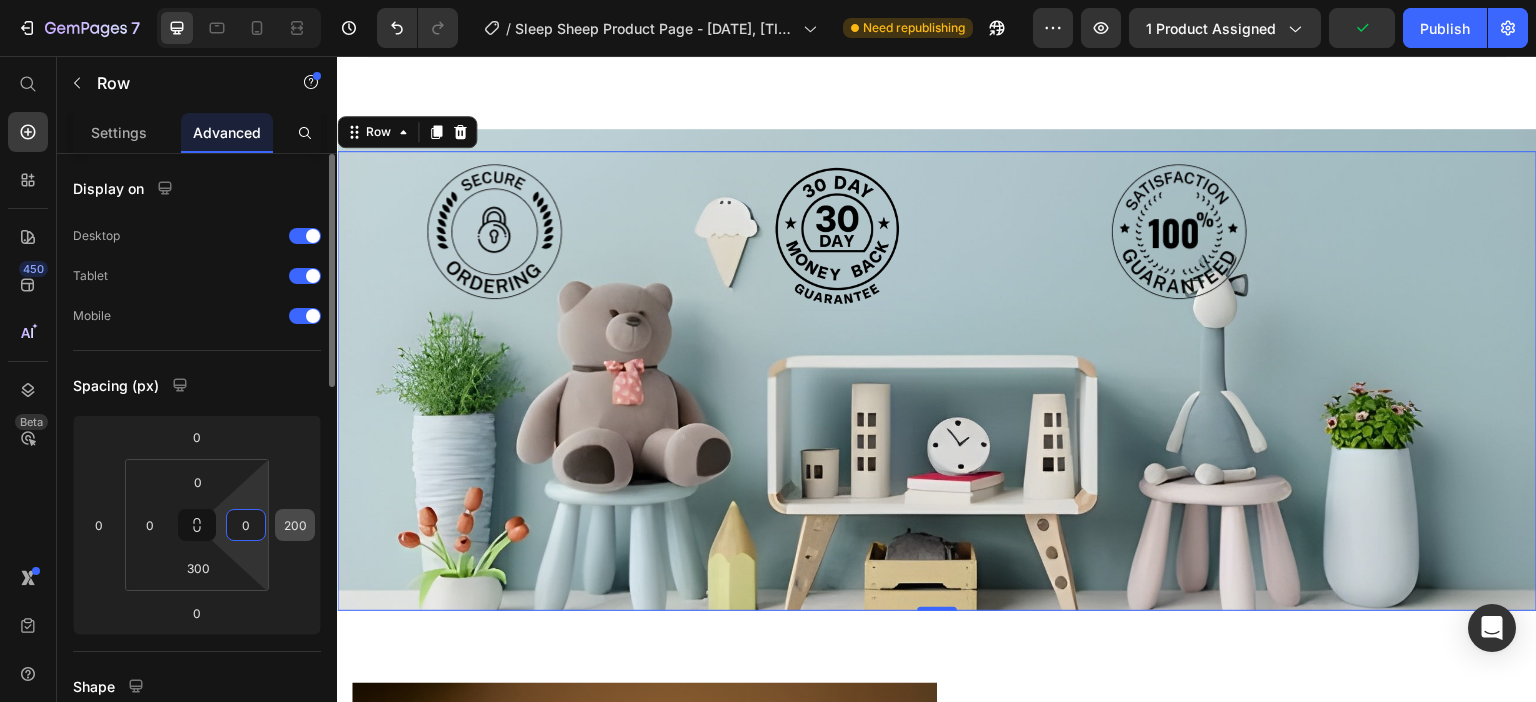 type on "0" 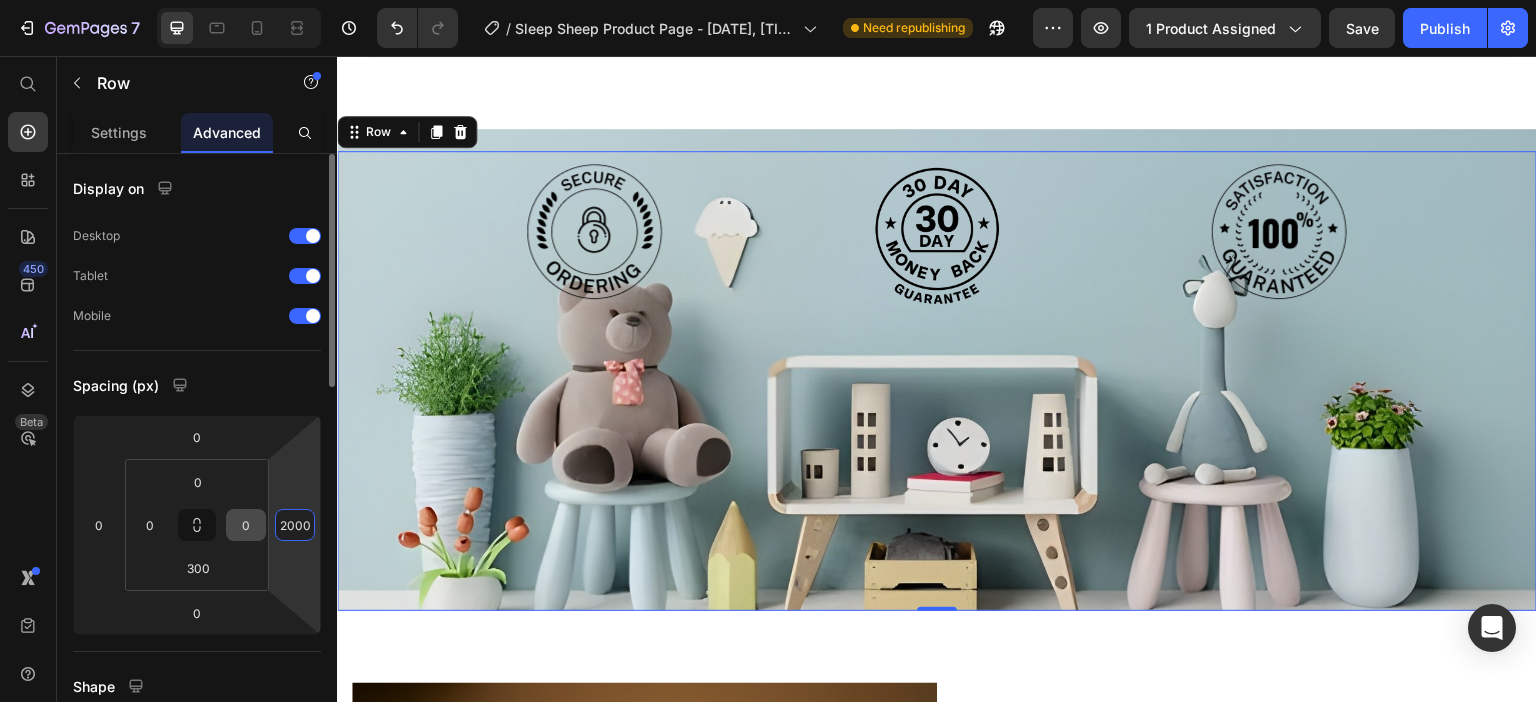 drag, startPoint x: 289, startPoint y: 517, endPoint x: 250, endPoint y: 518, distance: 39.012817 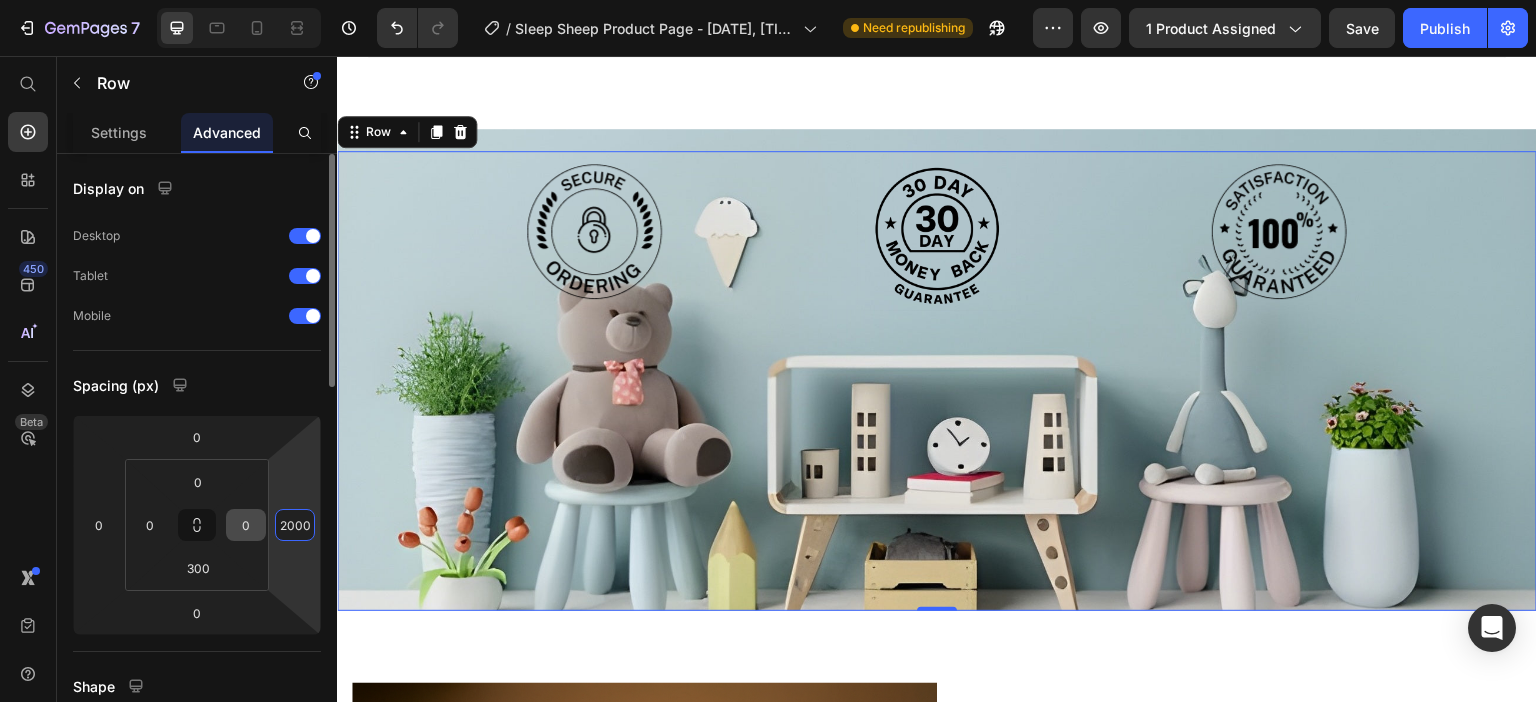 click on "0 0 0 2000 0 0 300 0" 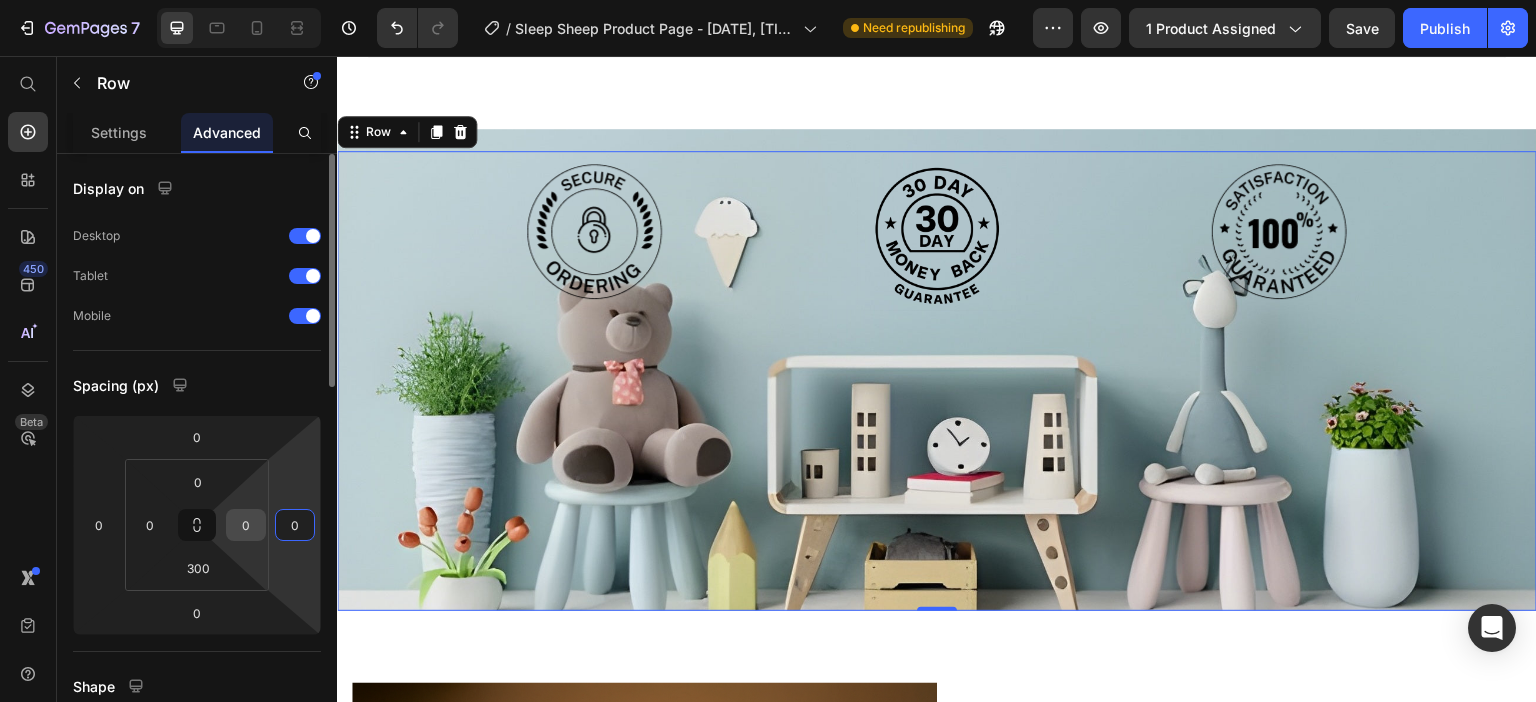 type on "0" 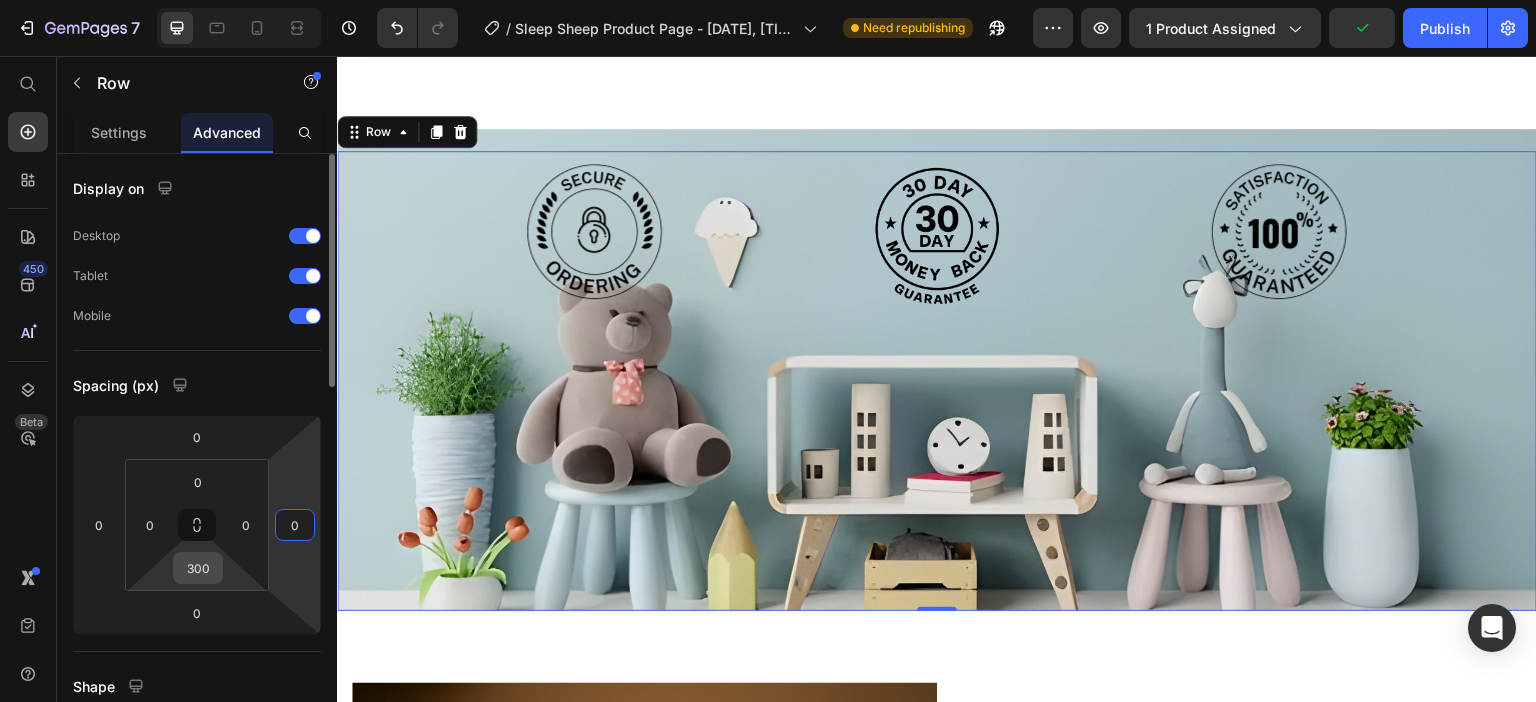 click on "300" at bounding box center (198, 568) 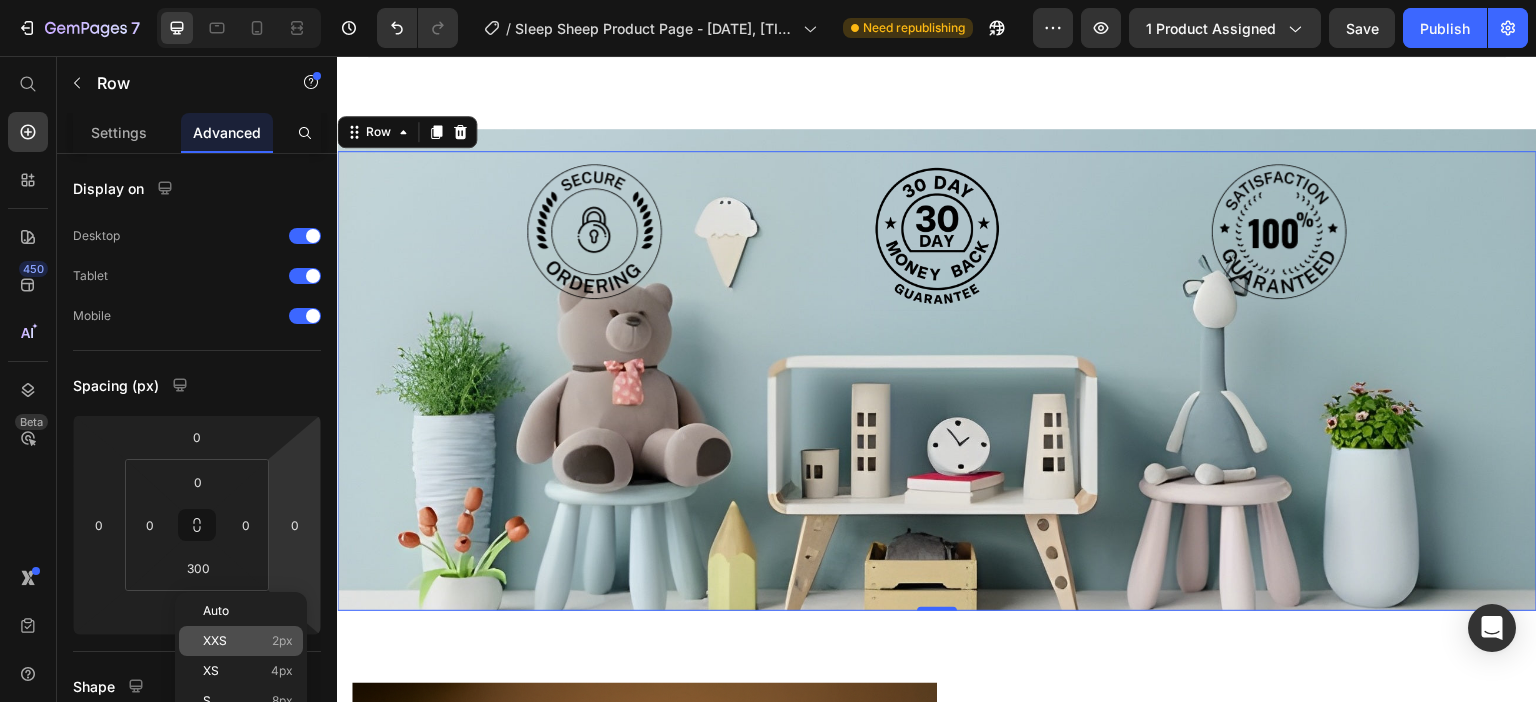click on "XXS" at bounding box center [215, 641] 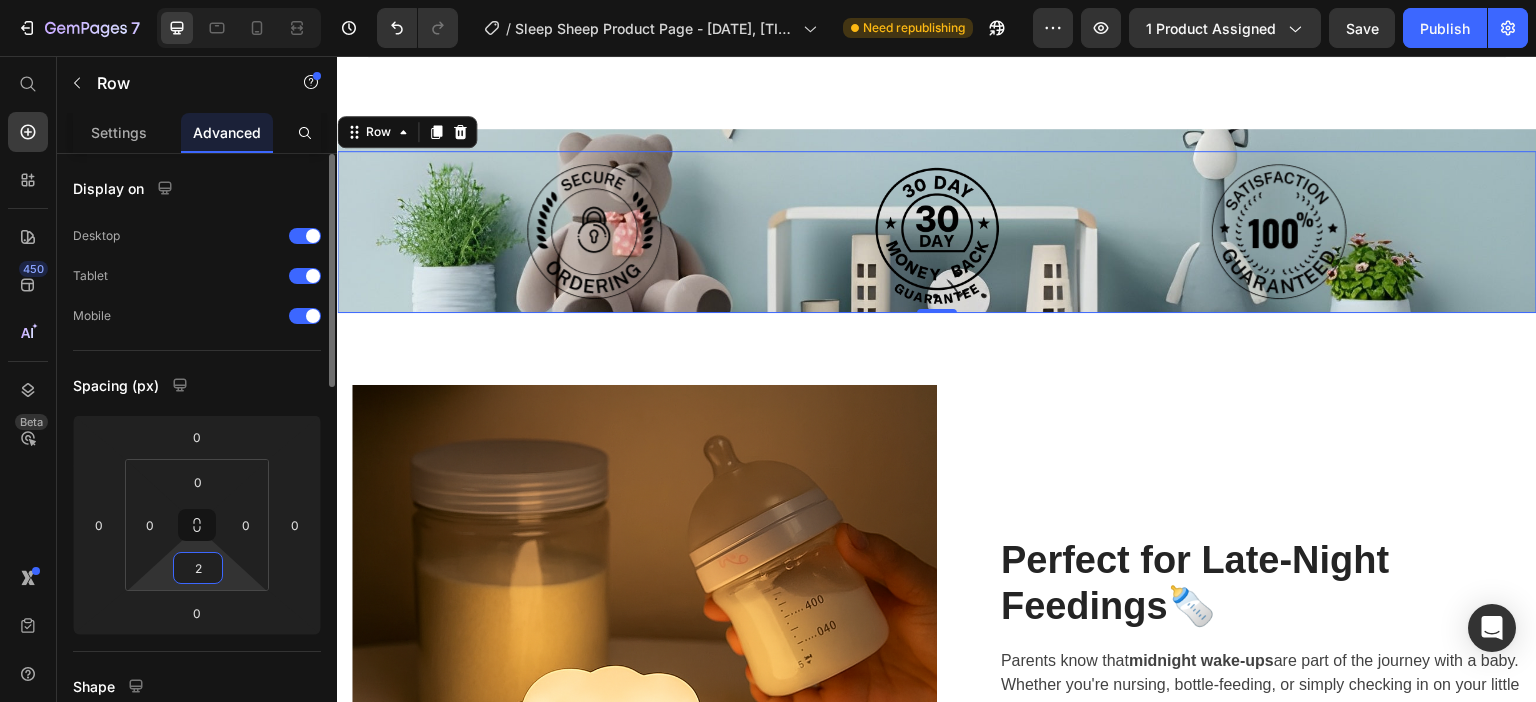 click on "2" at bounding box center (198, 568) 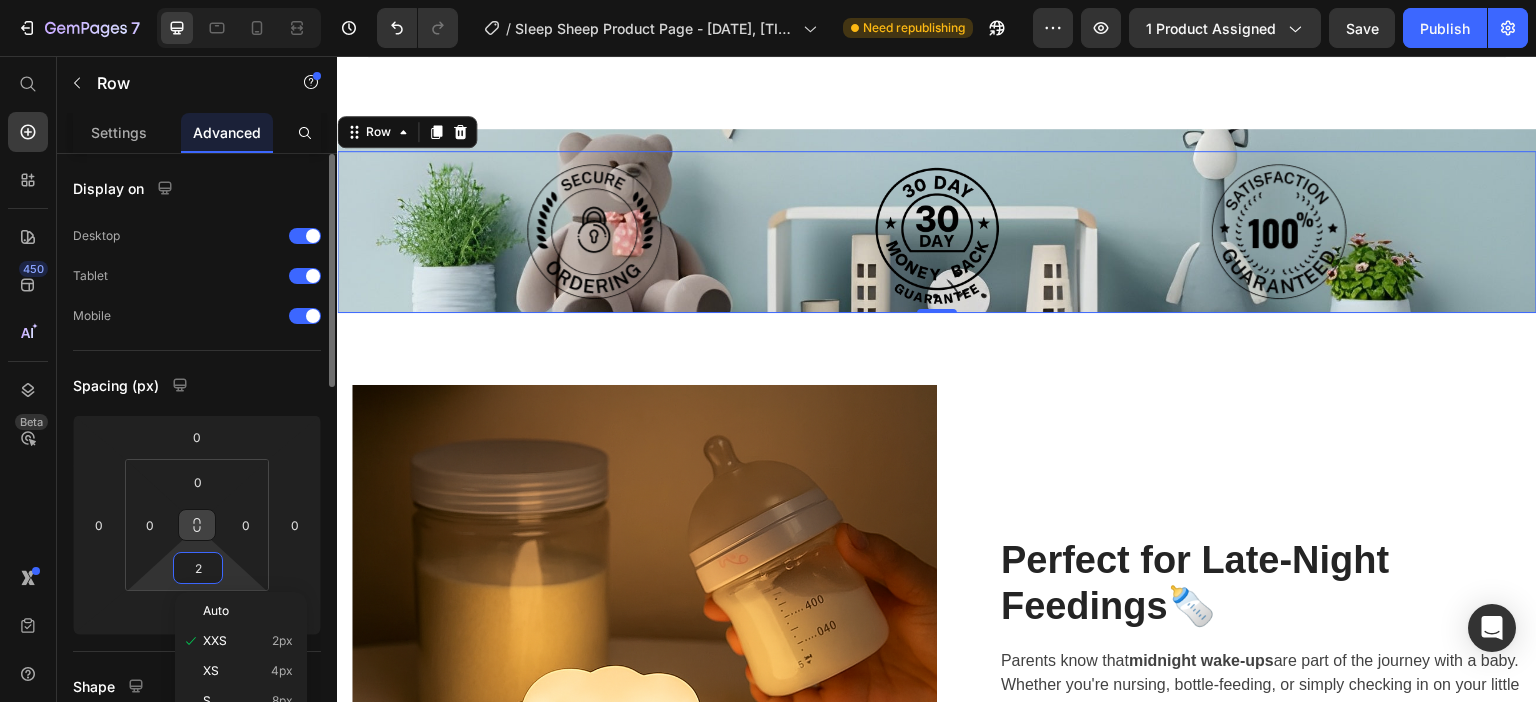 click at bounding box center (197, 525) 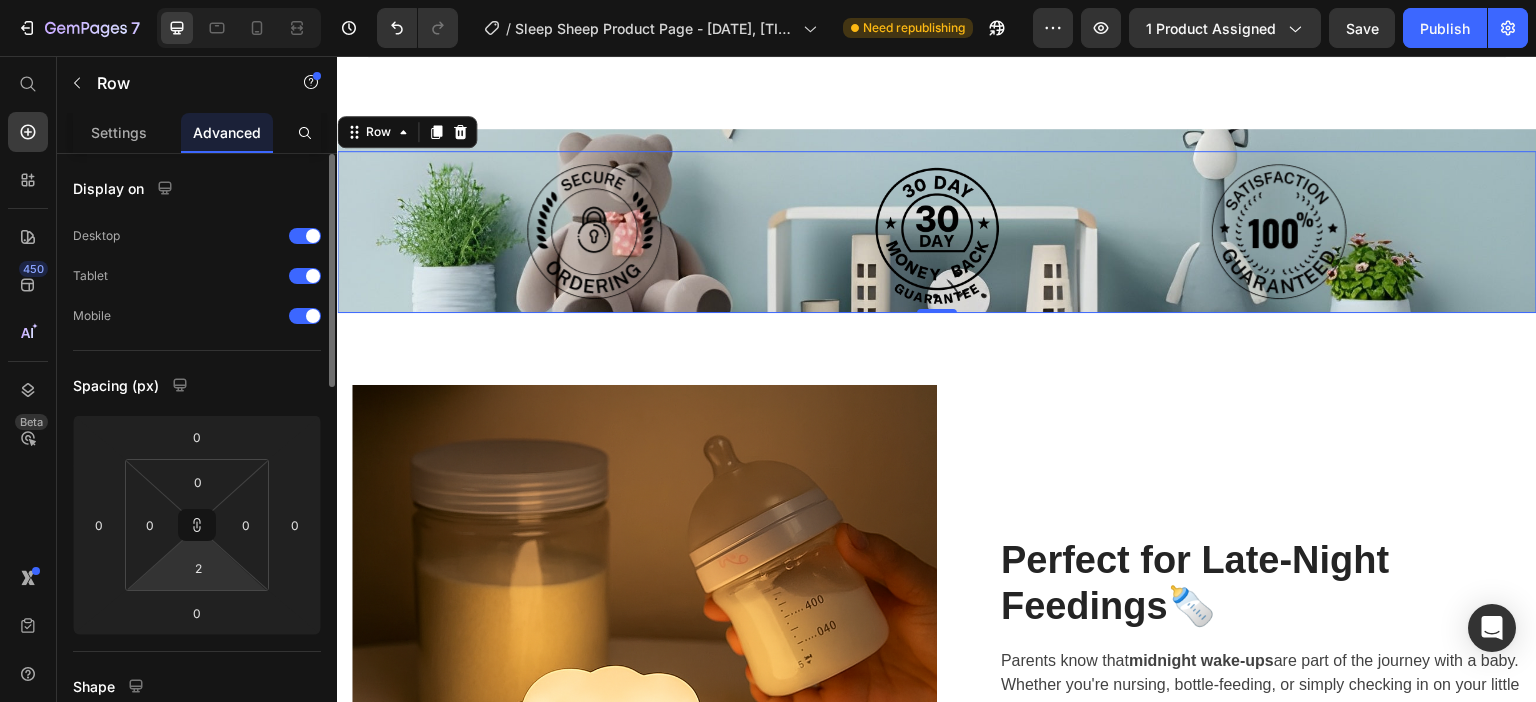 drag, startPoint x: 201, startPoint y: 565, endPoint x: 223, endPoint y: 577, distance: 25.059929 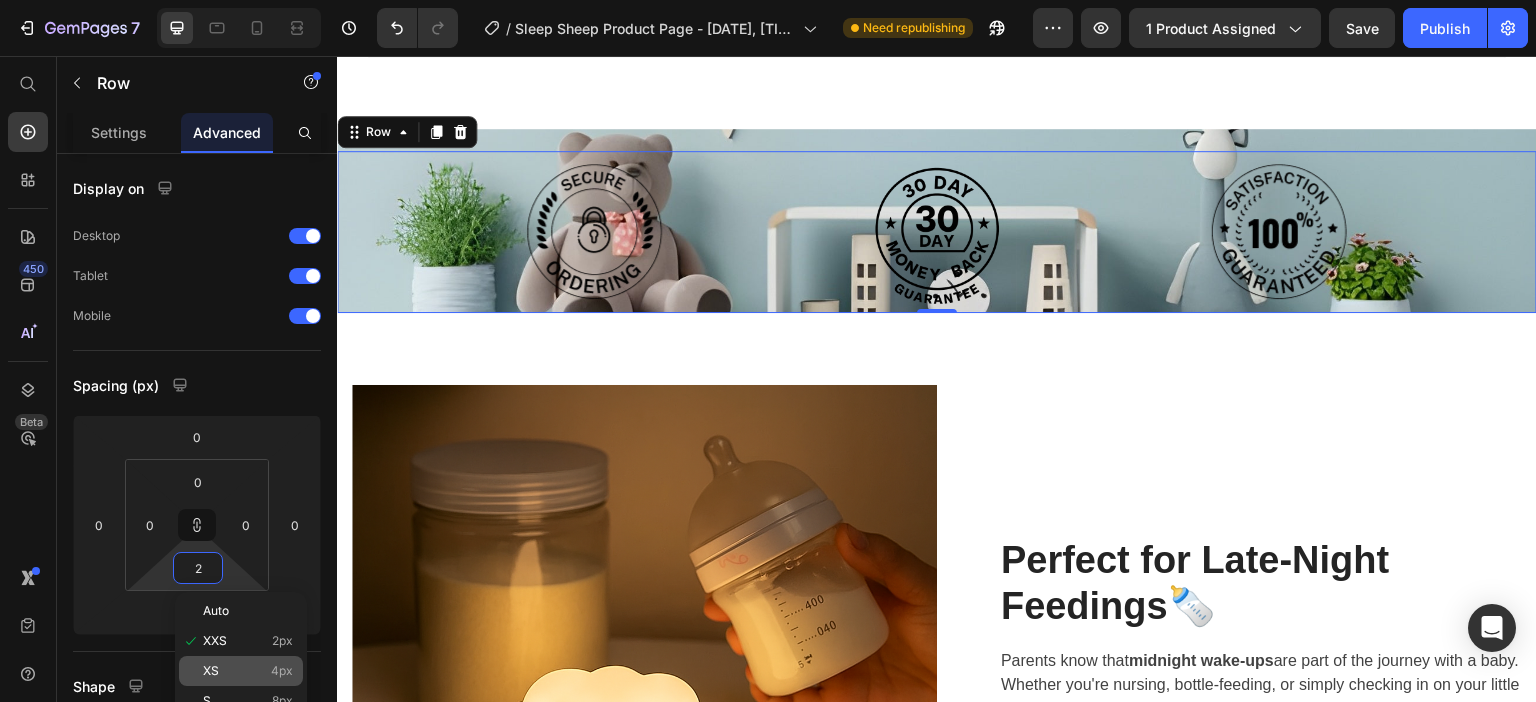 type on "2" 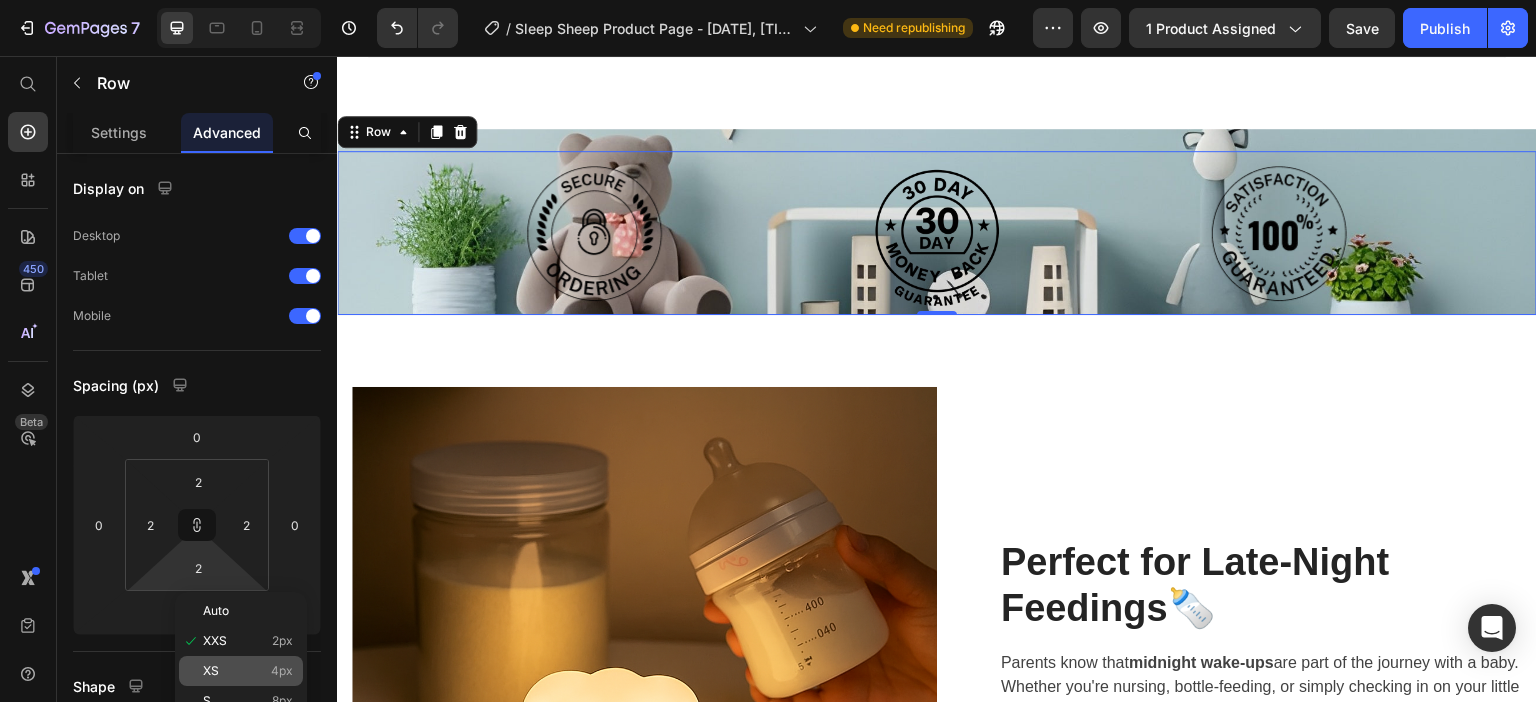 click on "XS 4px" 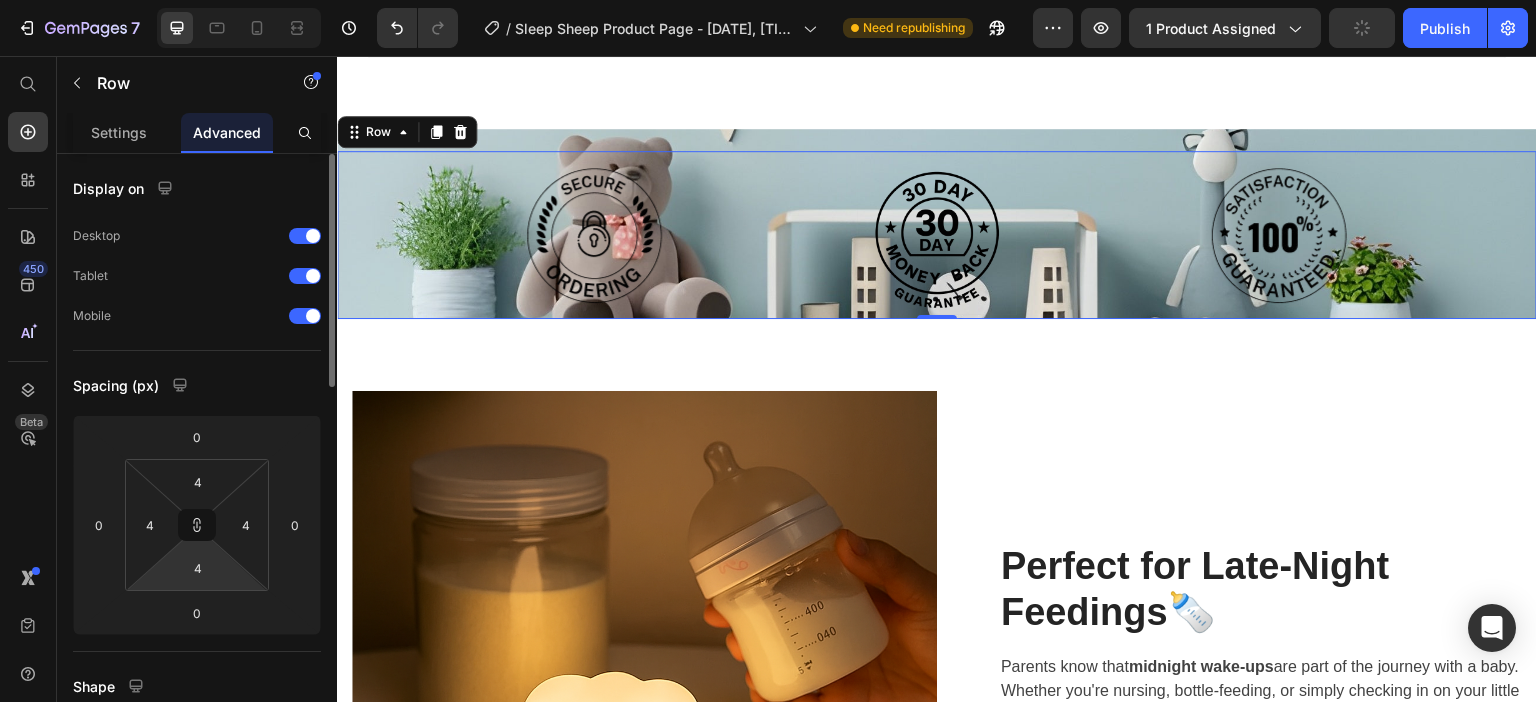 drag, startPoint x: 196, startPoint y: 520, endPoint x: 215, endPoint y: 545, distance: 31.400637 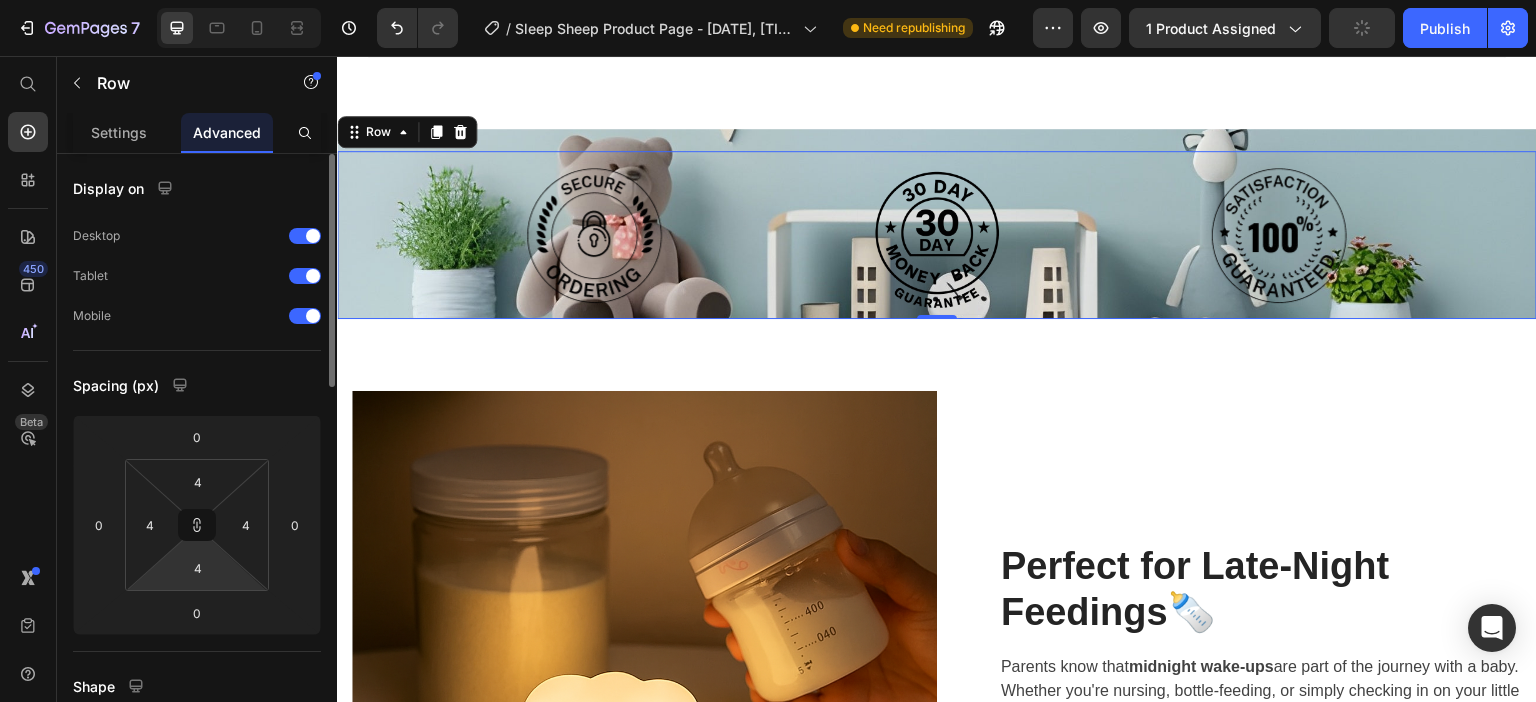click 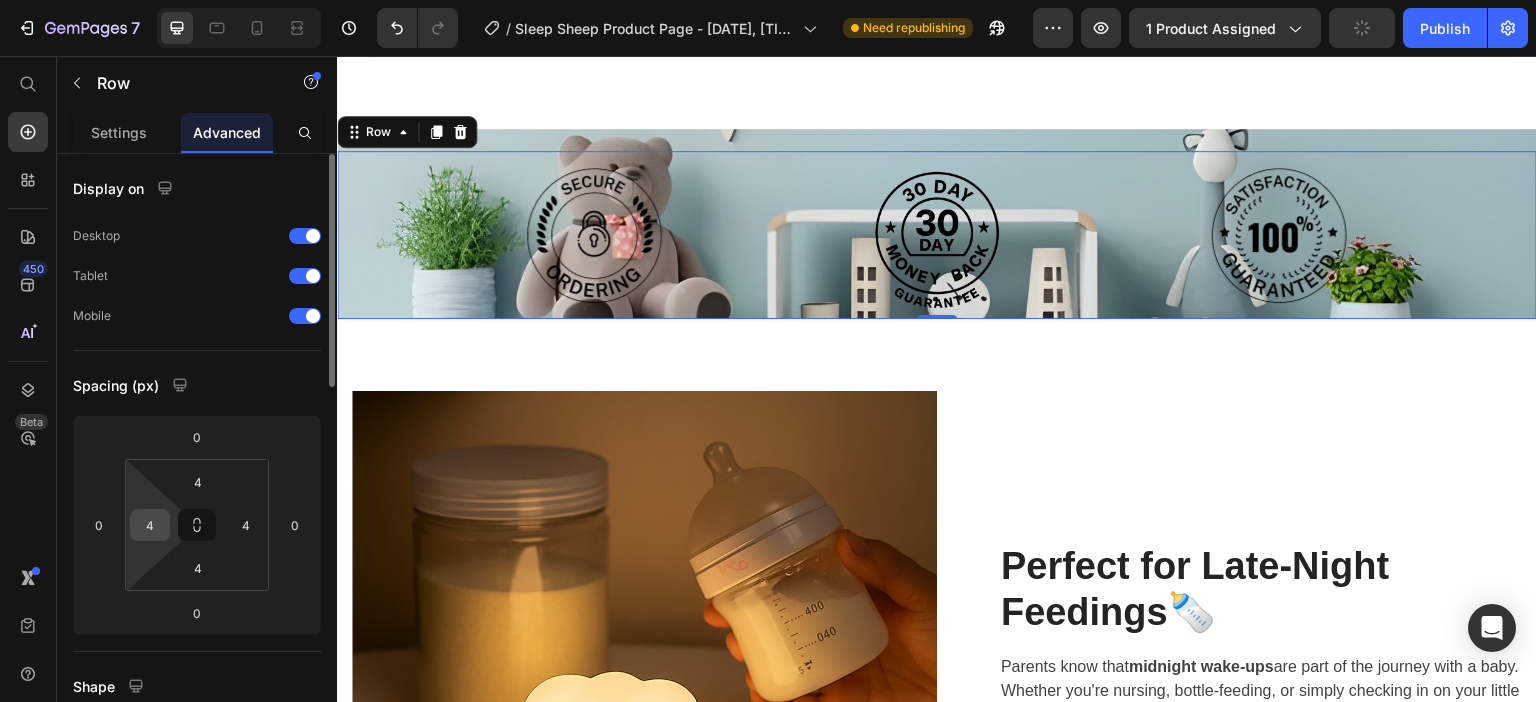 click on "4" at bounding box center [150, 525] 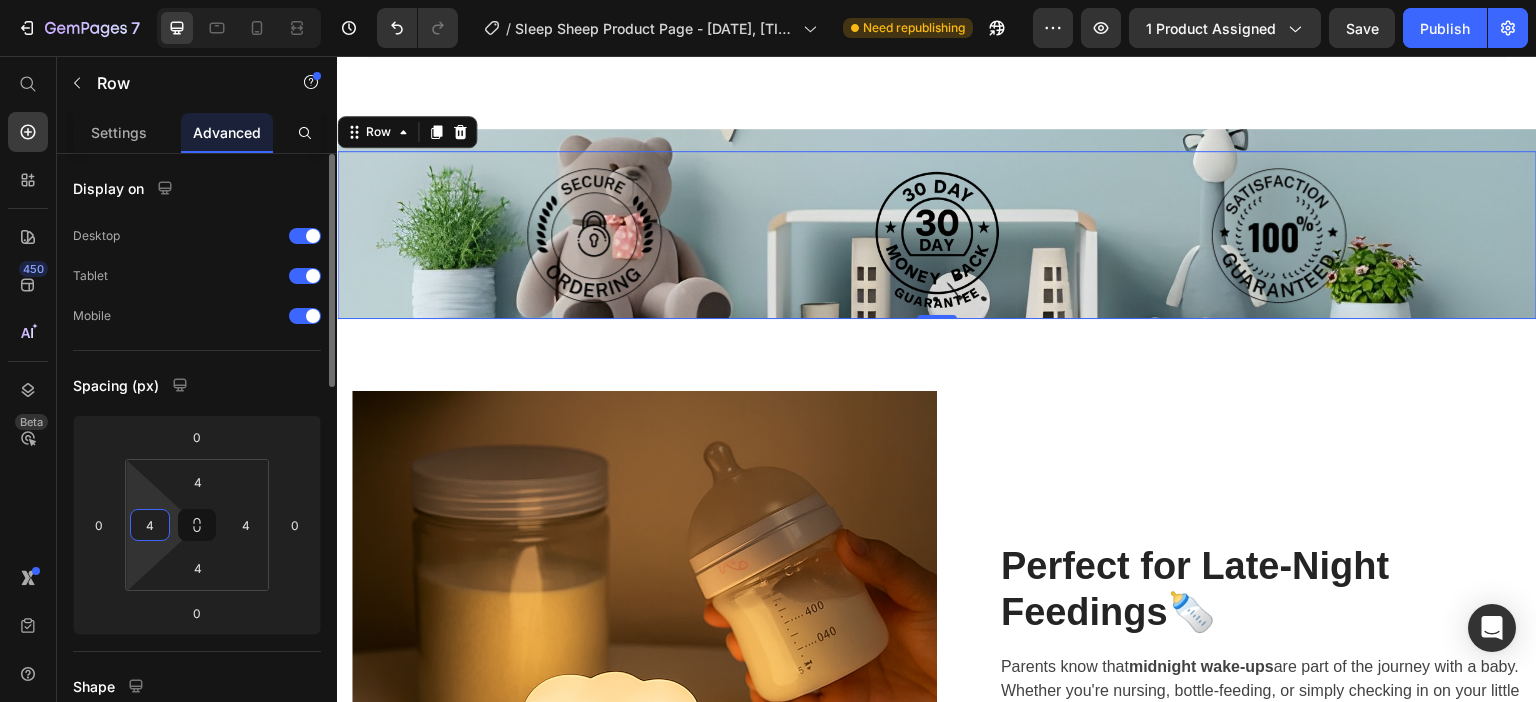 click on "4" at bounding box center [150, 525] 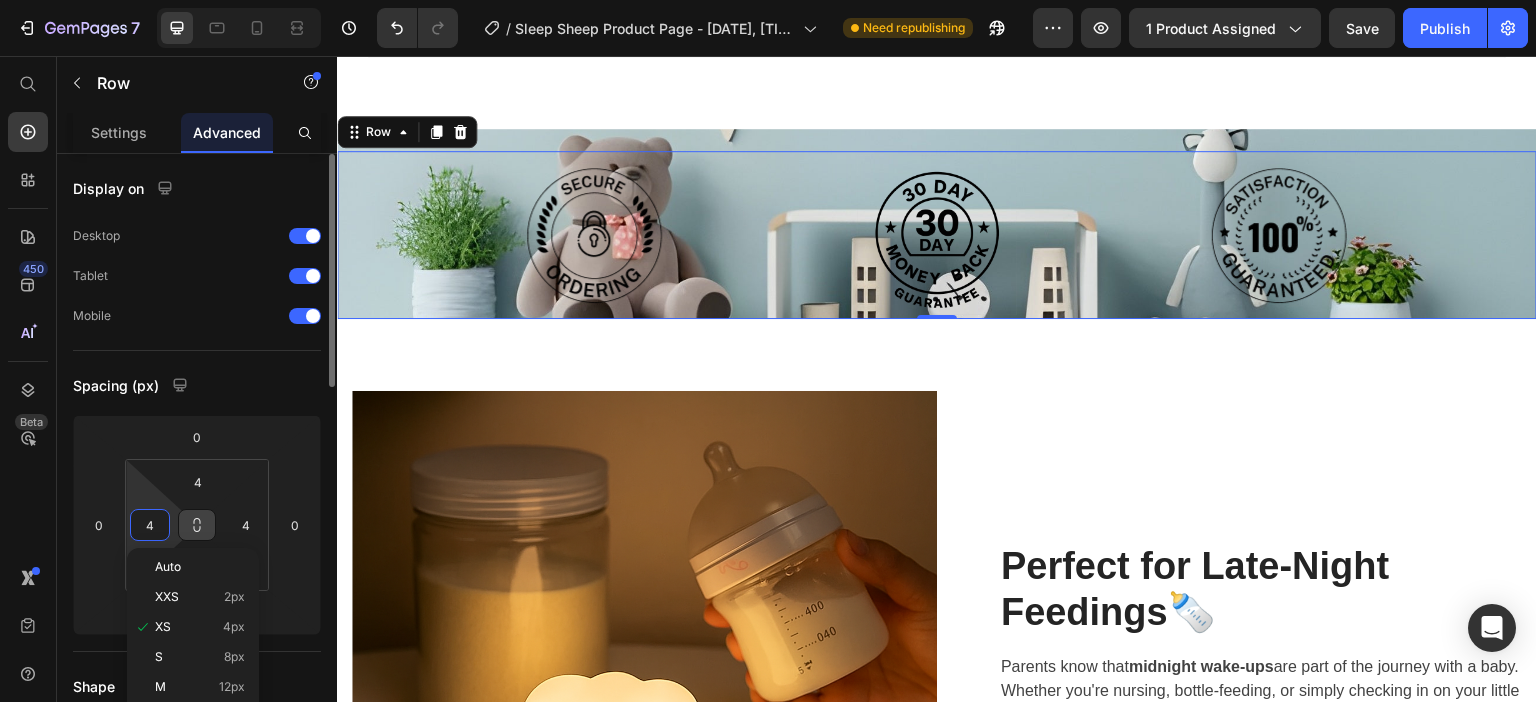 click 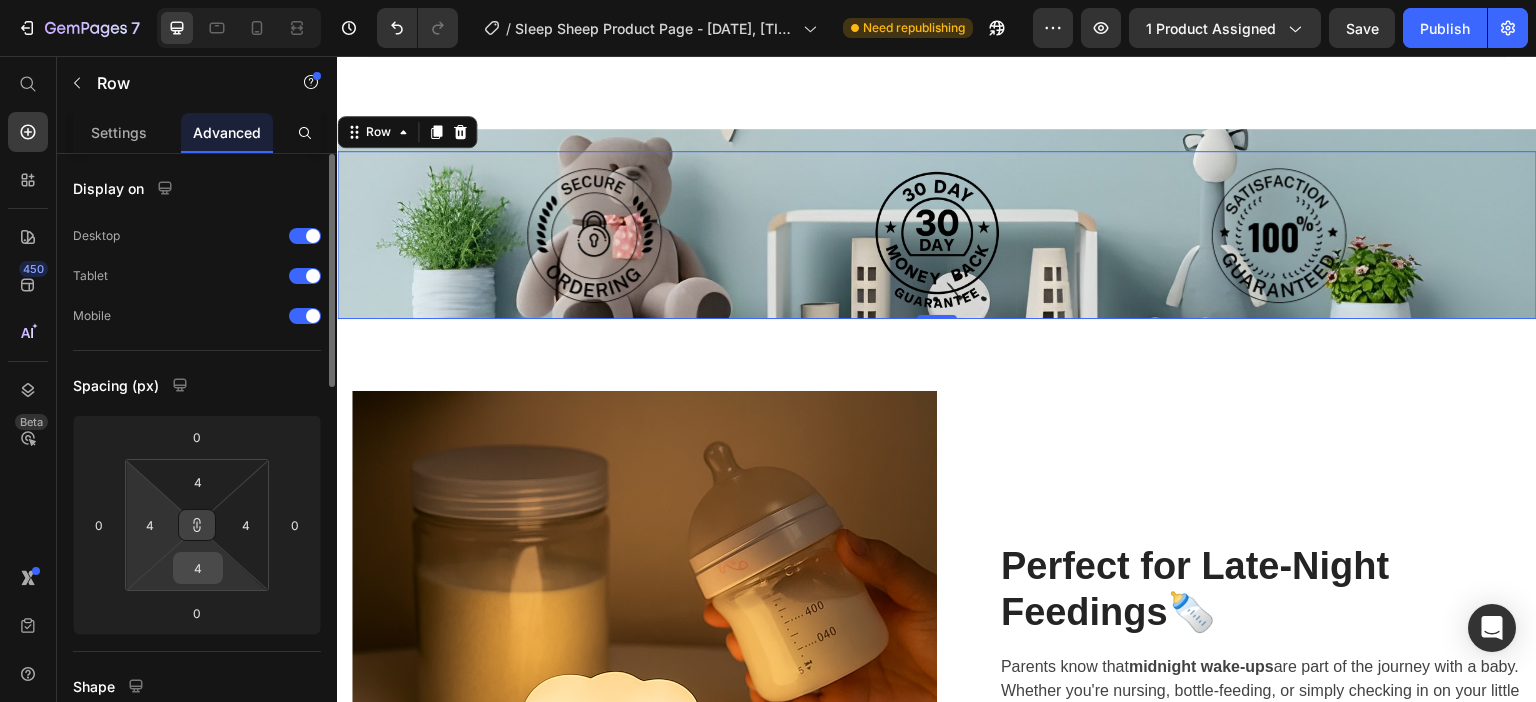 click on "4" at bounding box center [198, 568] 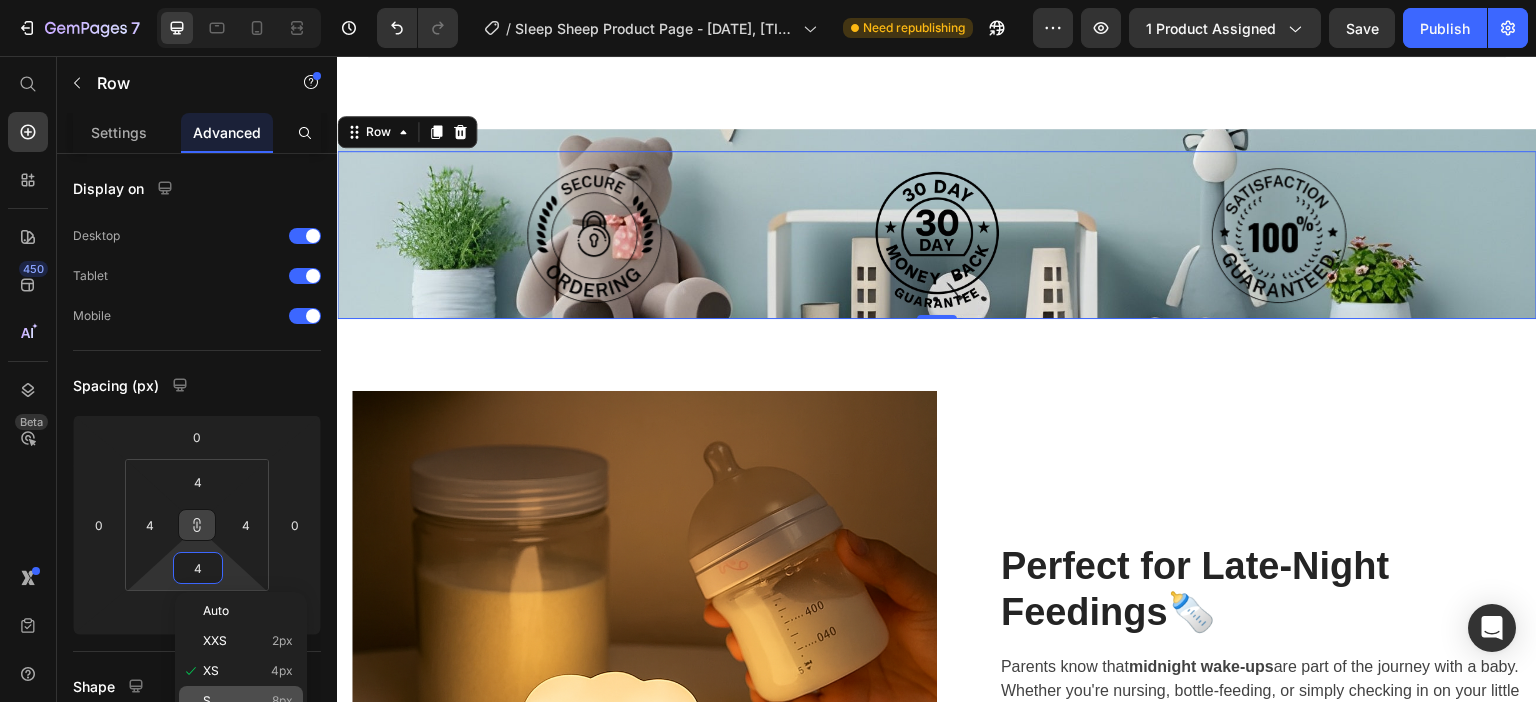 click on "S 8px" 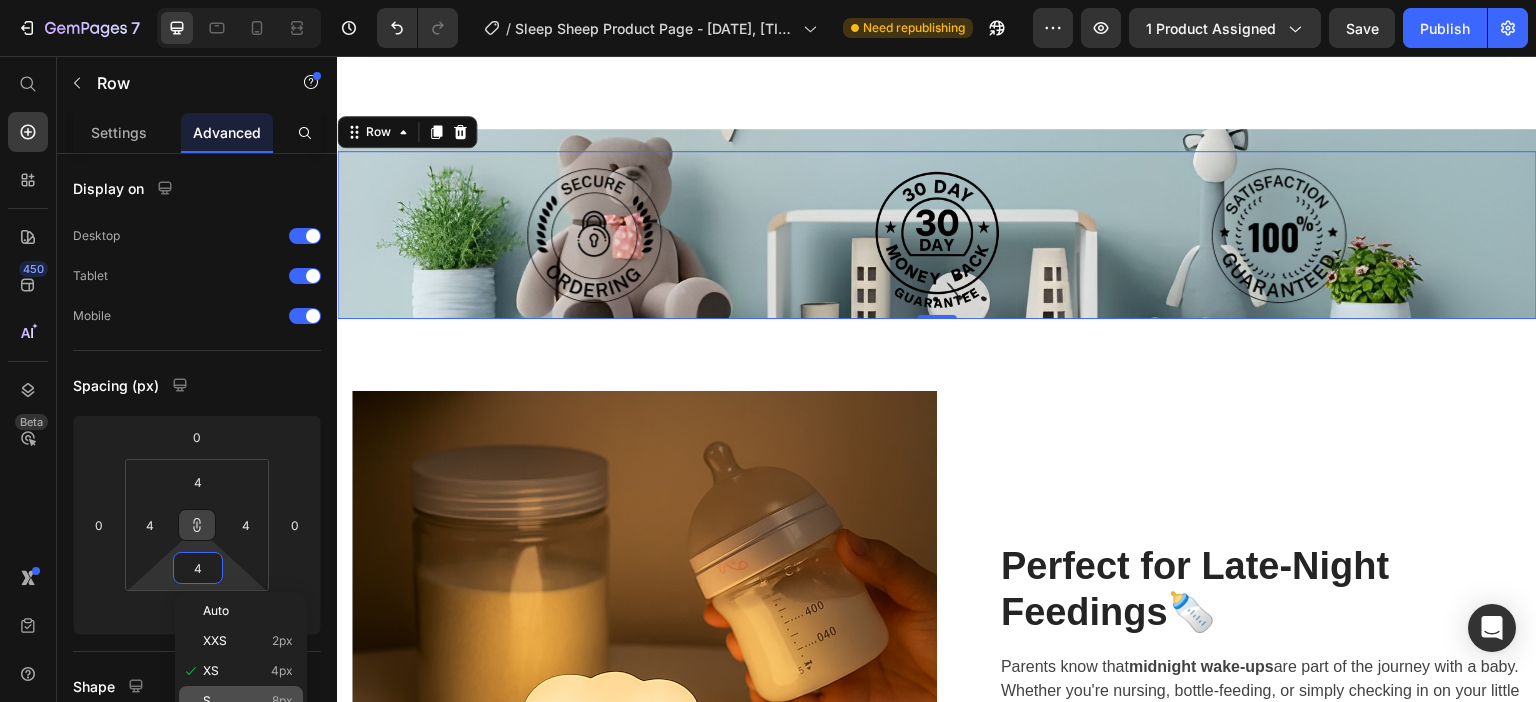 type on "8" 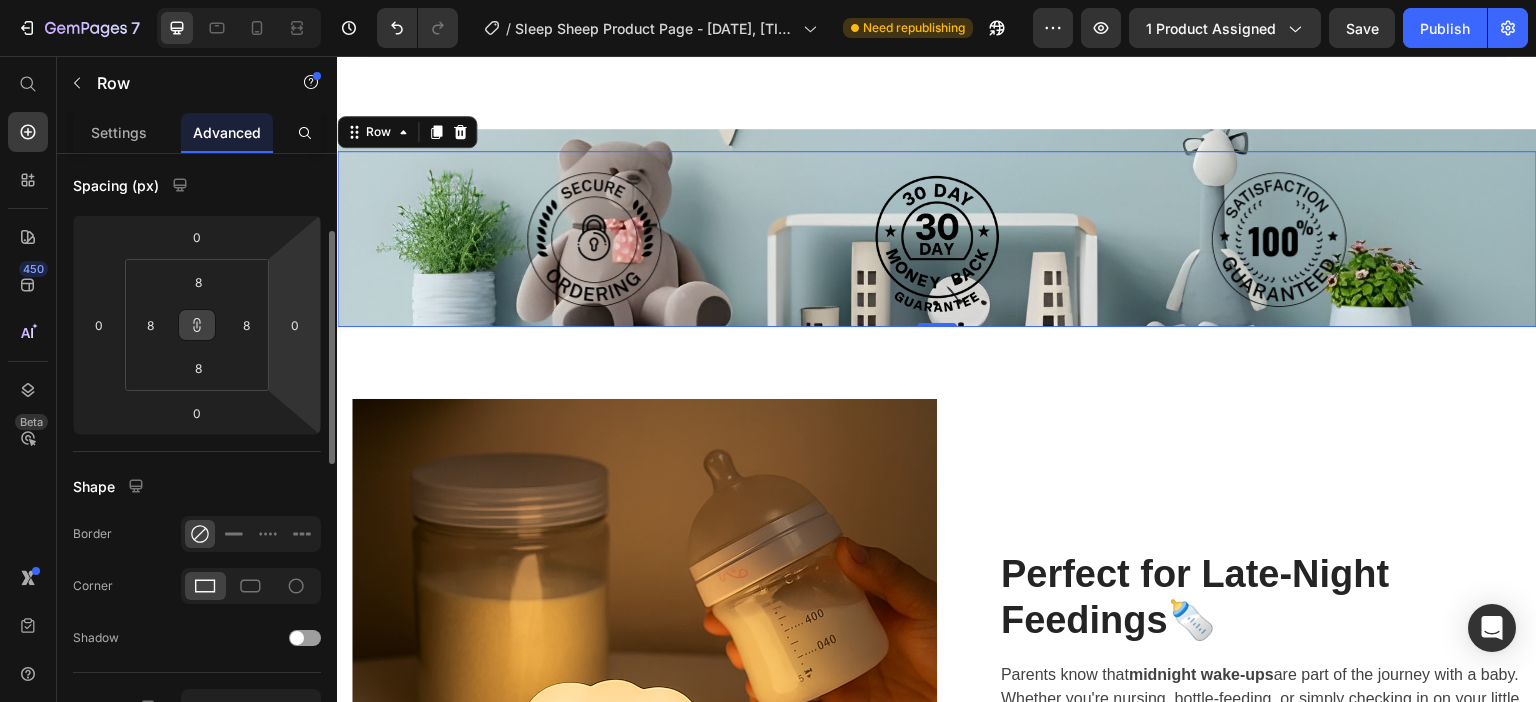 scroll, scrollTop: 100, scrollLeft: 0, axis: vertical 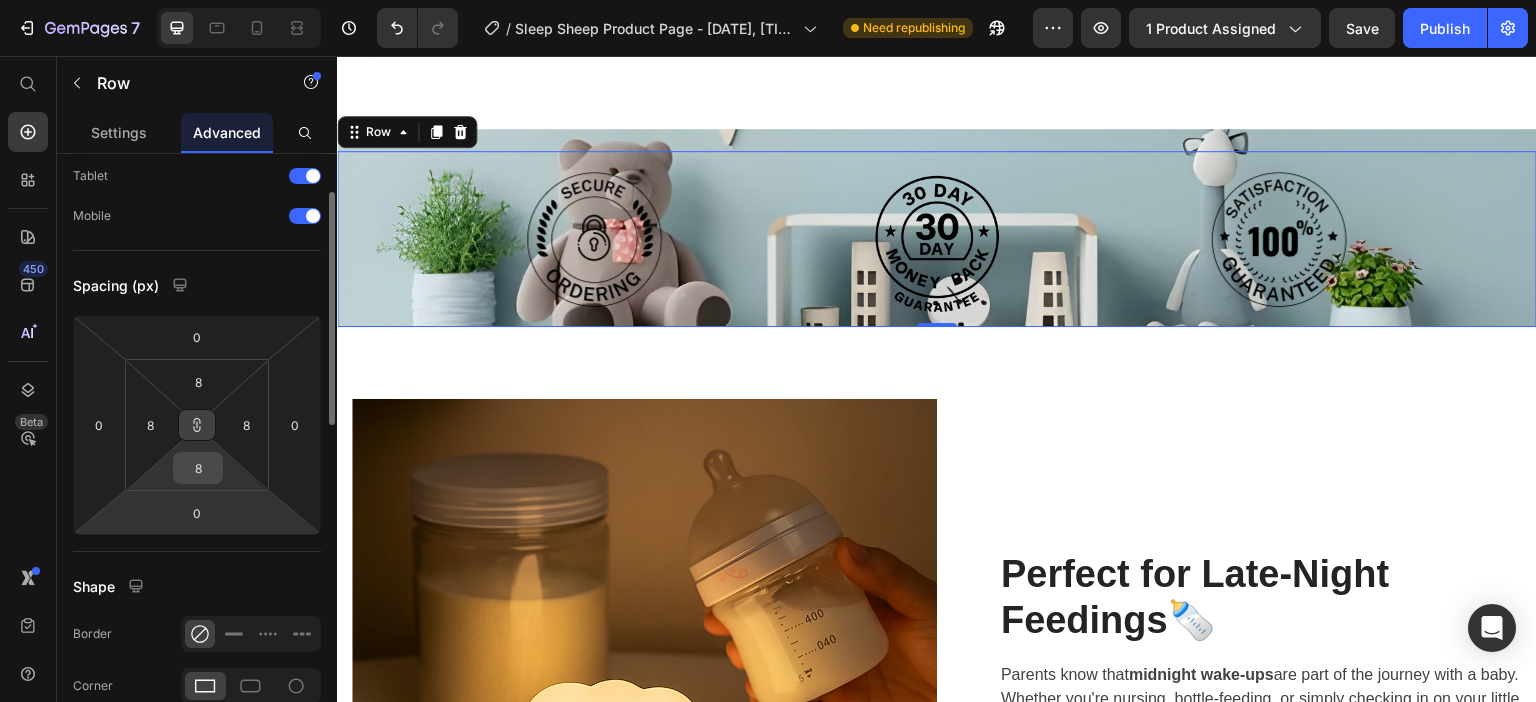 click on "8" at bounding box center (198, 468) 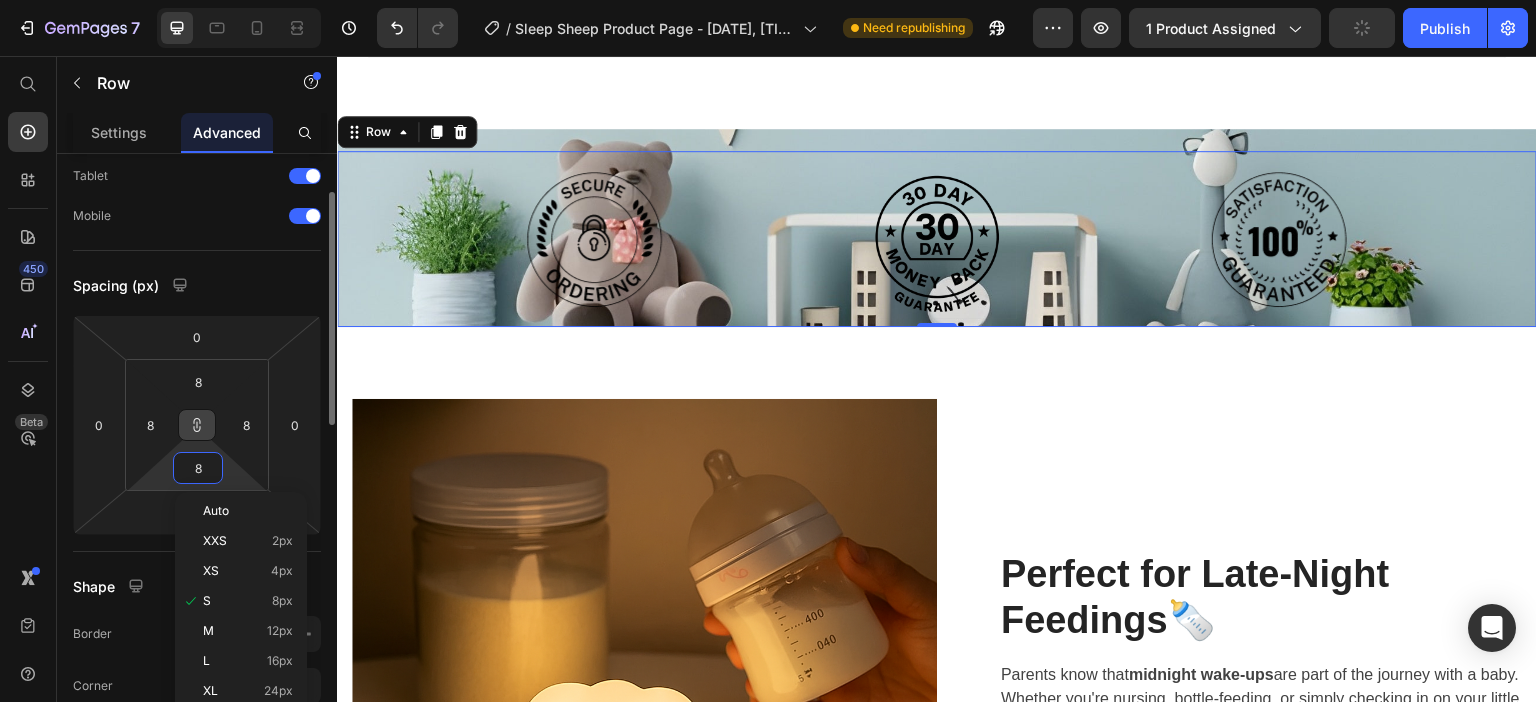 scroll, scrollTop: 200, scrollLeft: 0, axis: vertical 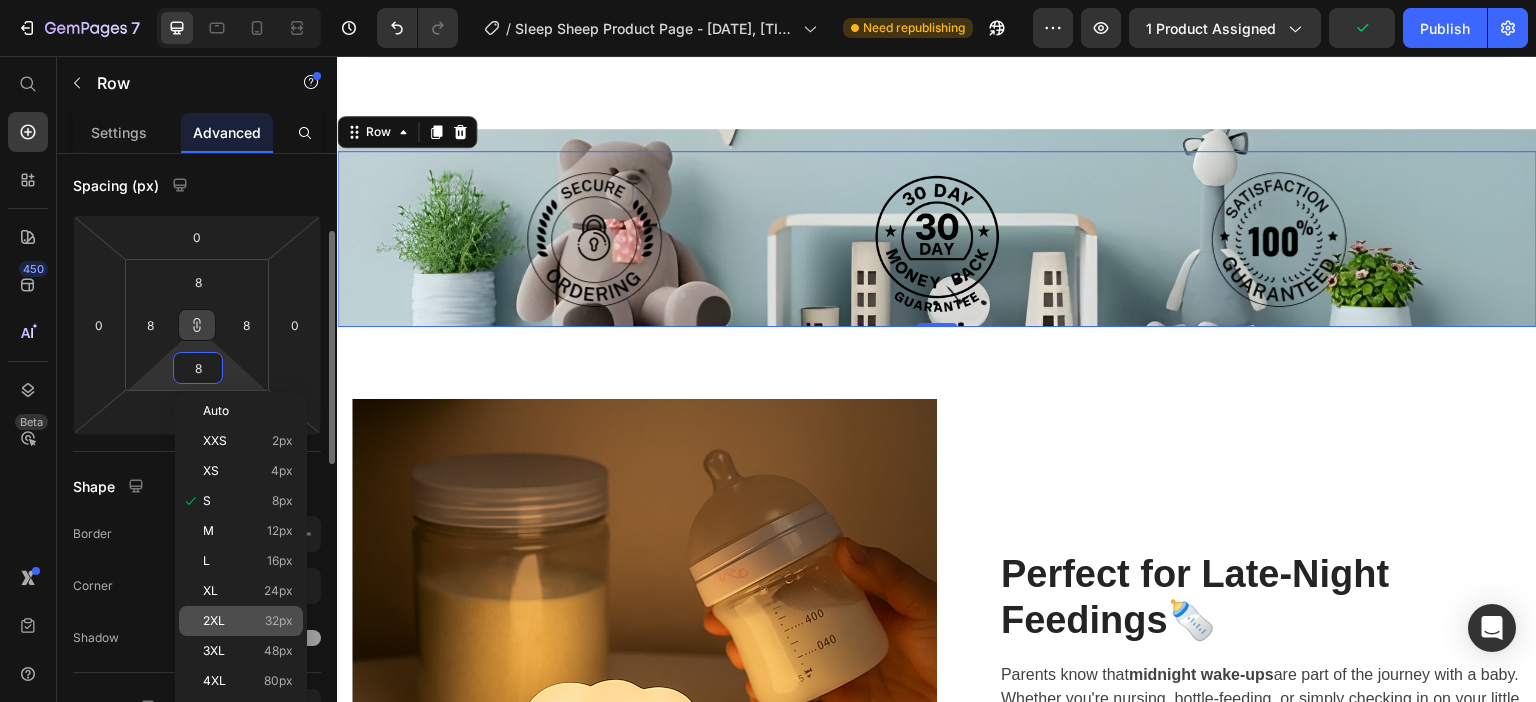 click on "2XL 32px" 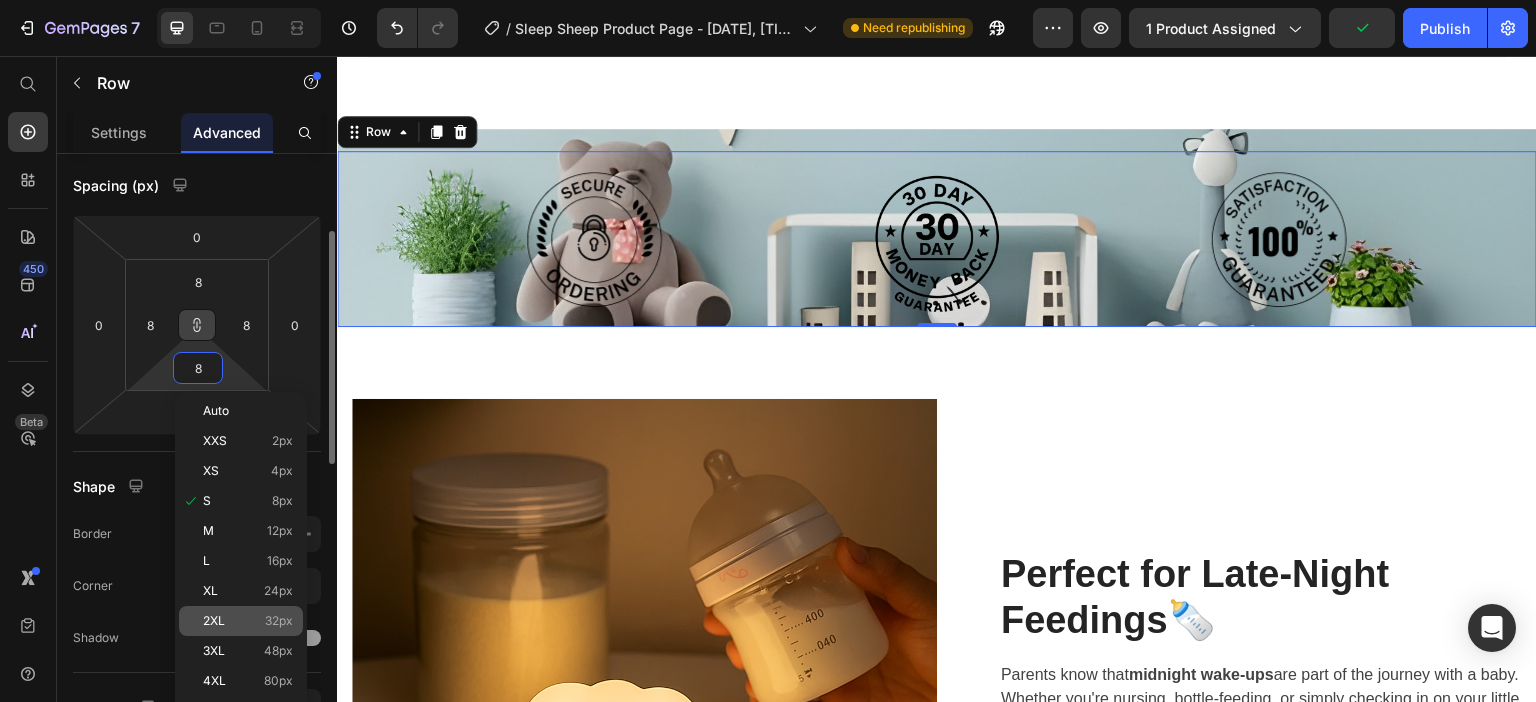 type on "32" 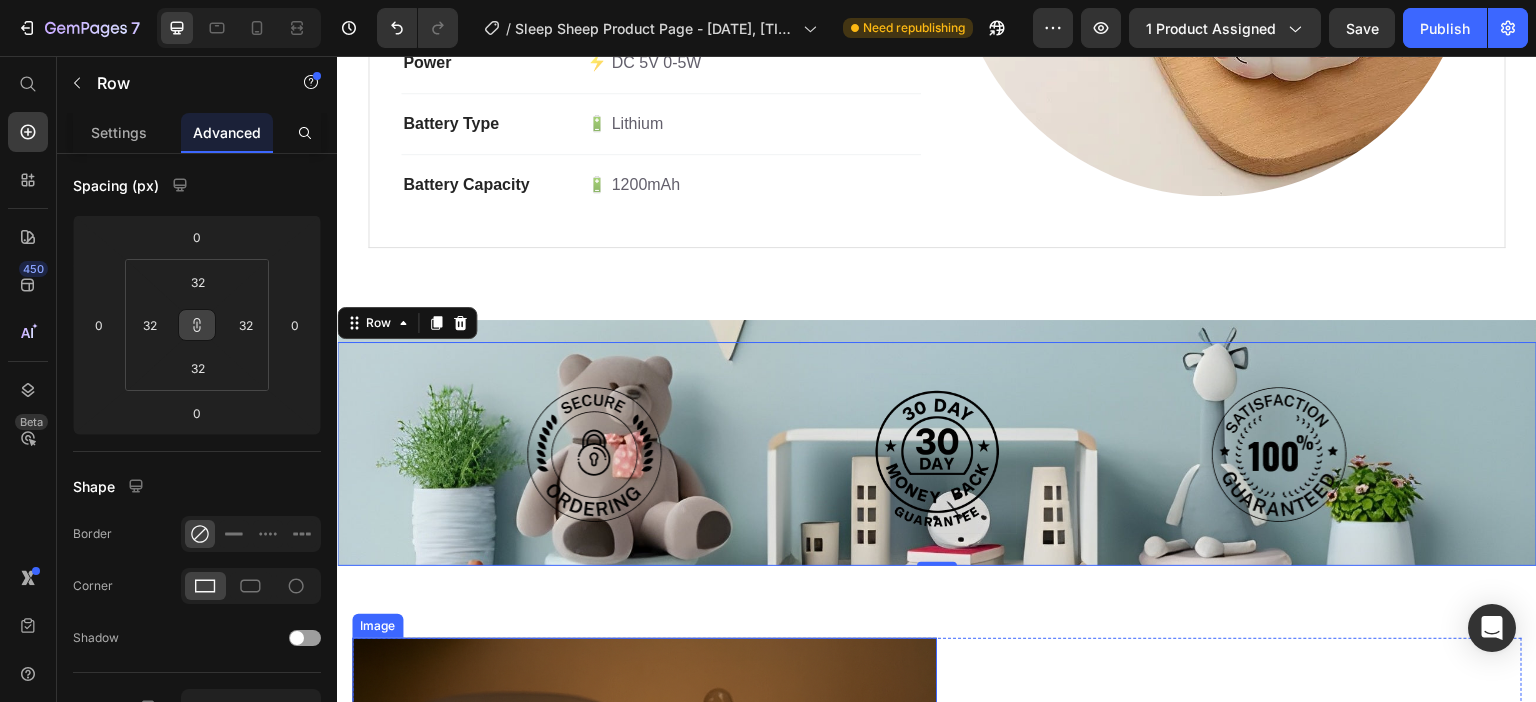 scroll, scrollTop: 2277, scrollLeft: 0, axis: vertical 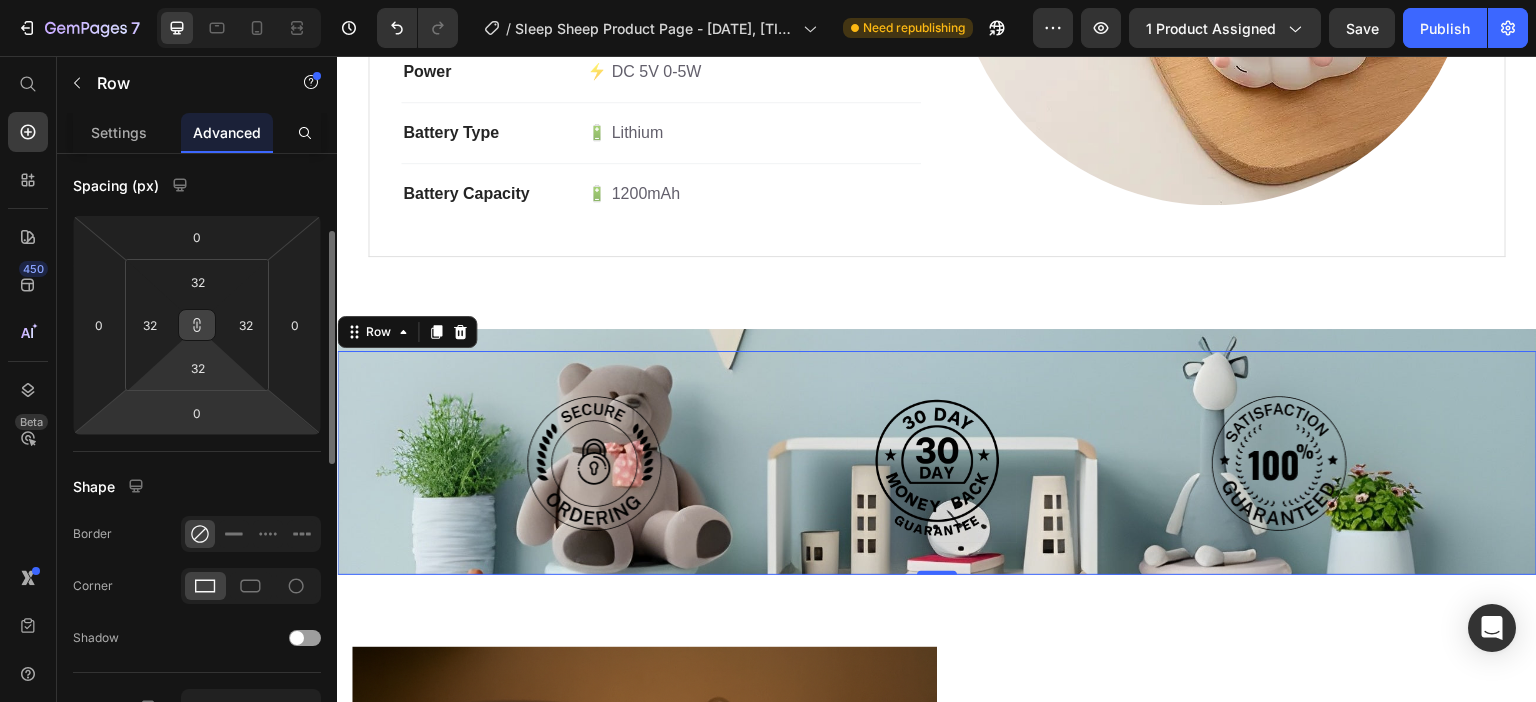 click on "32 32 32 32" at bounding box center [197, 325] 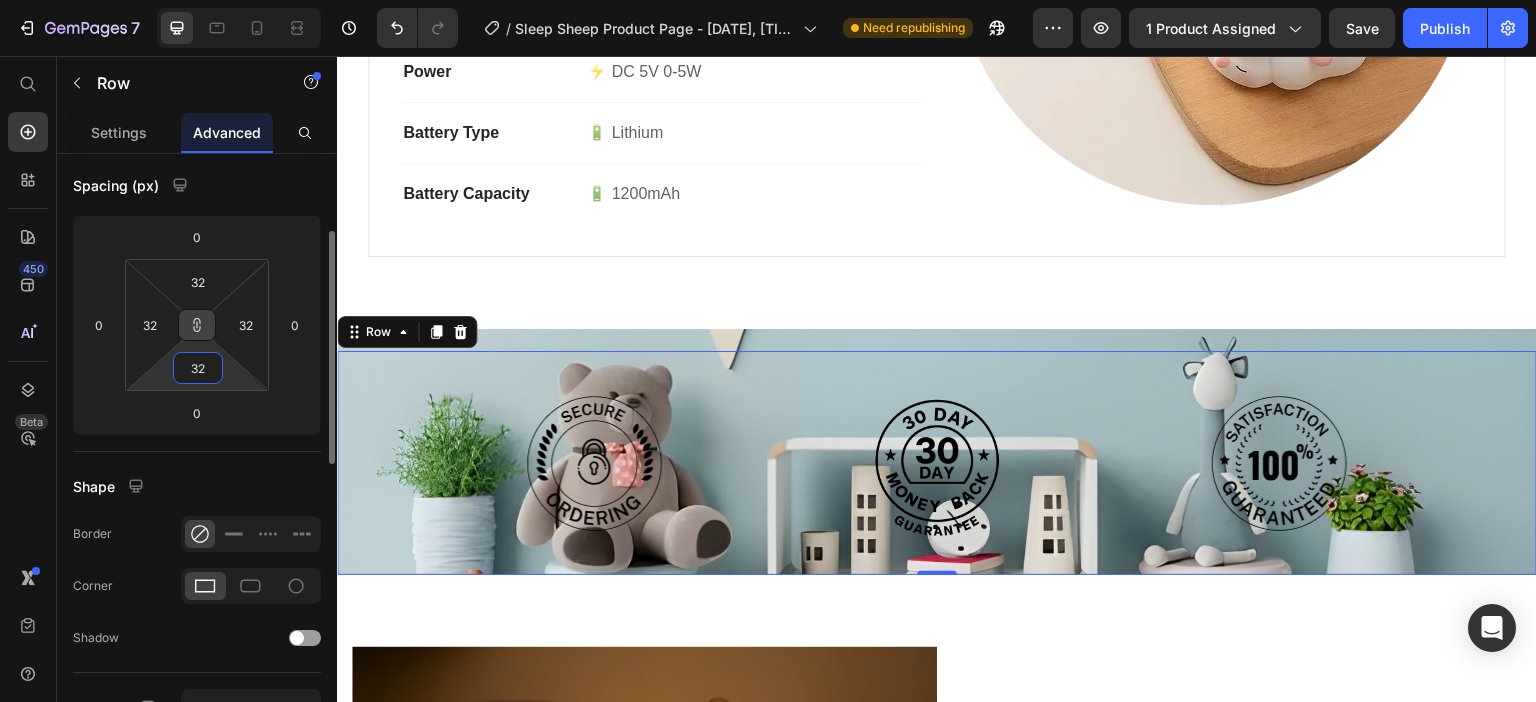 click on "32" at bounding box center [198, 368] 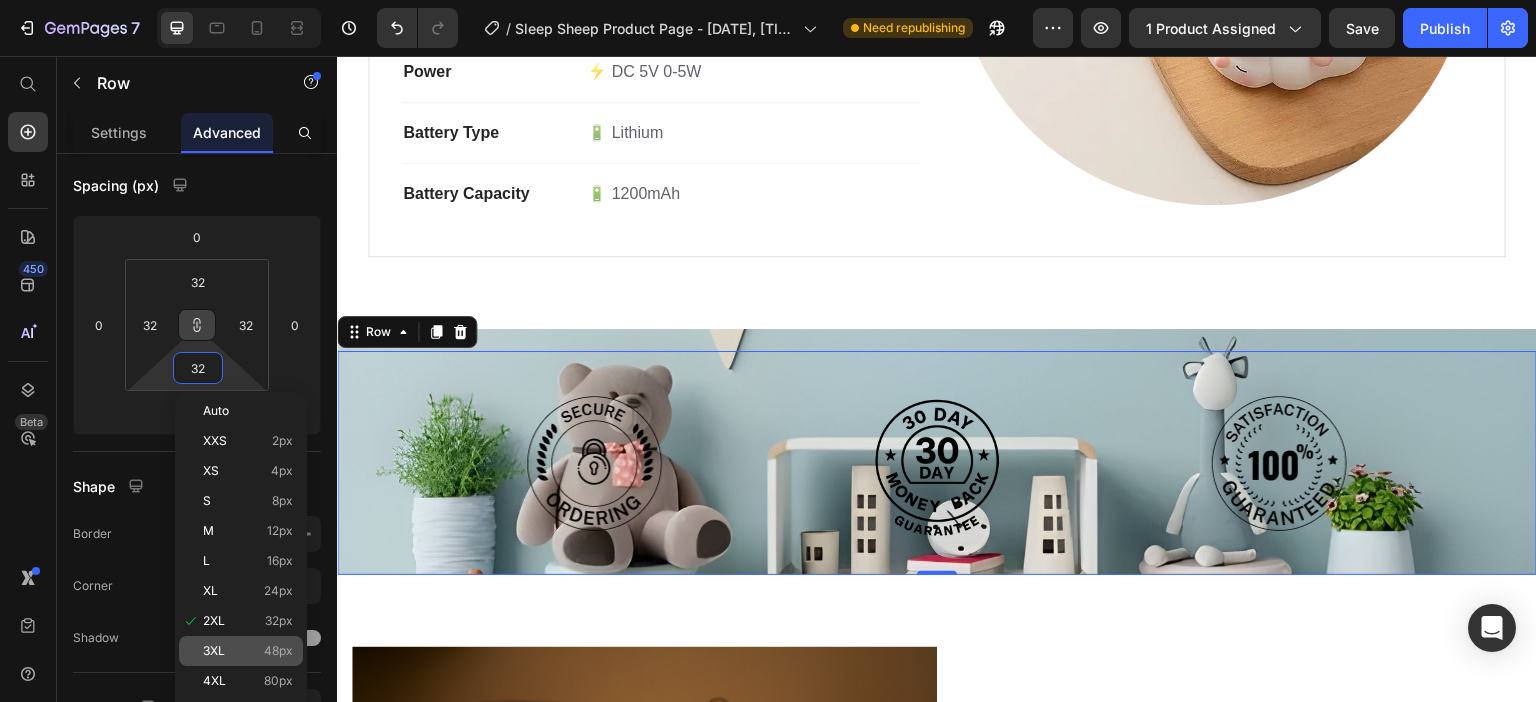 type on "2" 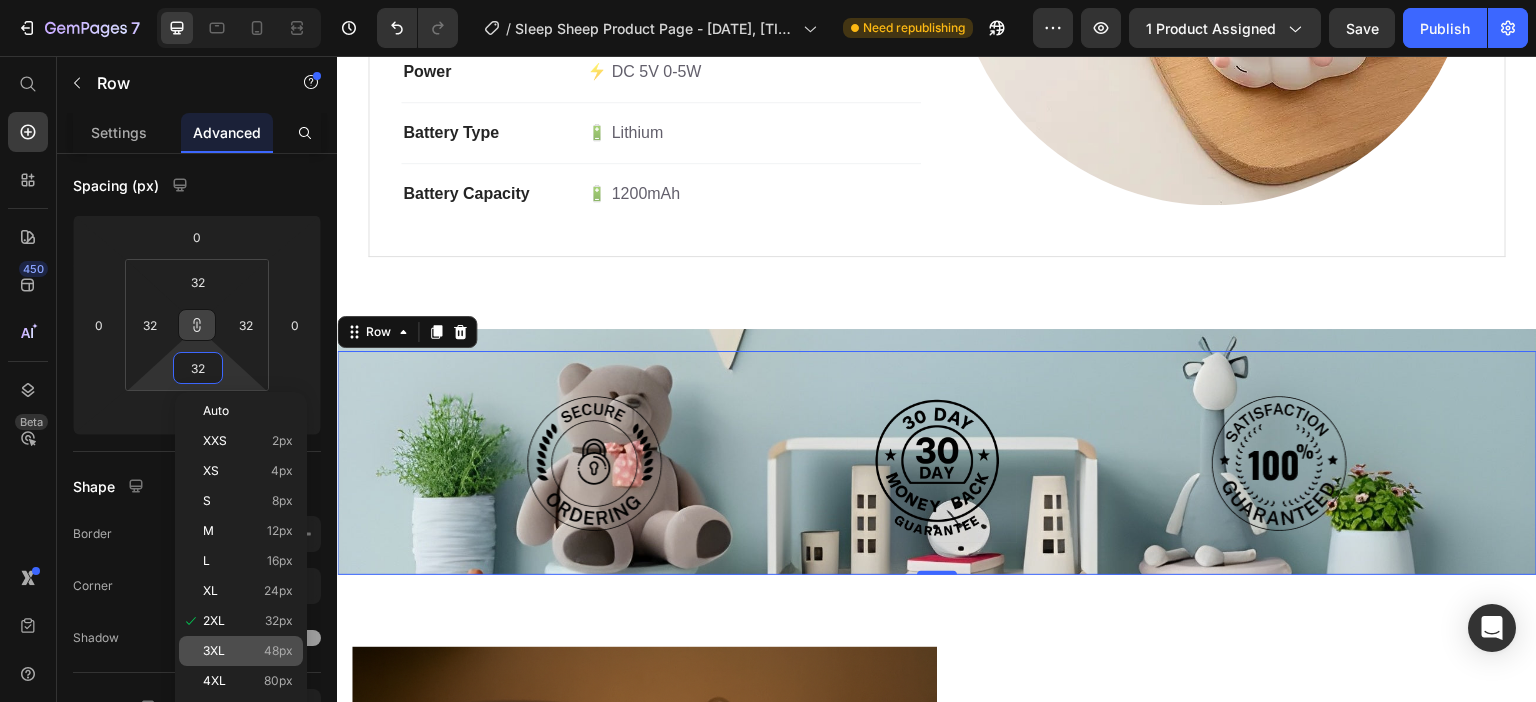 type on "2" 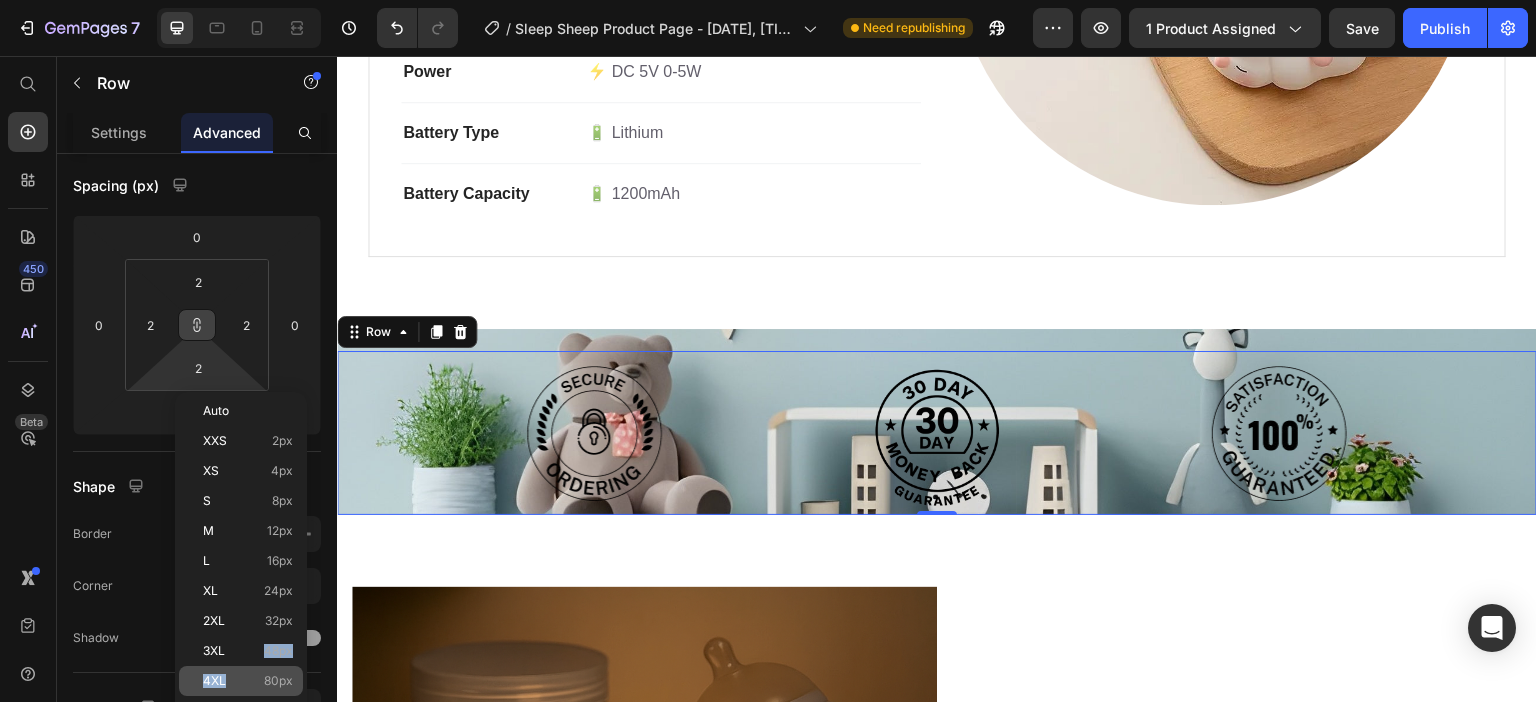 click on "Auto XXS 2px XS 4px S 8px M 12px L 16px XL 24px 2XL 32px 3XL 48px 4XL 80px 5XL 112px  Edit global style" at bounding box center [241, 576] 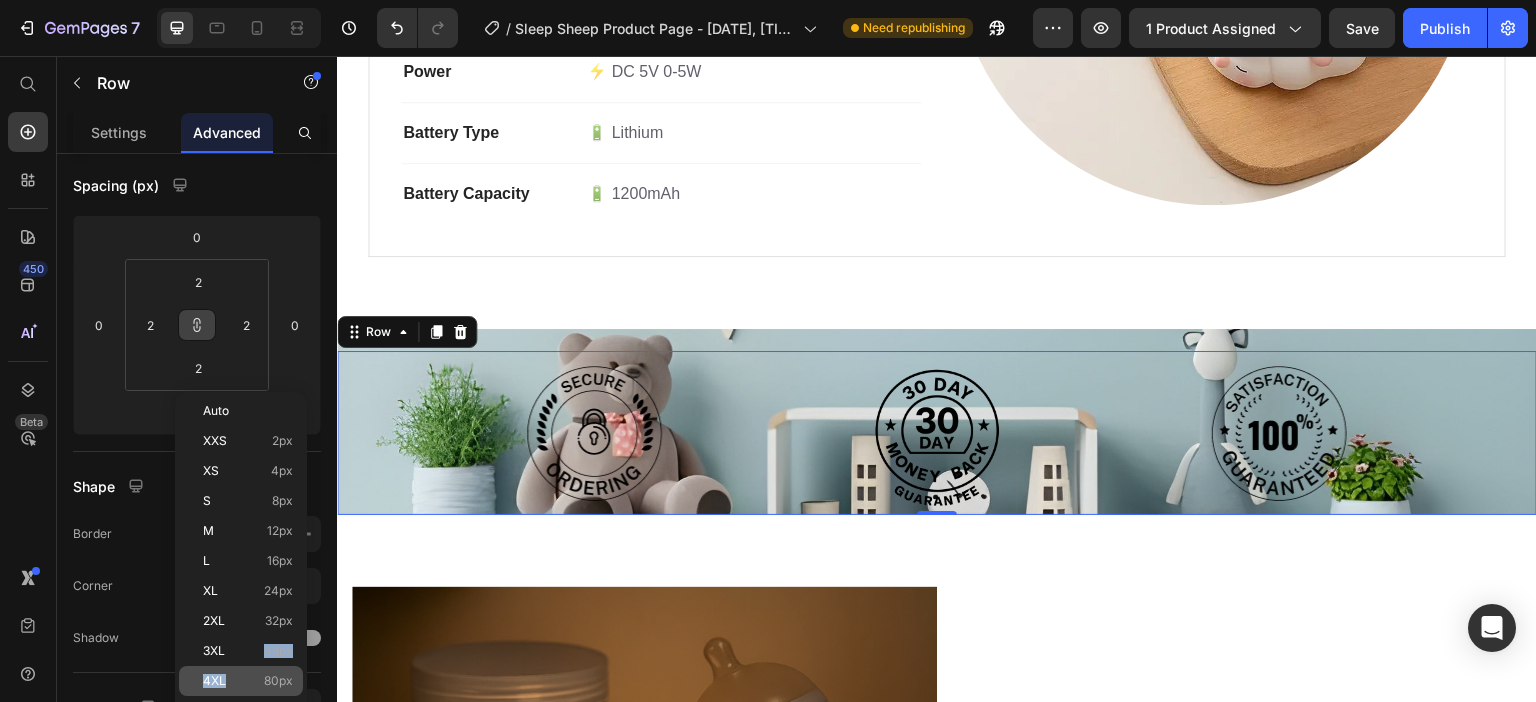 click on "4XL 80px" 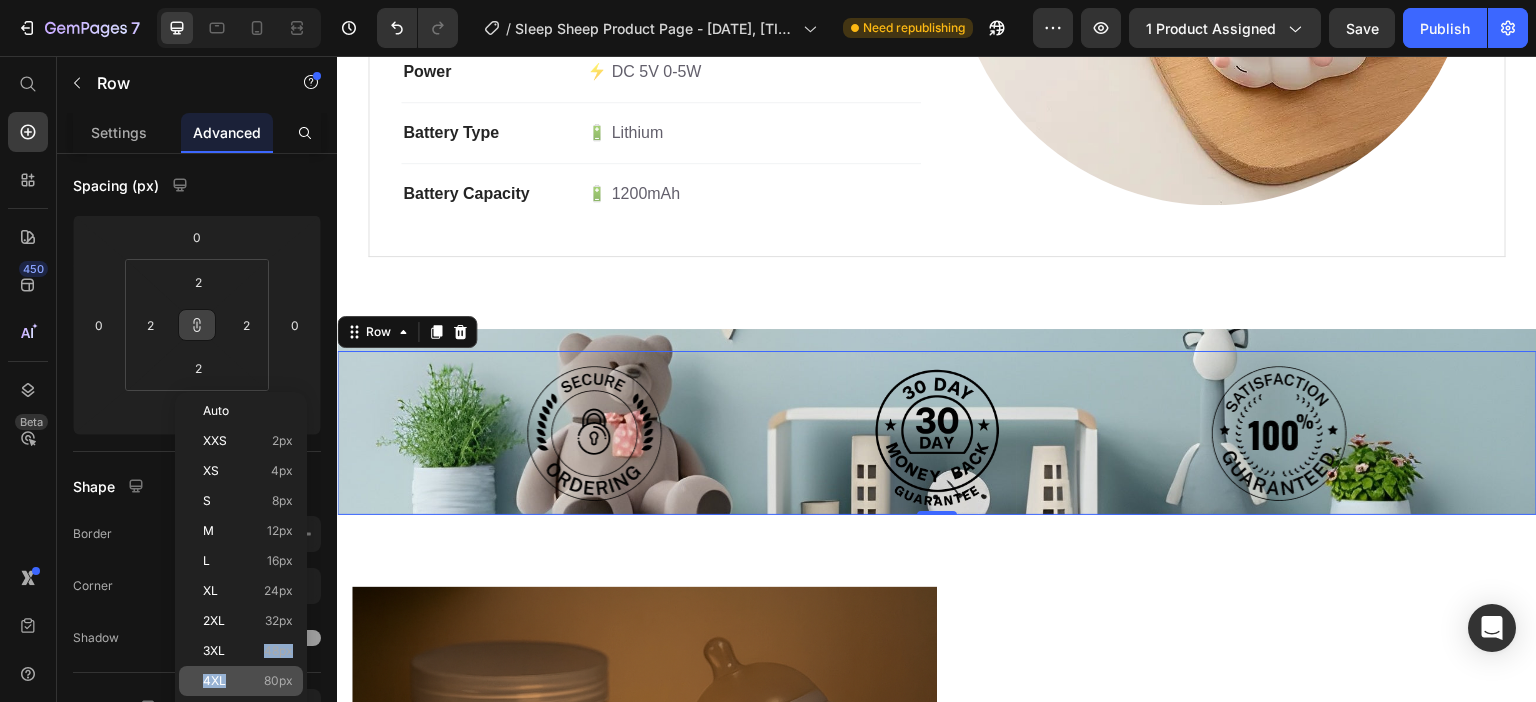 type on "80" 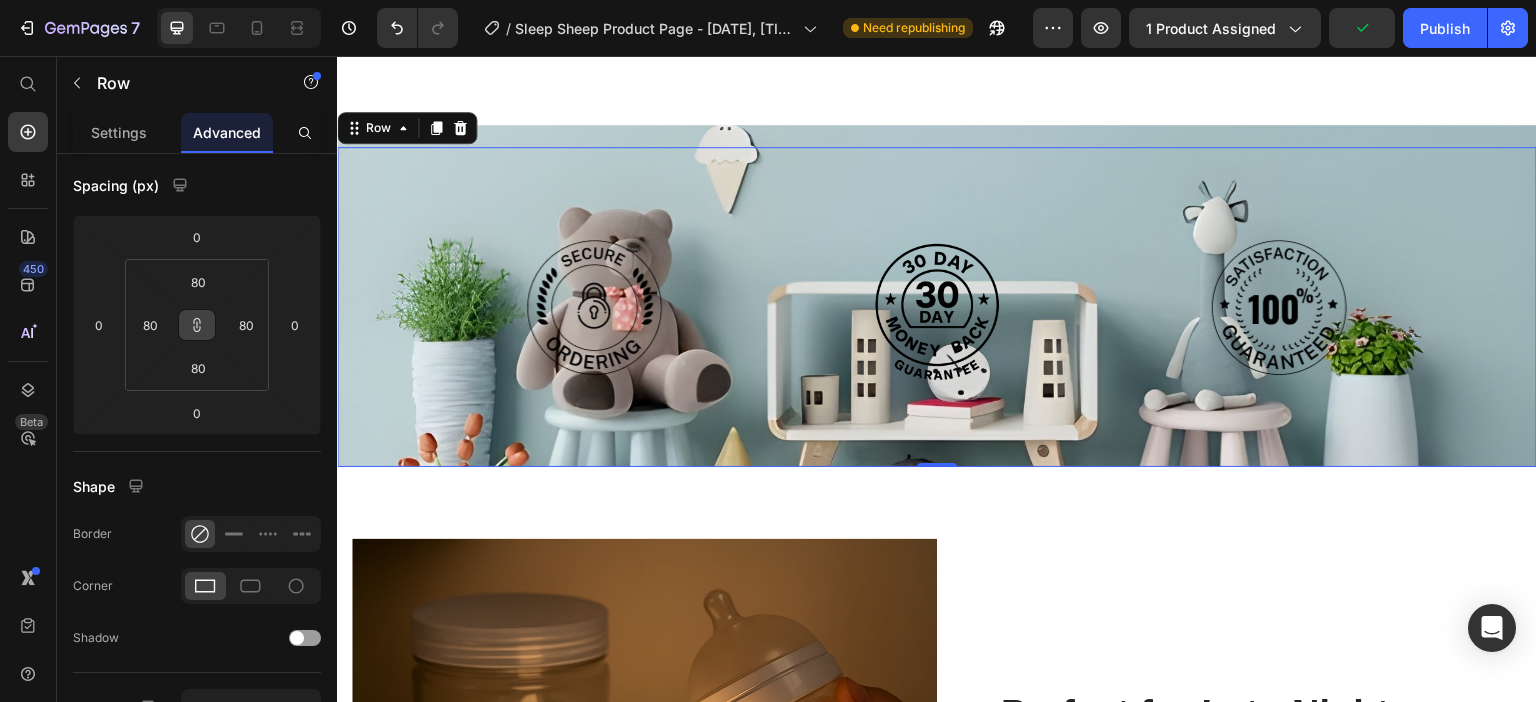 scroll, scrollTop: 2477, scrollLeft: 0, axis: vertical 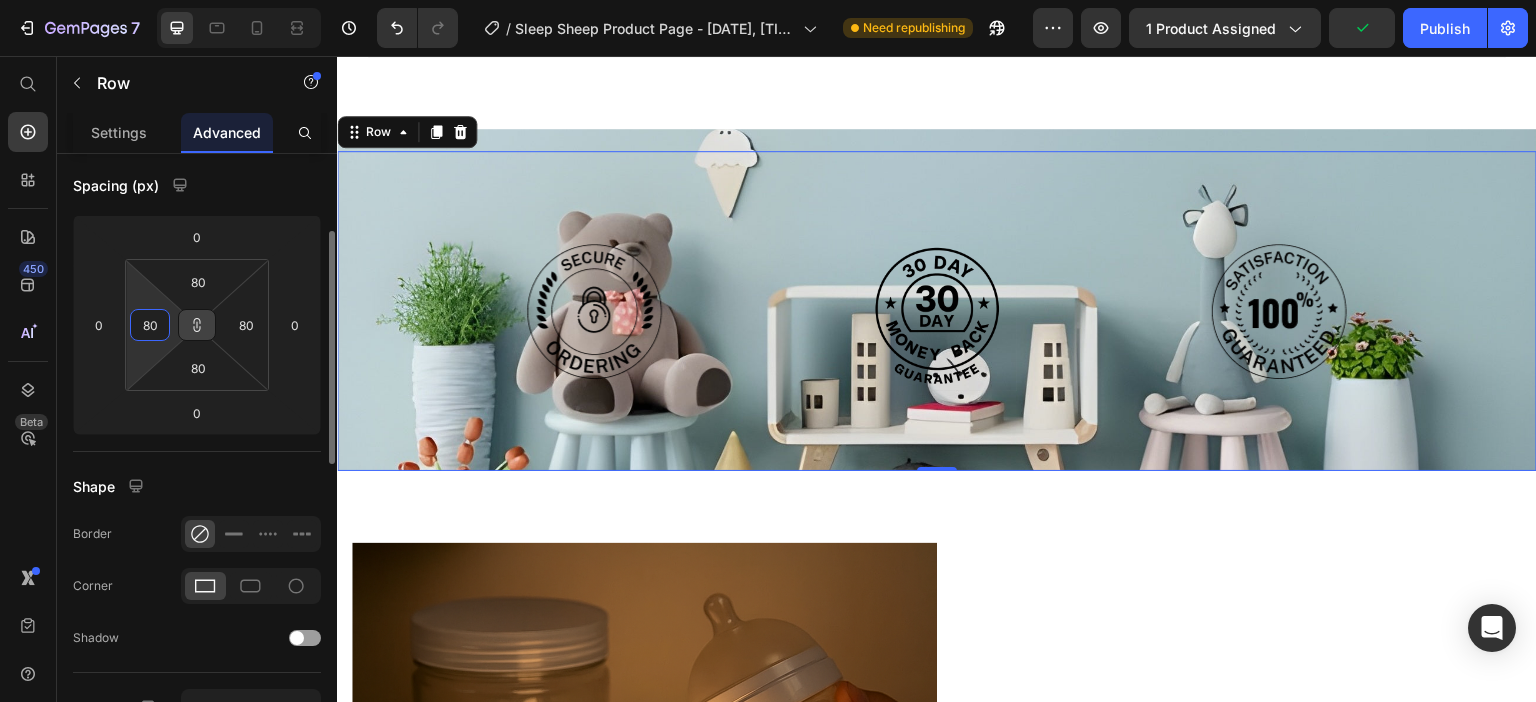 click on "80" at bounding box center (150, 325) 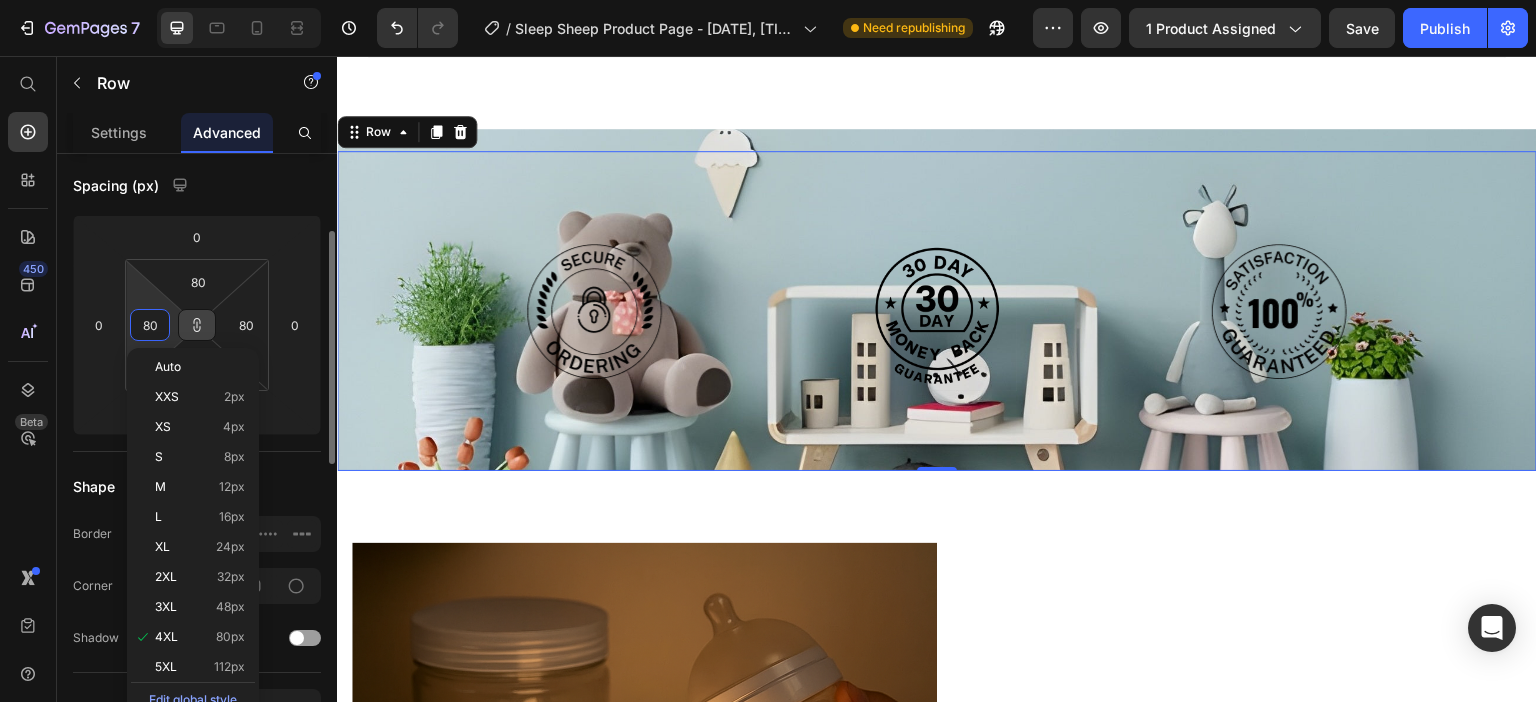 type on "800" 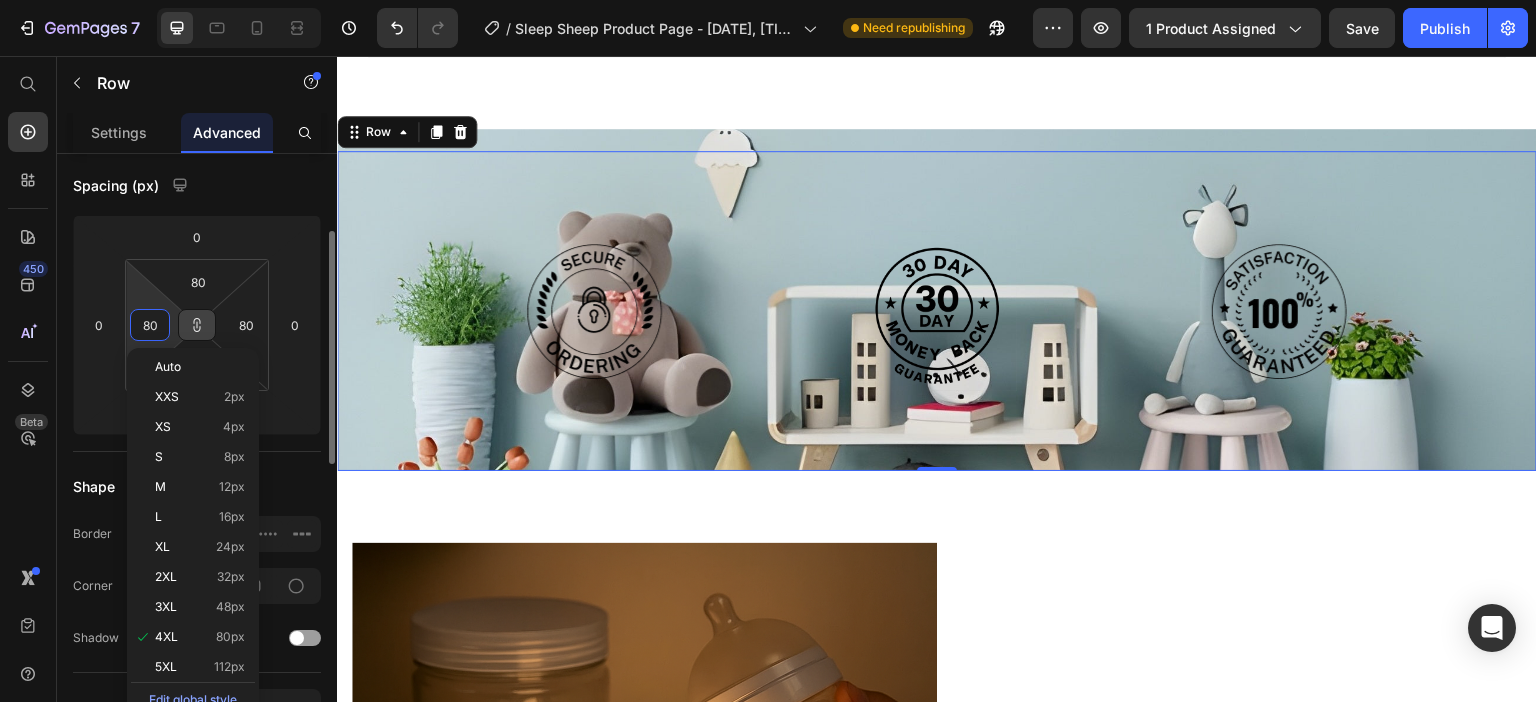 type on "800" 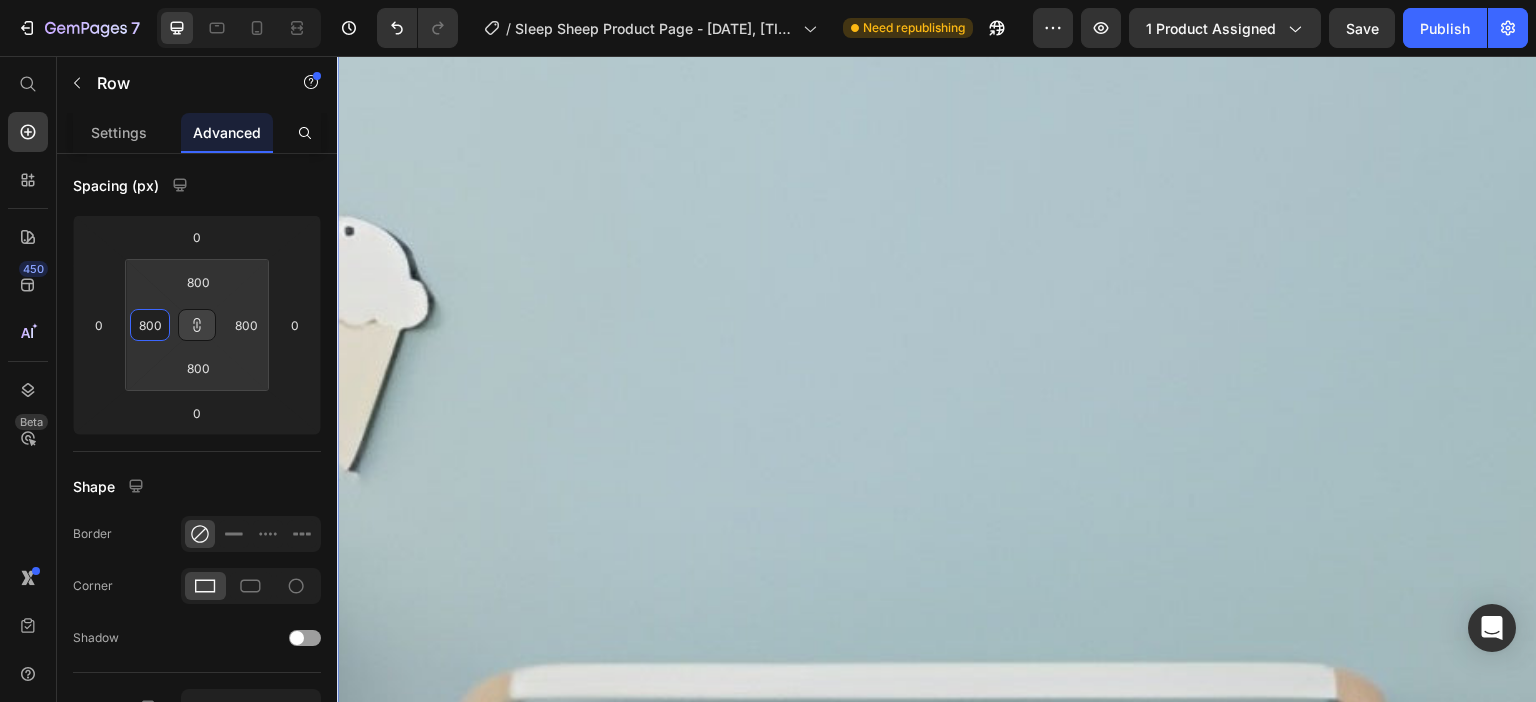 scroll, scrollTop: 2677, scrollLeft: 0, axis: vertical 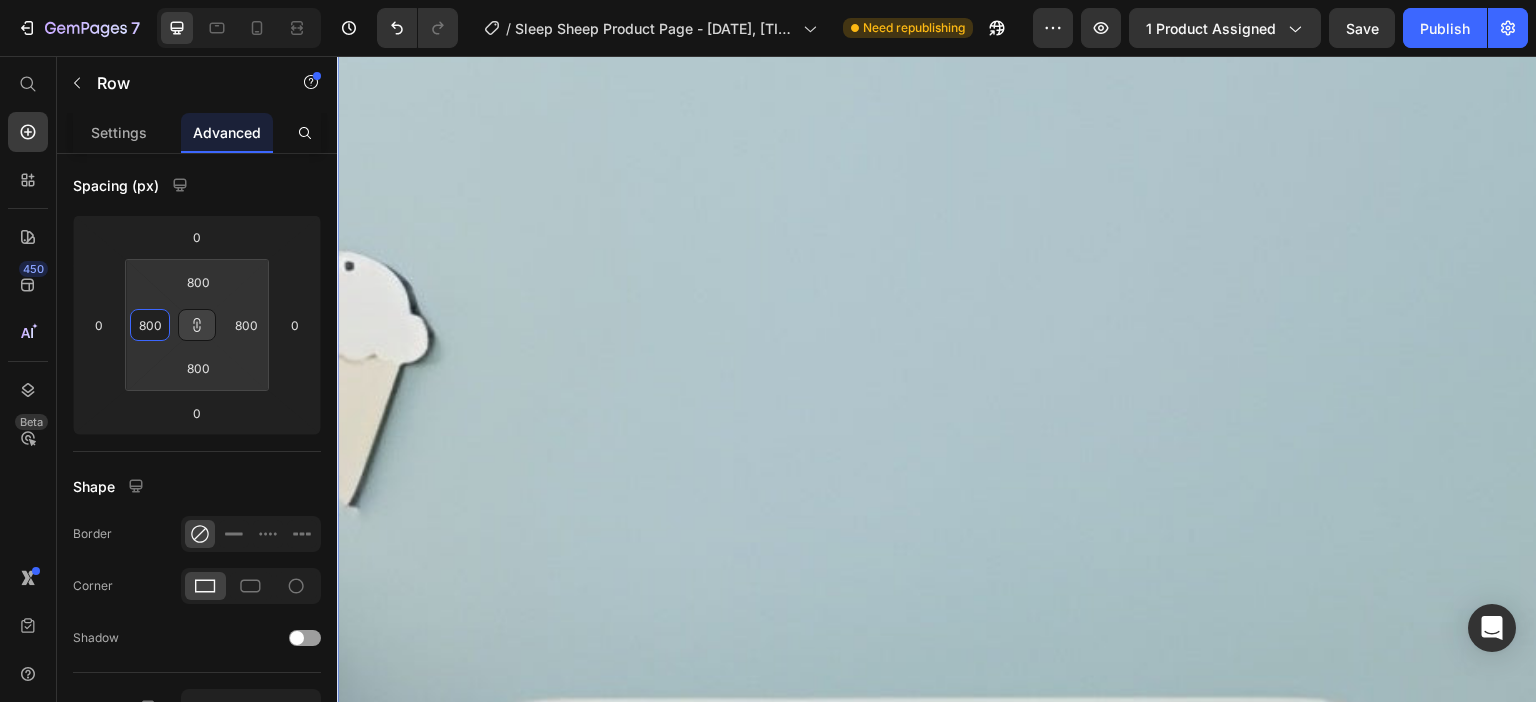 type on "80" 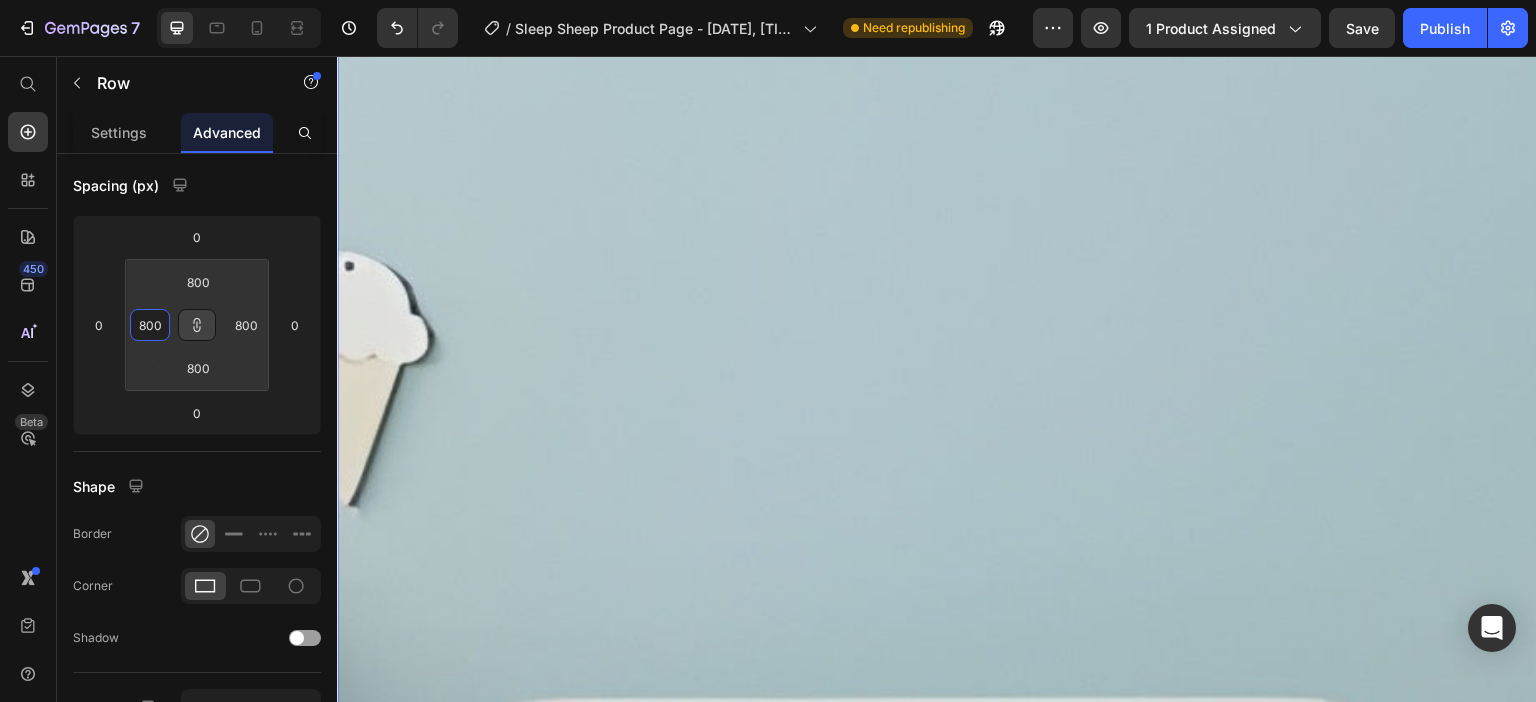 type on "80" 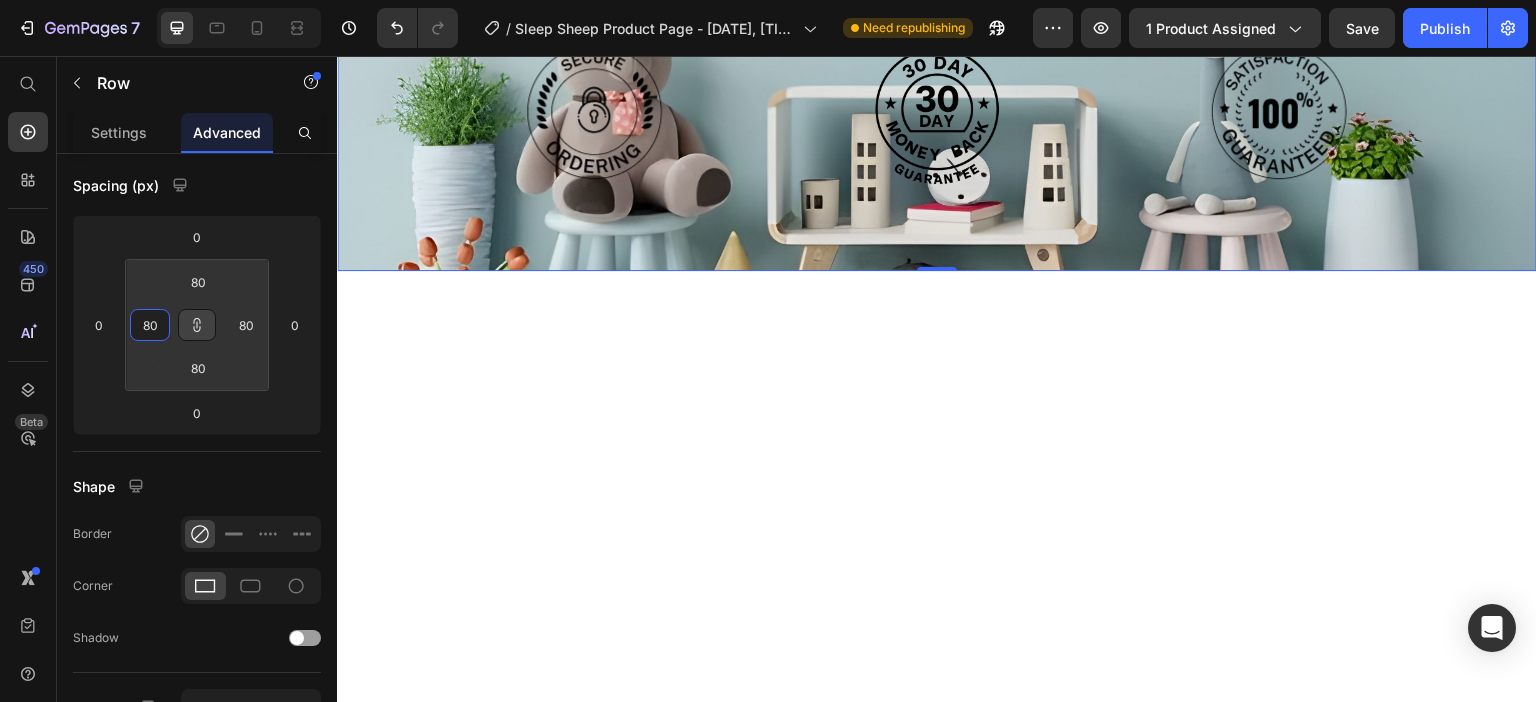 type on "8" 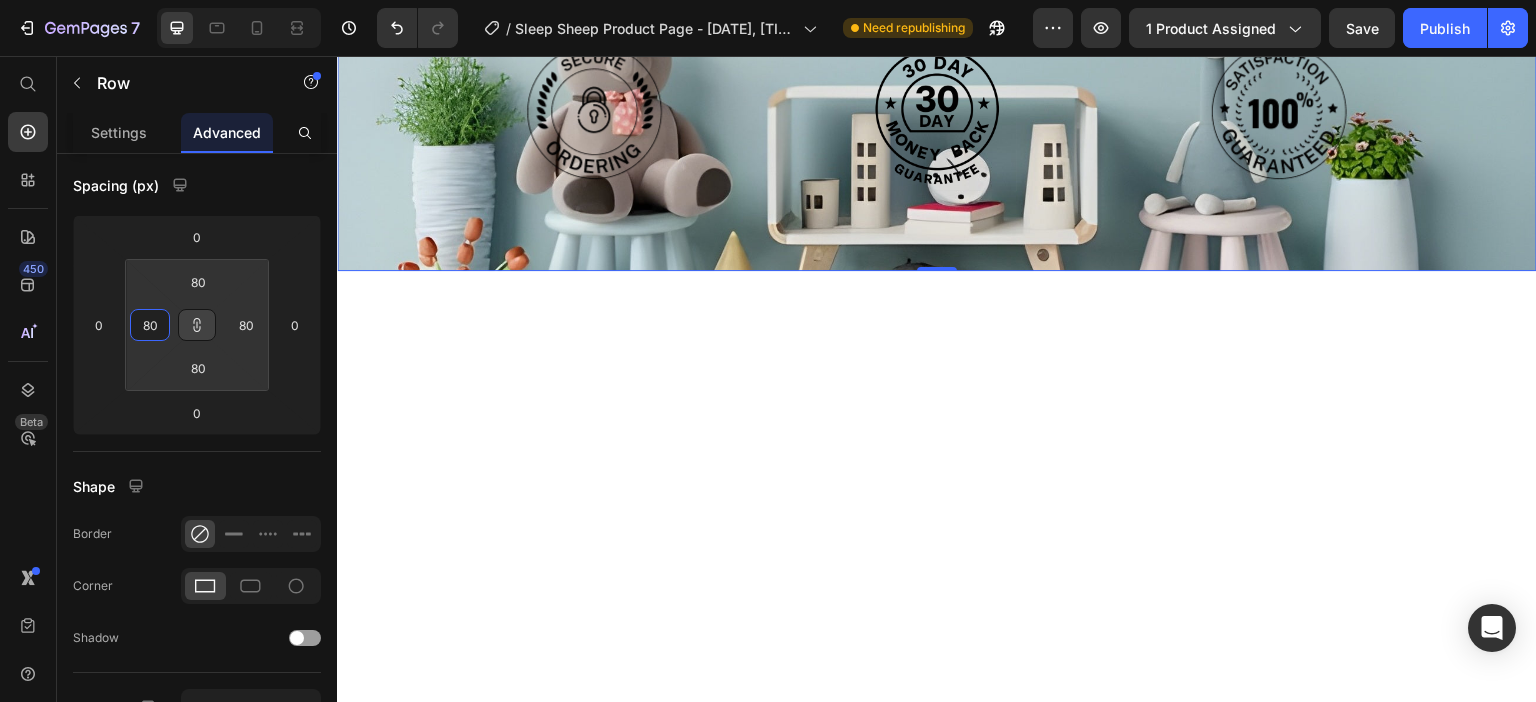 type on "8" 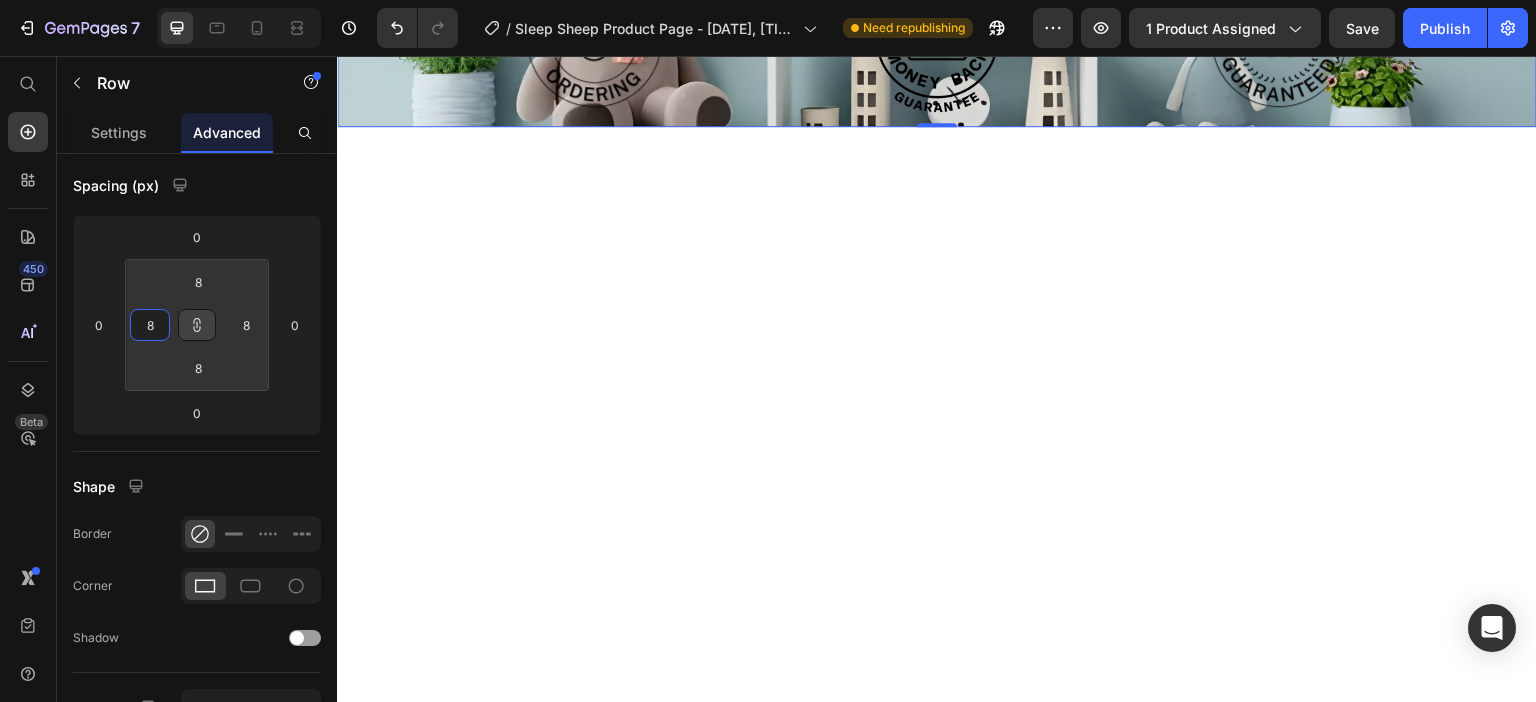type on "0" 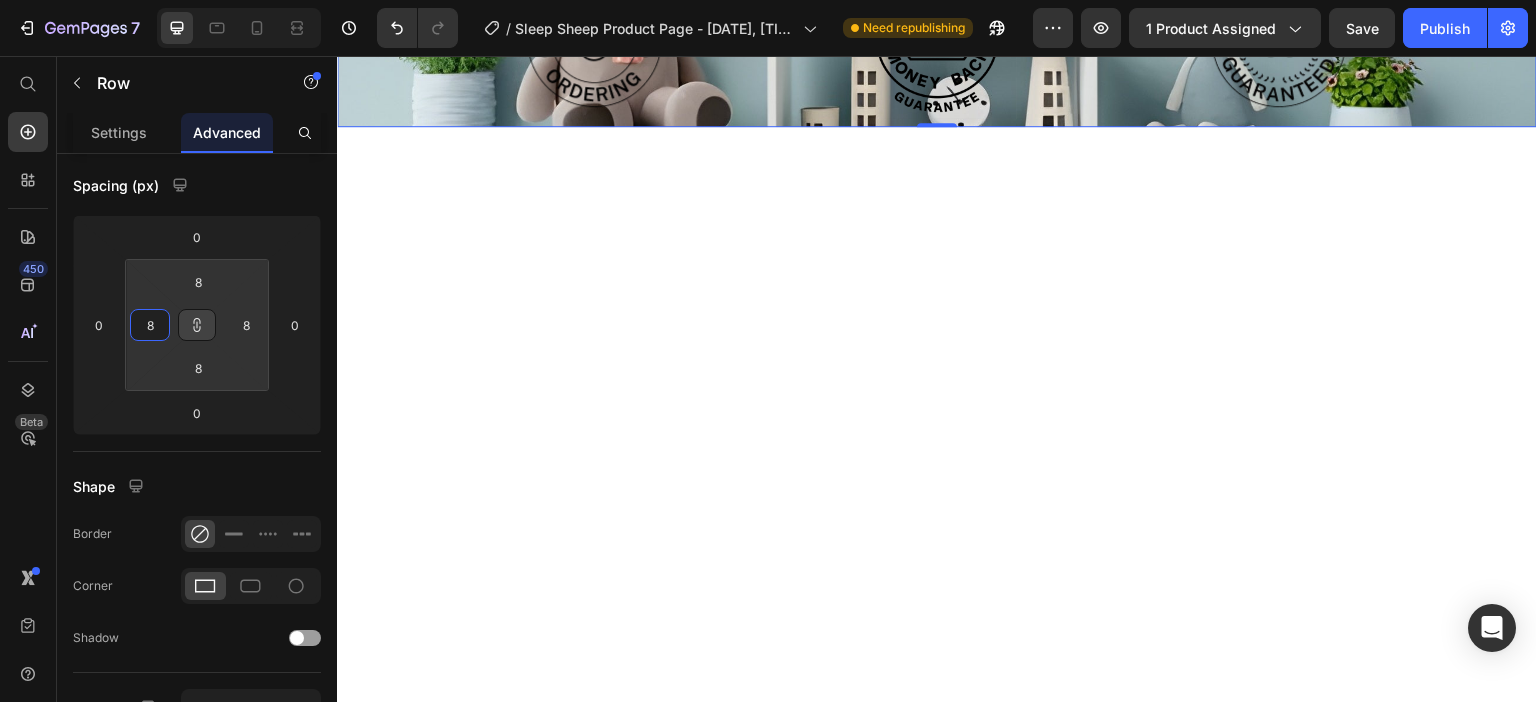 type on "0" 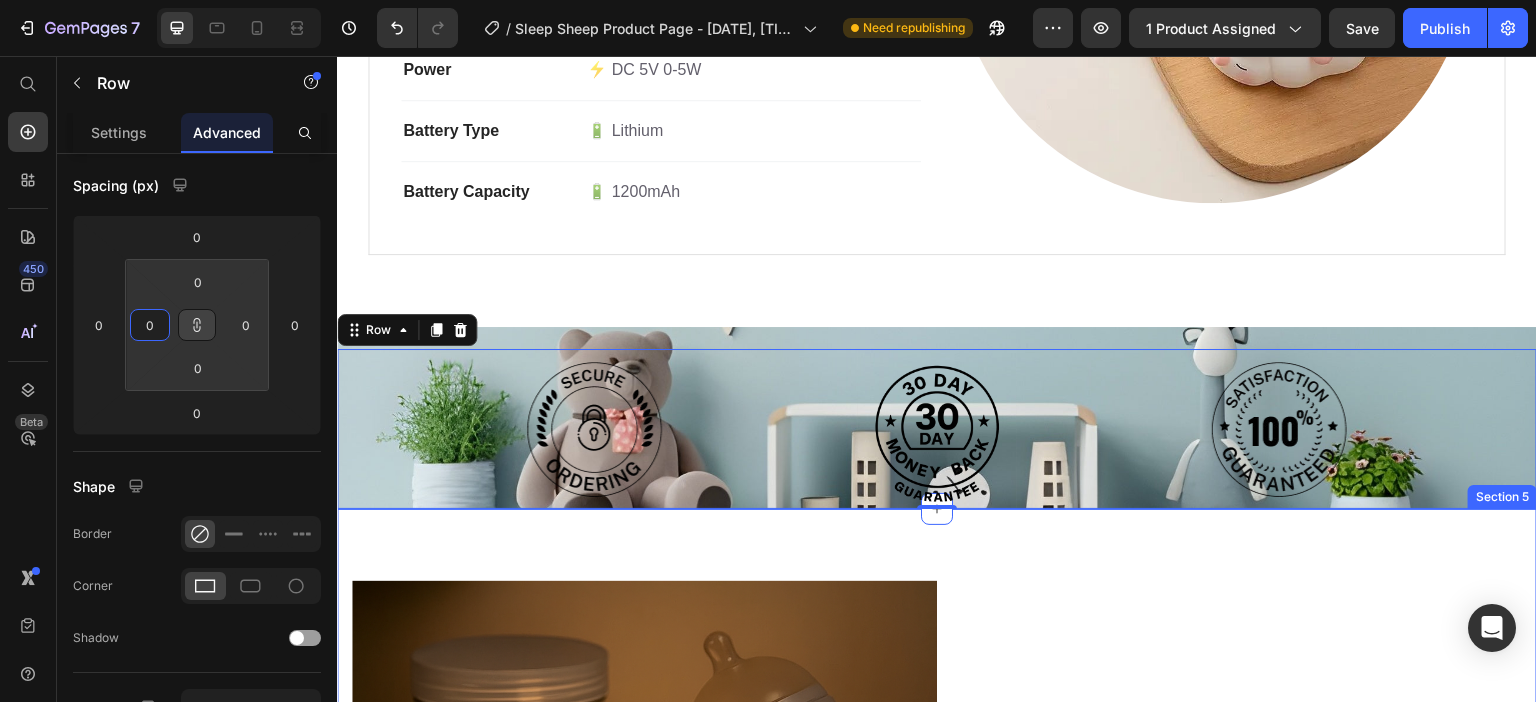 scroll, scrollTop: 2277, scrollLeft: 0, axis: vertical 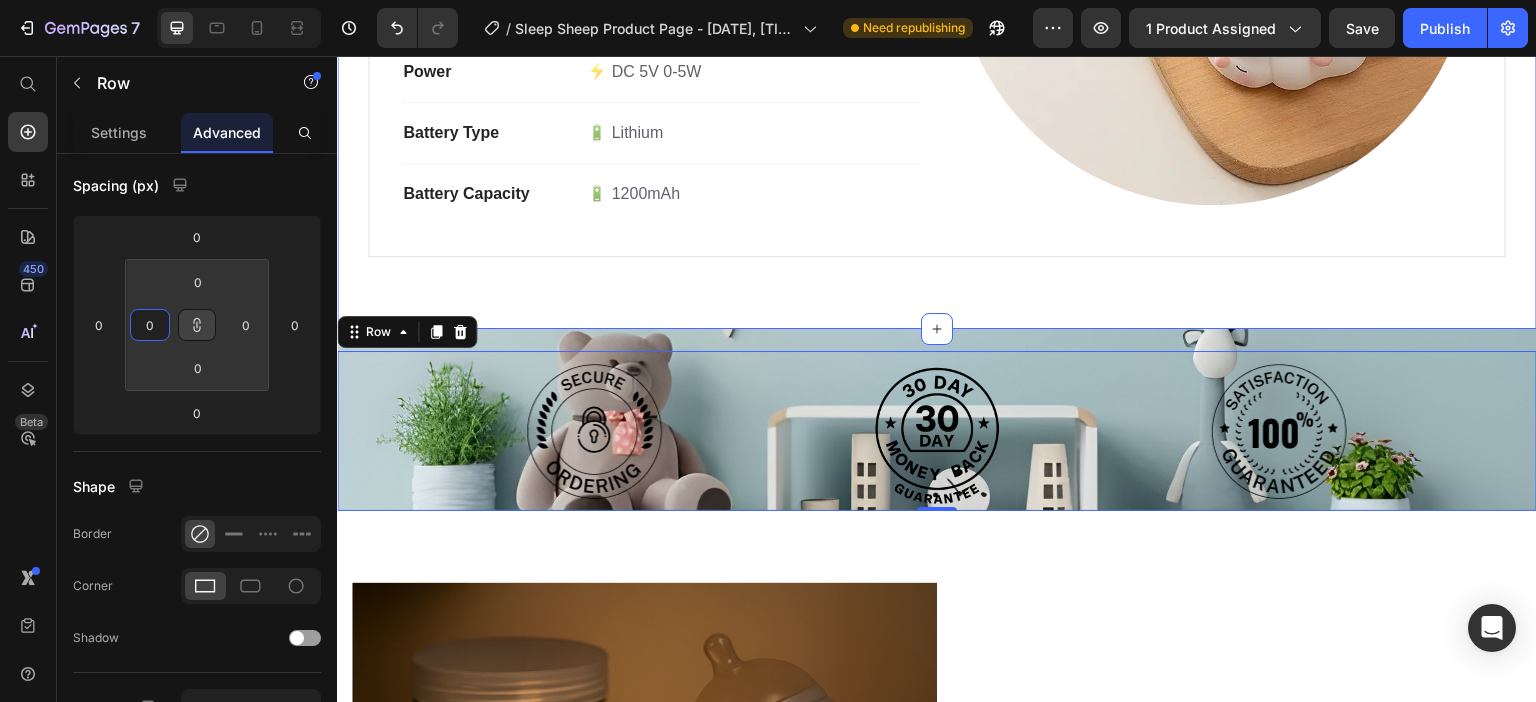click on "For any inquiries or assistance, please email us at info@example.com ." at bounding box center [937, -77] 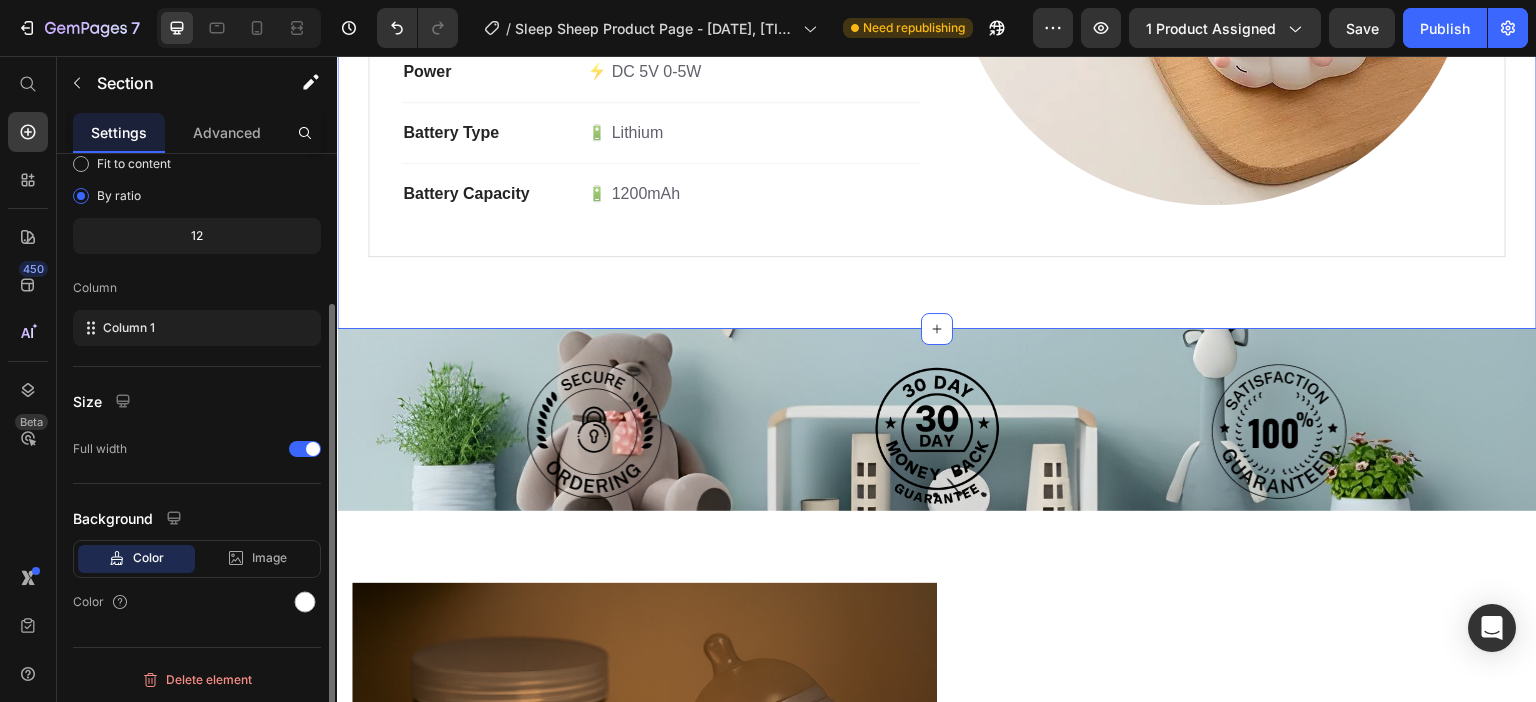 scroll, scrollTop: 0, scrollLeft: 0, axis: both 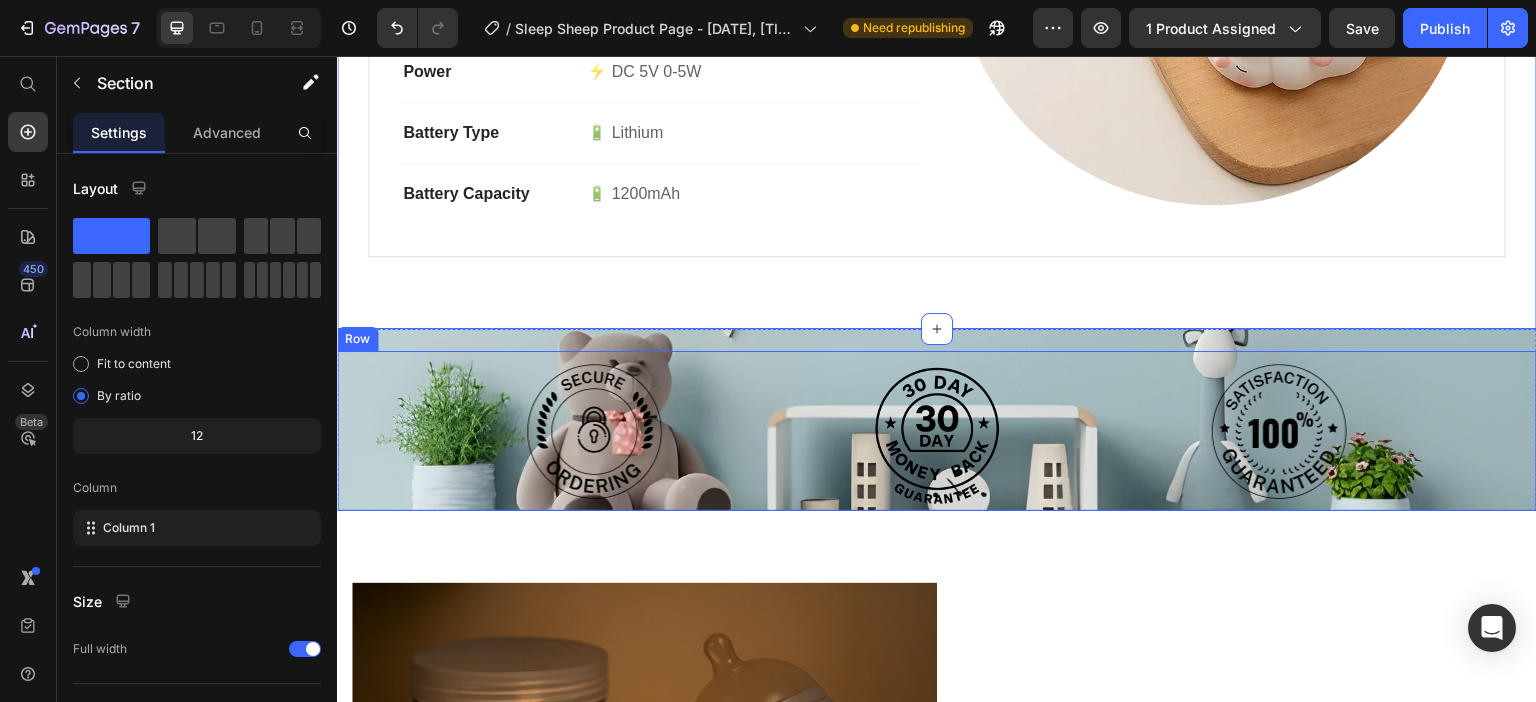 click on "Image Image Image Row" at bounding box center (937, 431) 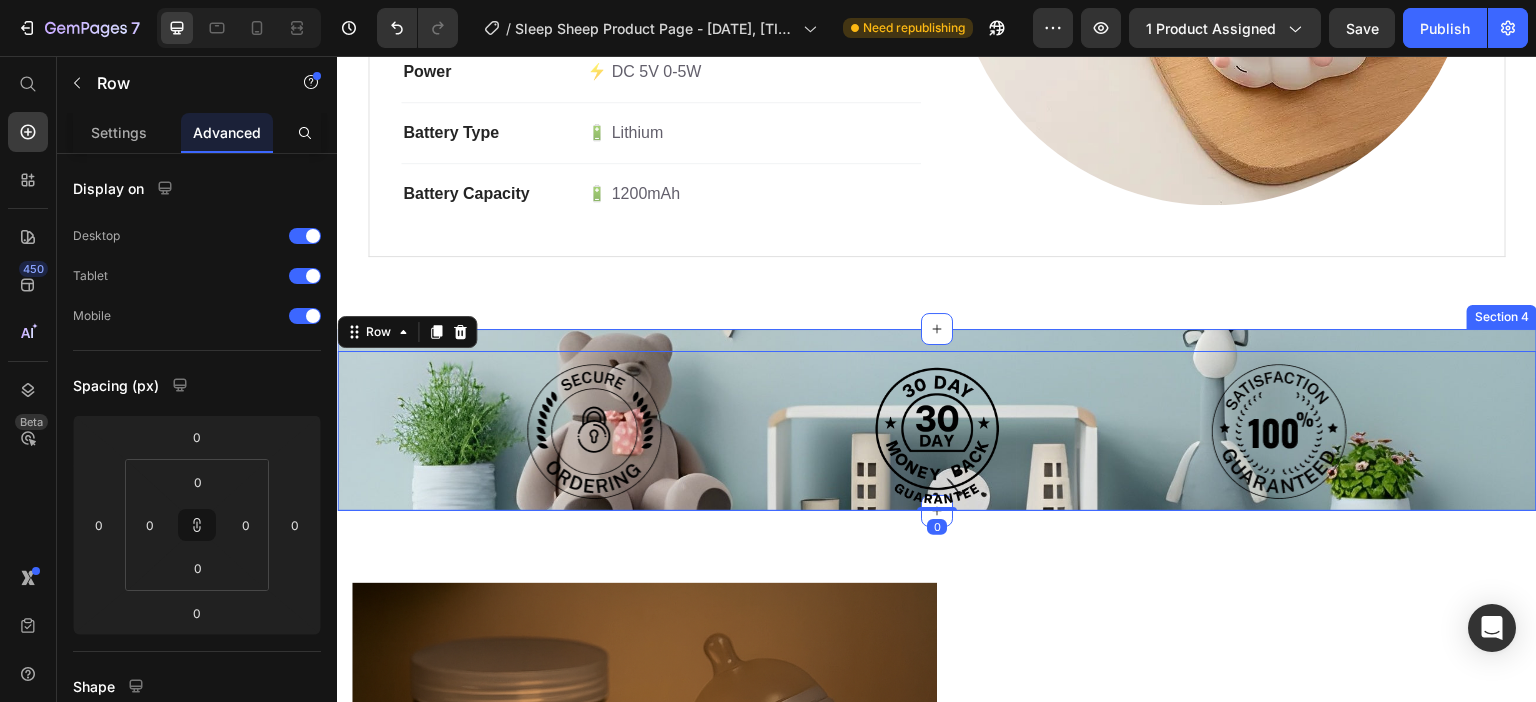 click on "Image Image Image Row   0 Section 4" at bounding box center [937, 420] 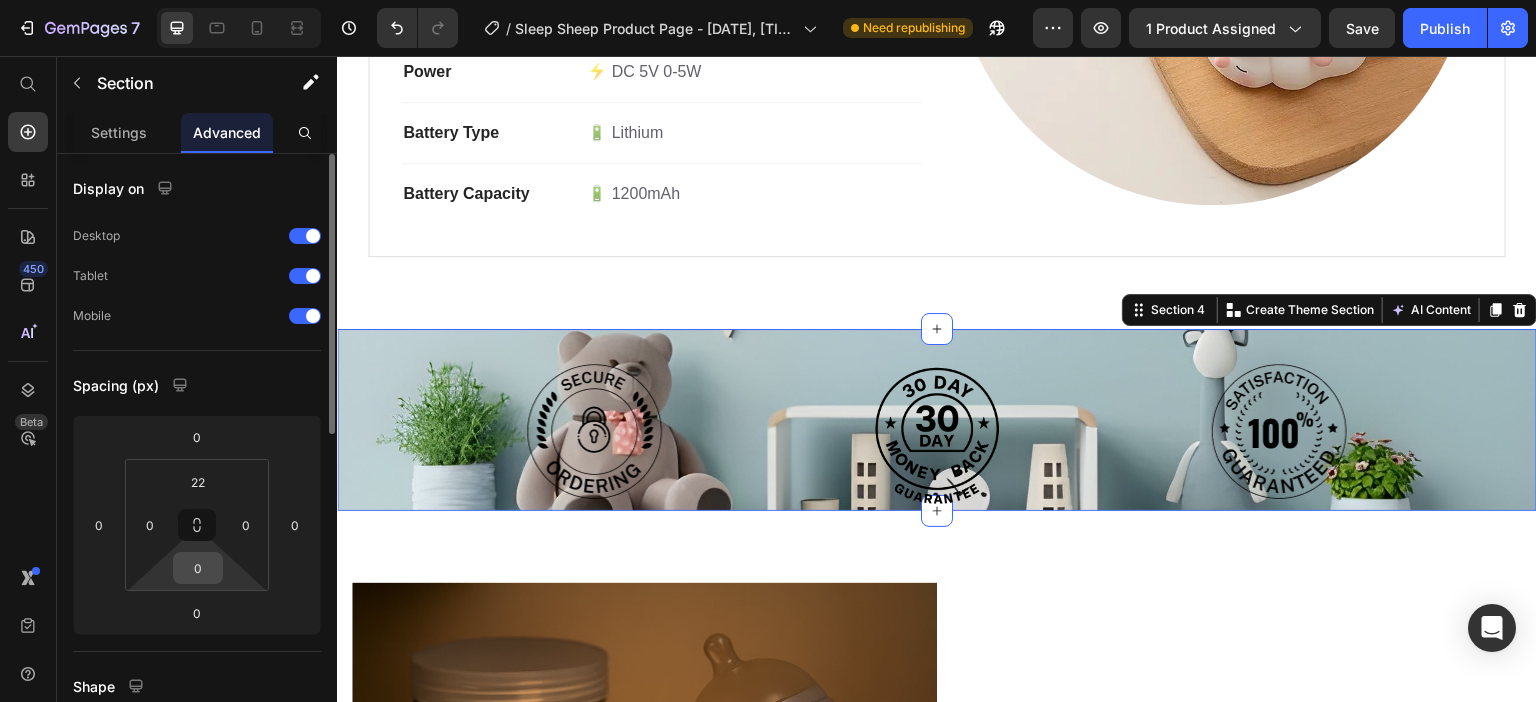 click on "0" at bounding box center (198, 568) 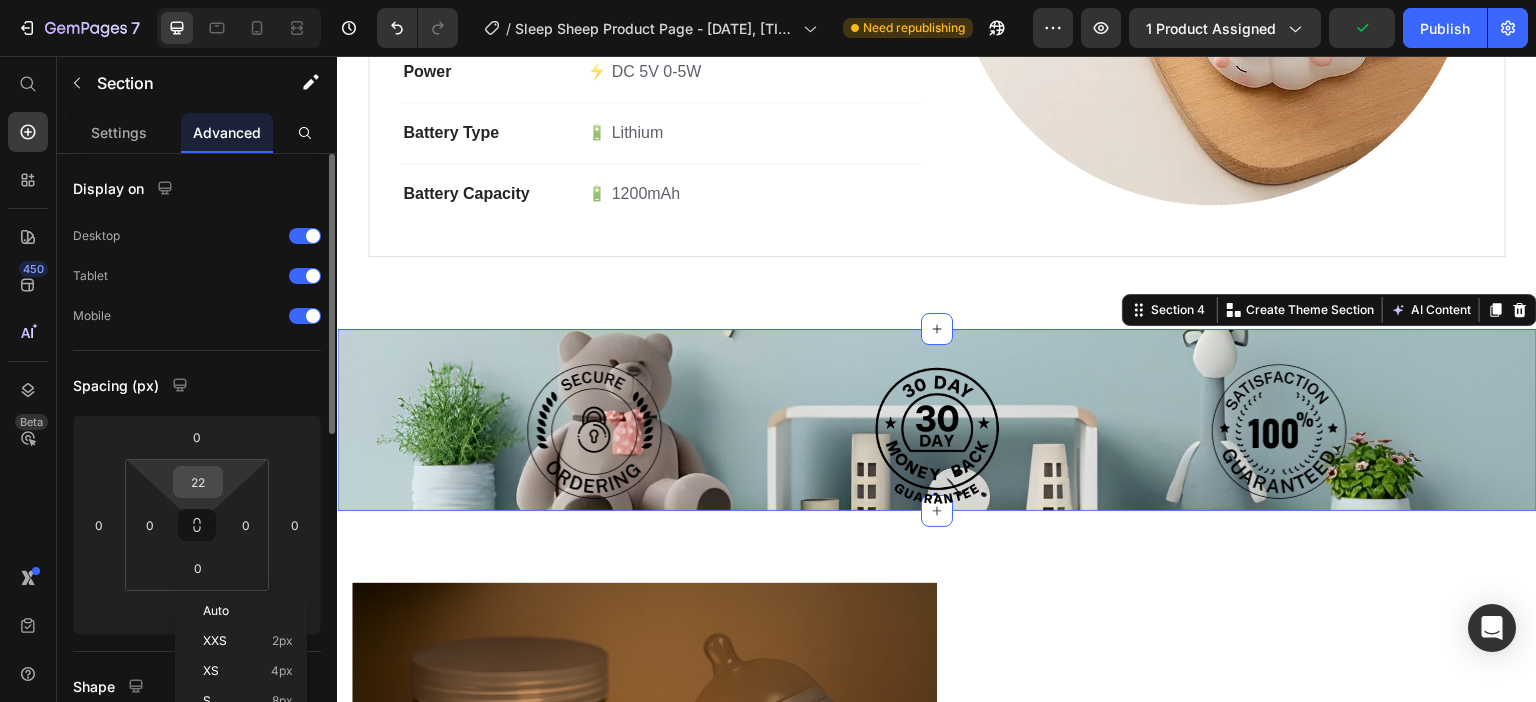 click on "22" at bounding box center [198, 482] 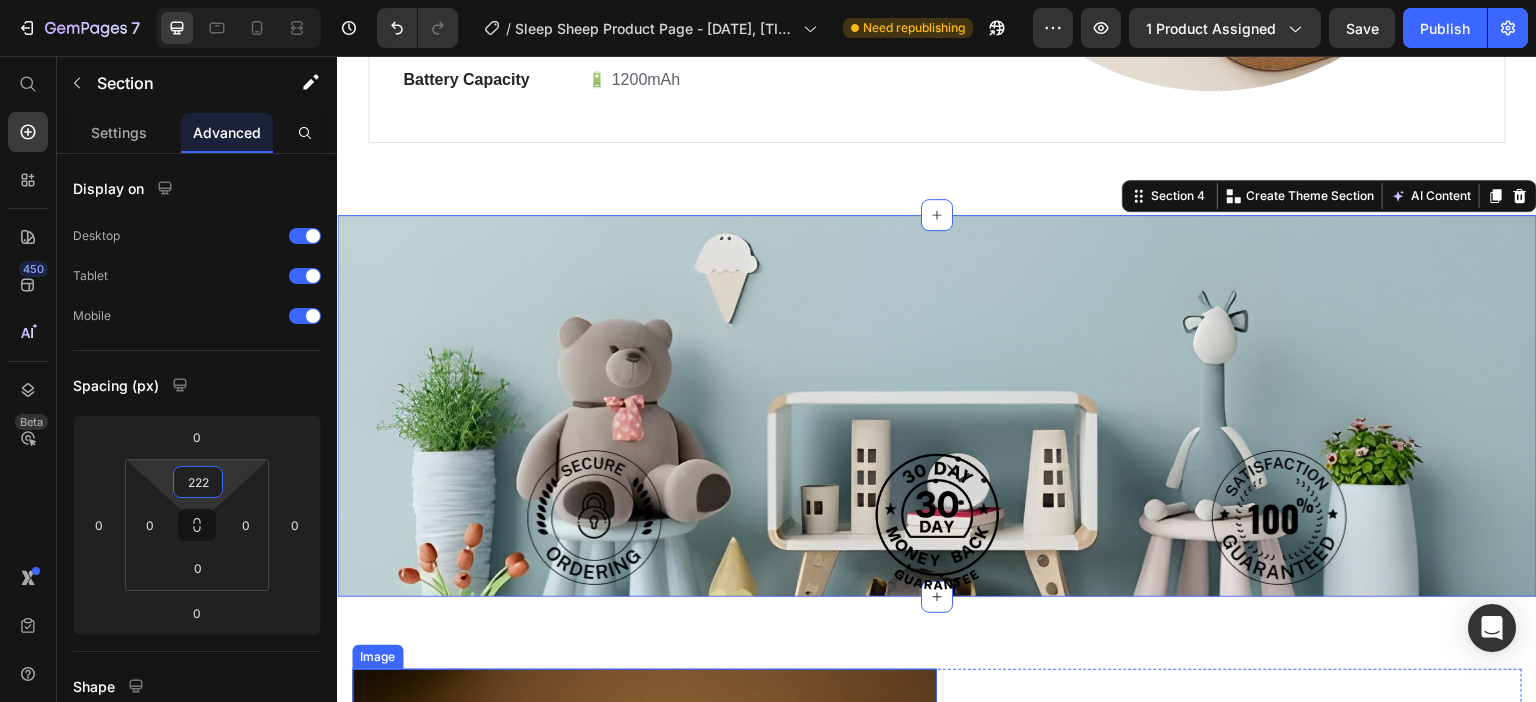 scroll, scrollTop: 2377, scrollLeft: 0, axis: vertical 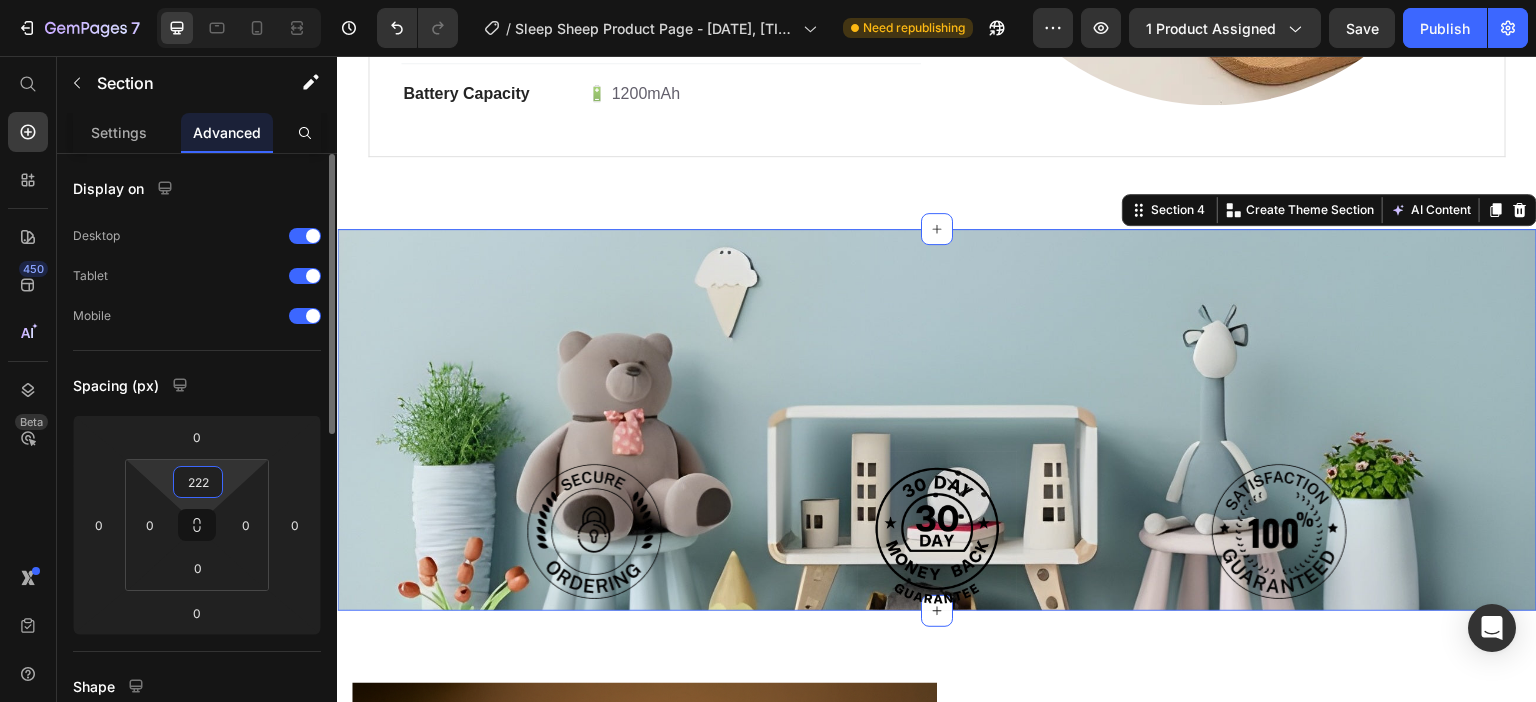 click on "222" at bounding box center [198, 482] 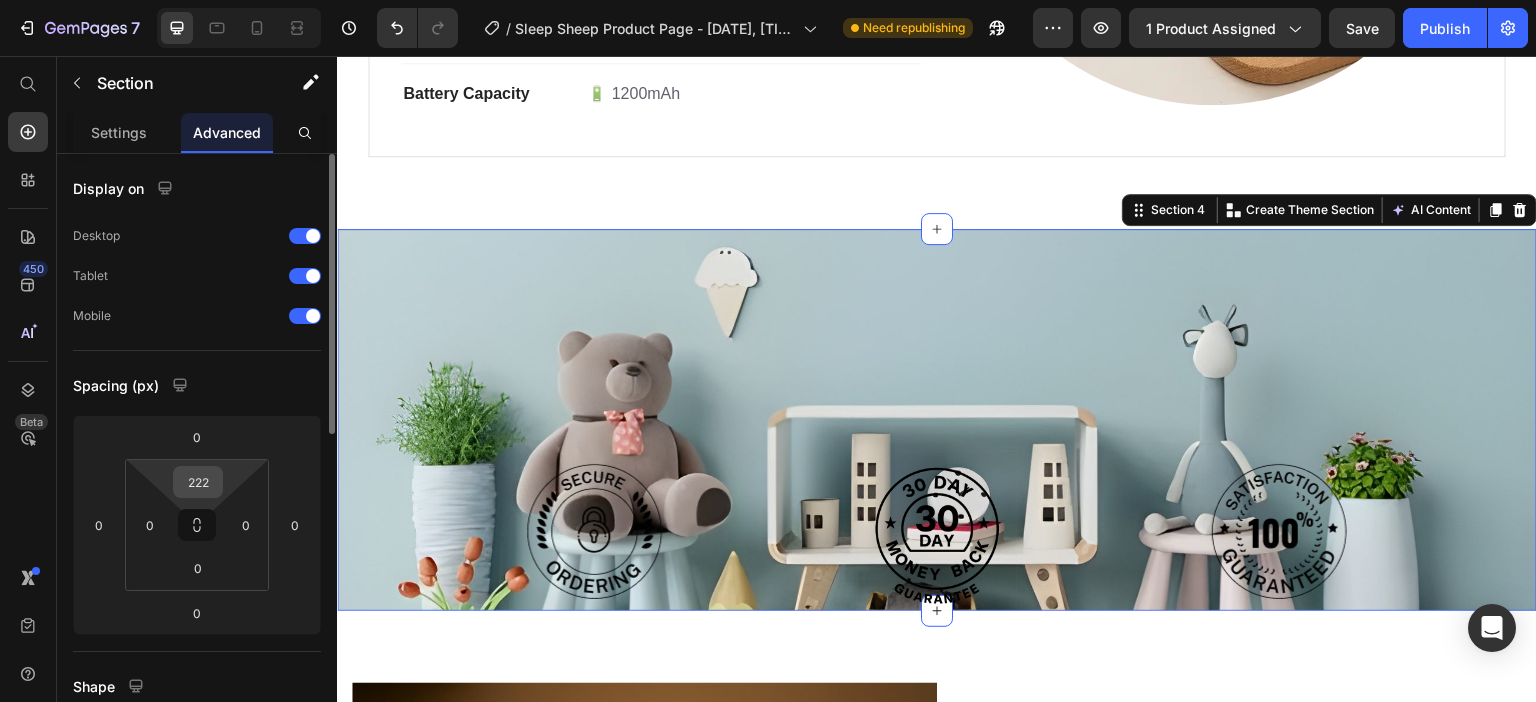 click on "222" at bounding box center (198, 482) 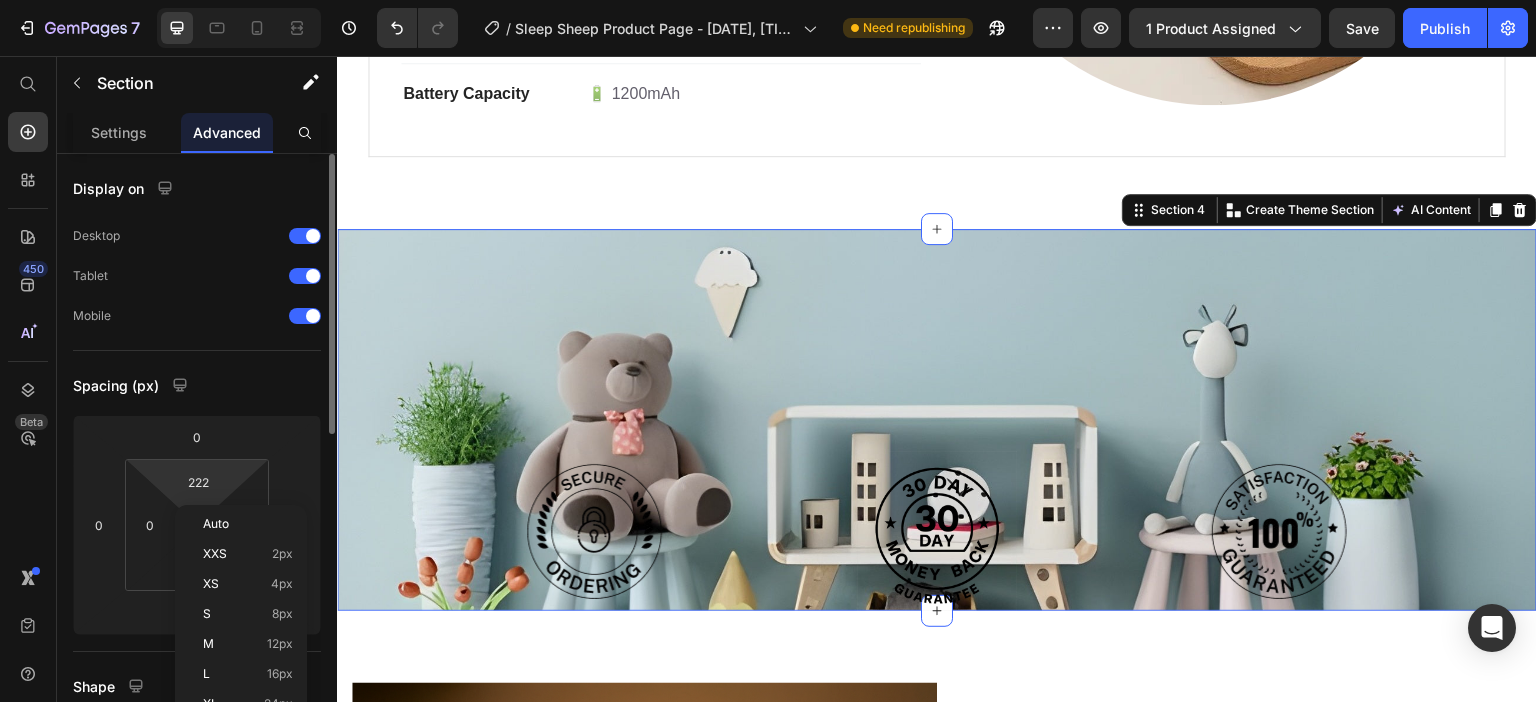 click on "7   /  Sleep Sheep Product Page - [DATE], [TIME] Need republishing Preview 1 product assigned  Save   Publish  450 Beta Start with Sections Elements Hero Section Product Detail Brands Trusted Badges Guarantee Product Breakdown How to use Testimonials Compare Bundle FAQs Social Proof Brand Story Product List Collection Blog List Contact Sticky Add to Cart Custom Footer Browse Library 450 Layout
Row
Row
Row
Row Text
Heading
Text Block Button
Button
Button
Sticky Back to top Media
Image" at bounding box center (768, 0) 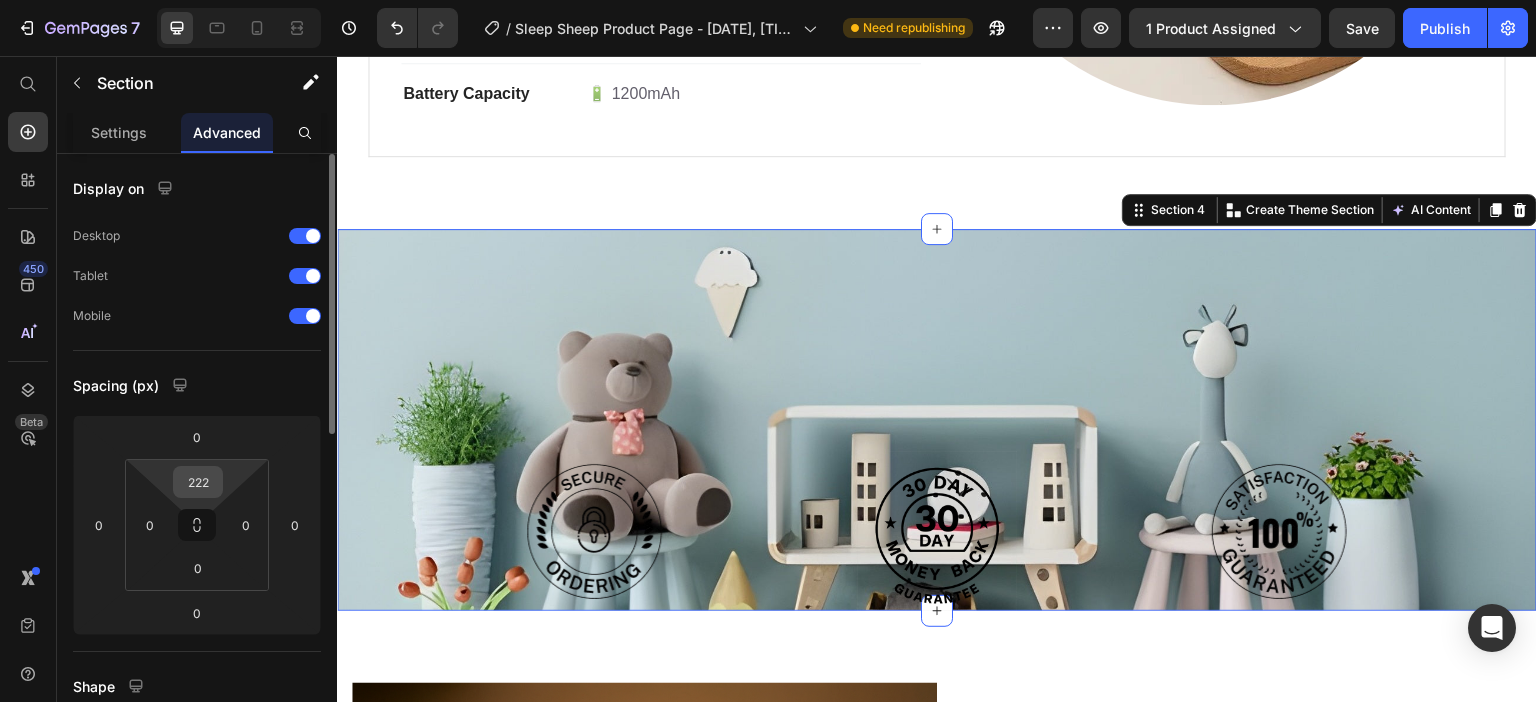 click on "222" at bounding box center (198, 482) 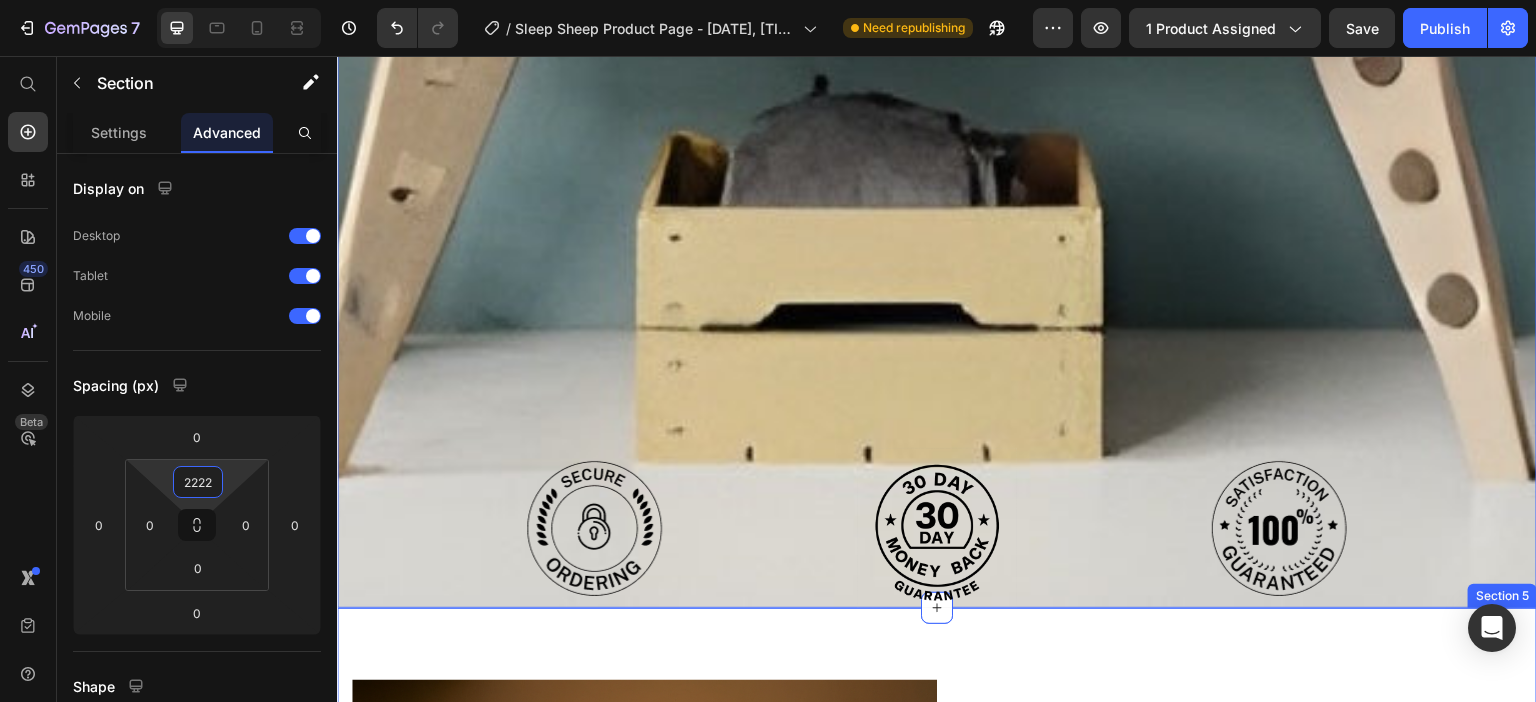 scroll, scrollTop: 4377, scrollLeft: 0, axis: vertical 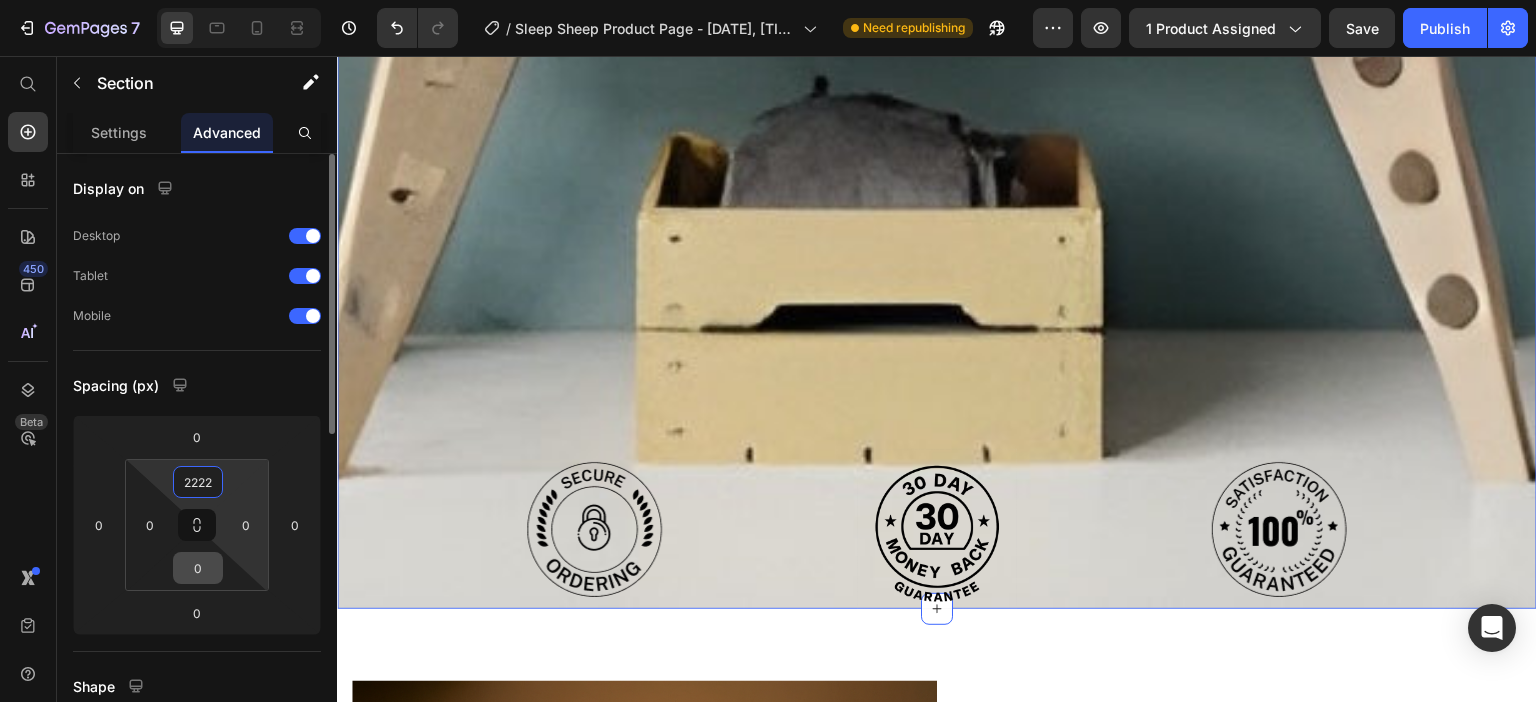 type on "2222" 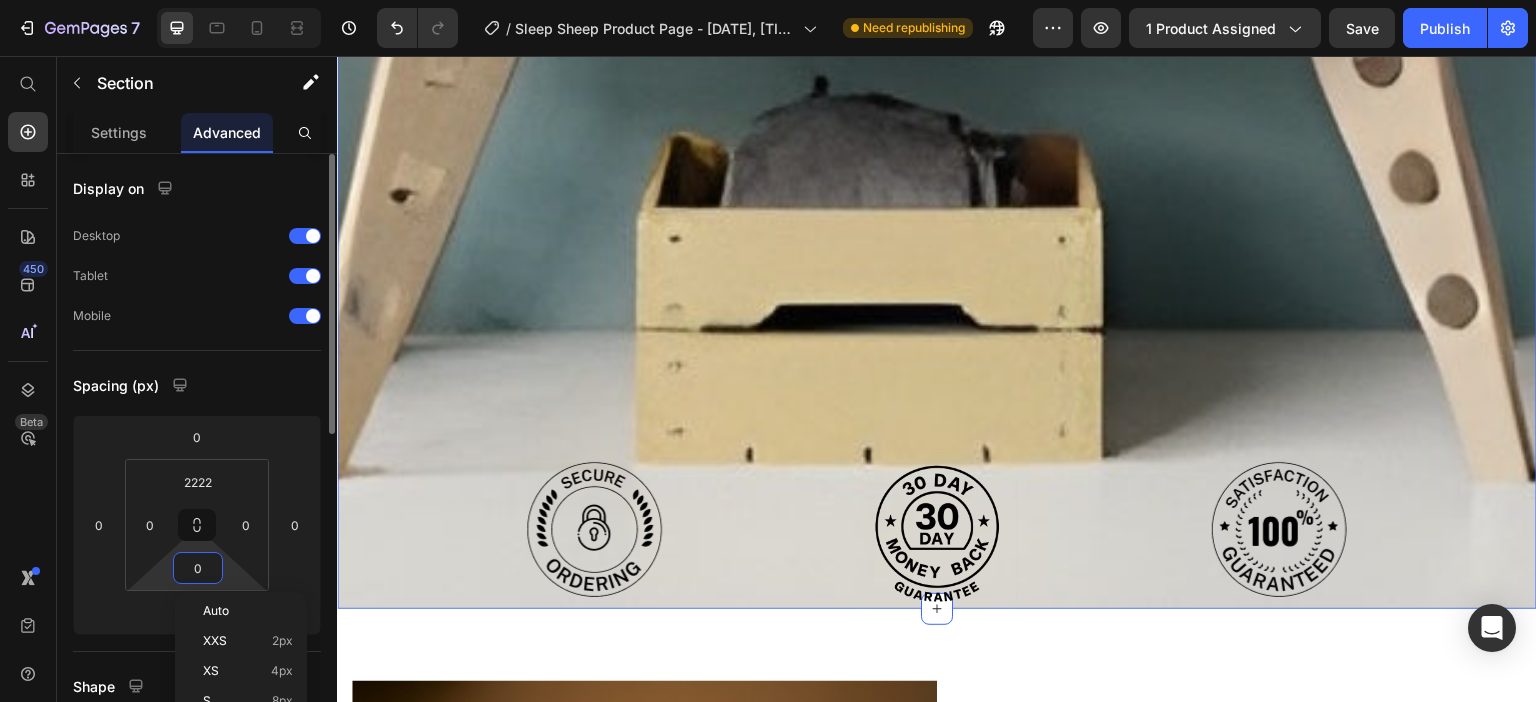 paste on "2222" 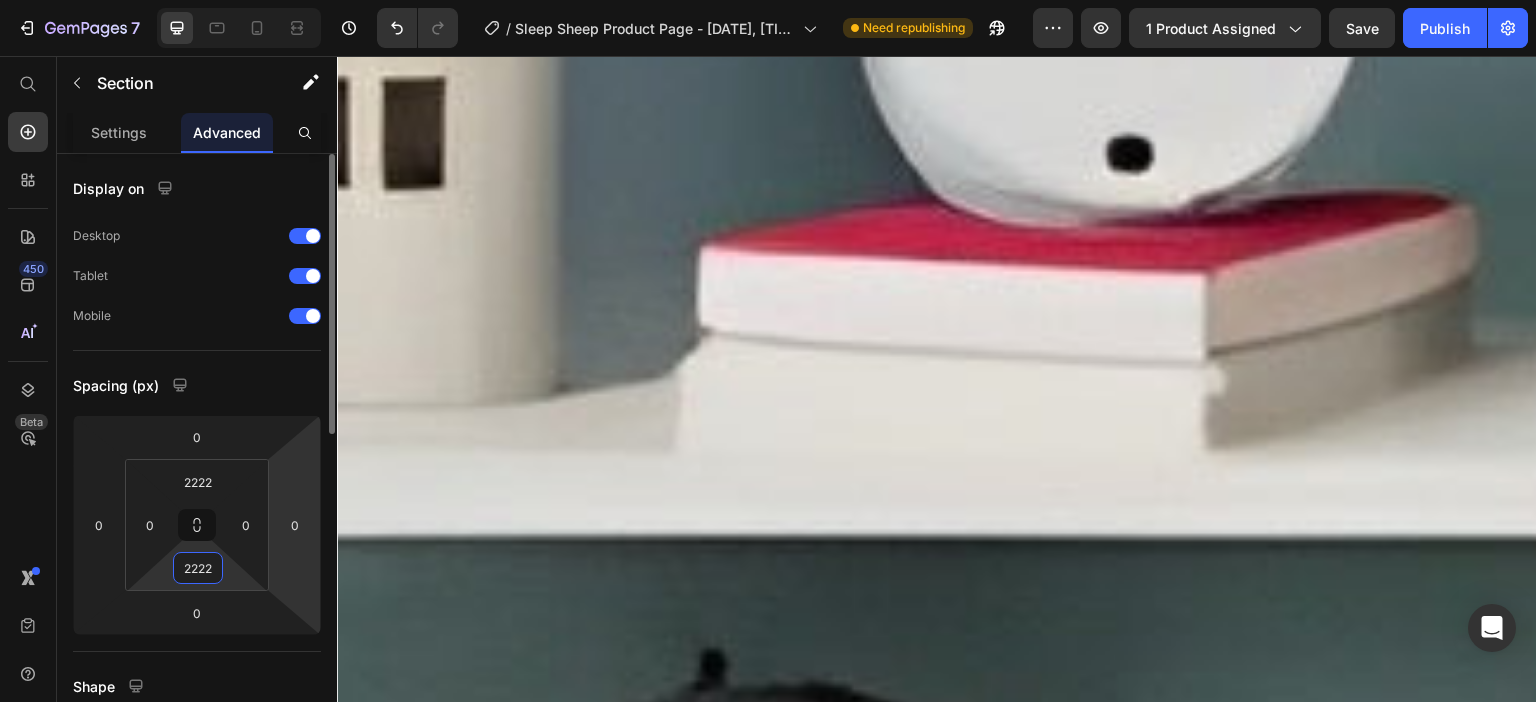 scroll, scrollTop: 5577, scrollLeft: 0, axis: vertical 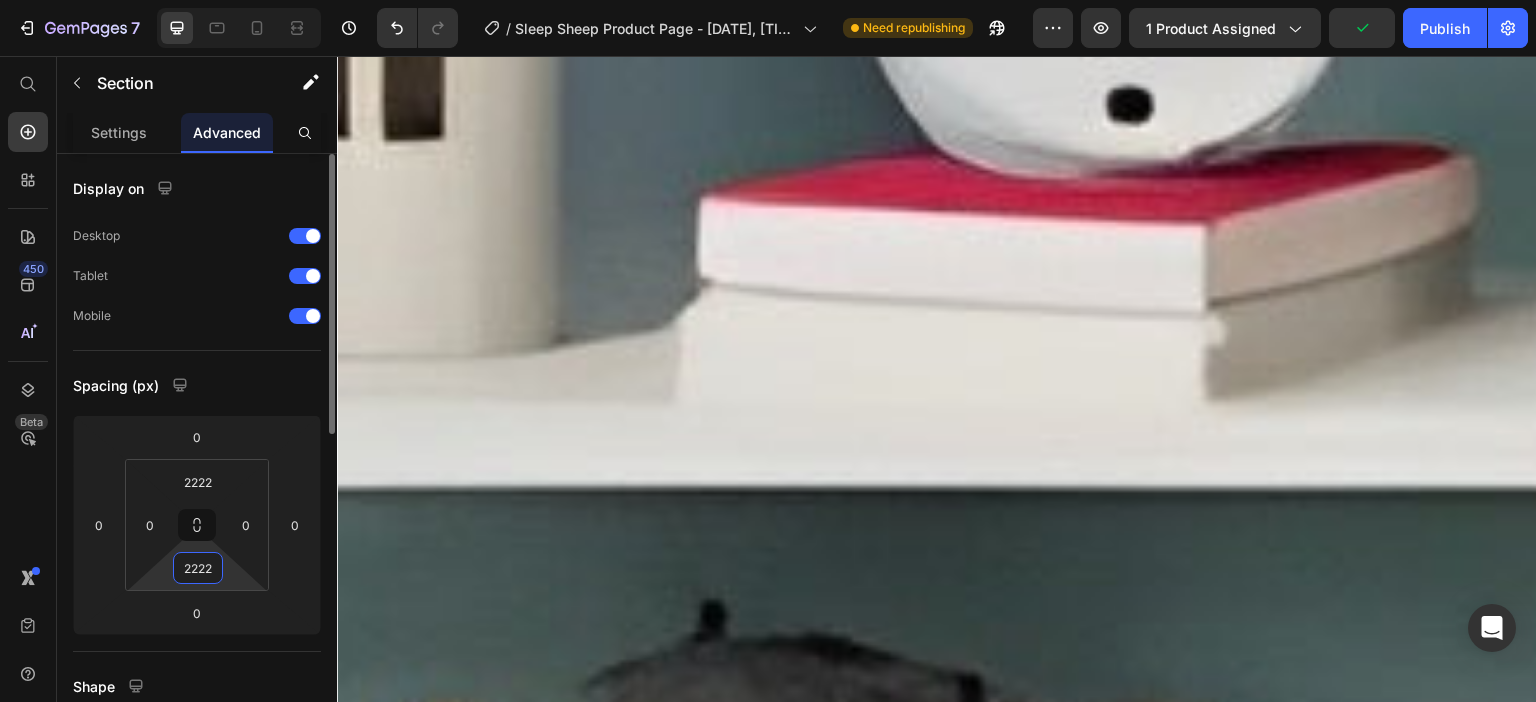 click on "2222" at bounding box center (198, 568) 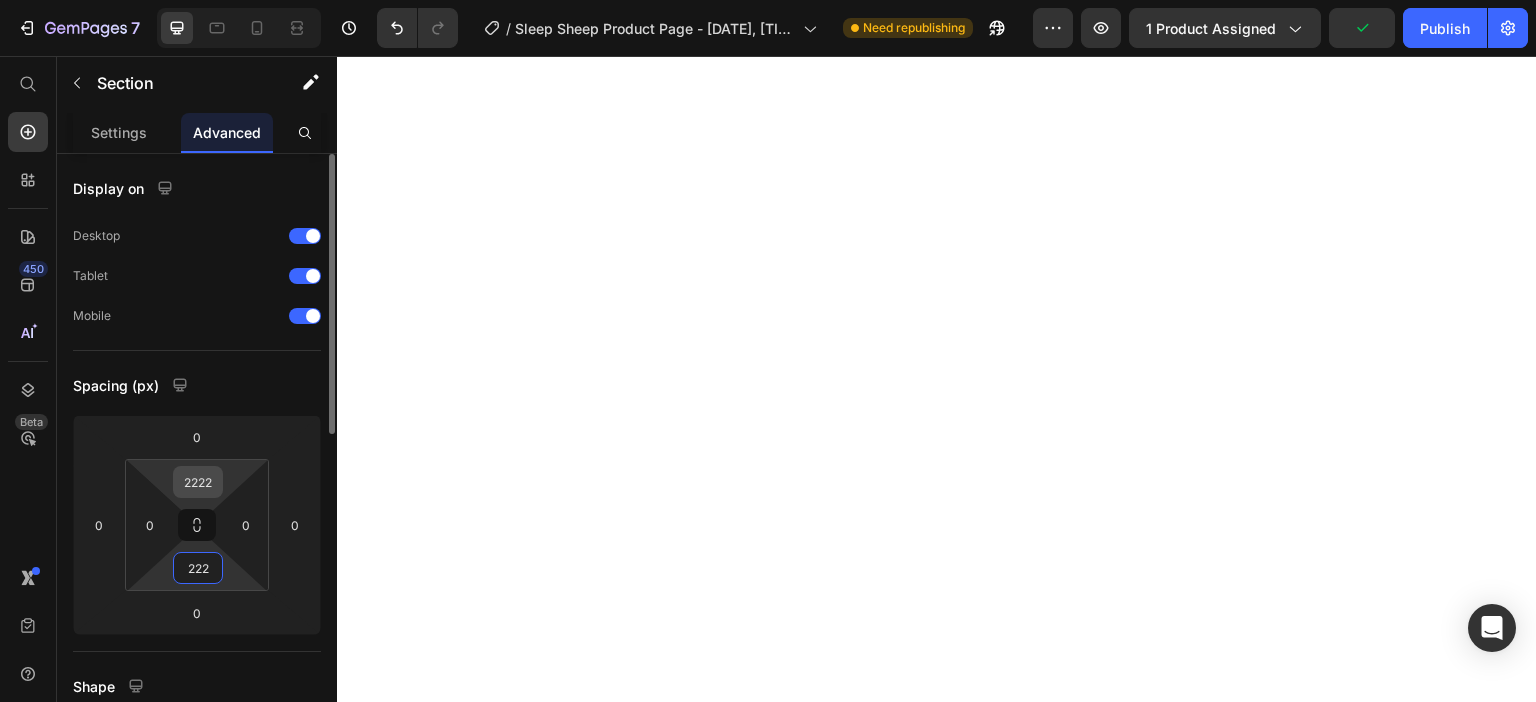 type on "222" 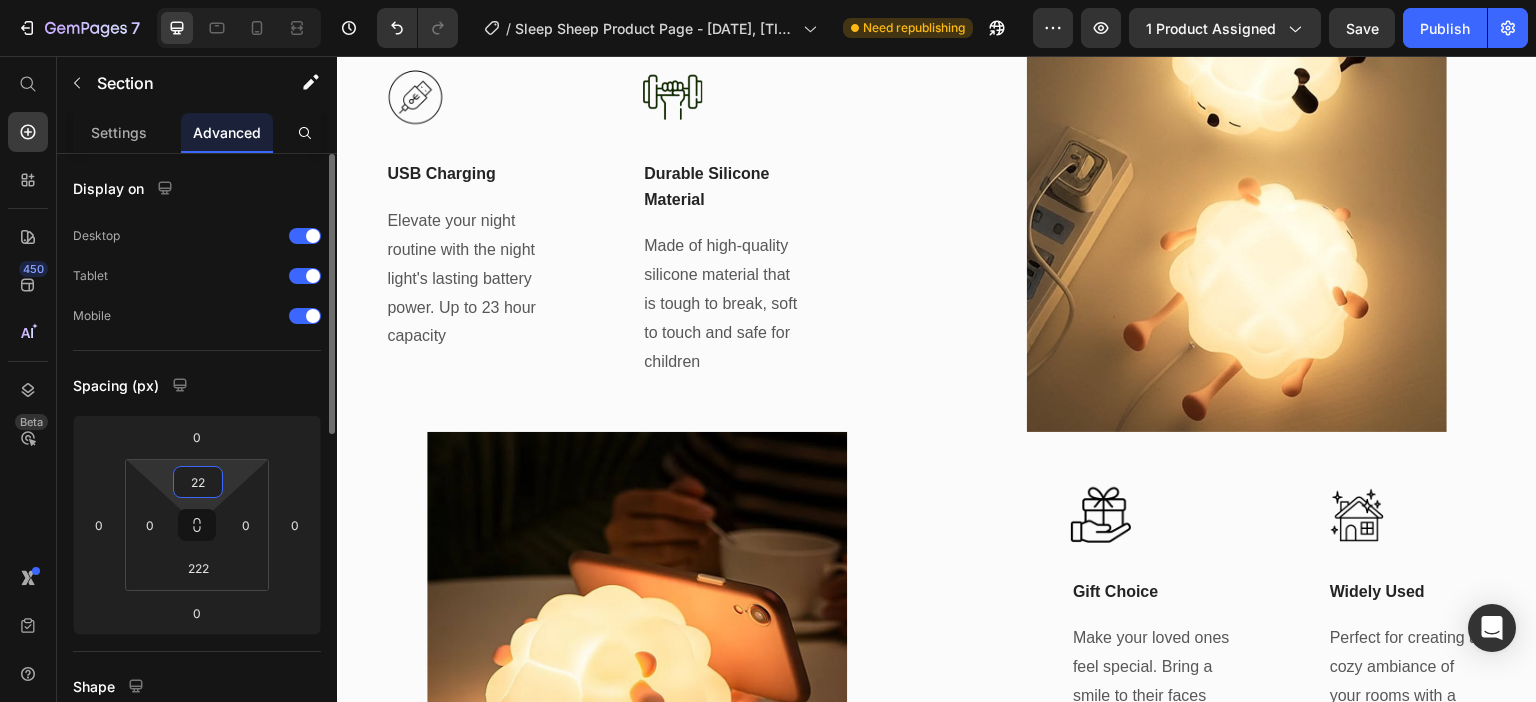 type on "222" 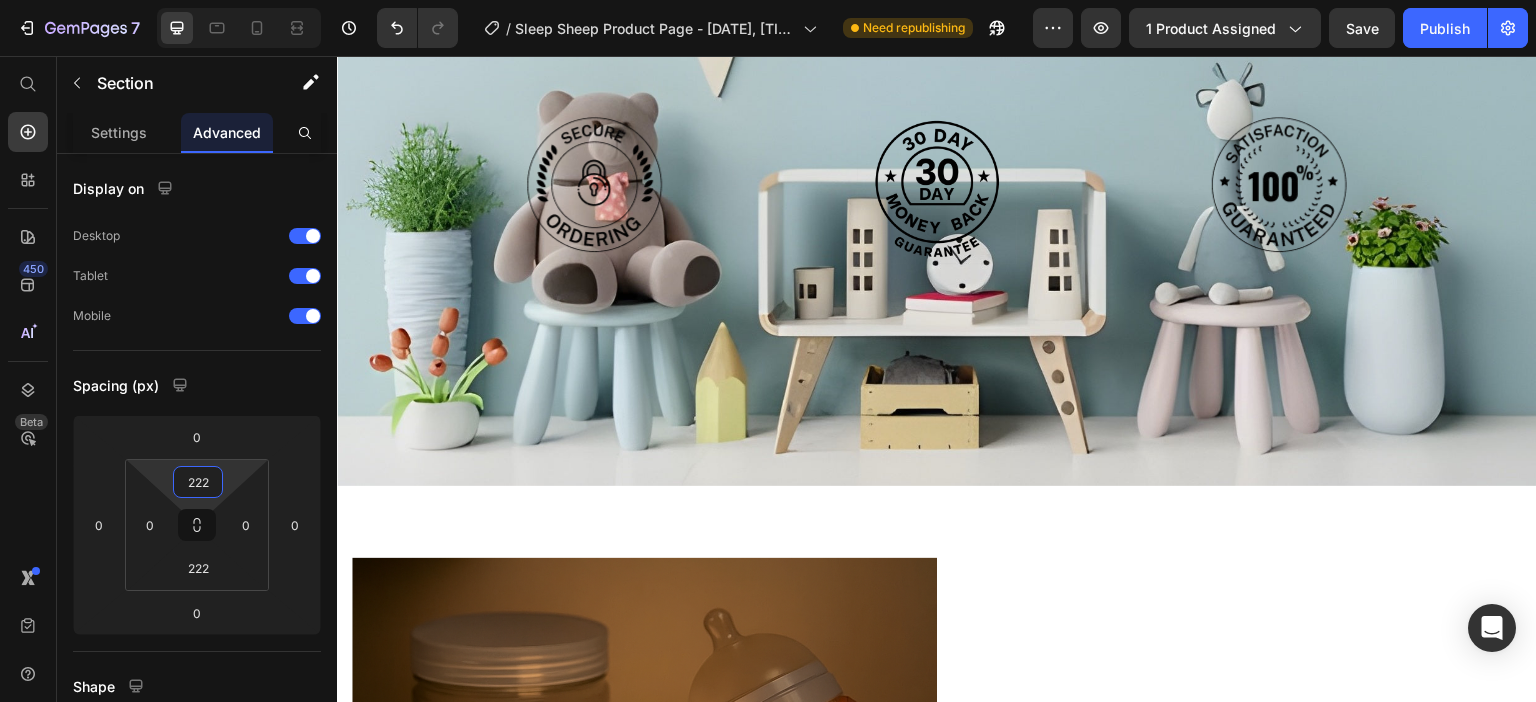 scroll, scrollTop: 2764, scrollLeft: 0, axis: vertical 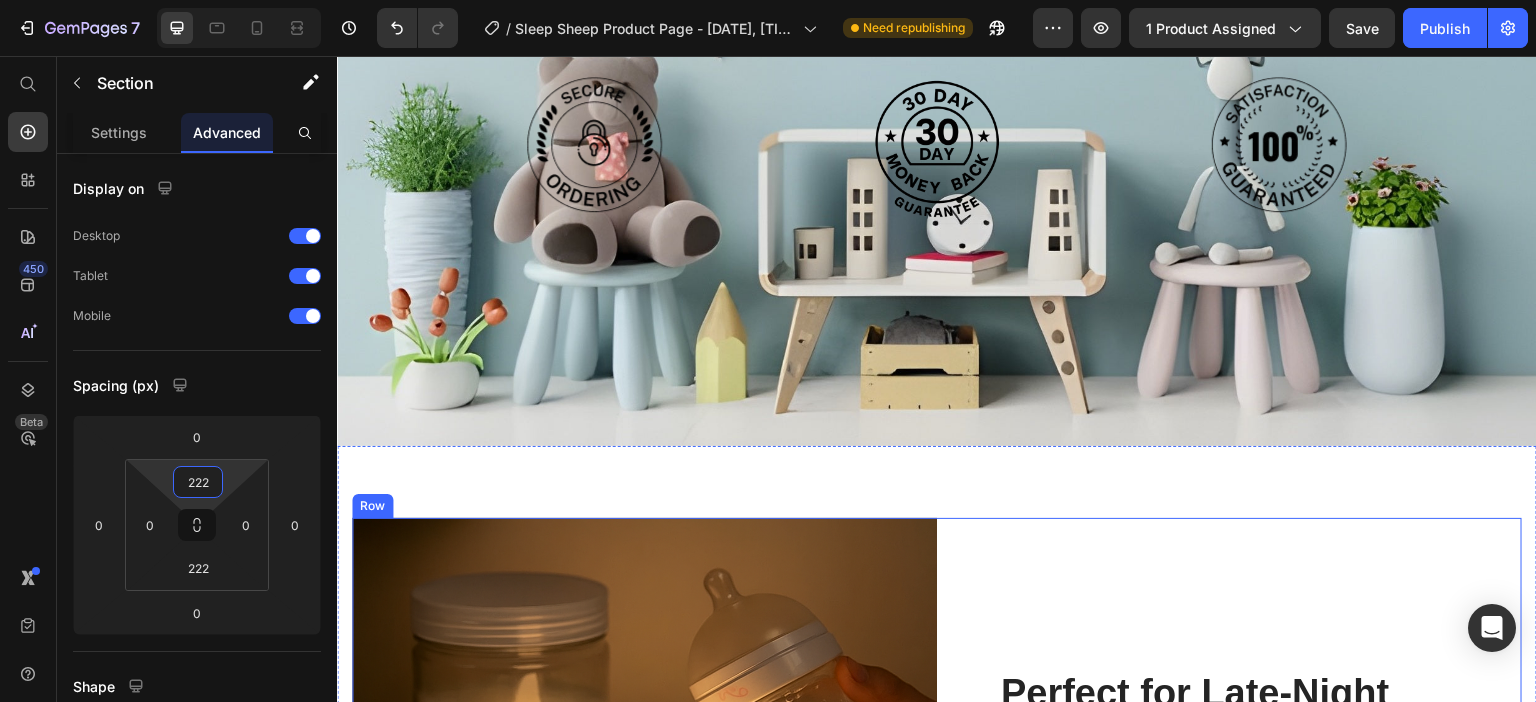 click on "Image Perfect for Late-Night Feedings  🍼 Heading Parents know that  midnight wake-ups  are part of the journey with a baby. Whether you're nursing, bottle-feeding, or simply checking in on your little one, our night lamp provides  soft, non-disruptive lighting  that won’t overstimulate your baby—or wake up the whole household.   No more fumbling with bright overhead lights or using your phone flashlight—just a  gentle, convenient glow  exactly when you need it. Text block Row Row ⏲ Smart Timer for Peaceful Nights Heading Drift off without worry – our built-in 30-minute timer gently shuts the light off as your child falls asleep.   Let bedtime run smoothly with a calming glow that turns off automatically after 30 minutes.    With one simple click, you can choose between  timed mode ,  constant light Text block Row Image Row Image The Cutest Sleep Companion  🐑✨ Heading More than just a nightlight, our lamp is a  whimsical friend  for your child’s room. These  adorable animal design" at bounding box center [937, 1197] 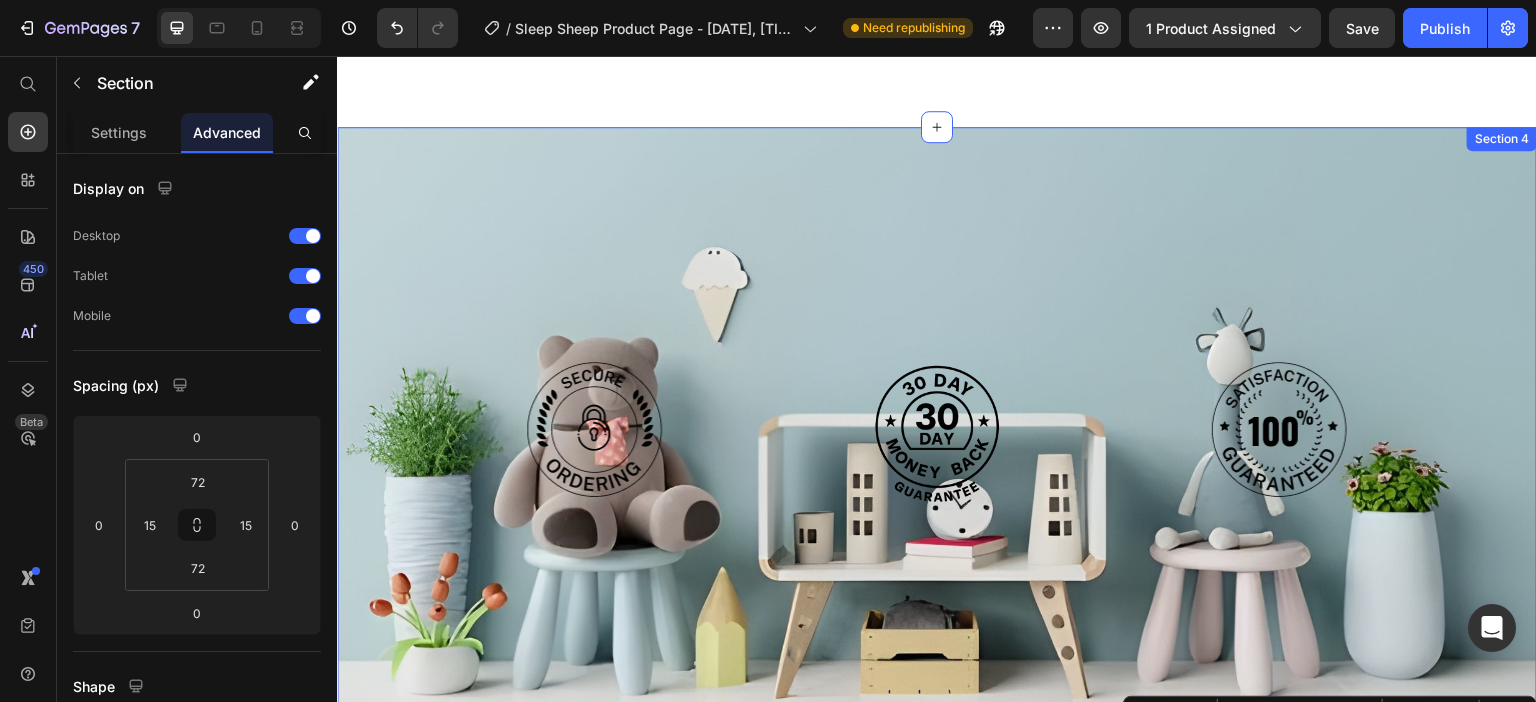 scroll, scrollTop: 2464, scrollLeft: 0, axis: vertical 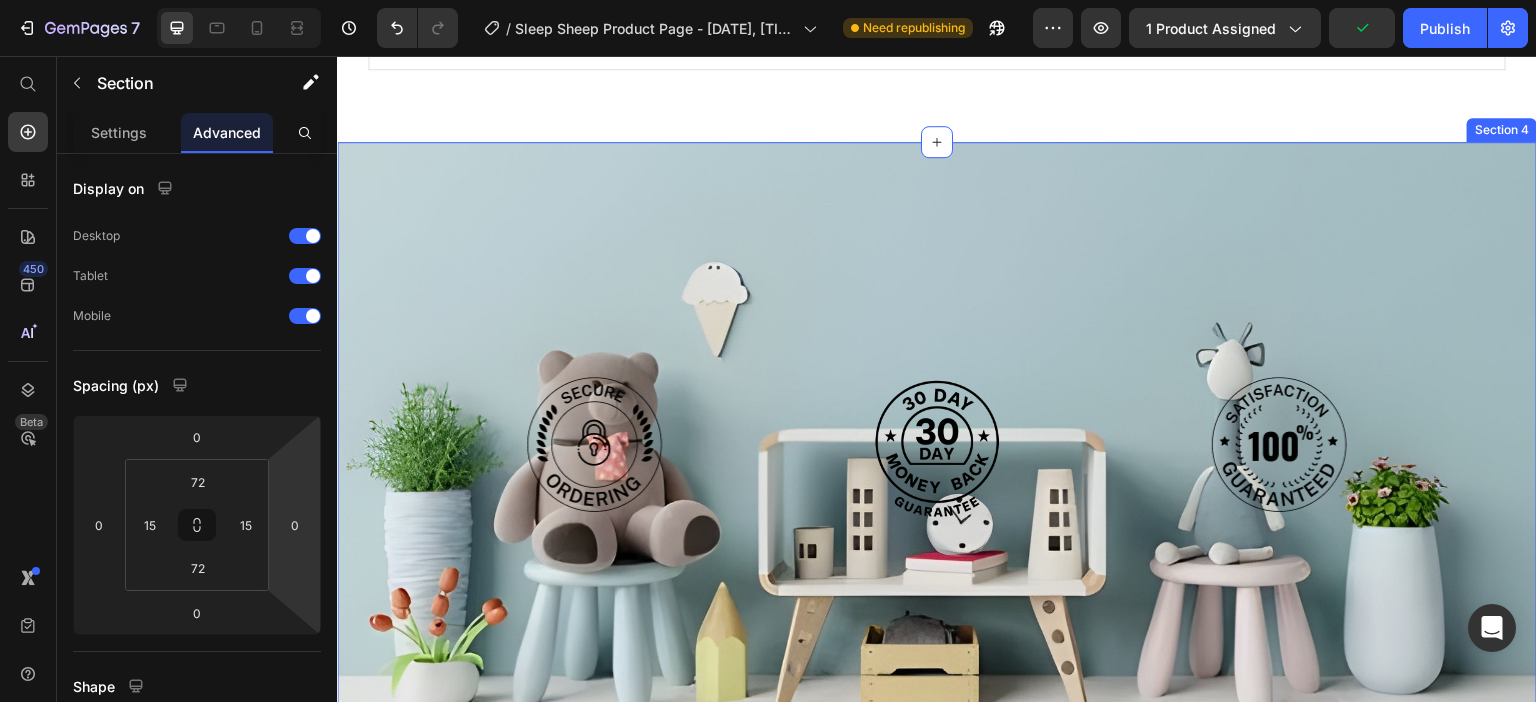 click on "Image Image Image Row Section 4" at bounding box center [937, 444] 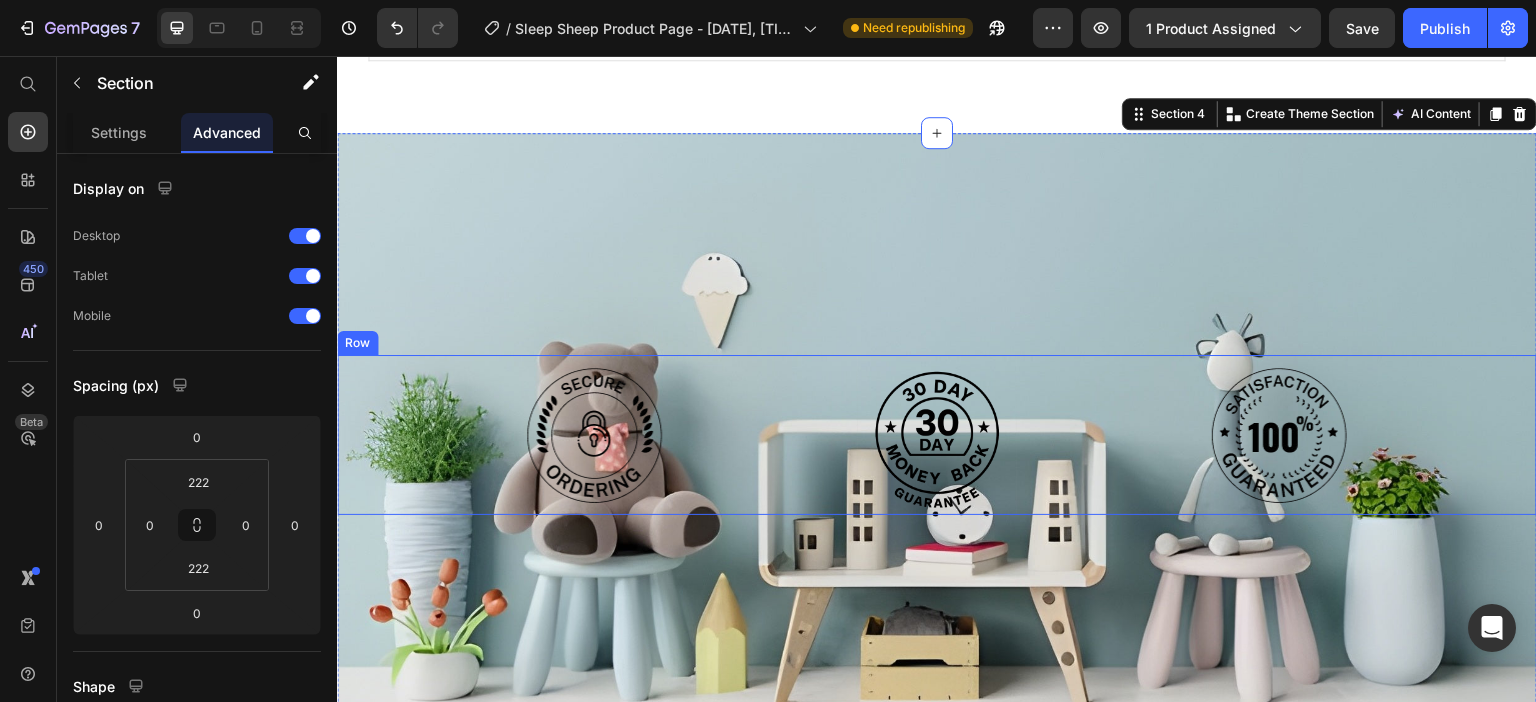 scroll, scrollTop: 2564, scrollLeft: 0, axis: vertical 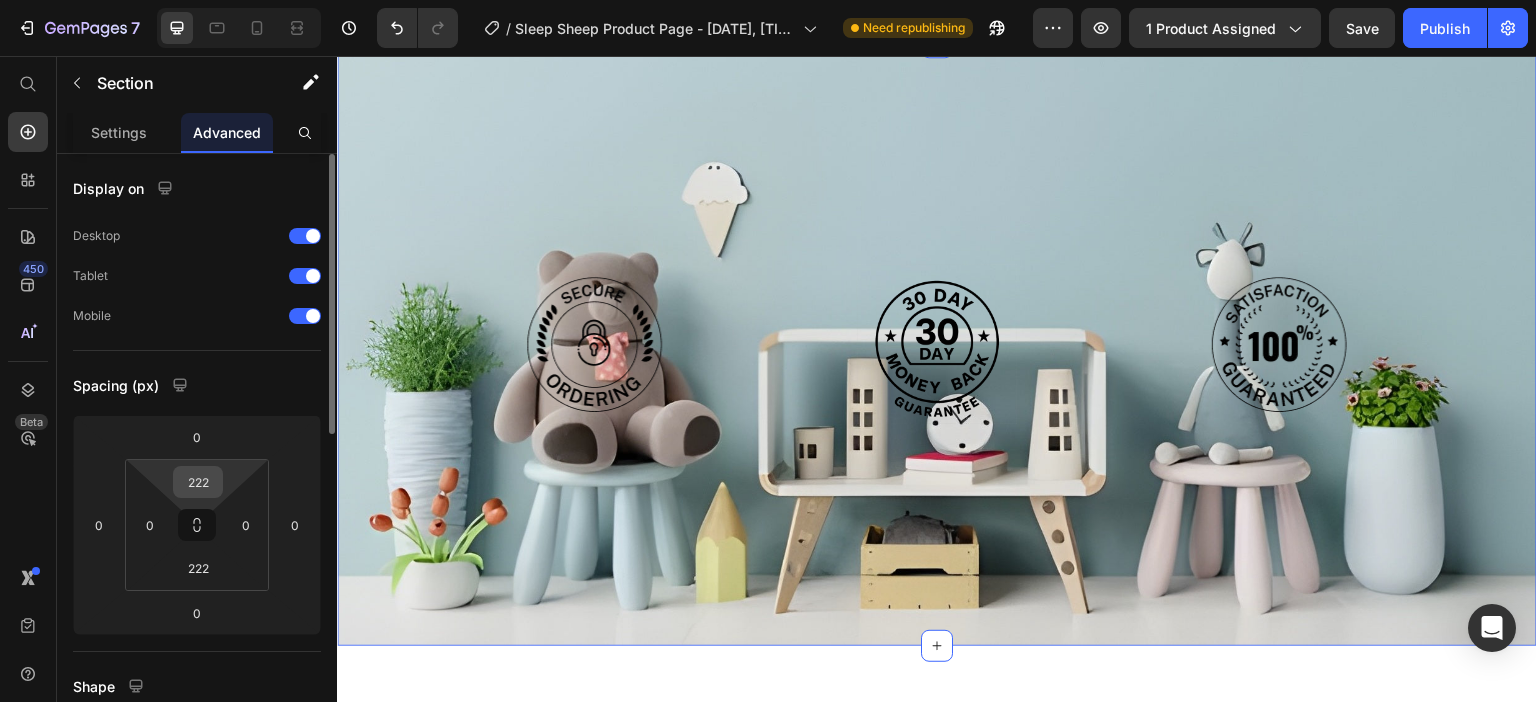 click on "222" at bounding box center [198, 482] 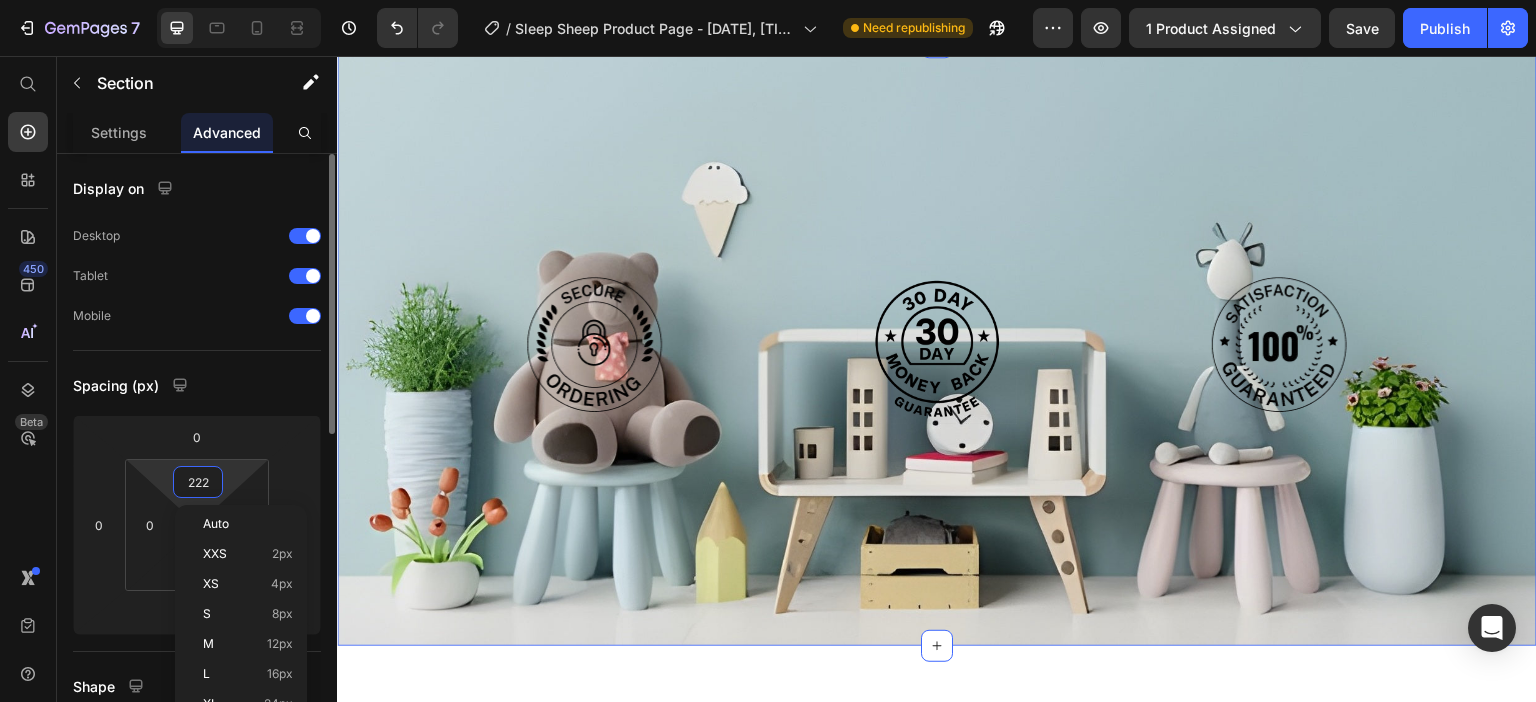 click on "222" at bounding box center [198, 482] 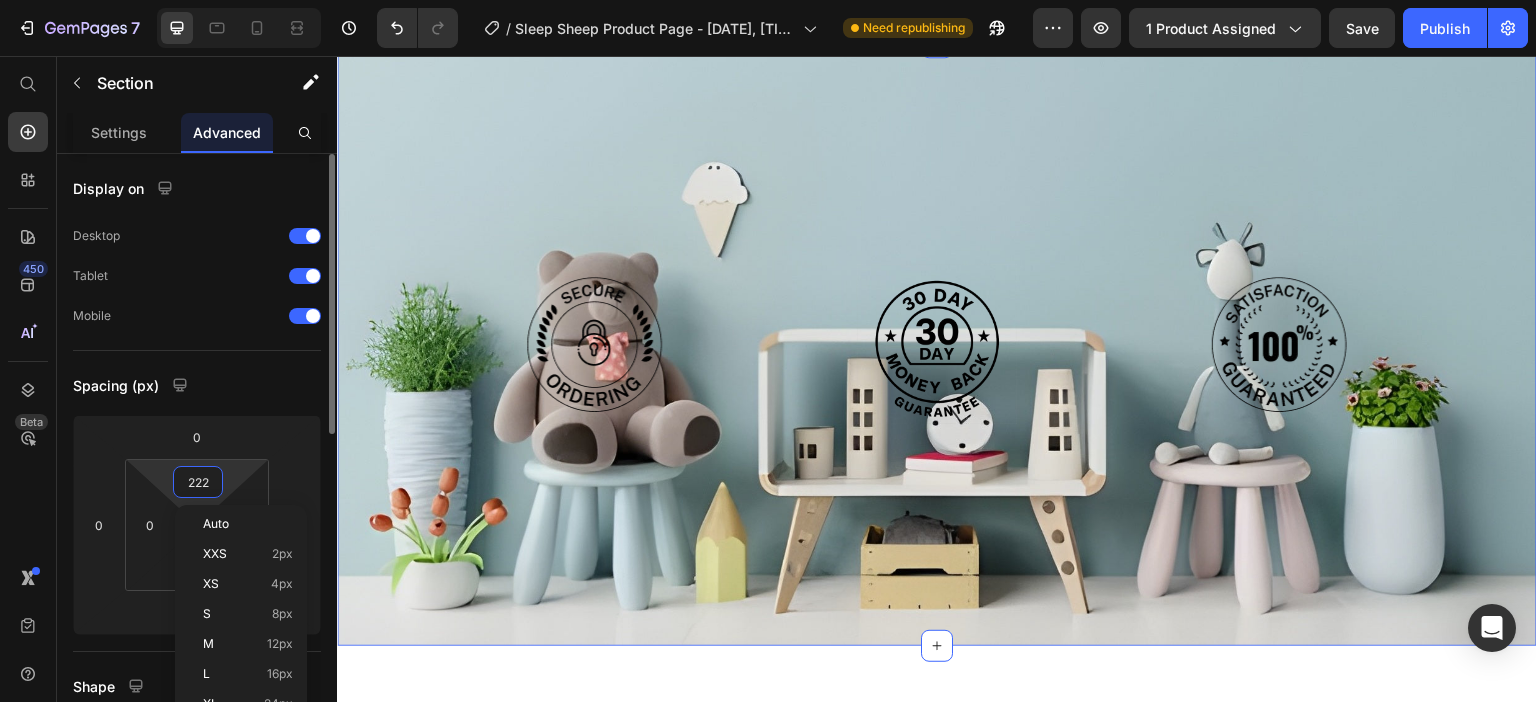 click on "222" at bounding box center (198, 482) 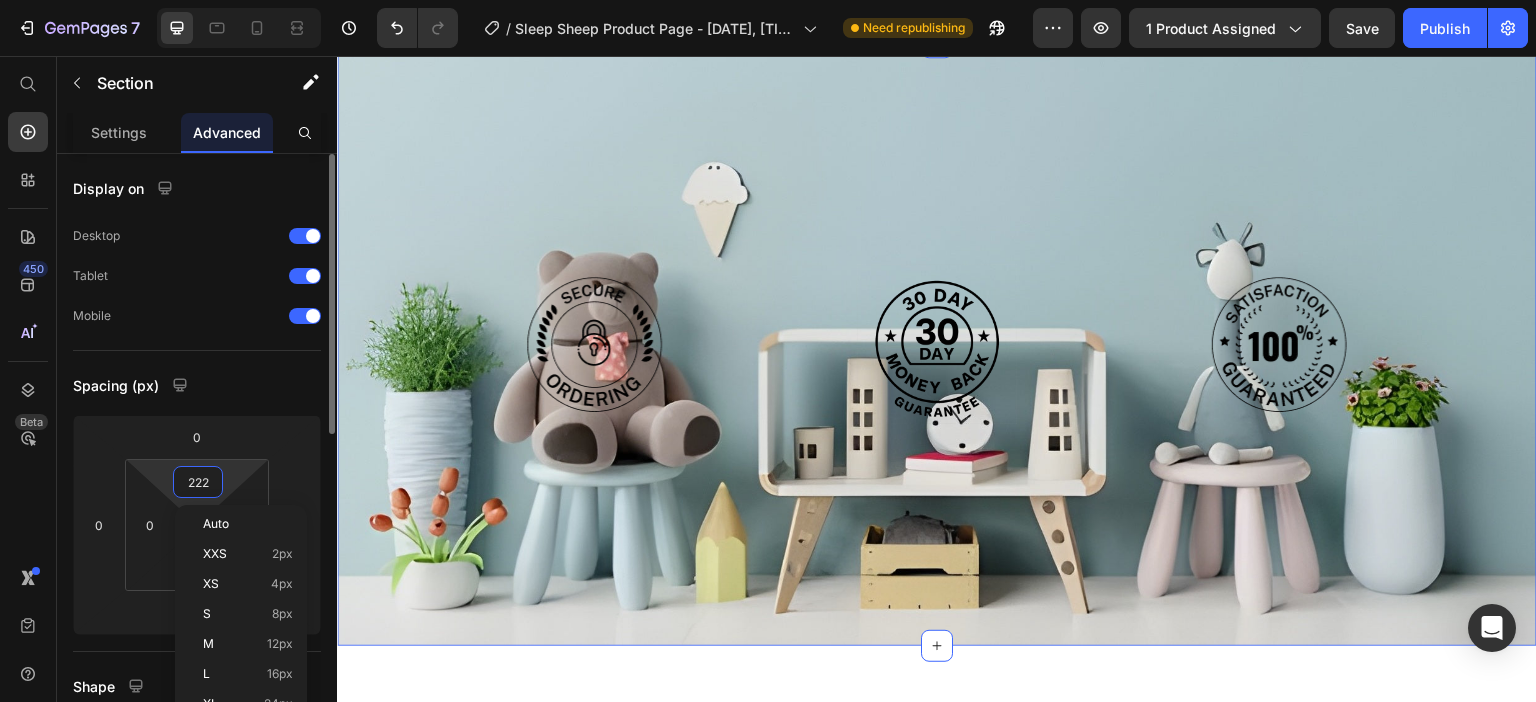 click on "222" at bounding box center (198, 482) 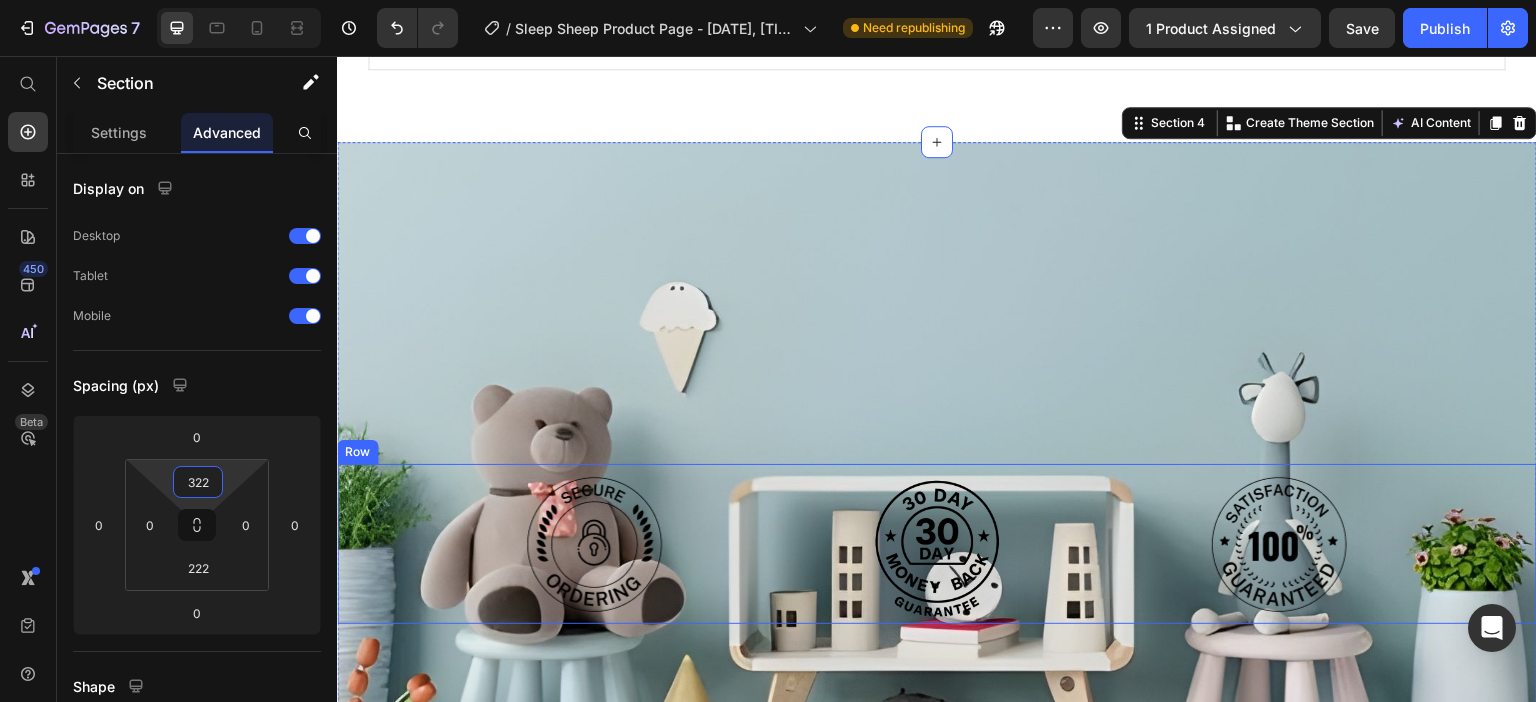 scroll, scrollTop: 2564, scrollLeft: 0, axis: vertical 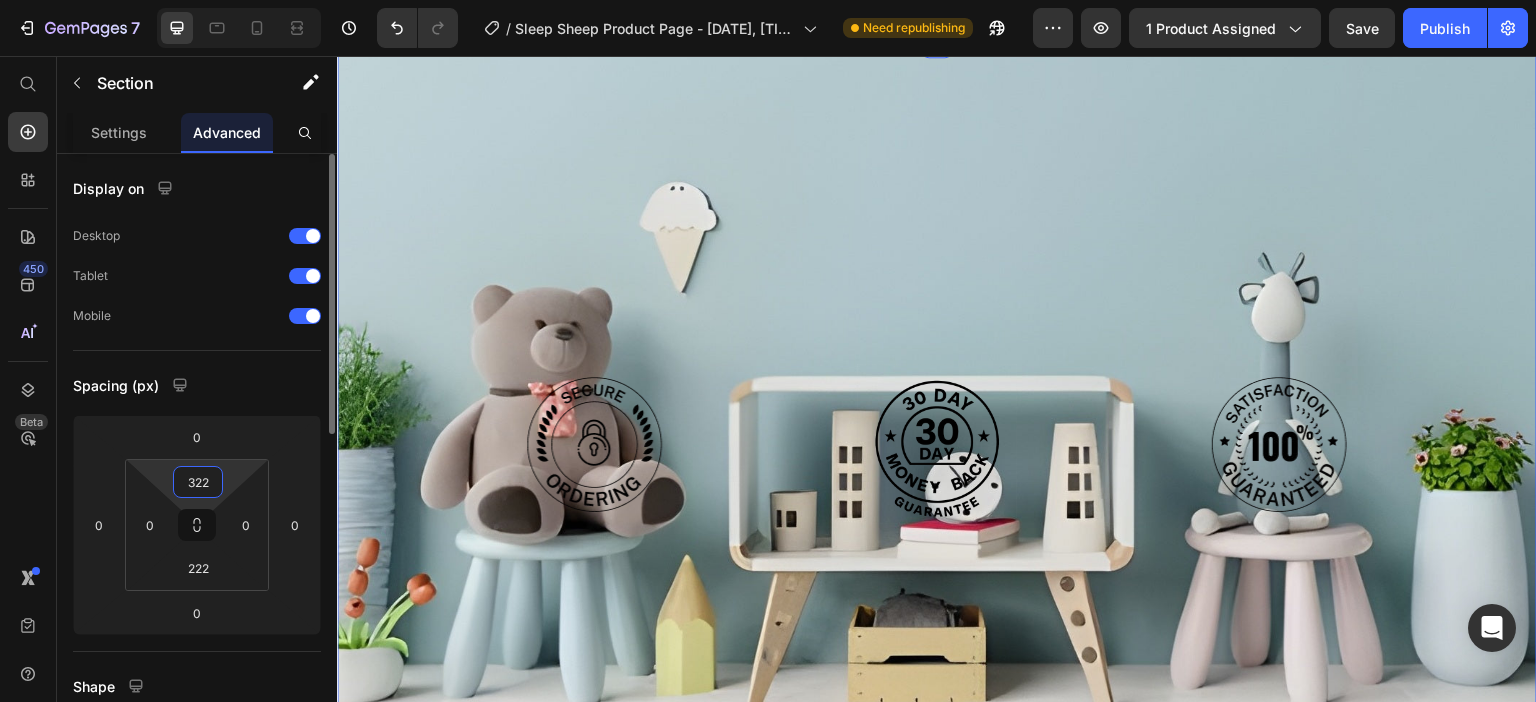 drag, startPoint x: 186, startPoint y: 479, endPoint x: 227, endPoint y: 479, distance: 41 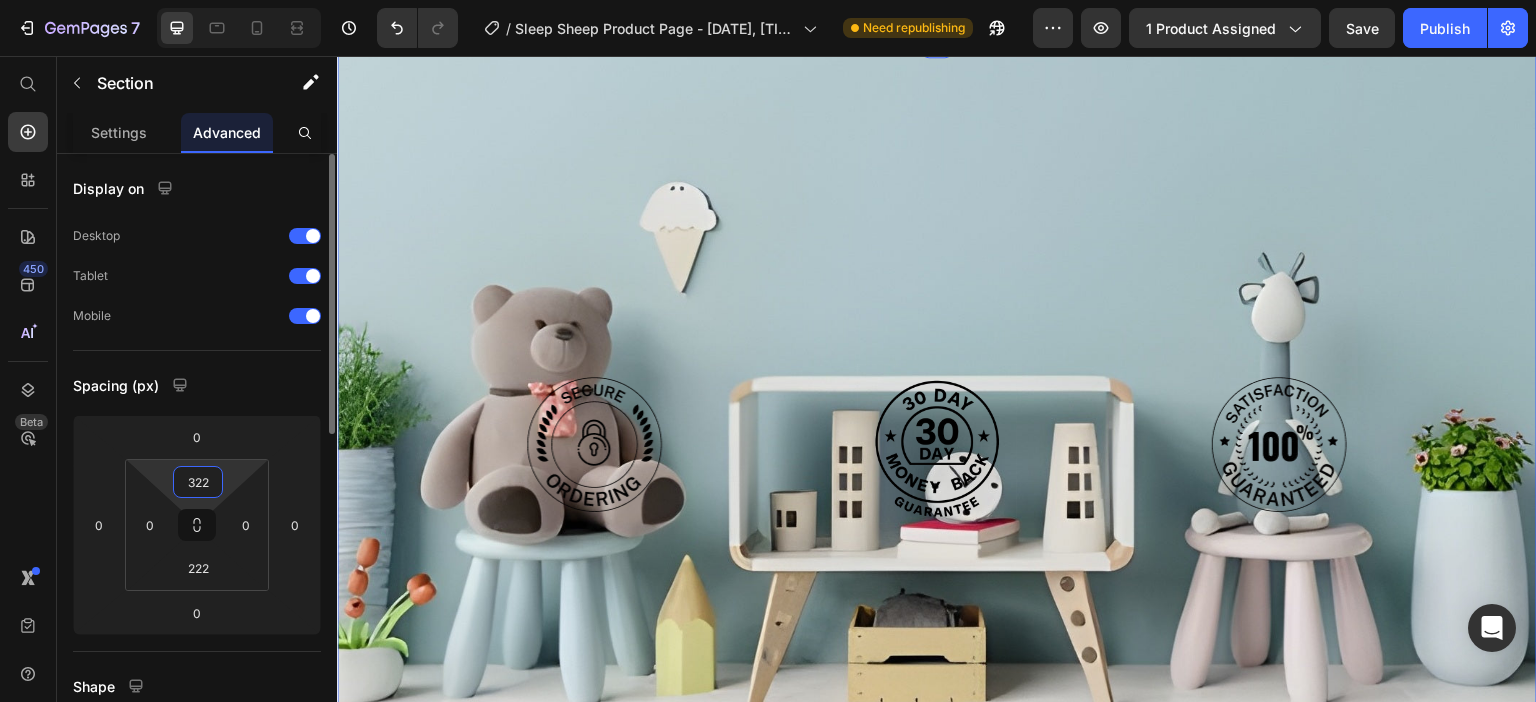 click on "322 0 222 0" at bounding box center (197, 525) 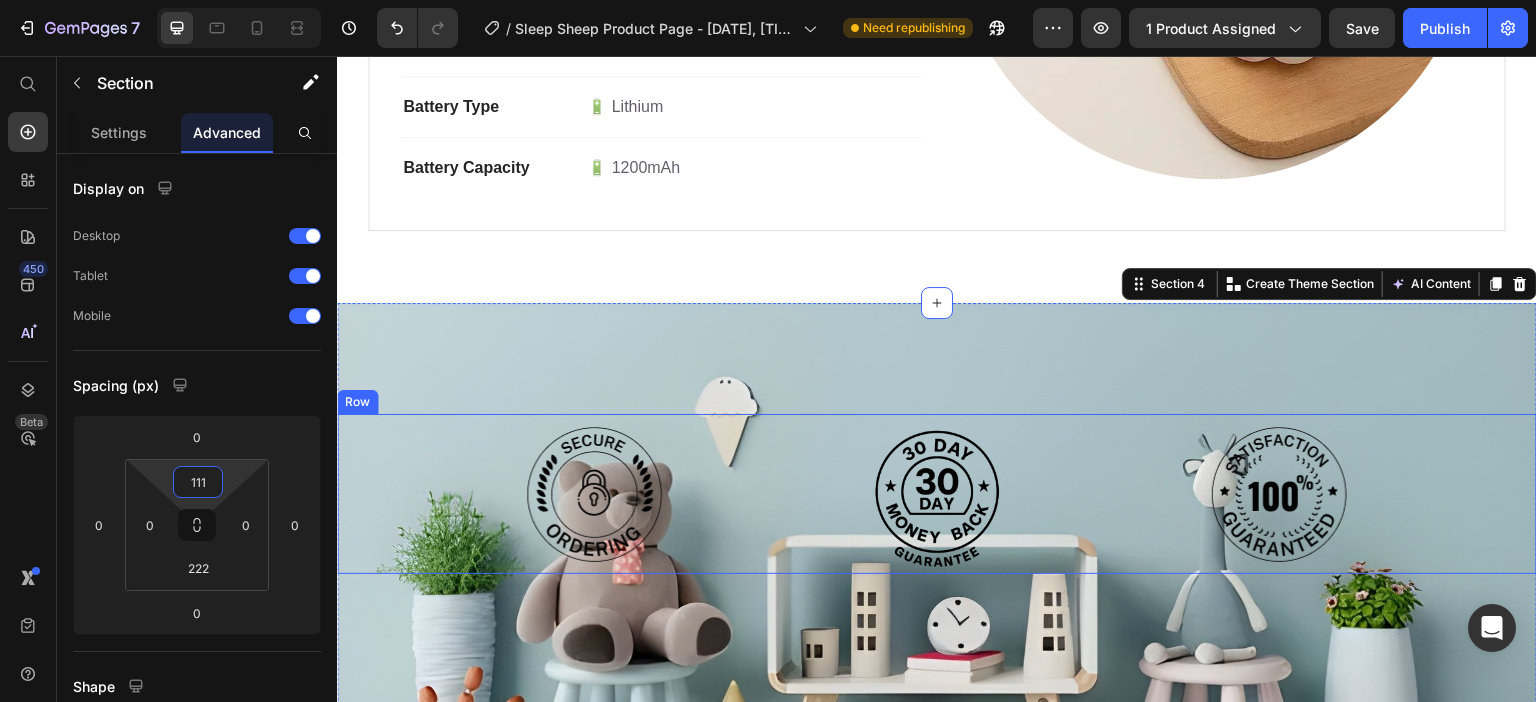 scroll, scrollTop: 2264, scrollLeft: 0, axis: vertical 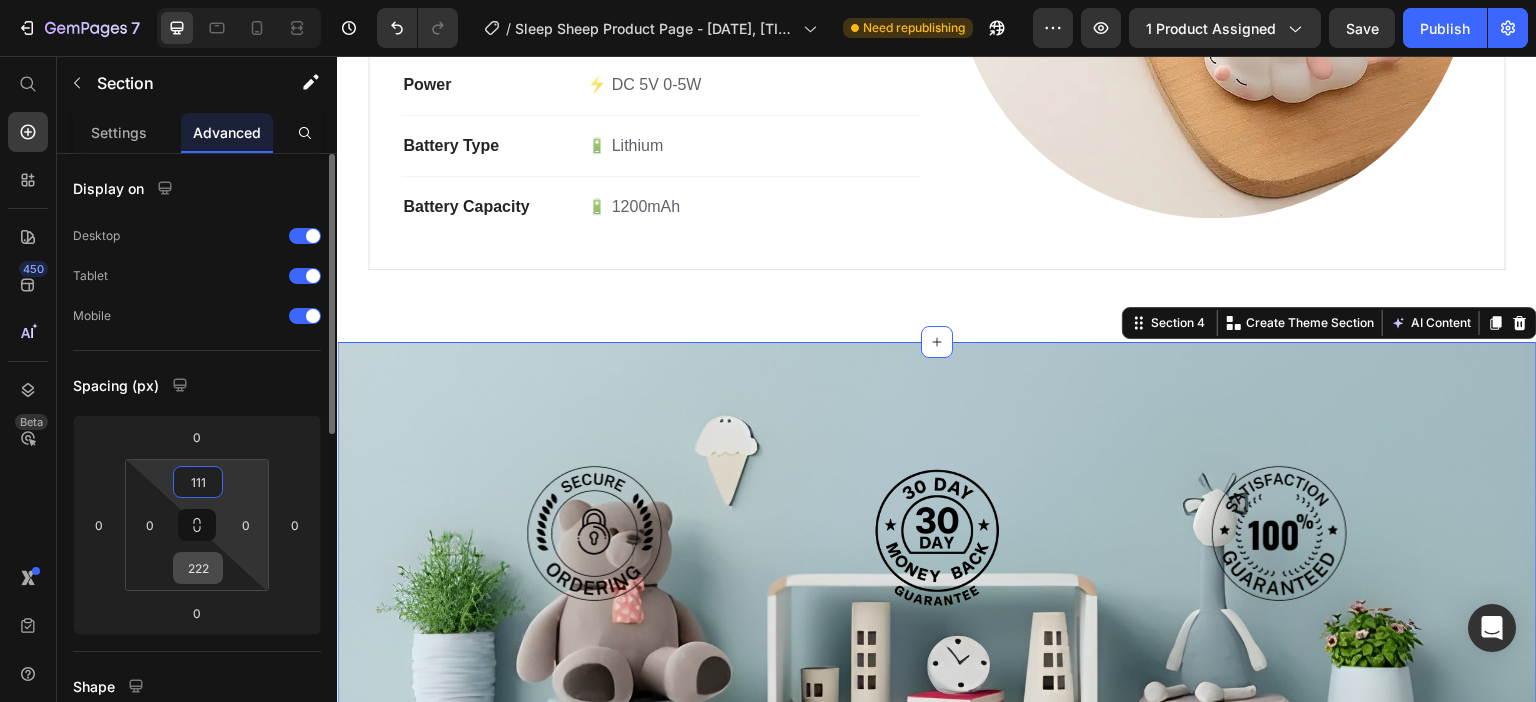 type on "111" 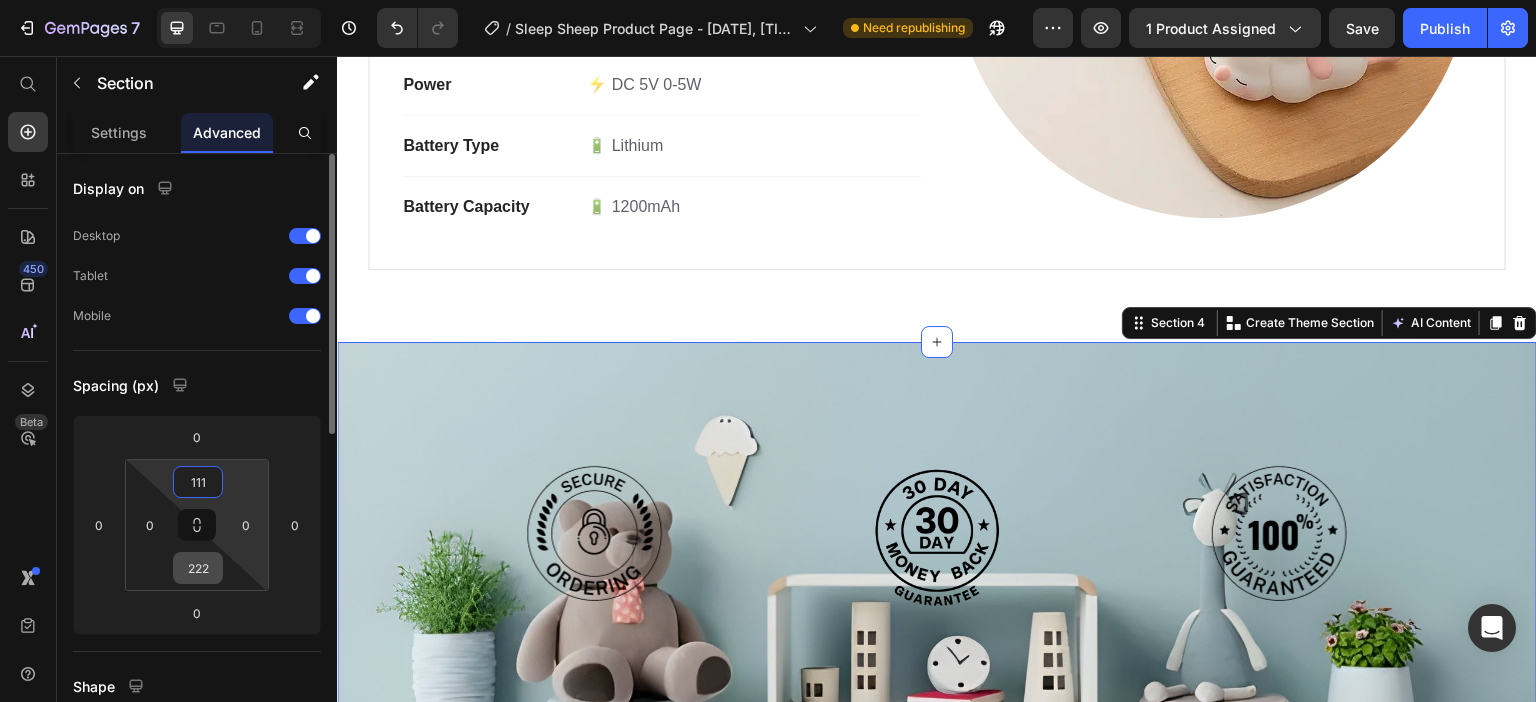click on "222" at bounding box center (198, 568) 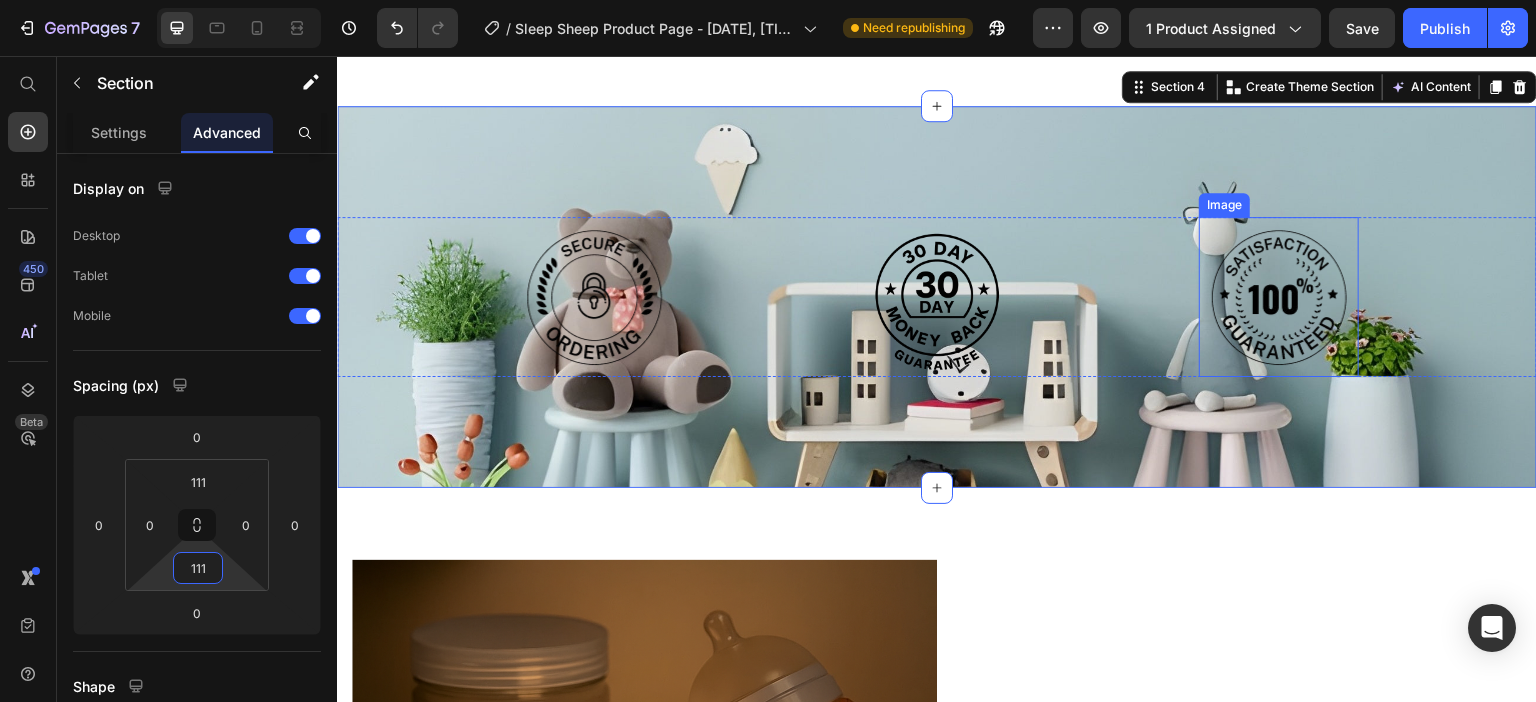 scroll, scrollTop: 2464, scrollLeft: 0, axis: vertical 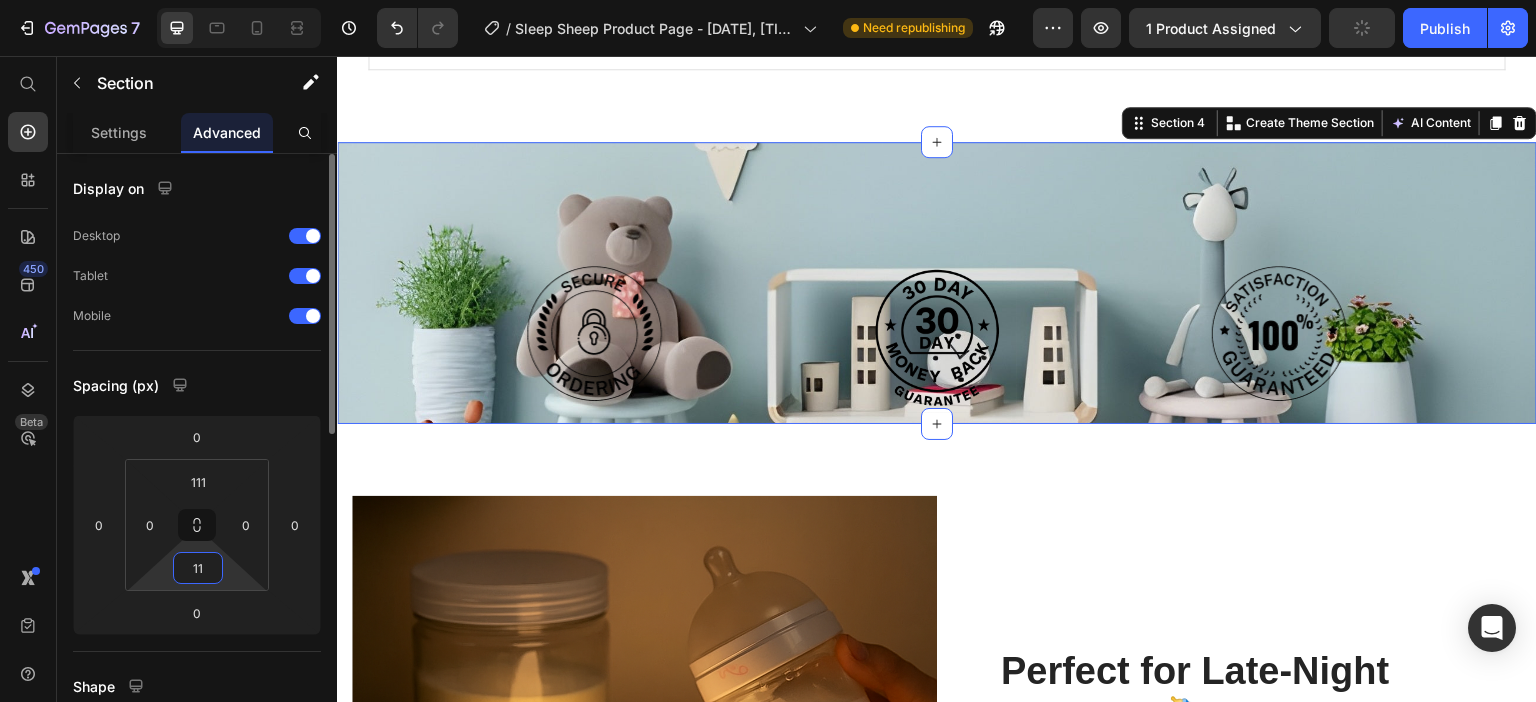 type on "1" 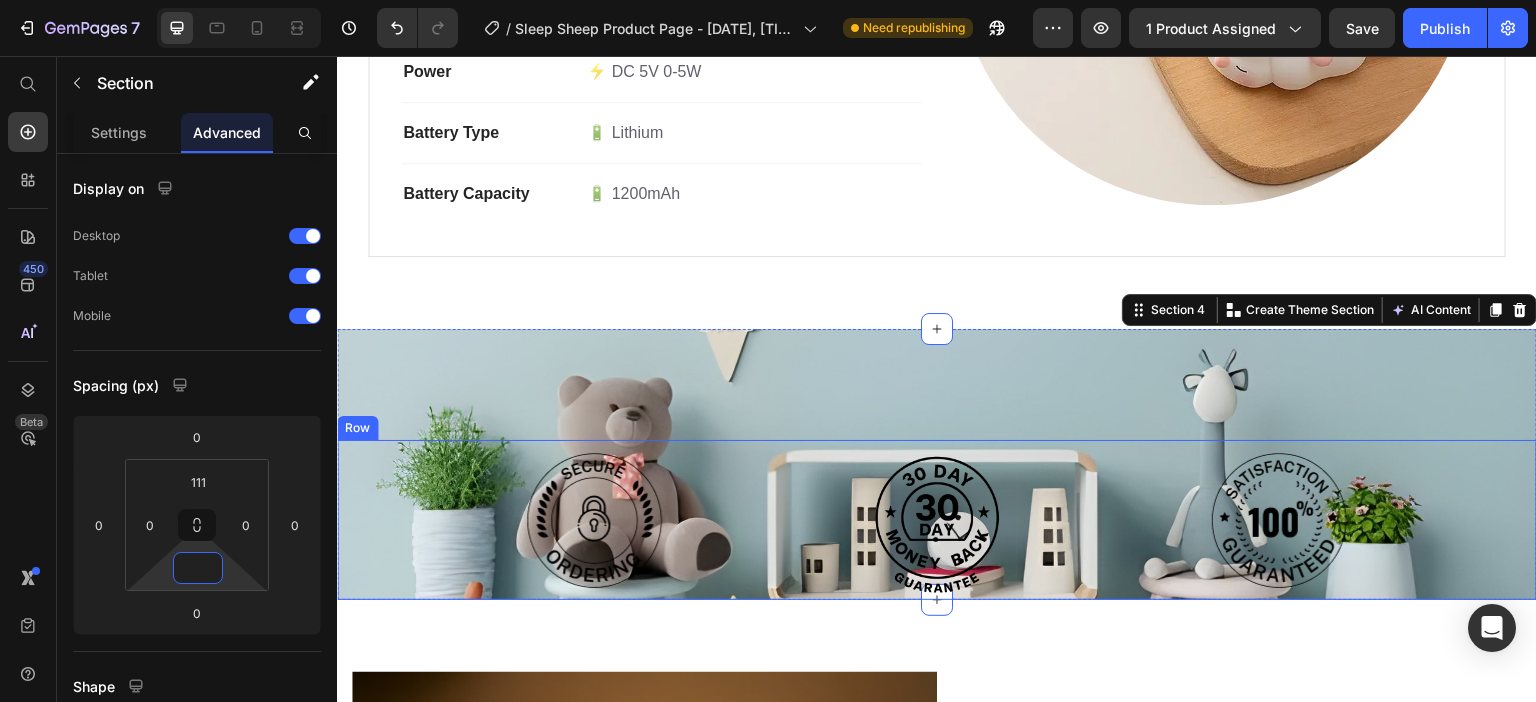 scroll, scrollTop: 2264, scrollLeft: 0, axis: vertical 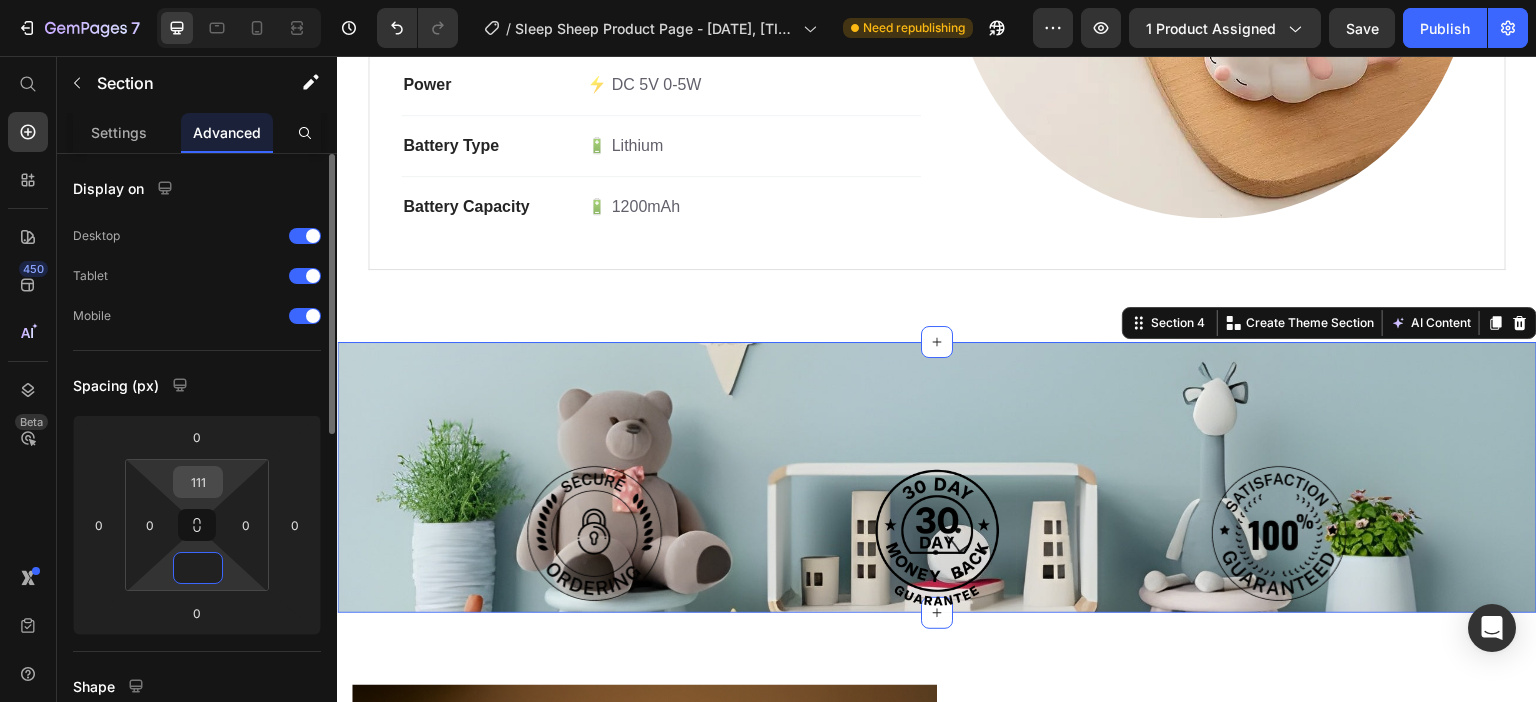 click on "111" at bounding box center (198, 482) 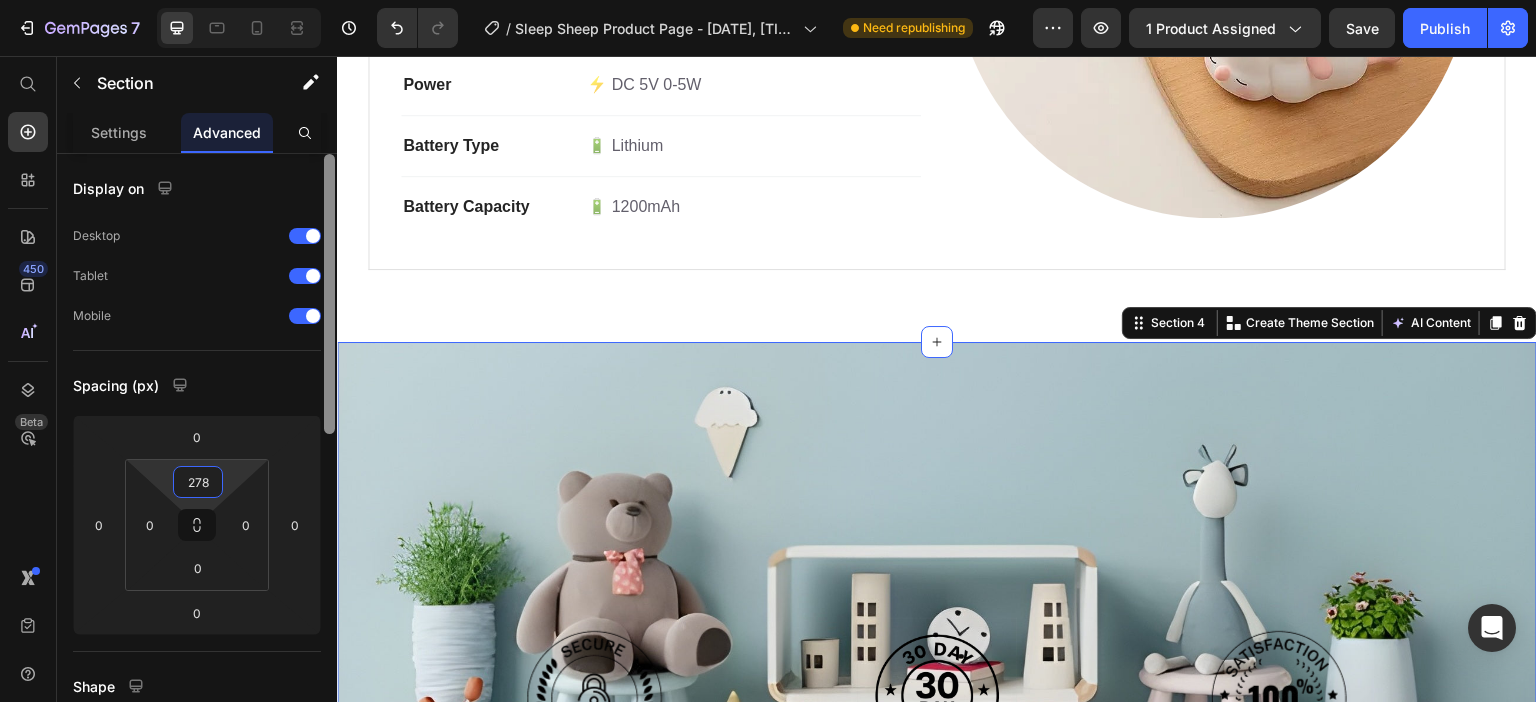 type on "279" 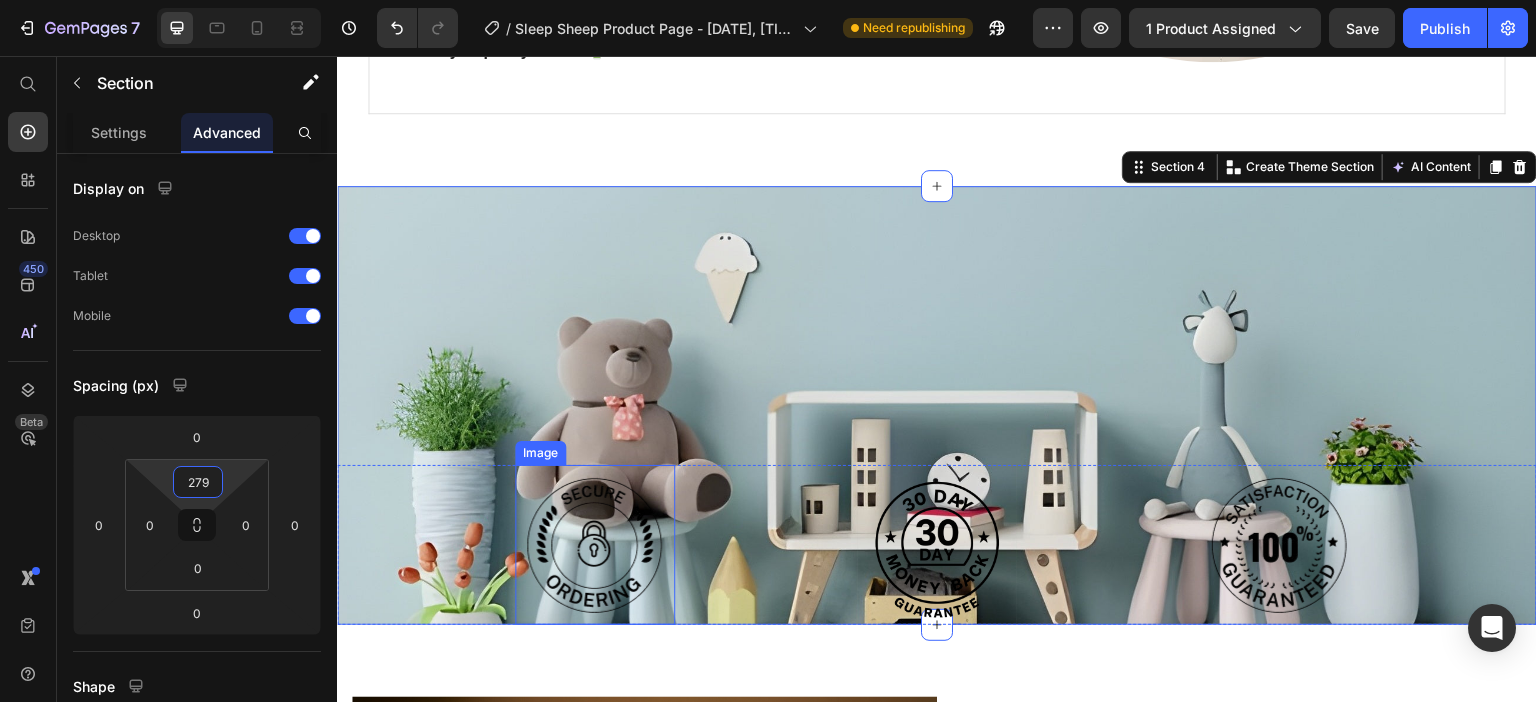 scroll, scrollTop: 2464, scrollLeft: 0, axis: vertical 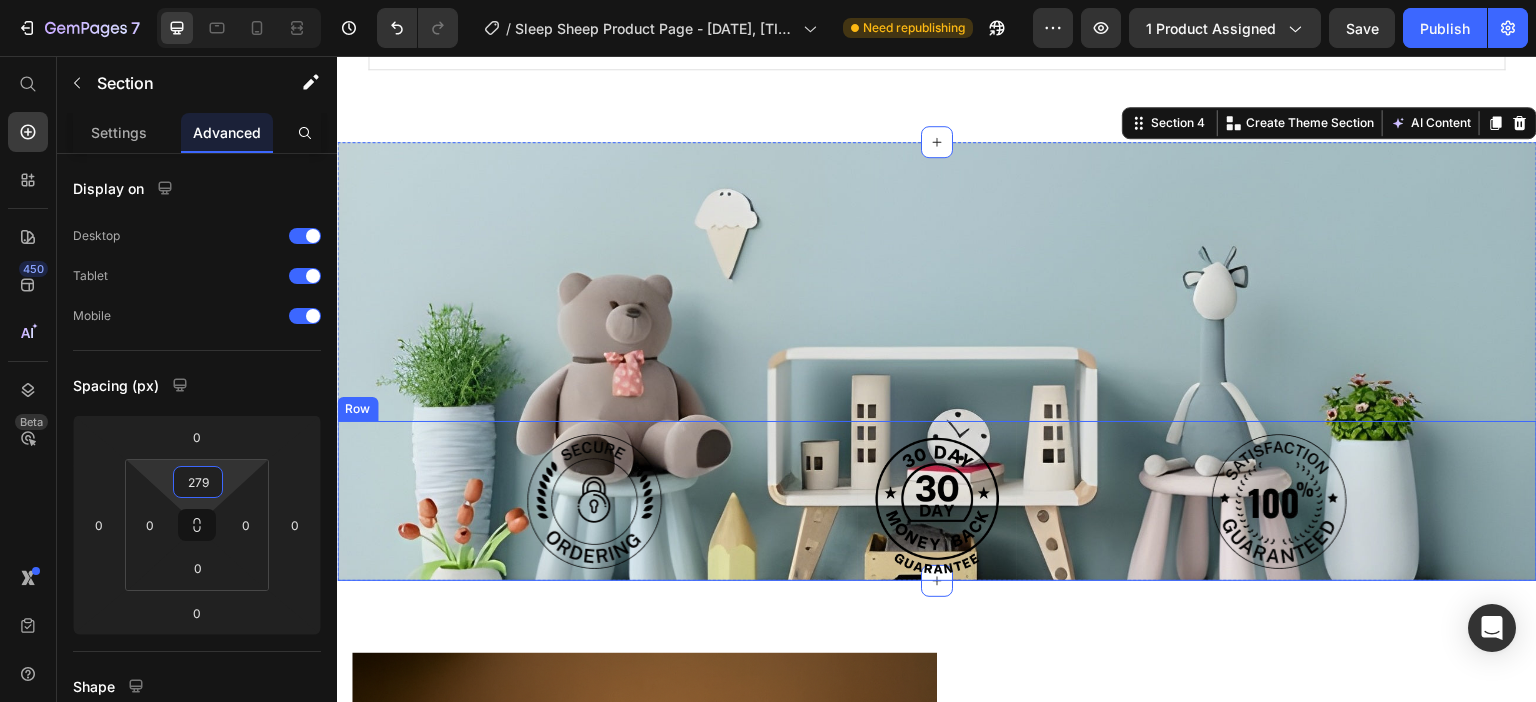 click on "Image Image Image Row" at bounding box center (937, 501) 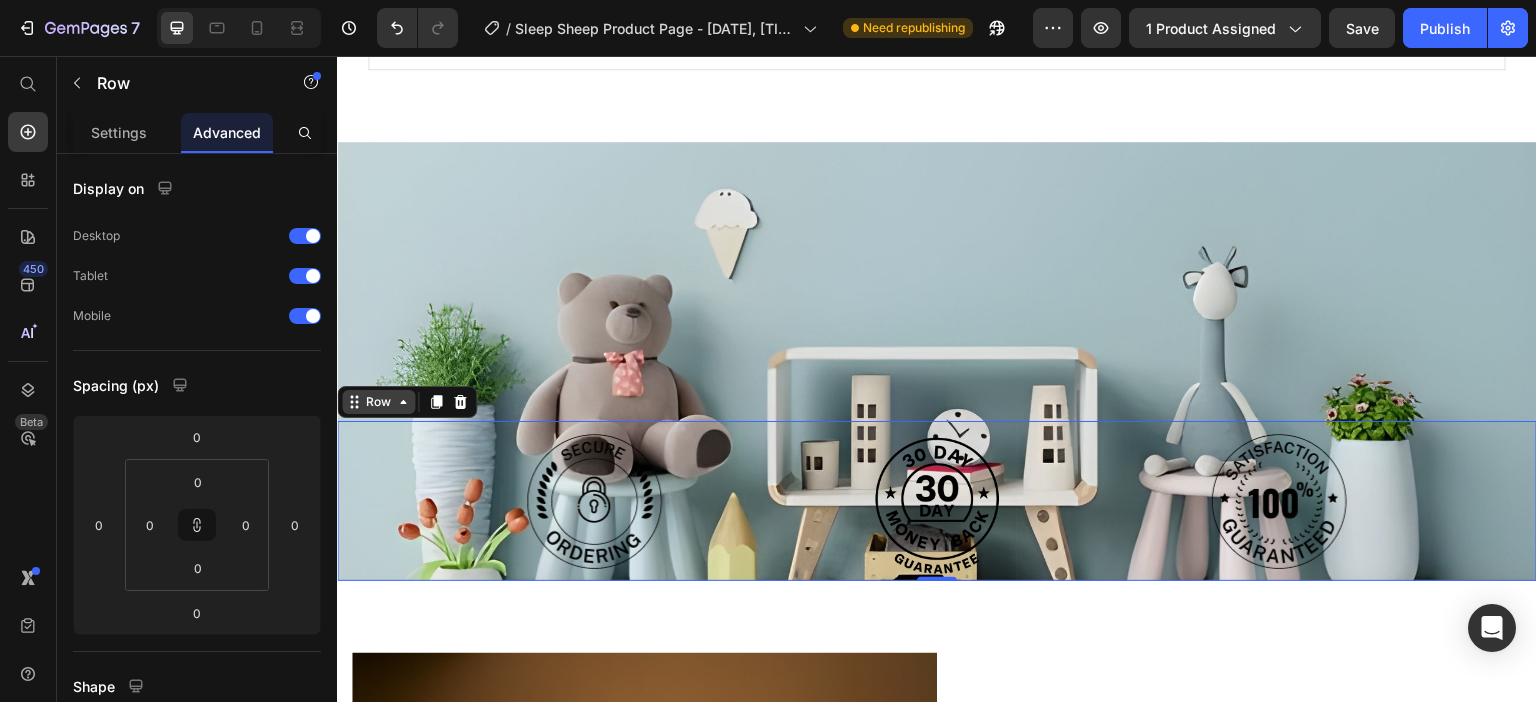 click 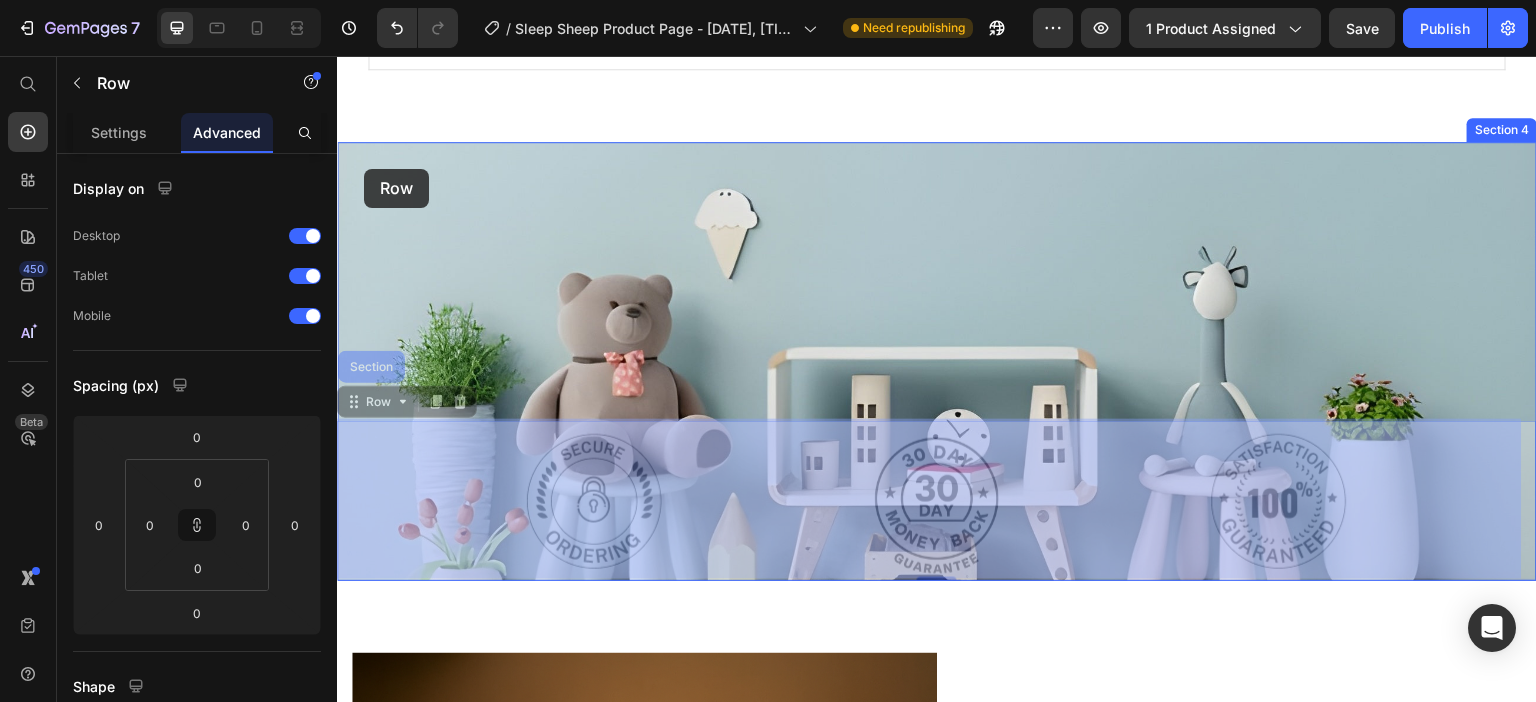 drag, startPoint x: 351, startPoint y: 398, endPoint x: 364, endPoint y: 169, distance: 229.3687 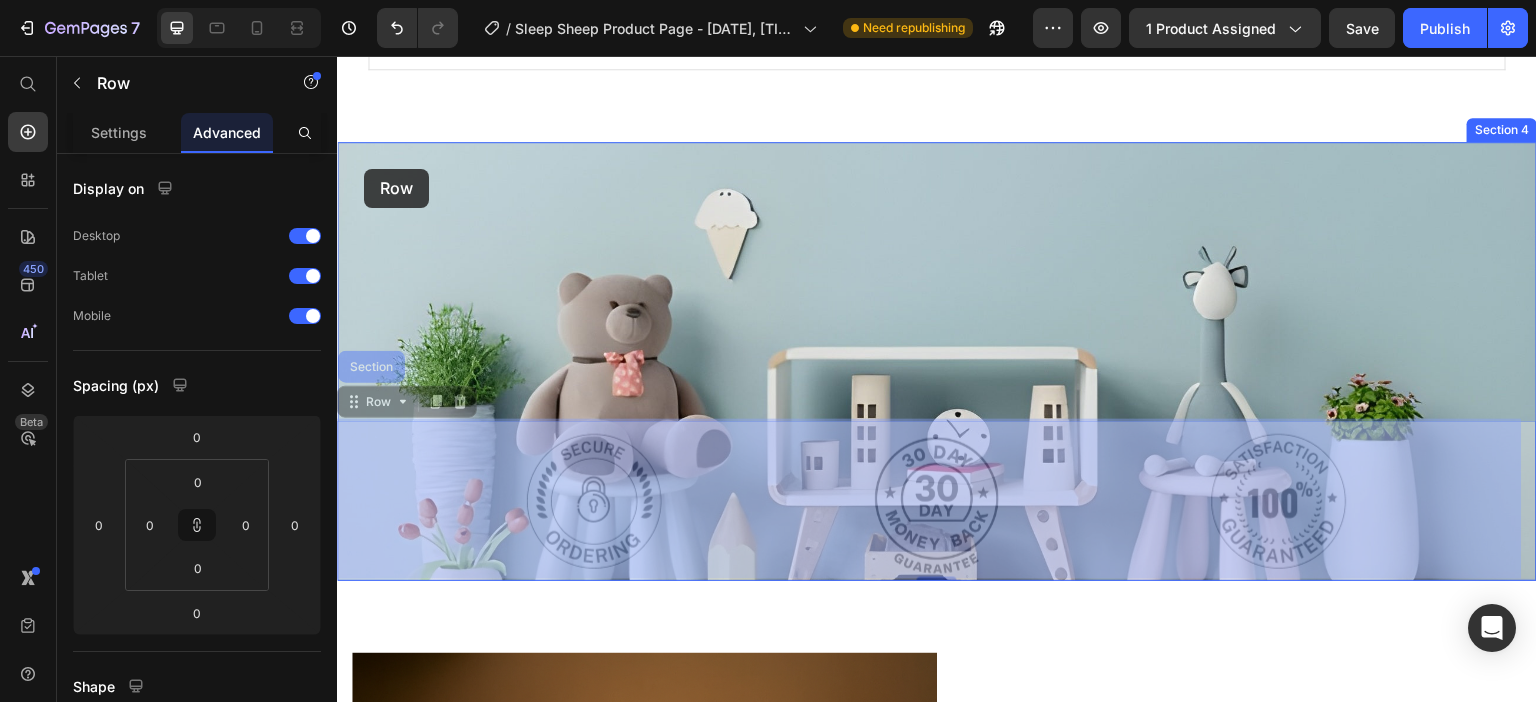 click on "For any inquiries or assistance, please email us at info@example.com ." at bounding box center [937, 1709] 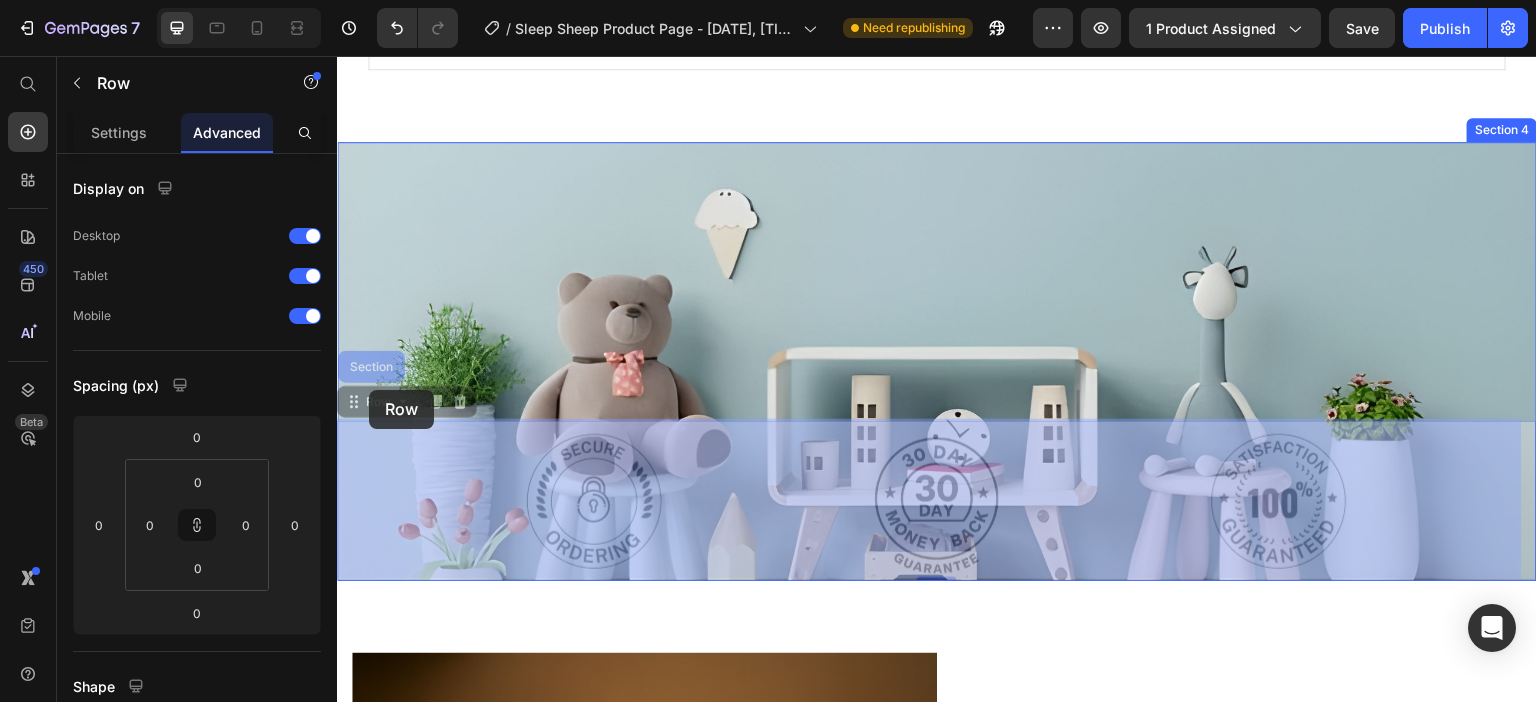 drag, startPoint x: 358, startPoint y: 402, endPoint x: 368, endPoint y: 391, distance: 14.866069 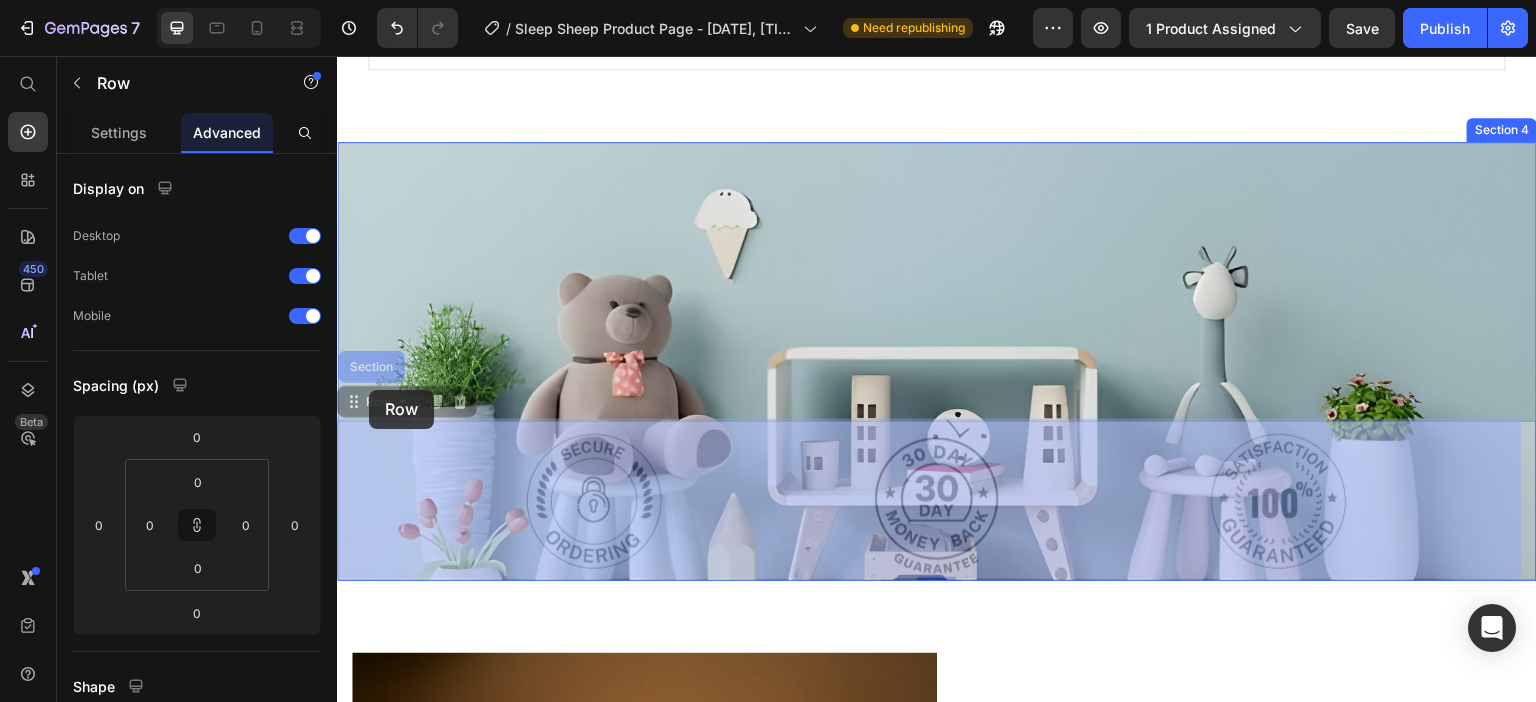 click on "For any inquiries or assistance, please email us at info@example.com ." at bounding box center (937, 1709) 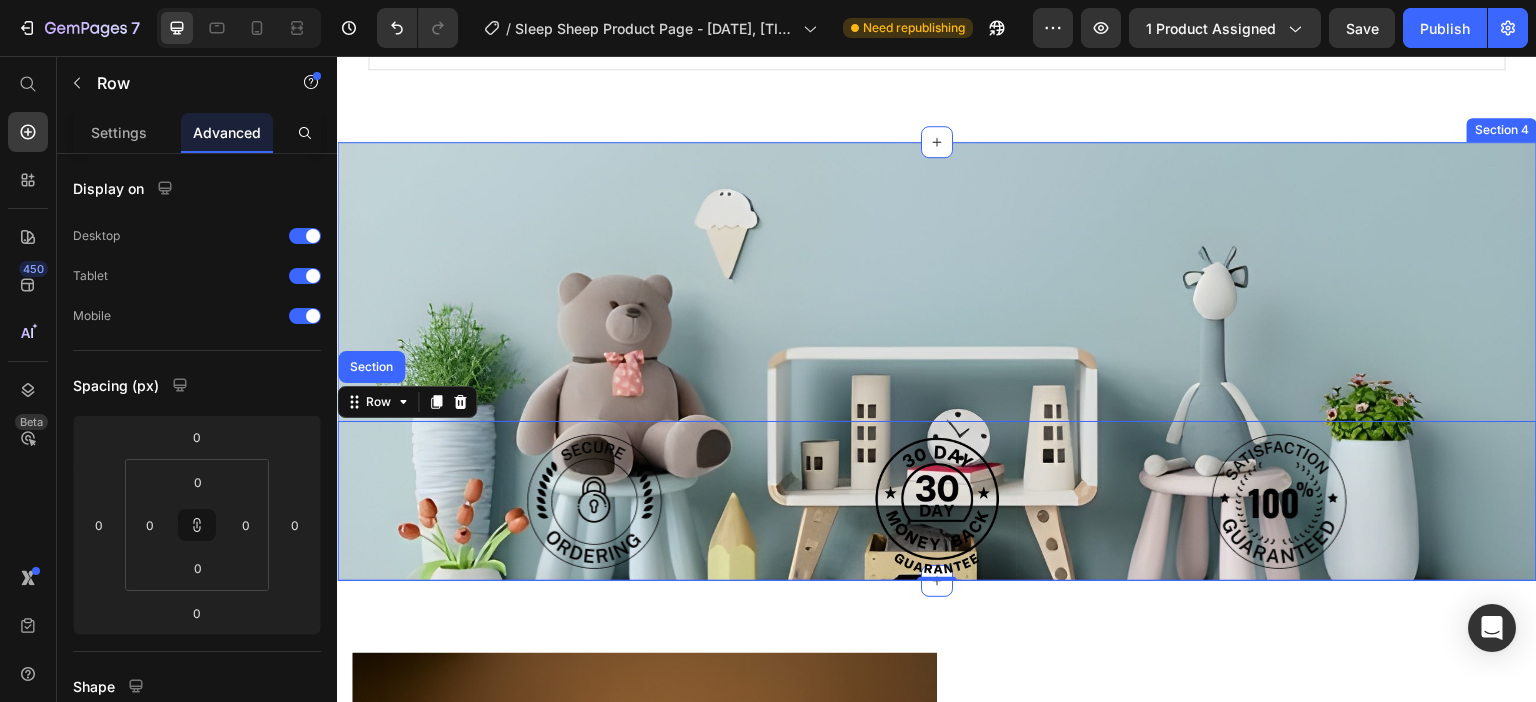 click on "Image Image Image Row Section   0 Section 4" at bounding box center [937, 361] 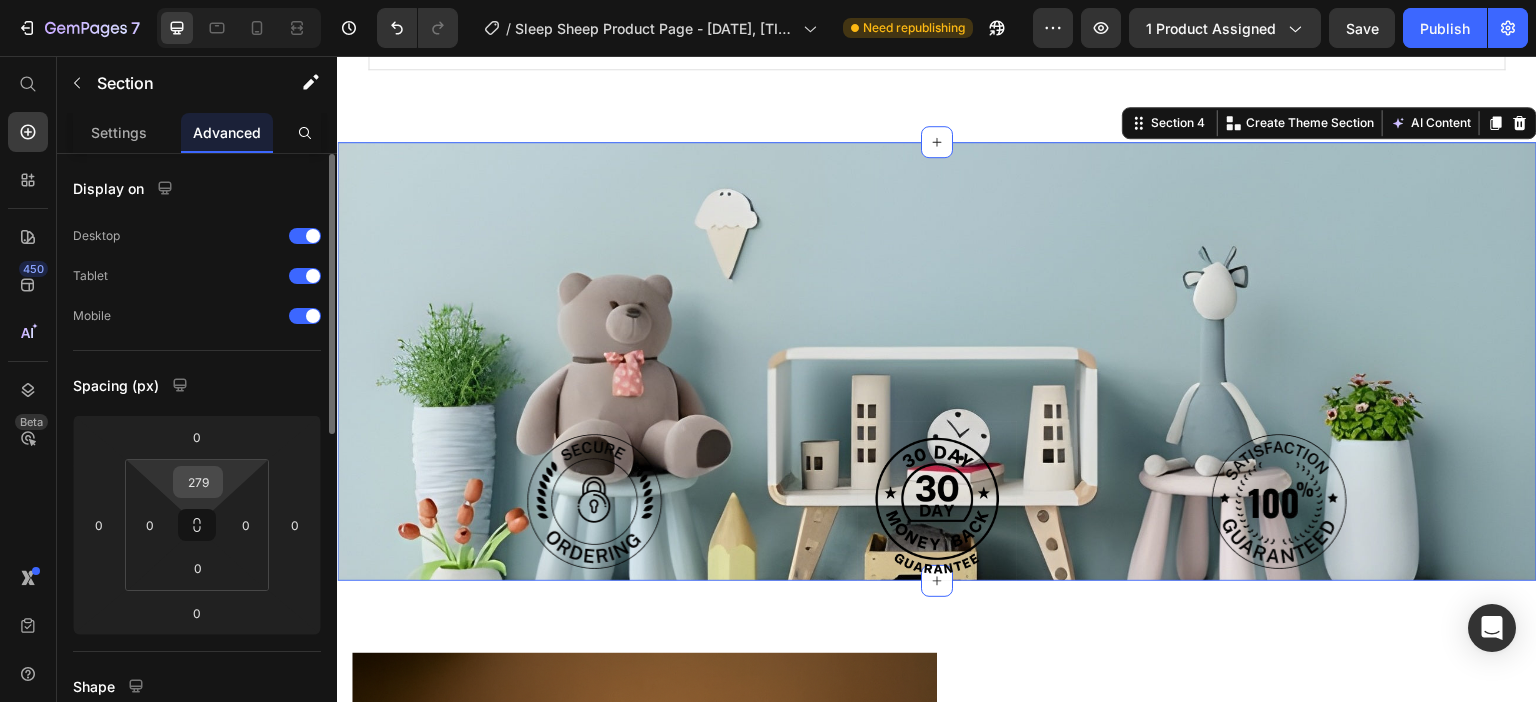 click on "279" at bounding box center [198, 482] 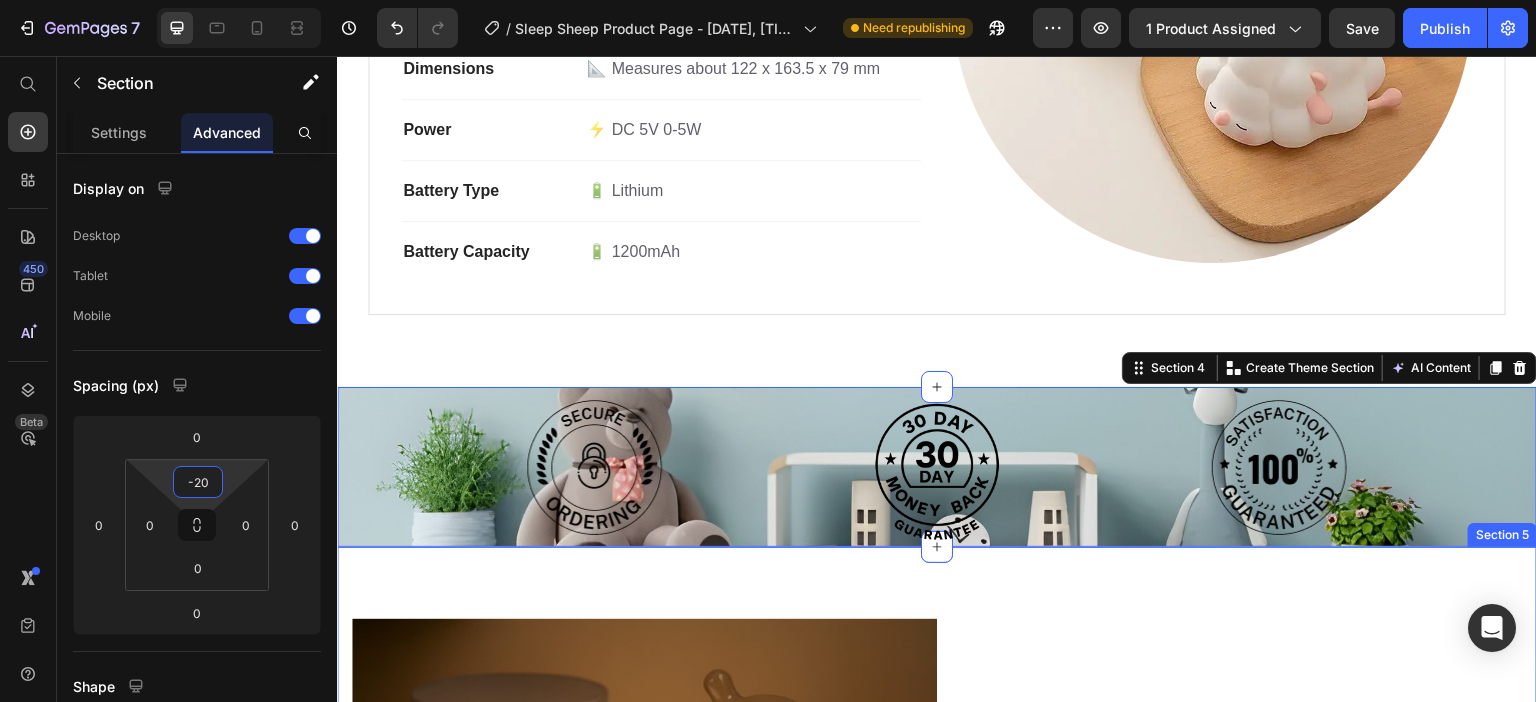 scroll, scrollTop: 2264, scrollLeft: 0, axis: vertical 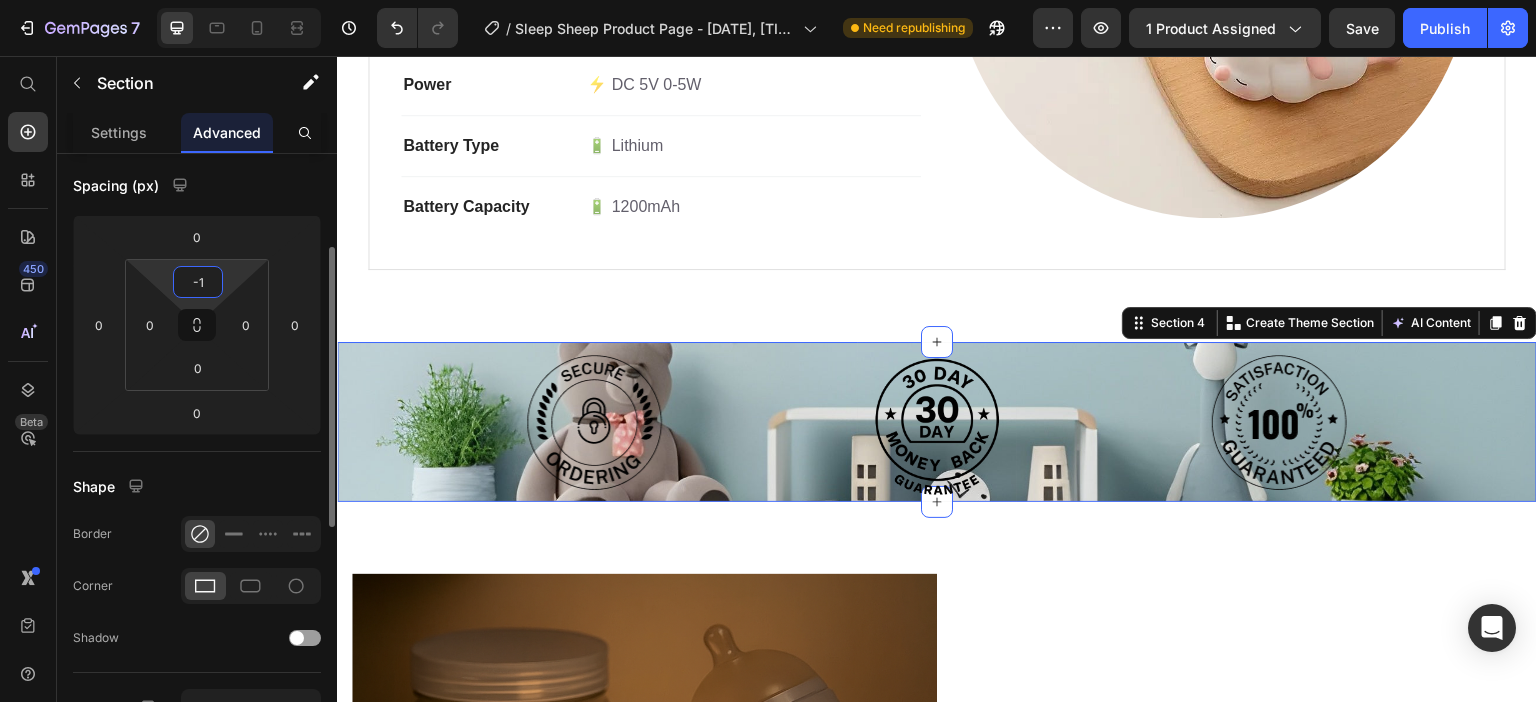 type on "0" 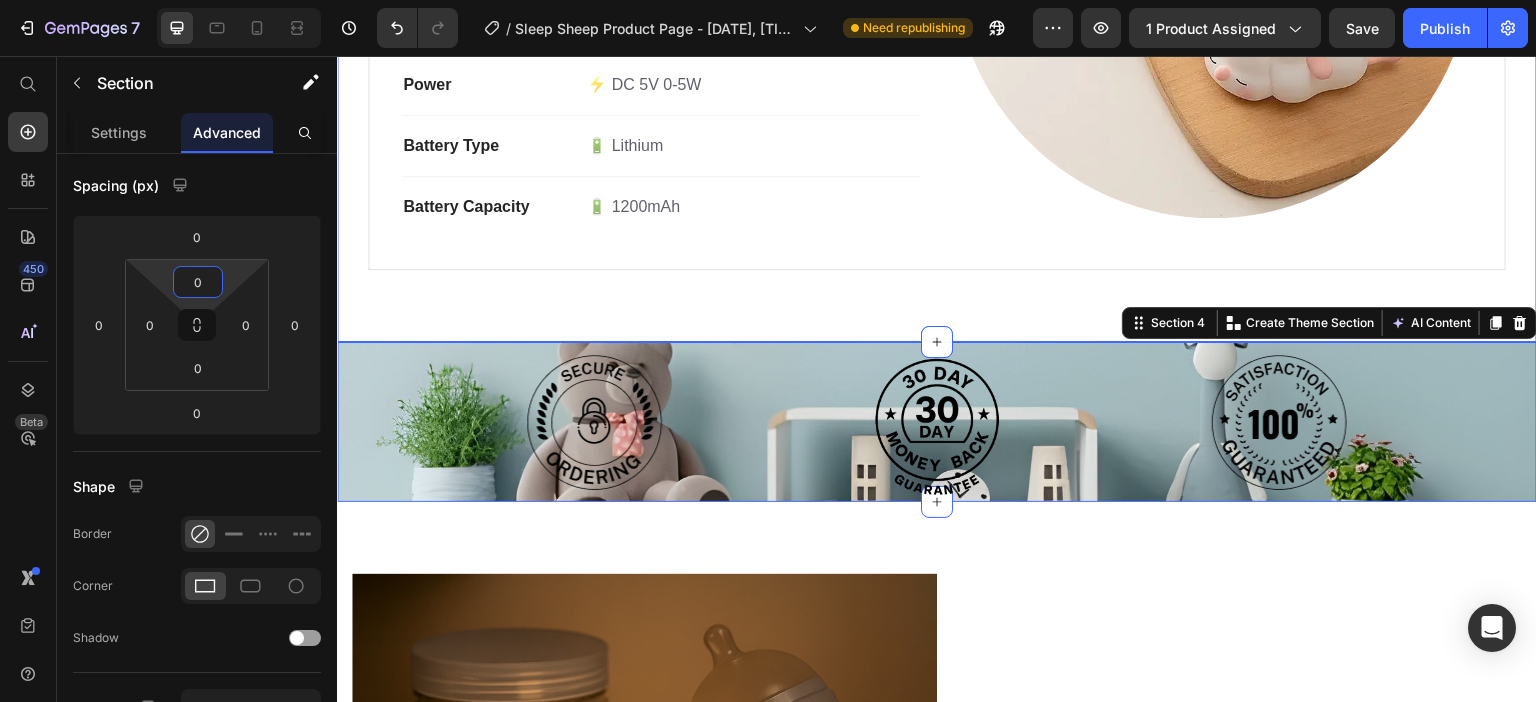 click on "For any inquiries or assistance, please email us at info@example.com ." at bounding box center (937, -64) 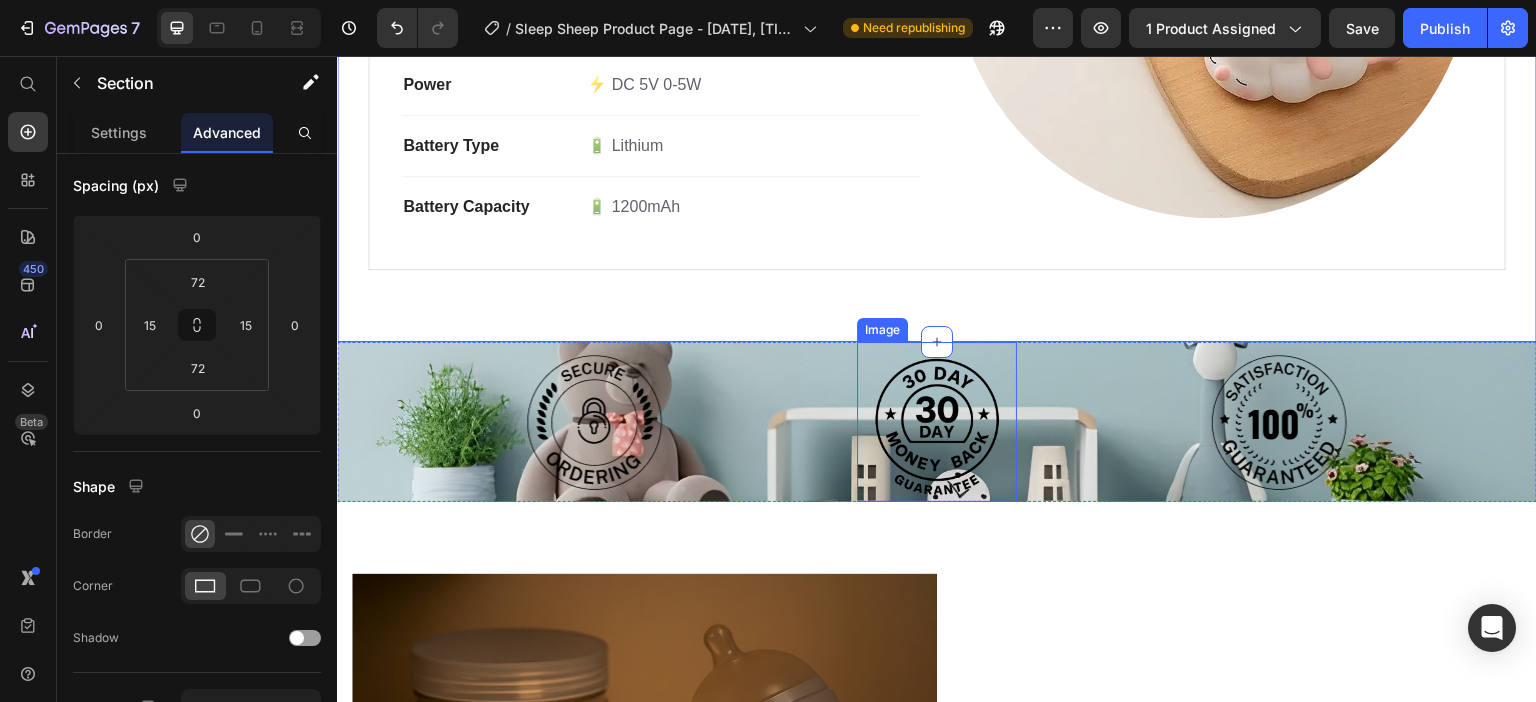 click at bounding box center (937, 422) 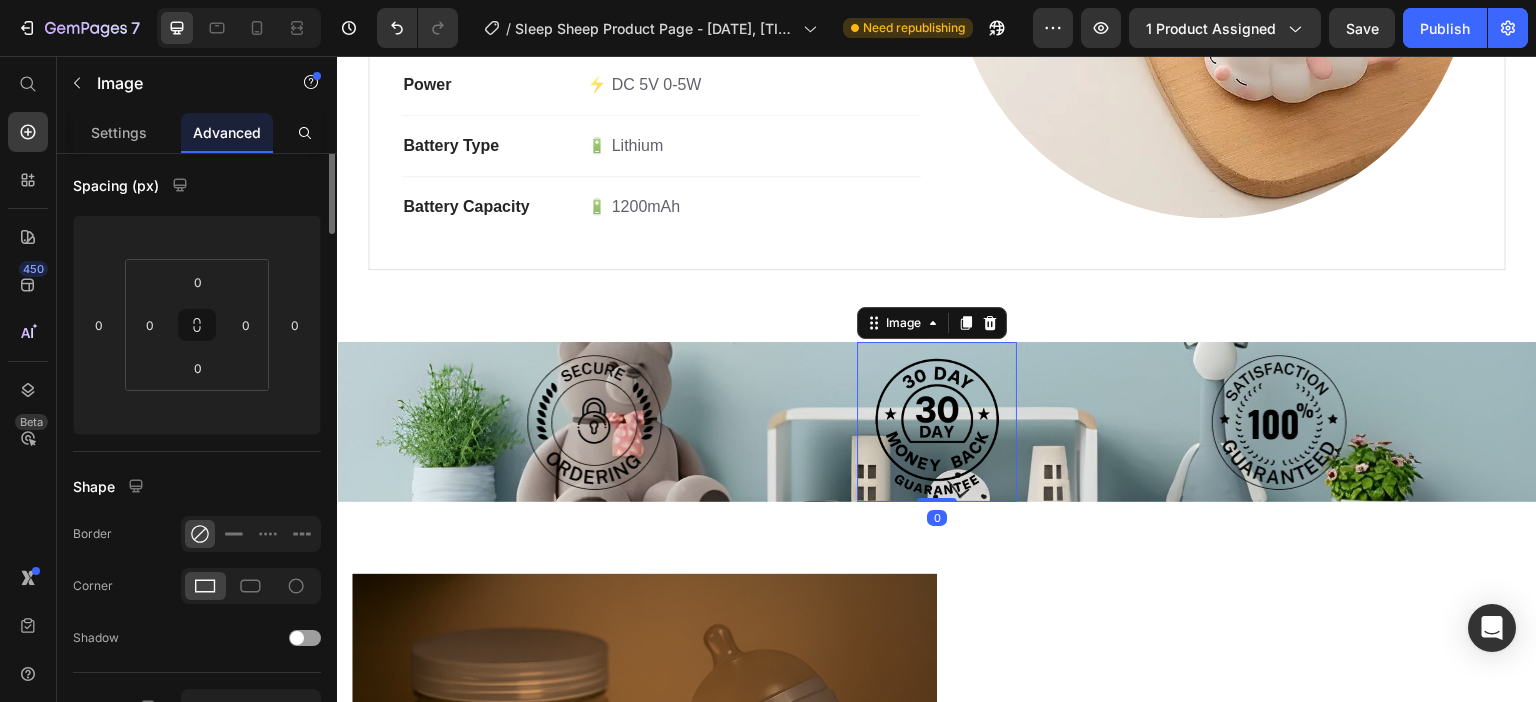scroll, scrollTop: 0, scrollLeft: 0, axis: both 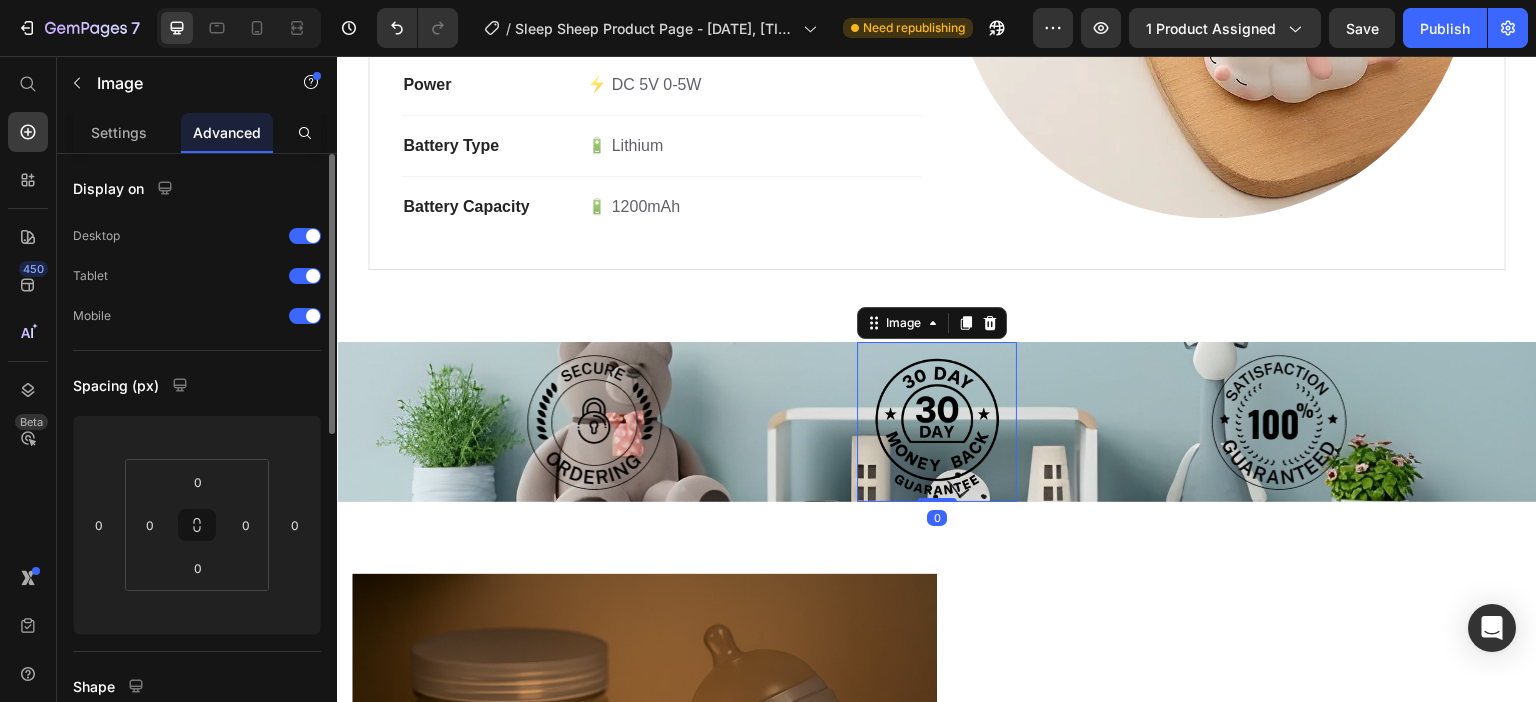 click on "Image Image   0 Image Row" at bounding box center [937, 422] 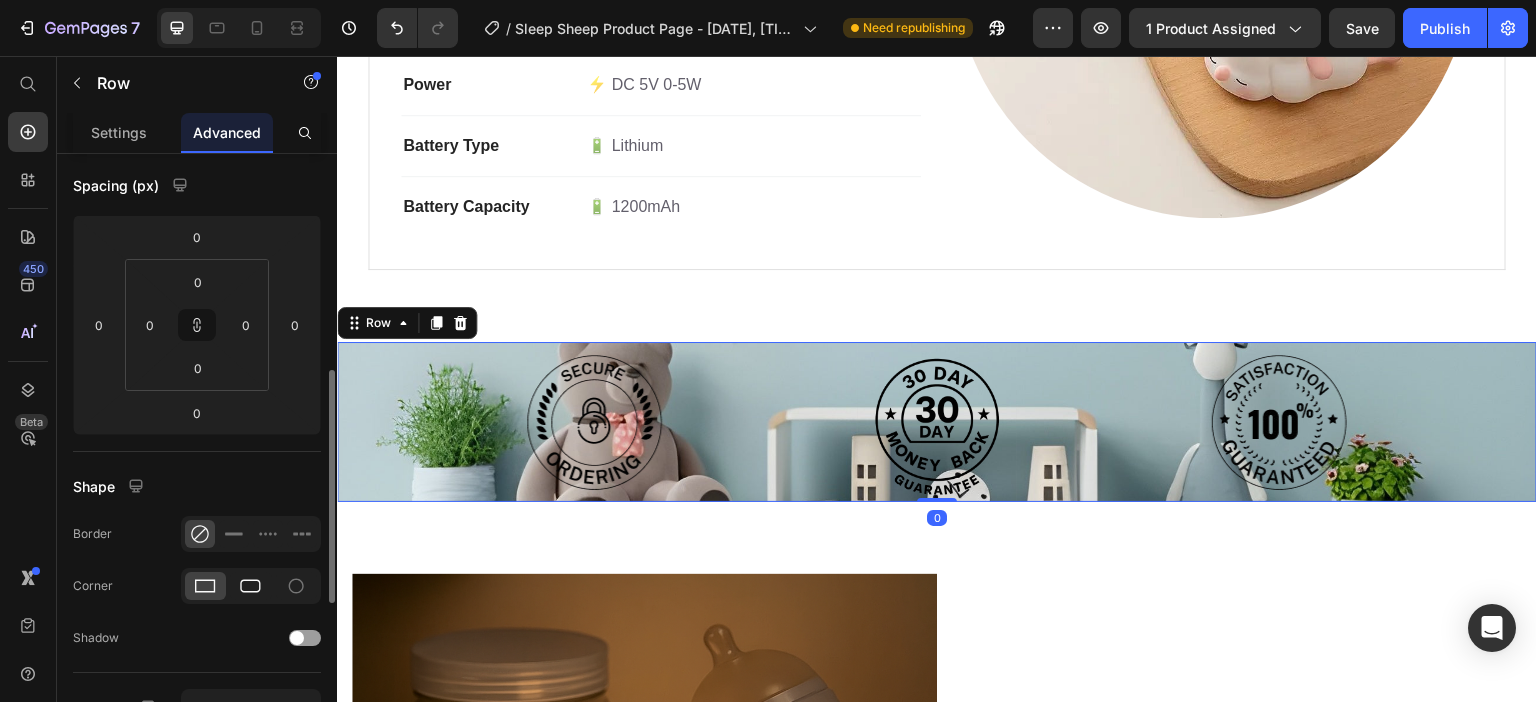 scroll, scrollTop: 300, scrollLeft: 0, axis: vertical 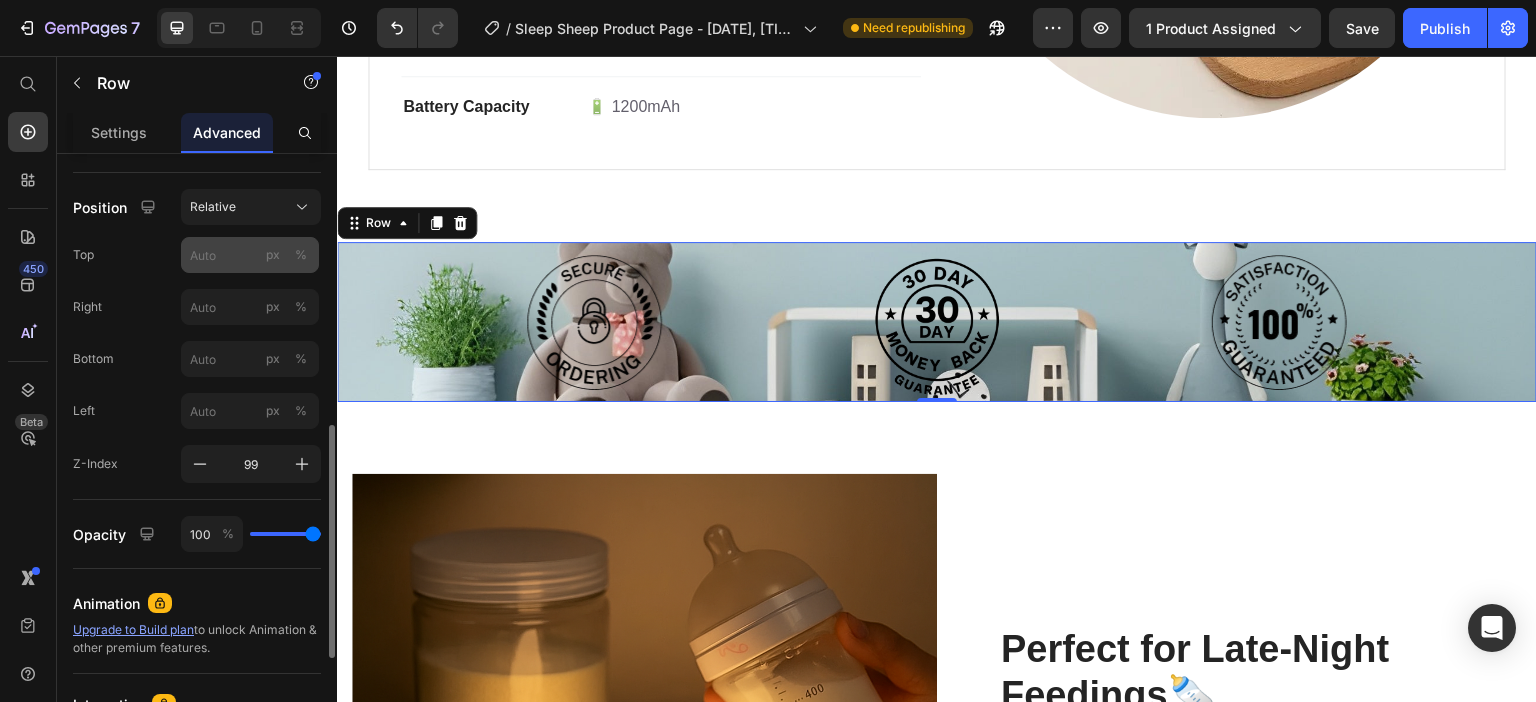 click on "px" at bounding box center [273, 255] 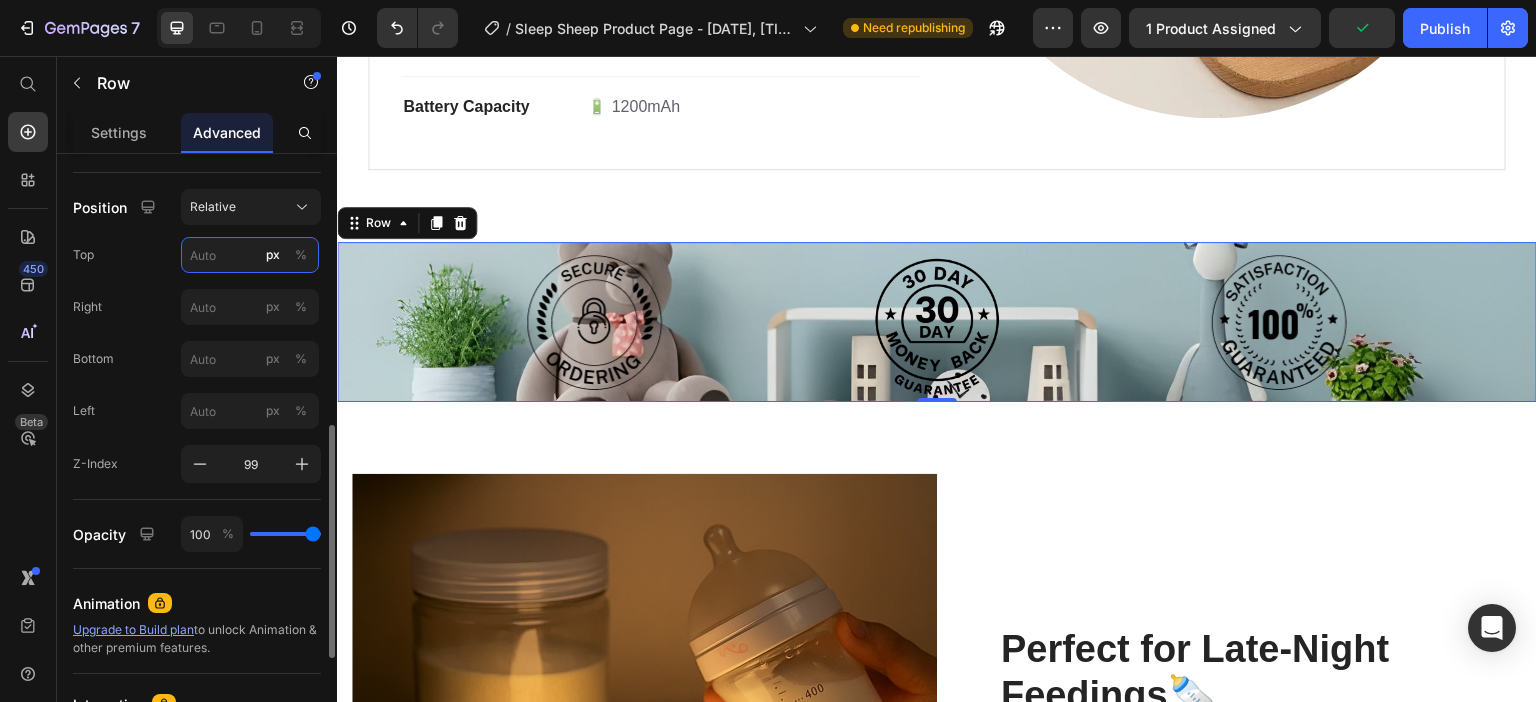 click on "px %" at bounding box center [250, 255] 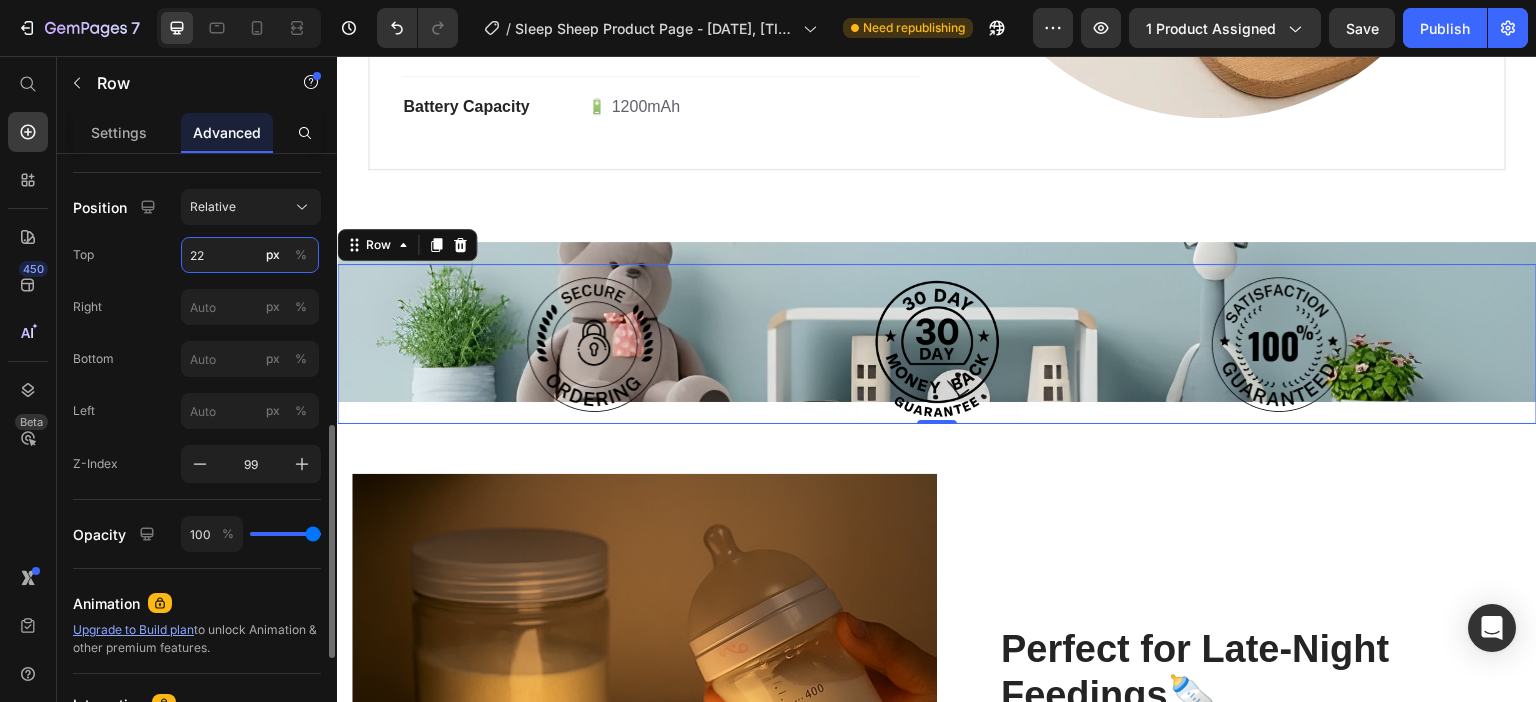 type on "2" 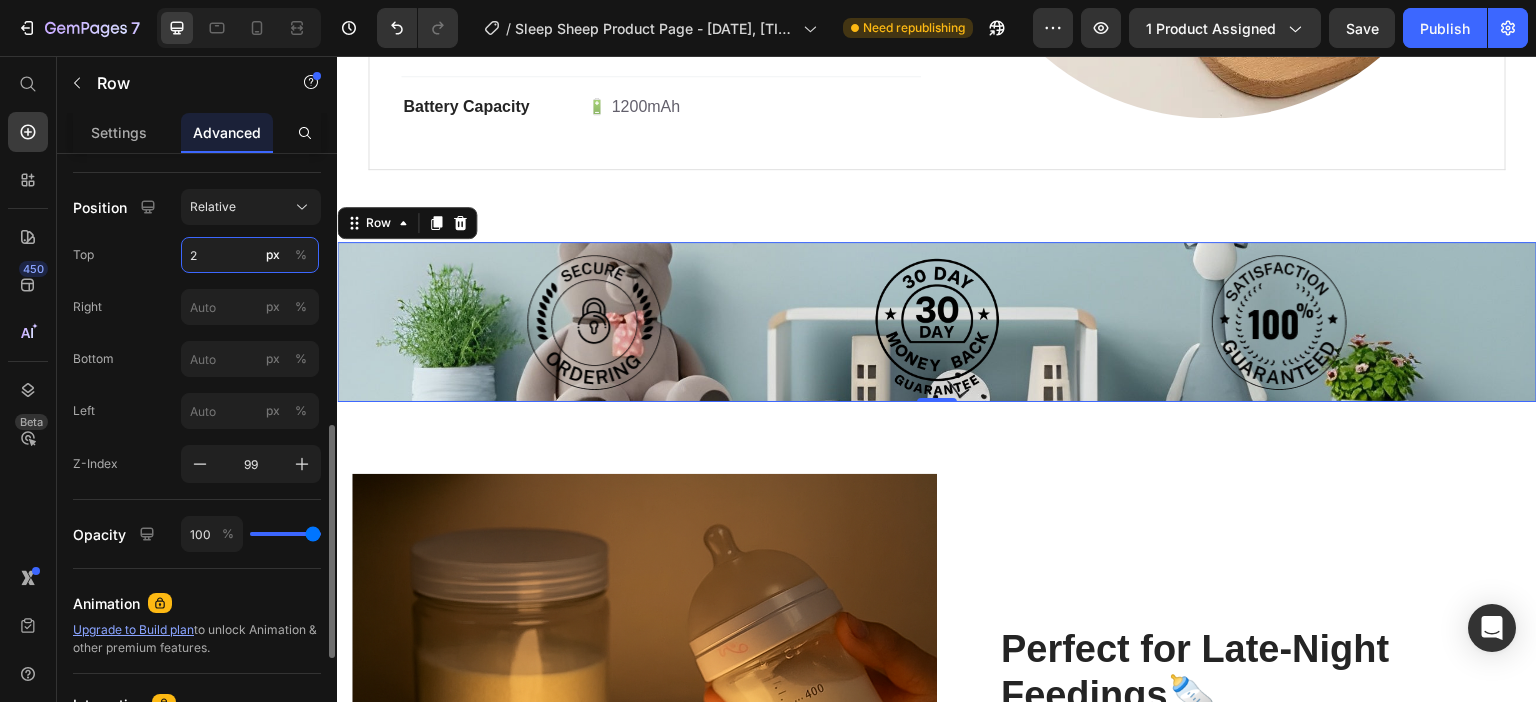 type 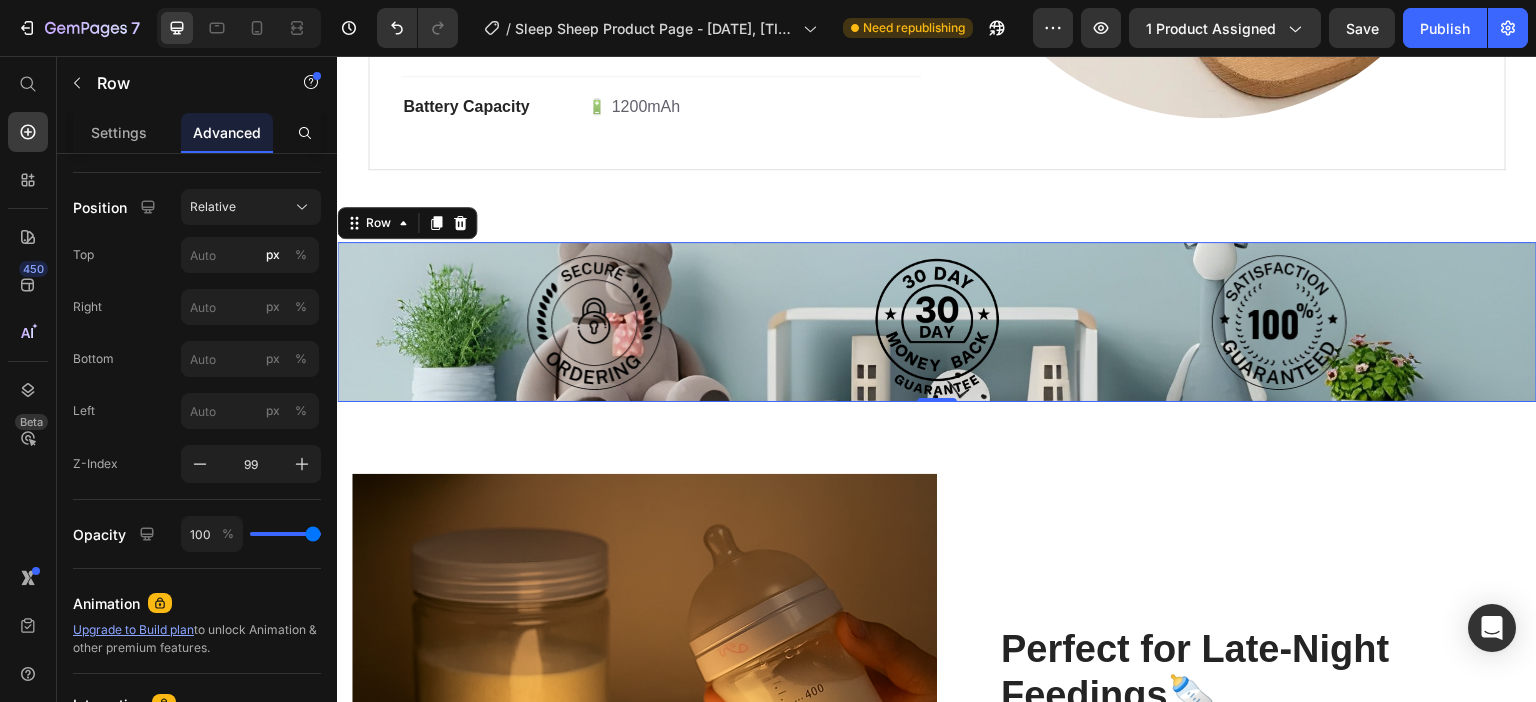 click on "Image Image Image Row   0" at bounding box center (937, 322) 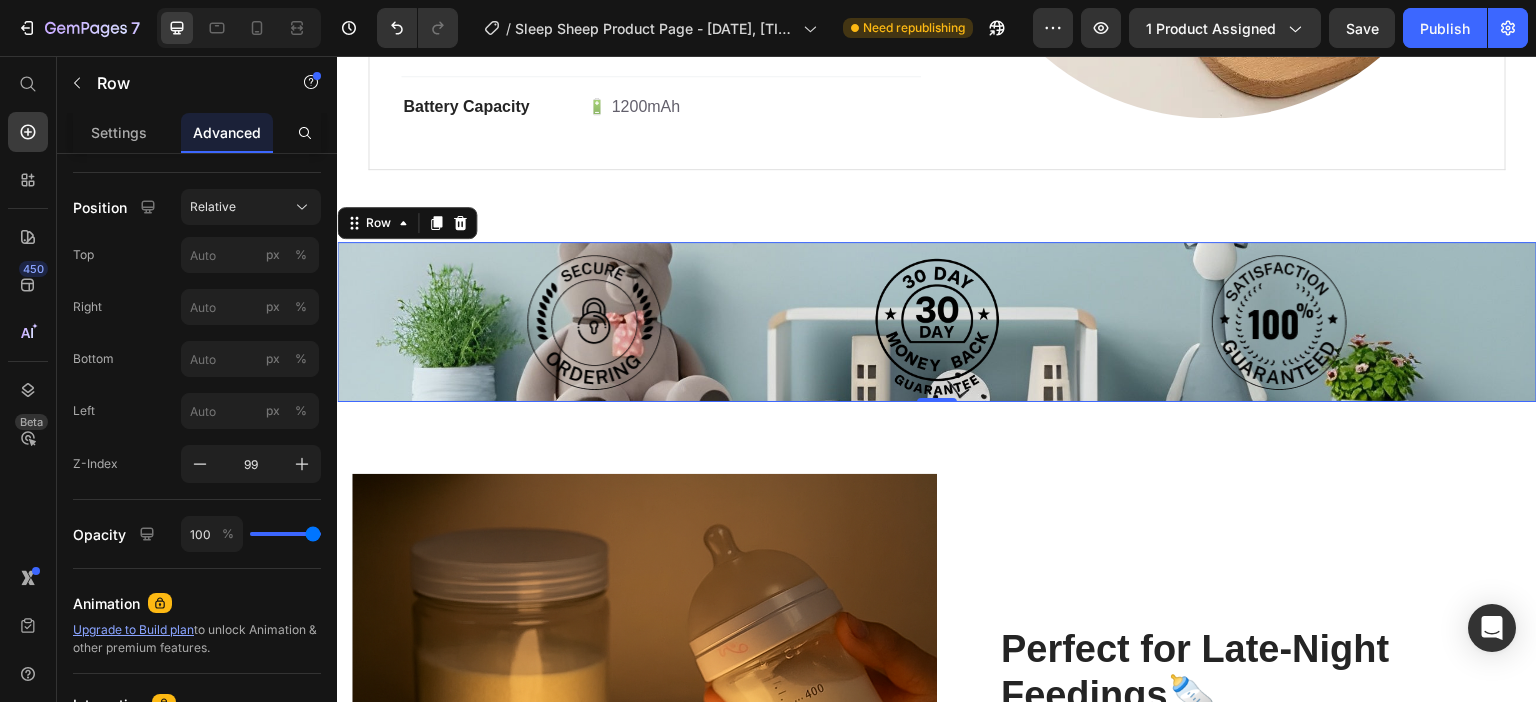 click on "Image Image Image Row   0" at bounding box center (937, 322) 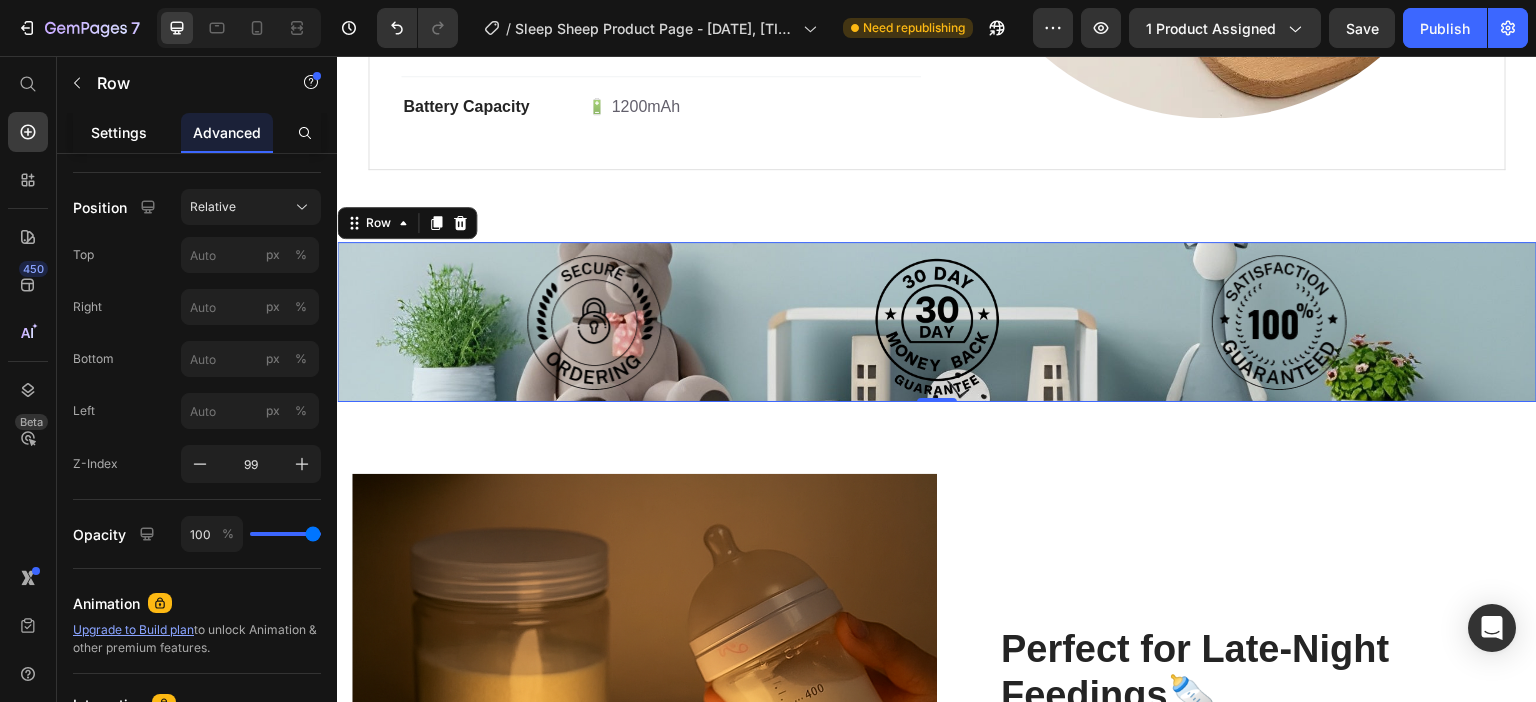 click on "Settings" at bounding box center (119, 132) 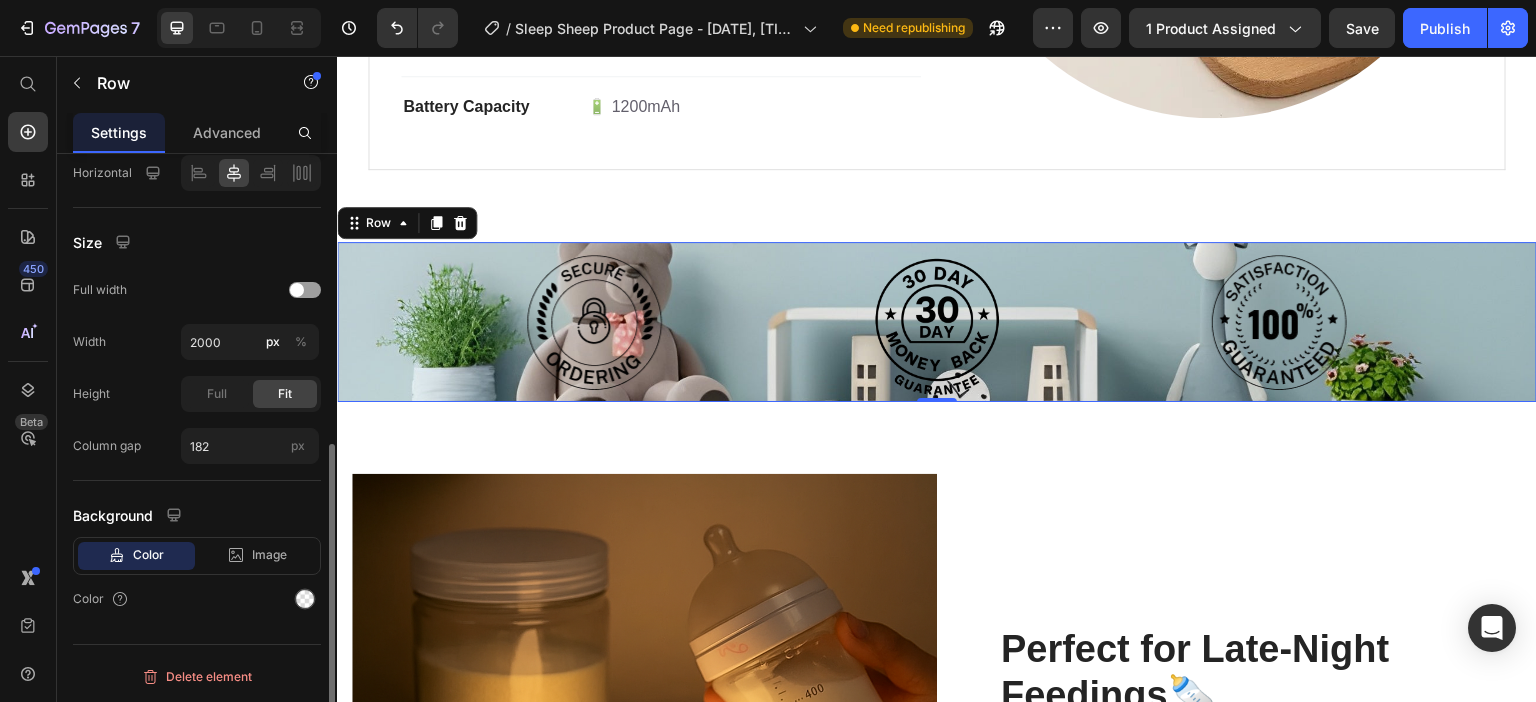 scroll, scrollTop: 0, scrollLeft: 0, axis: both 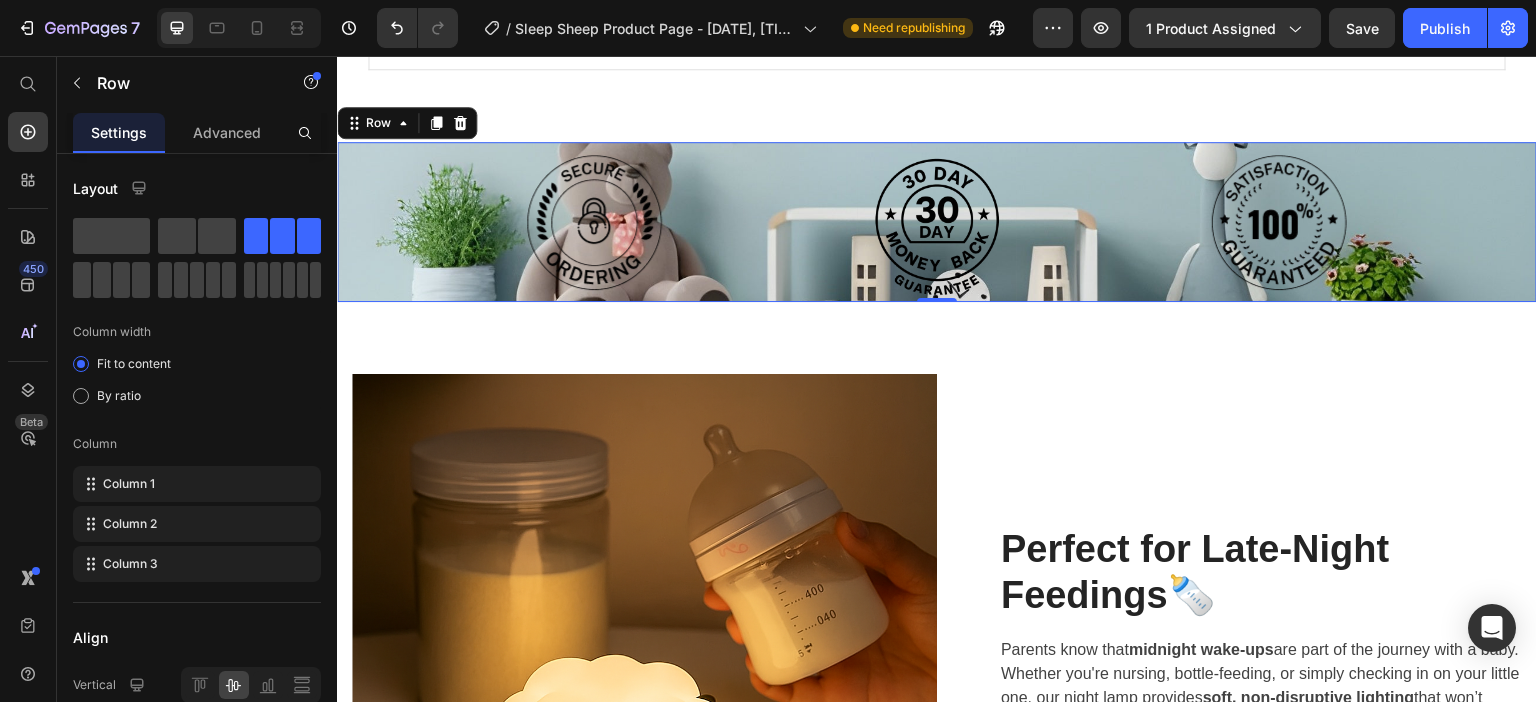 click on "Image Image Image Row   0" at bounding box center [937, 222] 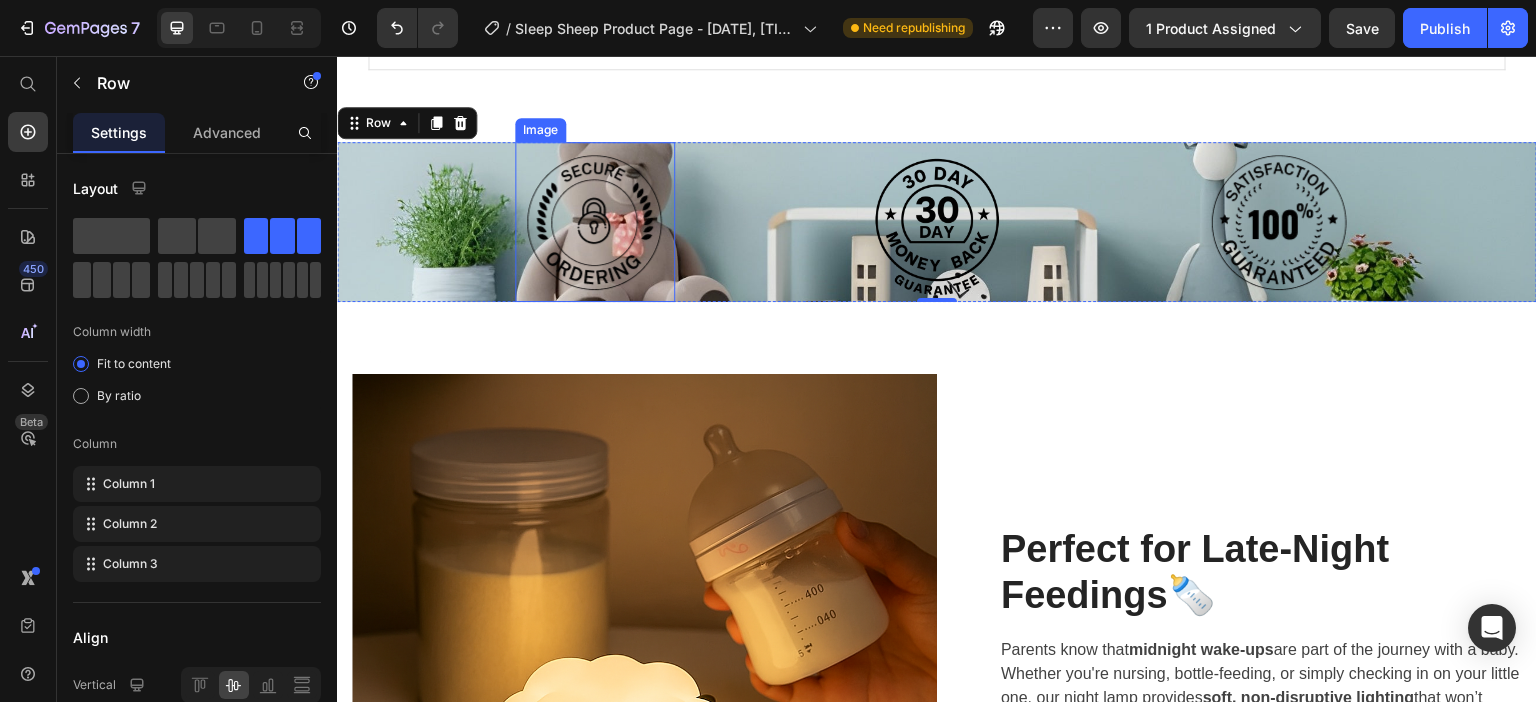 click at bounding box center [595, 222] 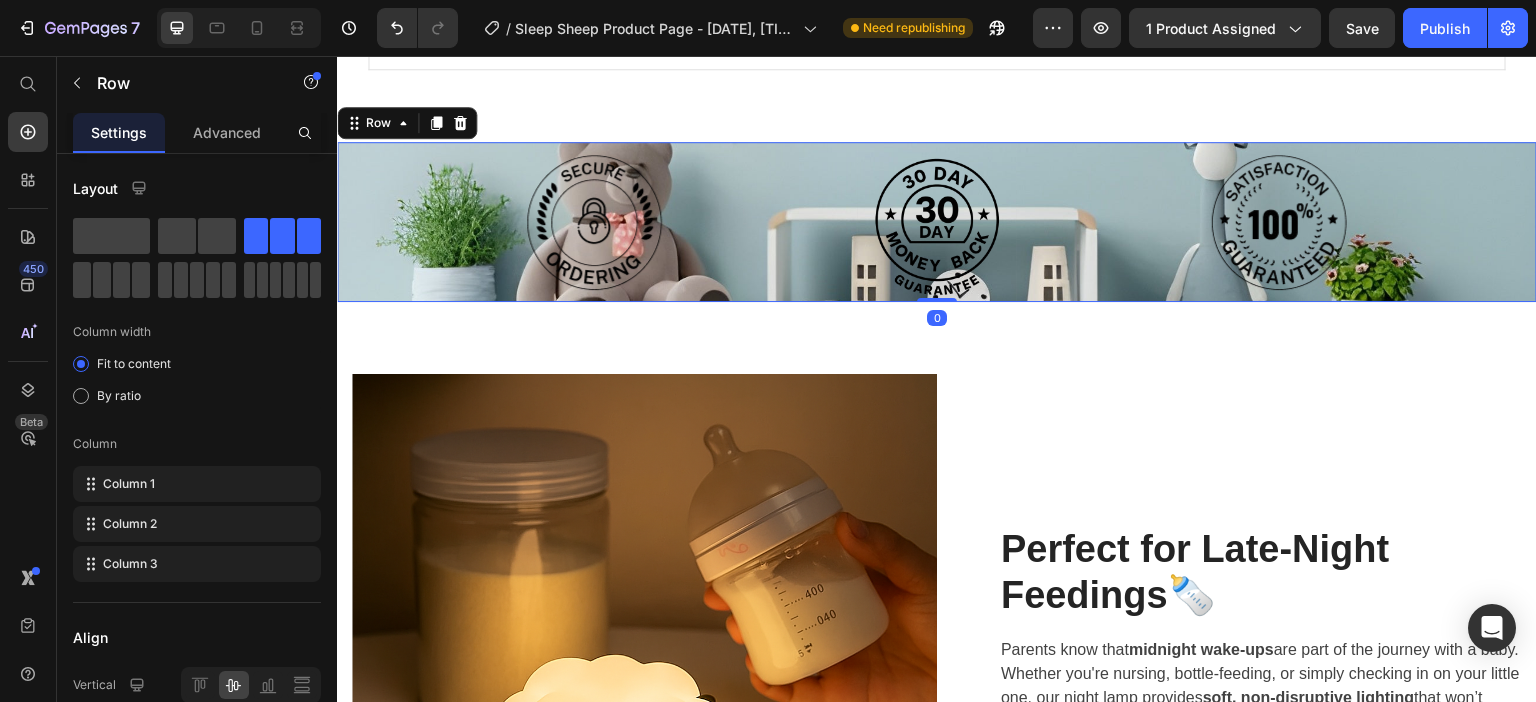 click on "Image Image Image Row   0" at bounding box center (937, 222) 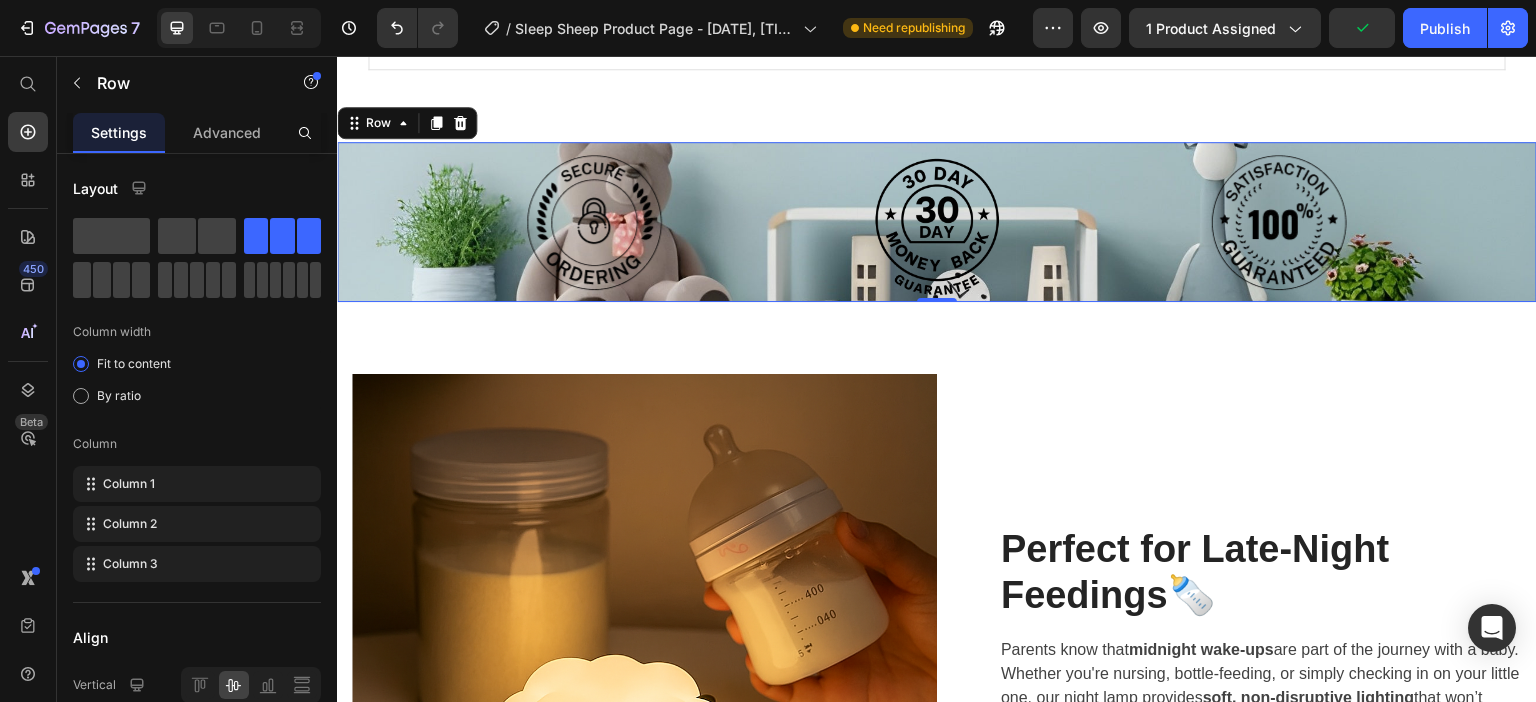 click on "Image Image Image Row   0" at bounding box center [937, 222] 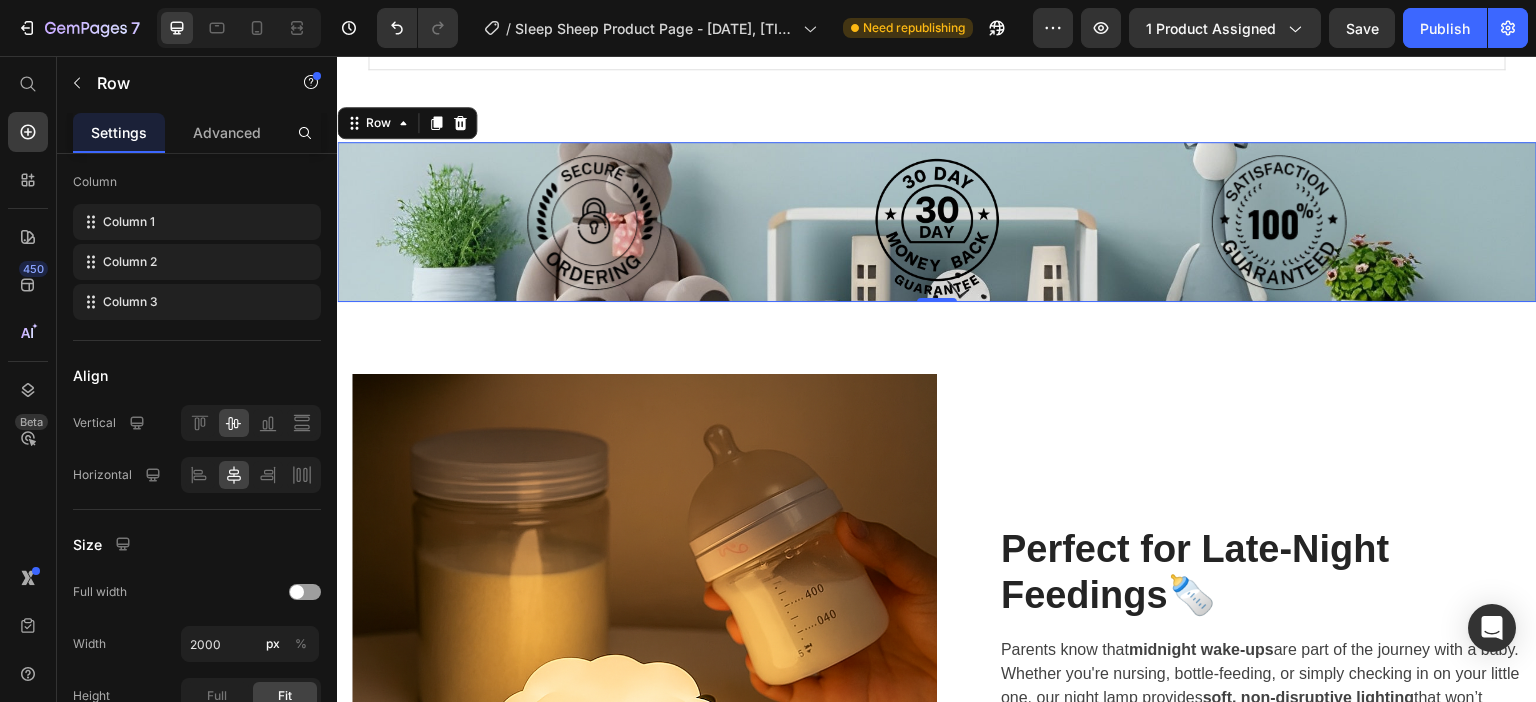 scroll, scrollTop: 162, scrollLeft: 0, axis: vertical 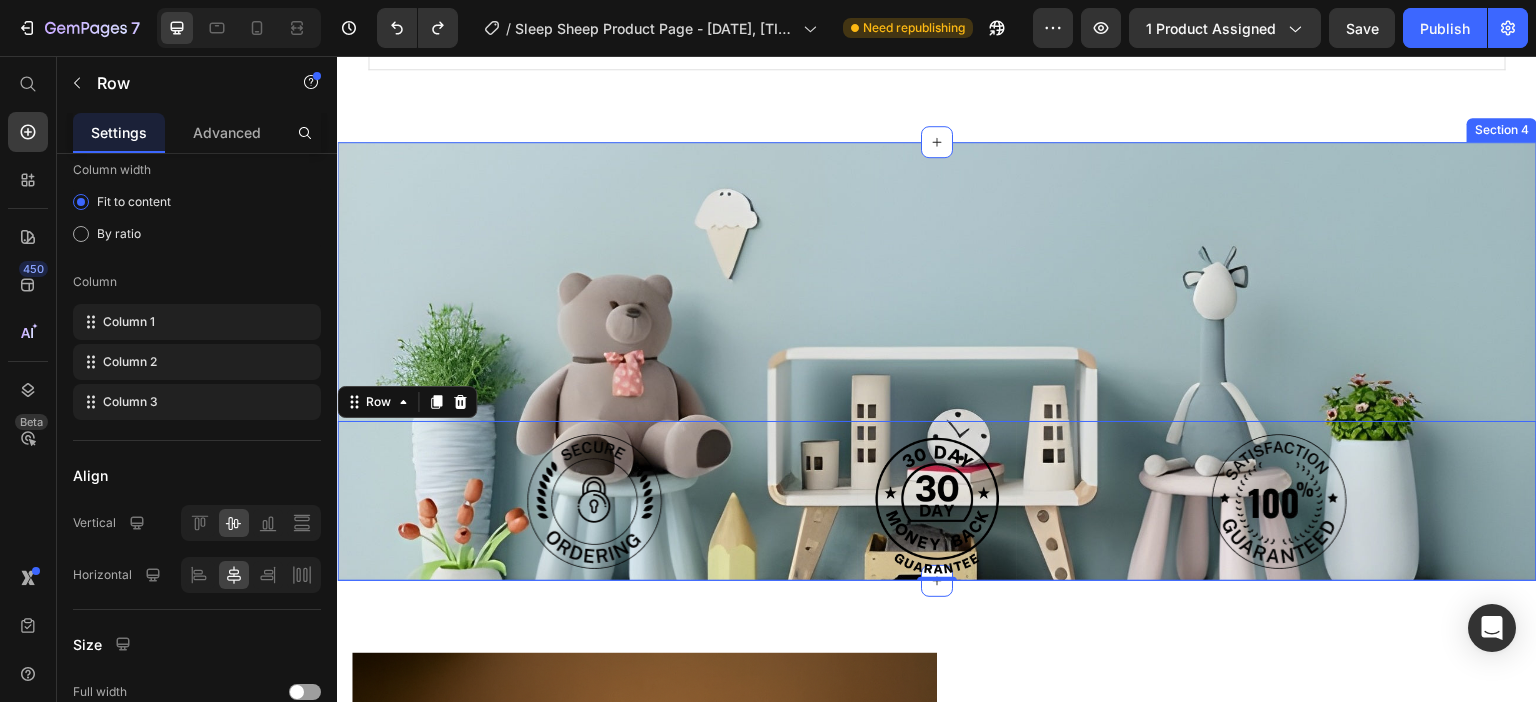 click on "Image Image Image Row   0 Section 4" at bounding box center [937, 361] 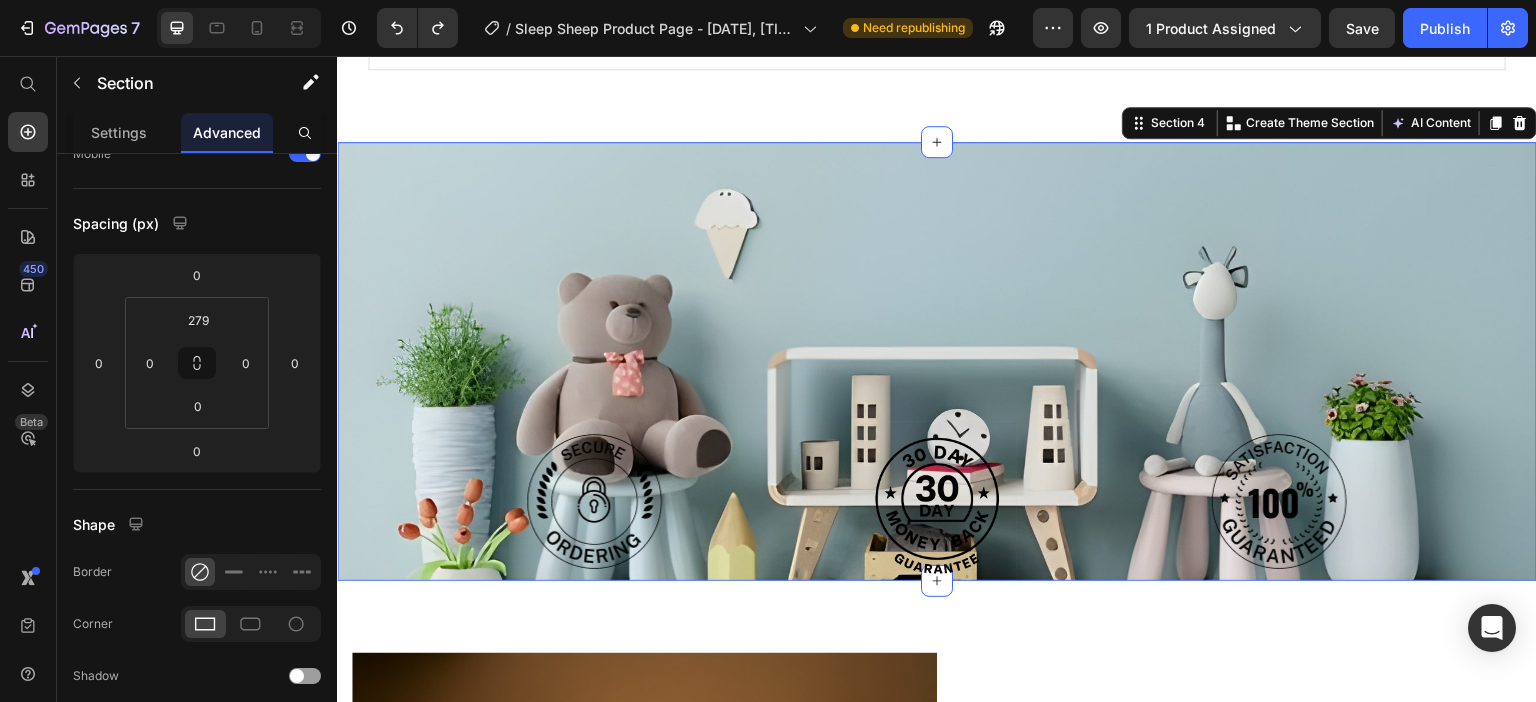 scroll, scrollTop: 0, scrollLeft: 0, axis: both 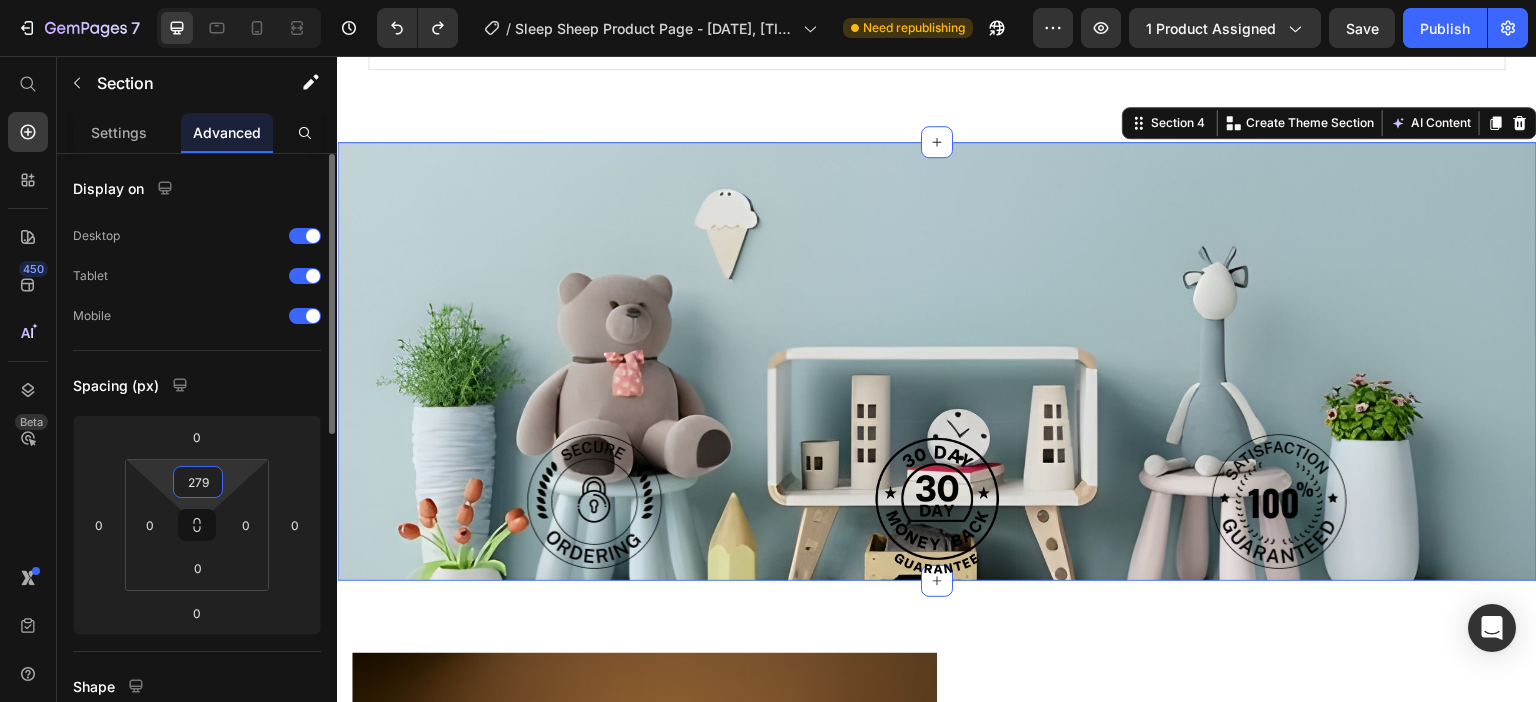 click on "279" at bounding box center (198, 482) 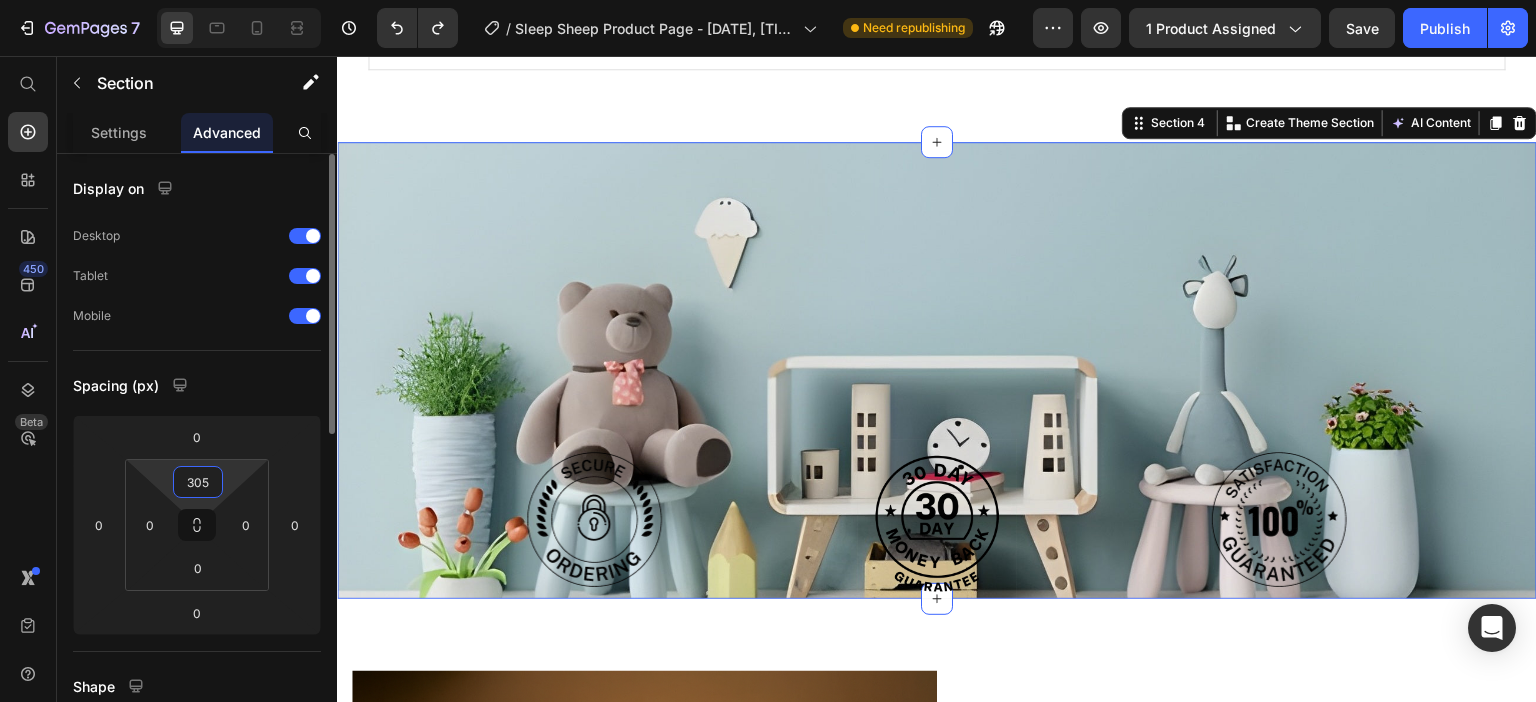 type on "306" 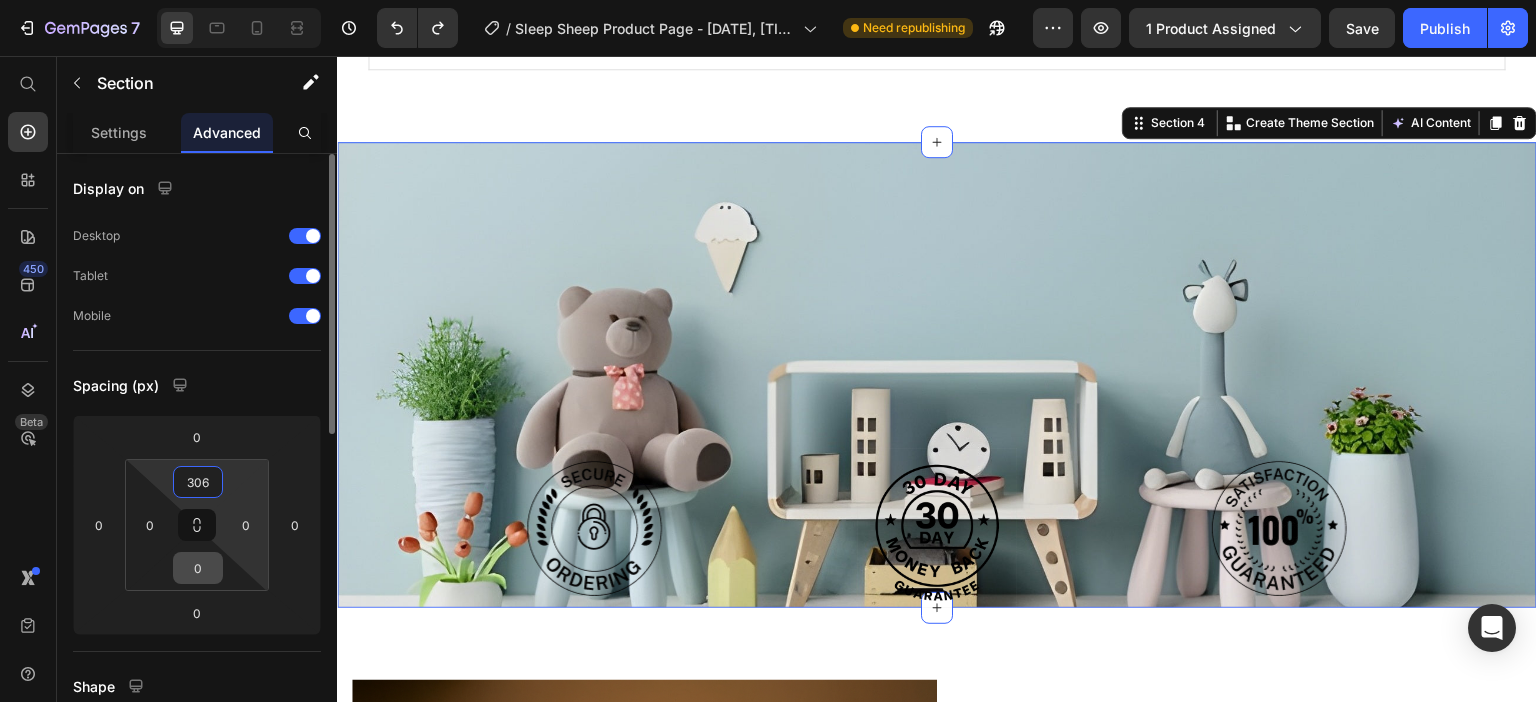 click on "0" at bounding box center [198, 568] 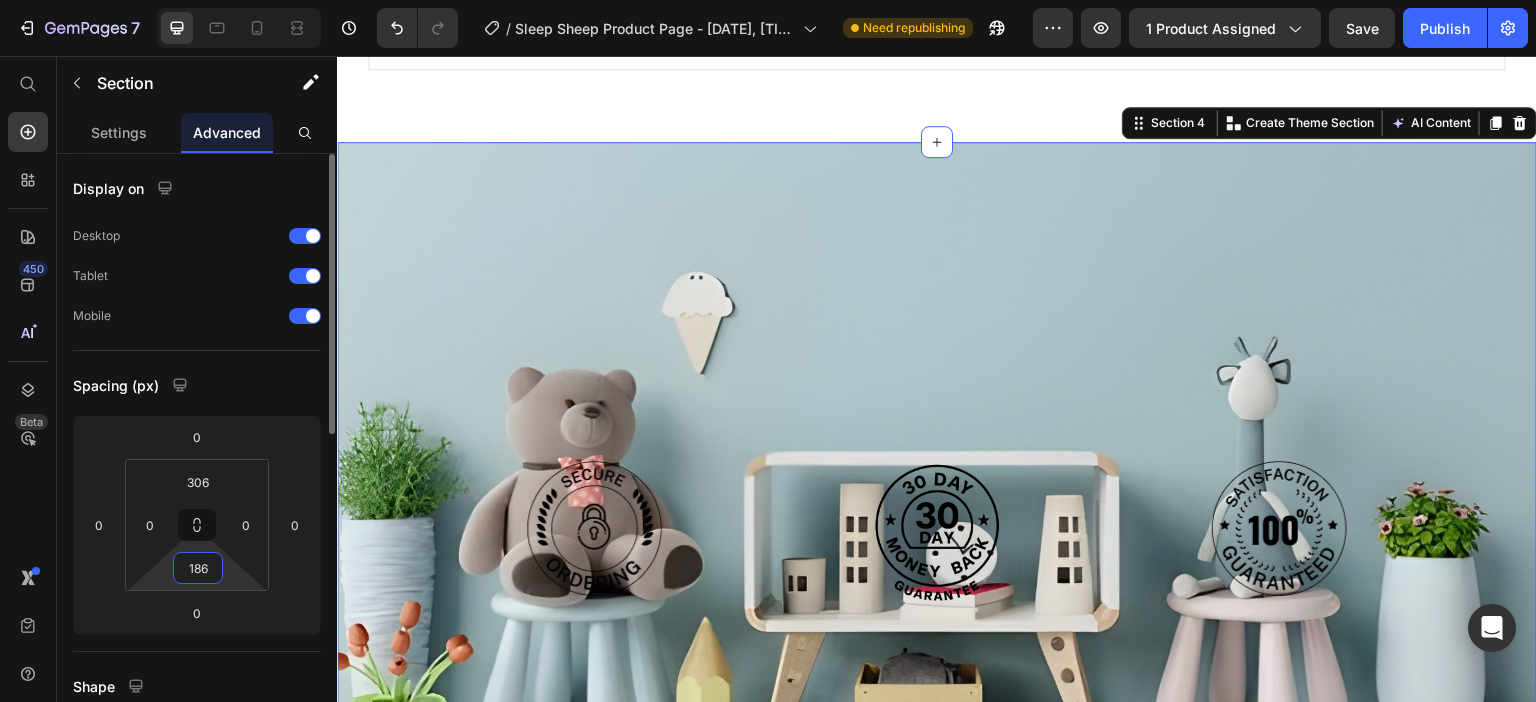 type on "187" 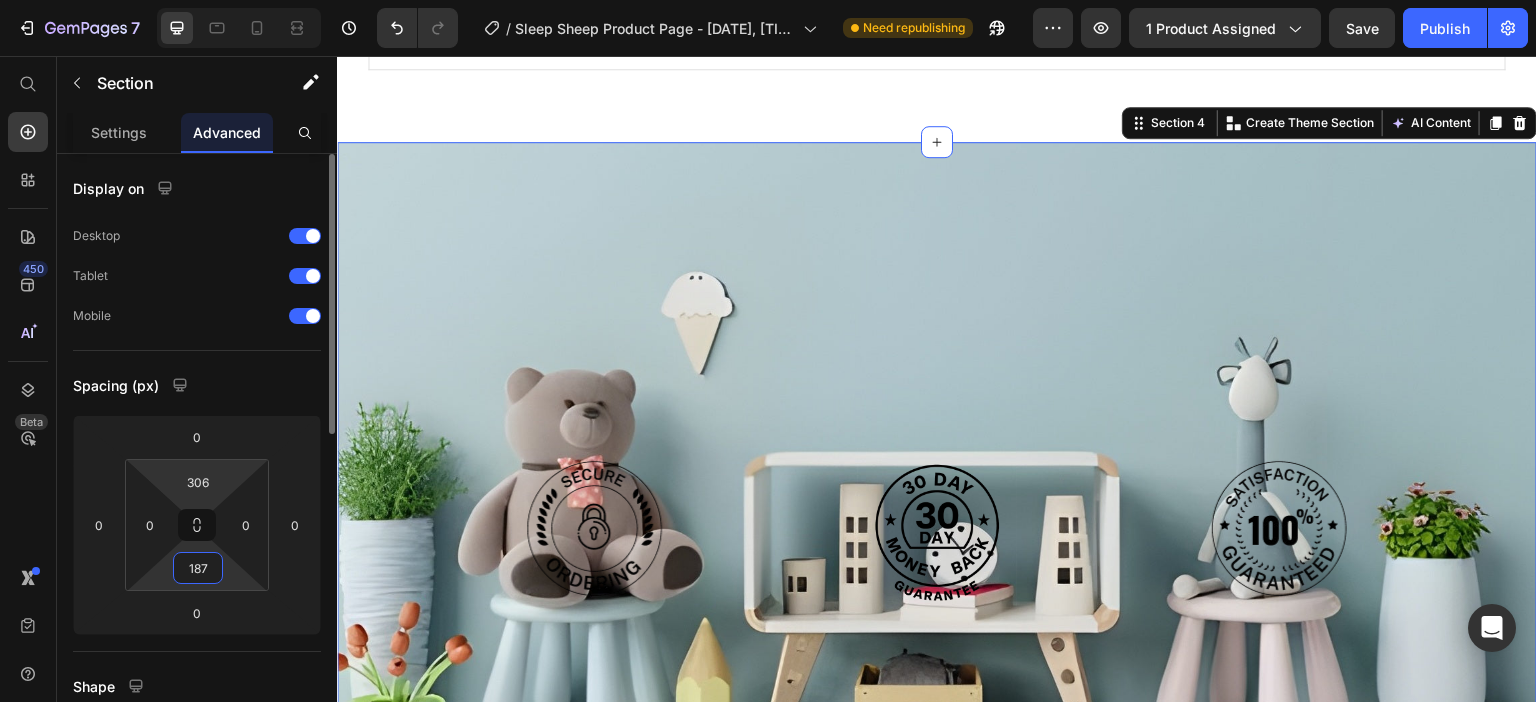 click on "7   /  Sleep Sheep Product Page - [DATE], [TIME] Need republishing Preview 1 product assigned  Save   Publish  450 Beta Start with Sections Elements Hero Section Product Detail Brands Trusted Badges Guarantee Product Breakdown How to use Testimonials Compare Bundle FAQs Social Proof Brand Story Product List Collection Blog List Contact Sticky Add to Cart Custom Footer Browse Library 450 Layout
Row
Row
Row
Row Text
Heading
Text Block Button
Button
Button
Sticky Back to top Media
Image" at bounding box center (768, 0) 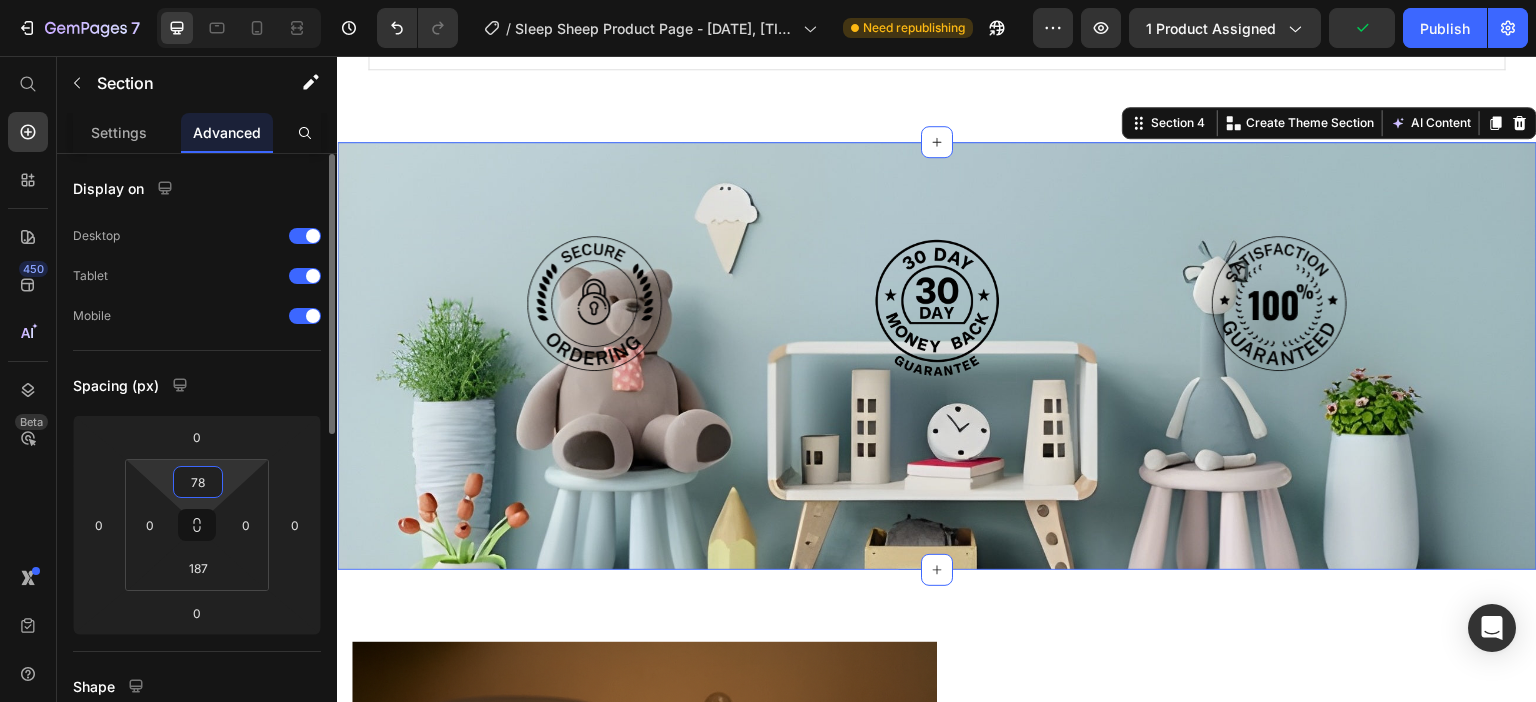 type on "77" 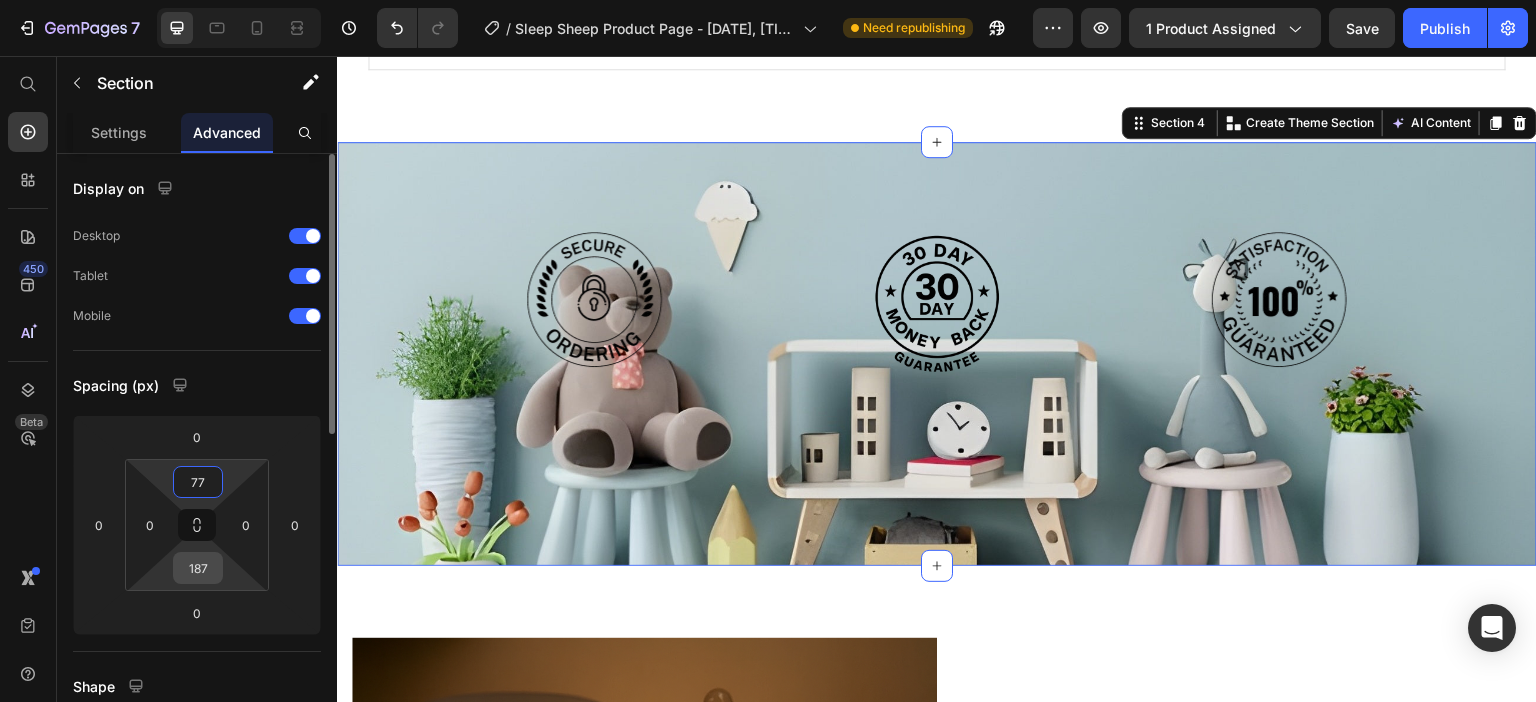 click on "187" at bounding box center [198, 568] 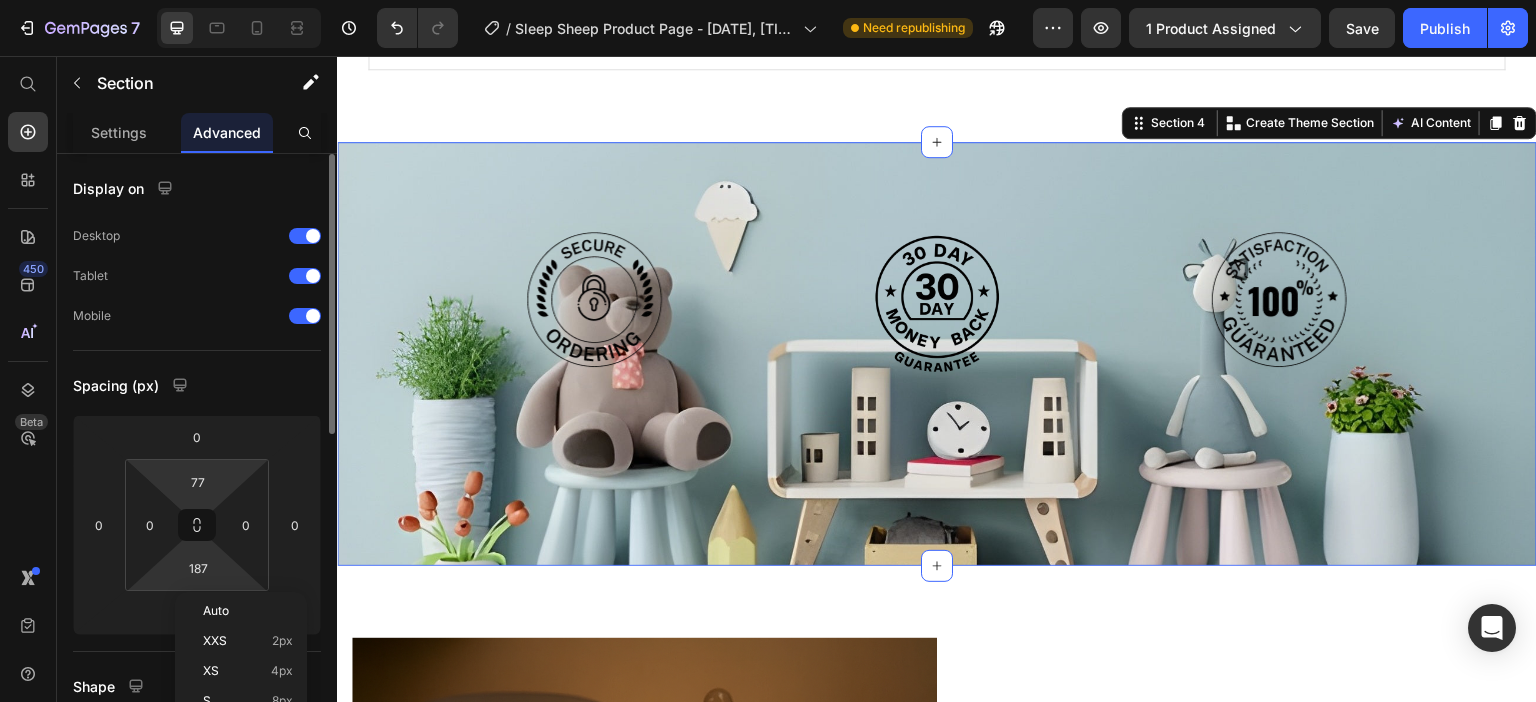 scroll, scrollTop: 30, scrollLeft: 0, axis: vertical 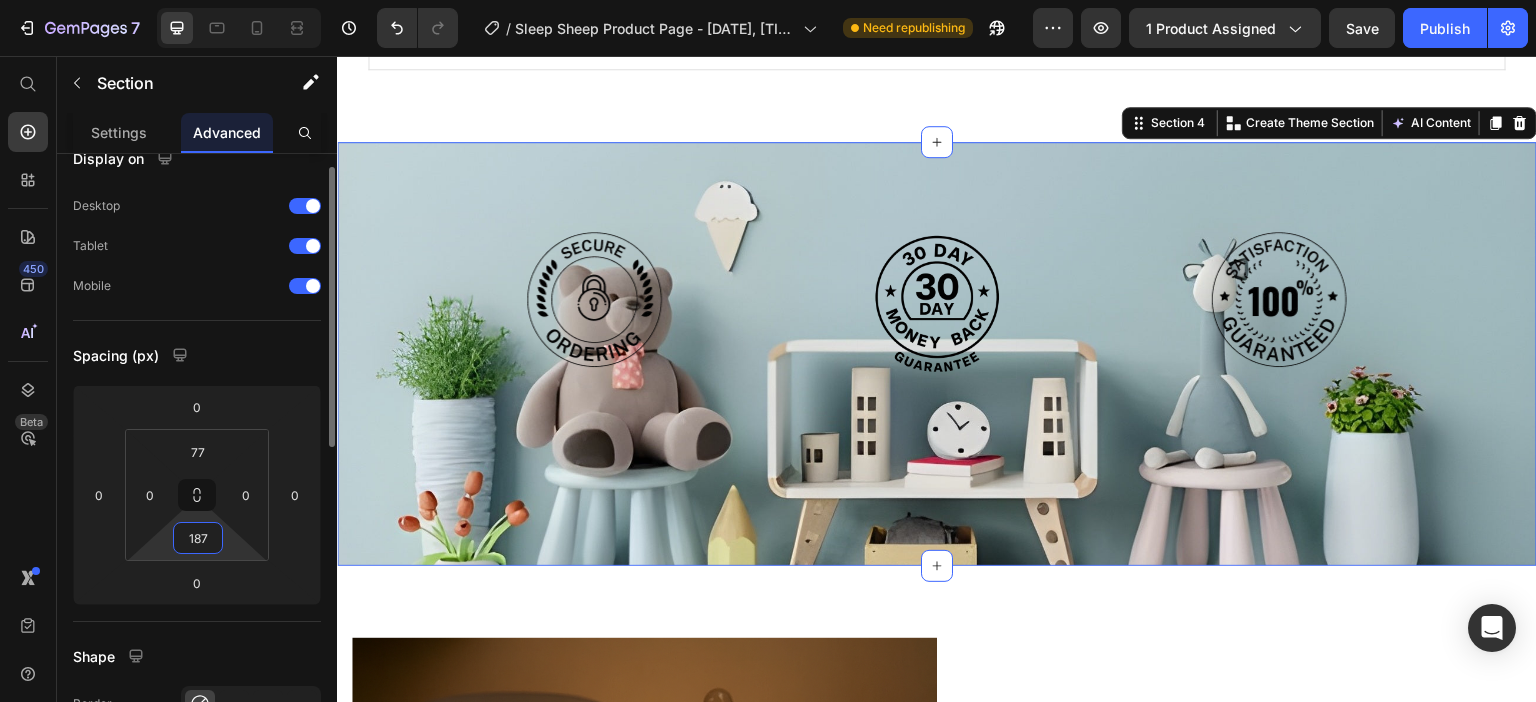 click on "187" at bounding box center (198, 538) 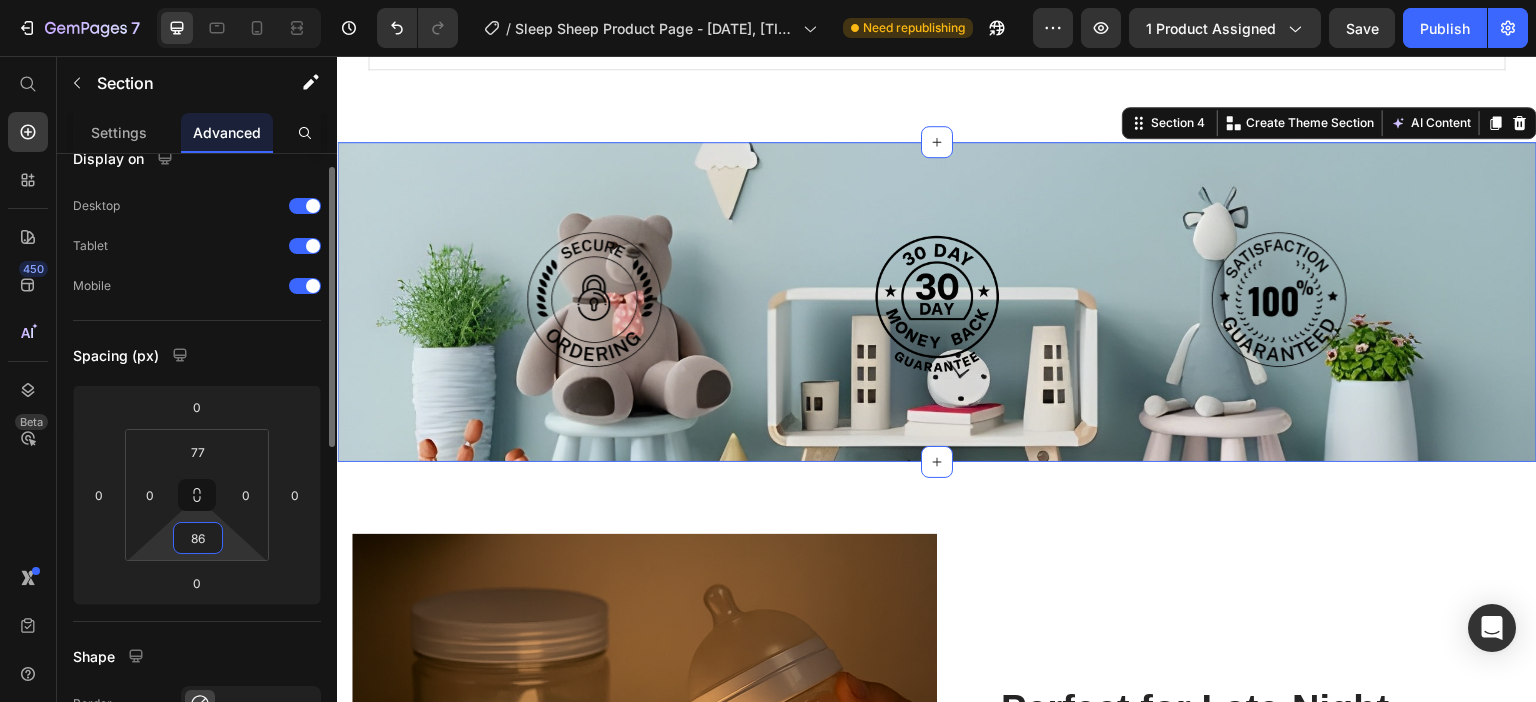 type on "87" 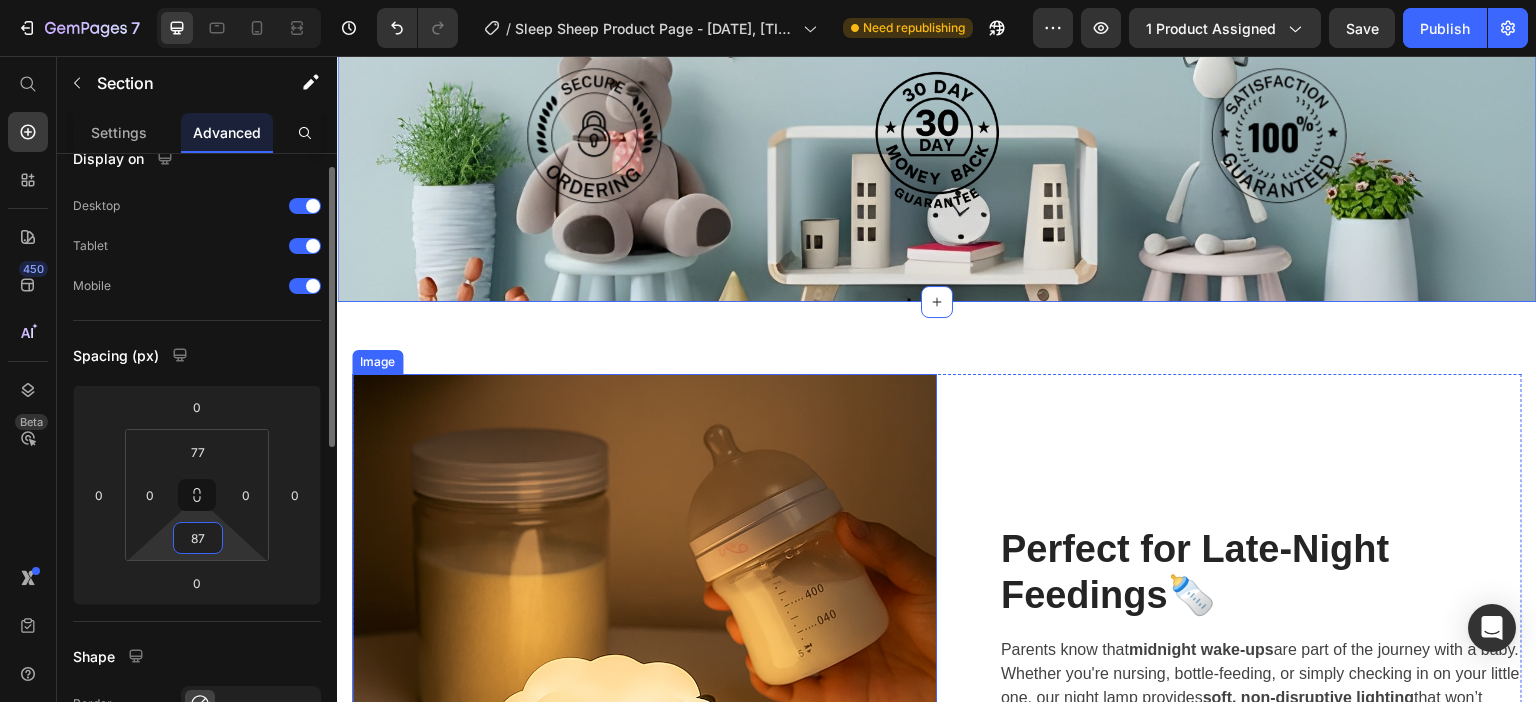 scroll, scrollTop: 2753, scrollLeft: 0, axis: vertical 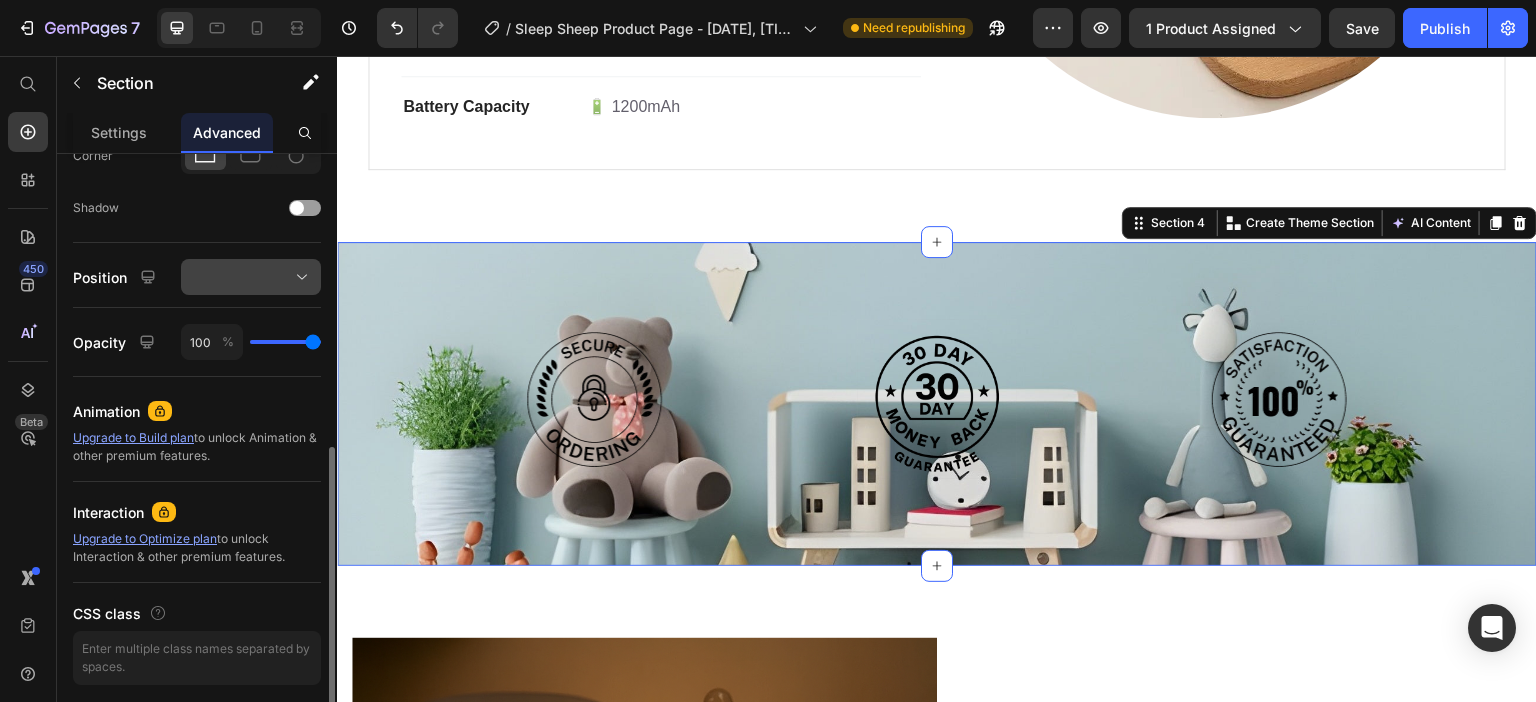 click 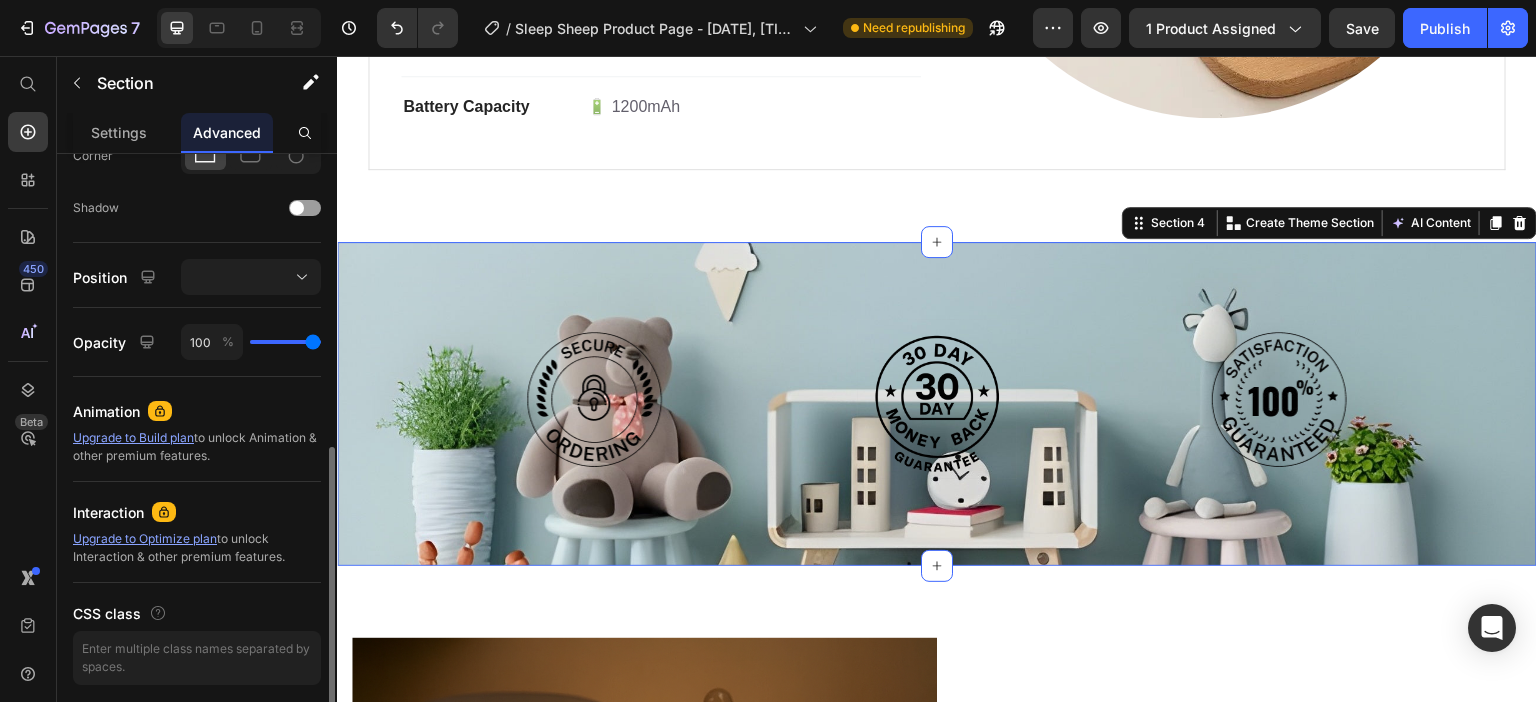 click on "Display on Desktop Tablet Mobile Spacing (px) 0 0 0 0 77 0 87 0 Shape Border Corner Shadow Position Opacity 100 % Animation Upgrade to Build plan  to unlock Animation & other premium features. Interaction Upgrade to Optimize plan  to unlock Interaction & other premium features. CSS class" at bounding box center [197, 127] 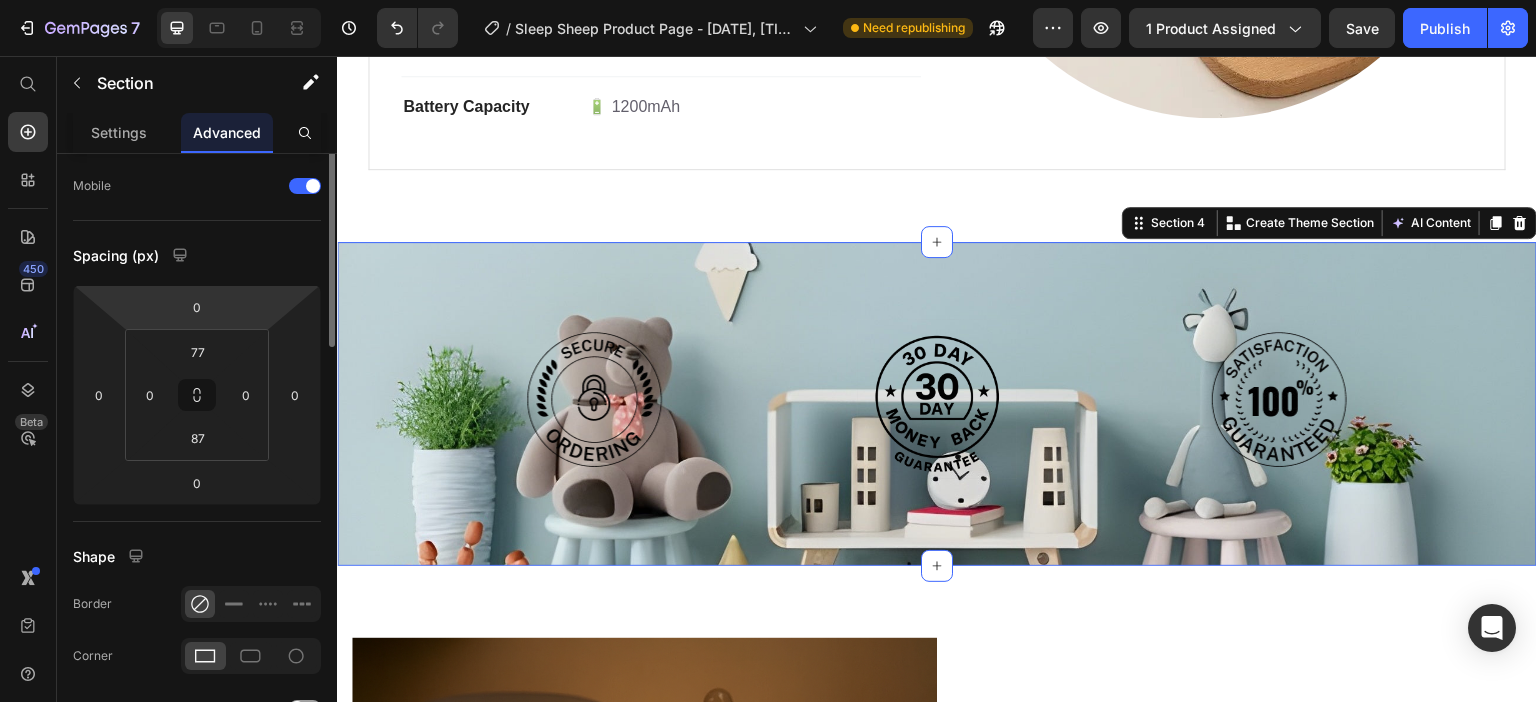scroll, scrollTop: 0, scrollLeft: 0, axis: both 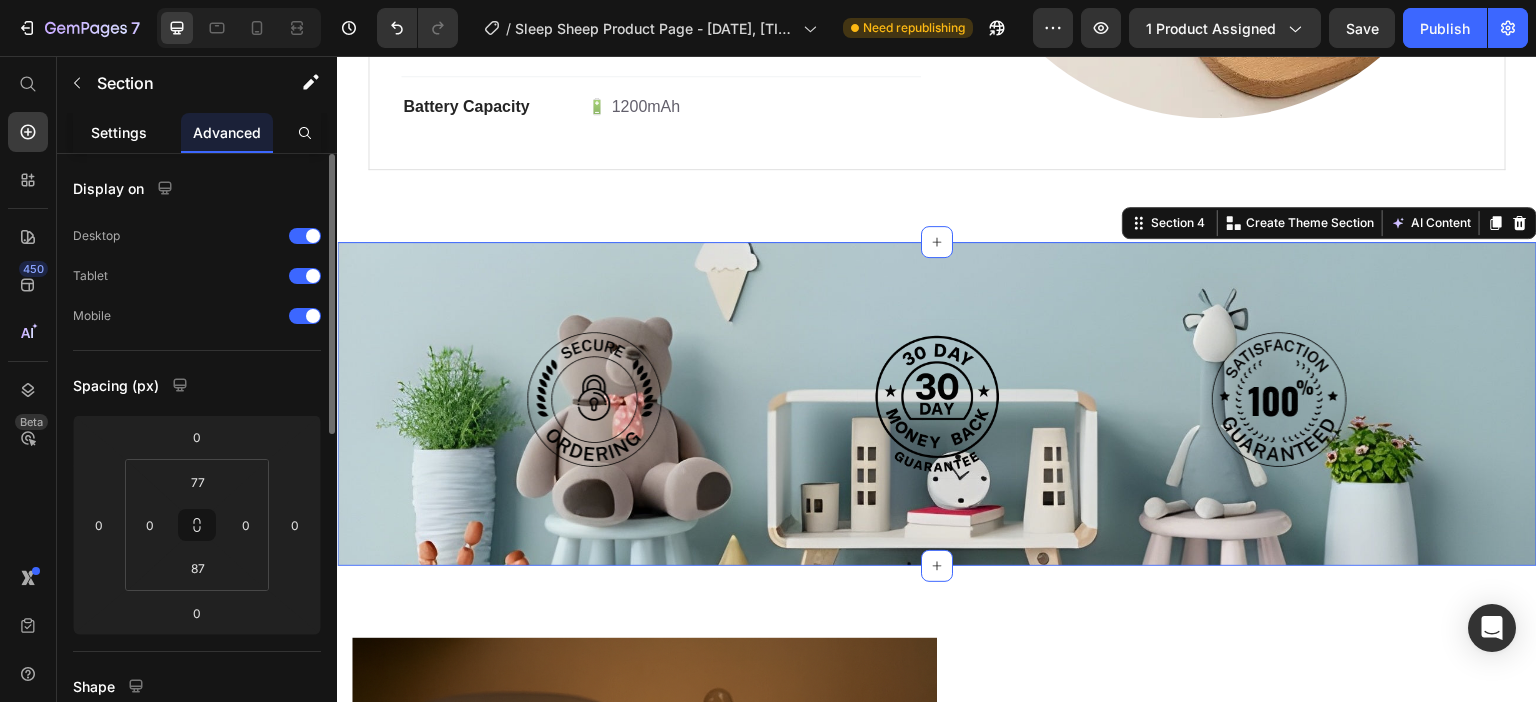 click on "Settings" at bounding box center (119, 132) 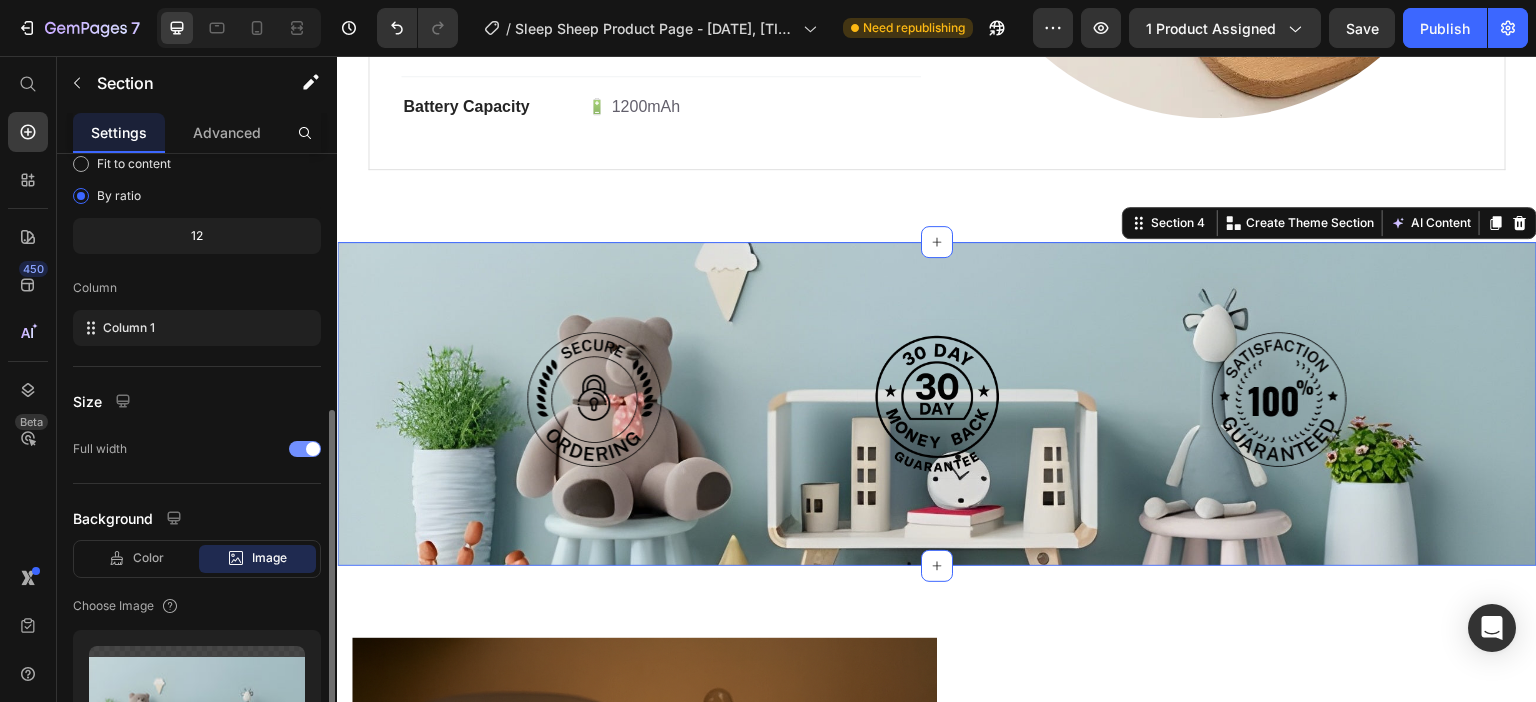 scroll, scrollTop: 300, scrollLeft: 0, axis: vertical 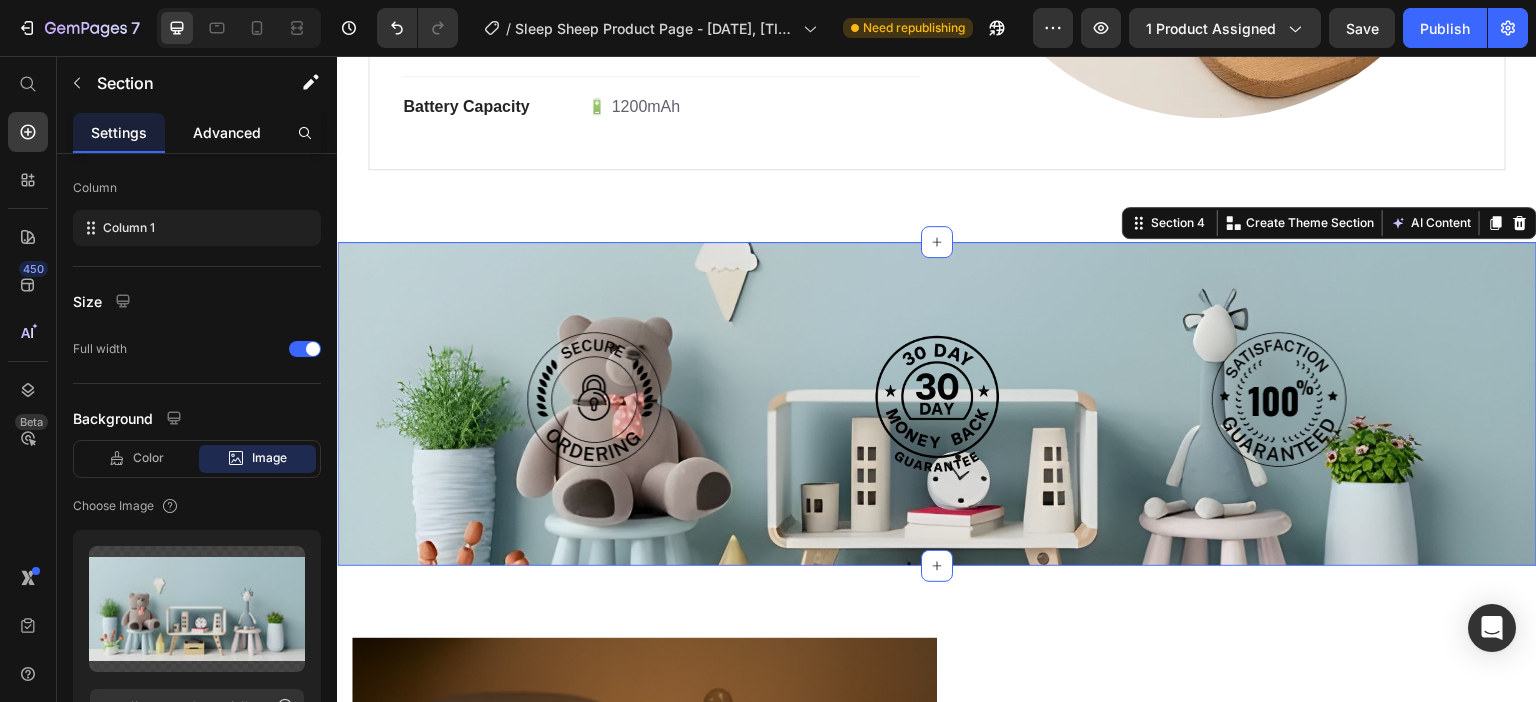 drag, startPoint x: 196, startPoint y: 126, endPoint x: 195, endPoint y: 141, distance: 15.033297 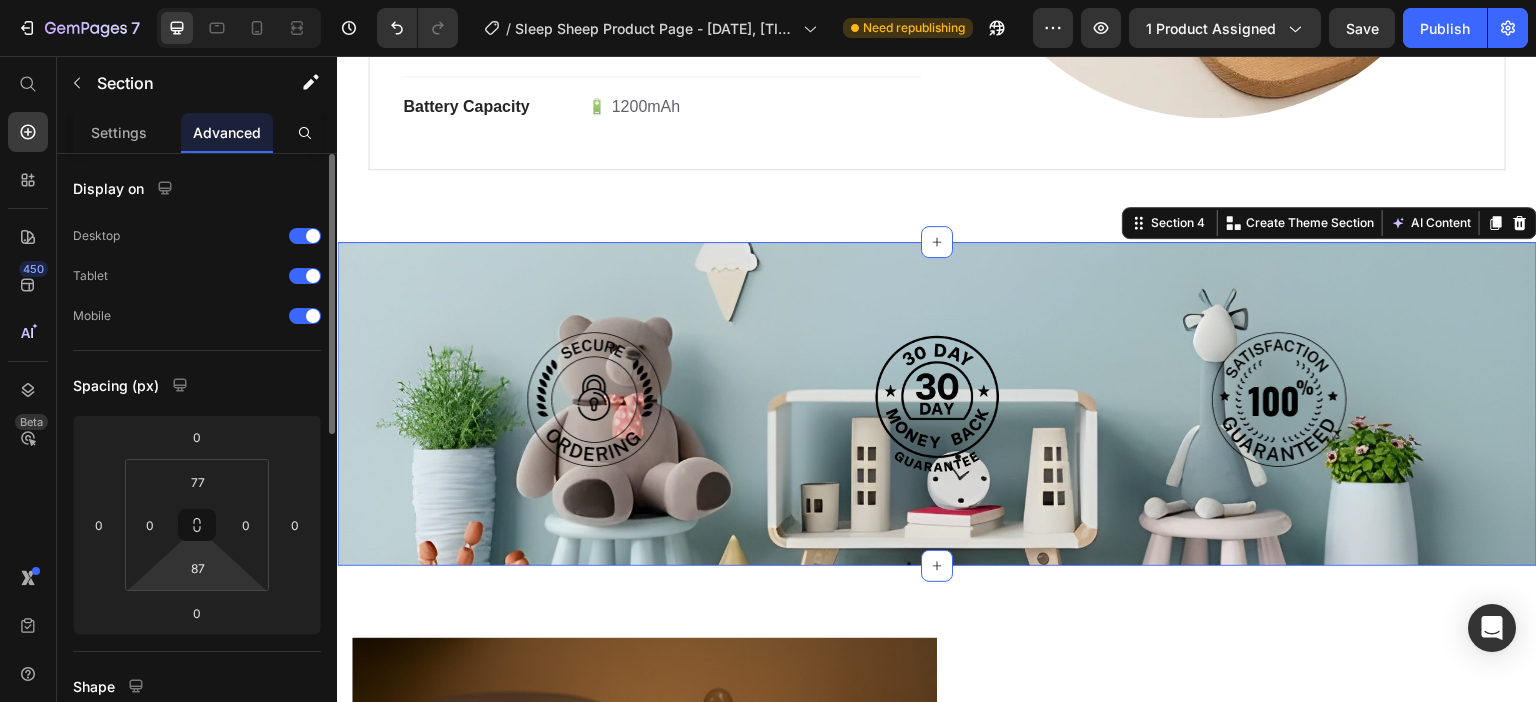 scroll, scrollTop: 200, scrollLeft: 0, axis: vertical 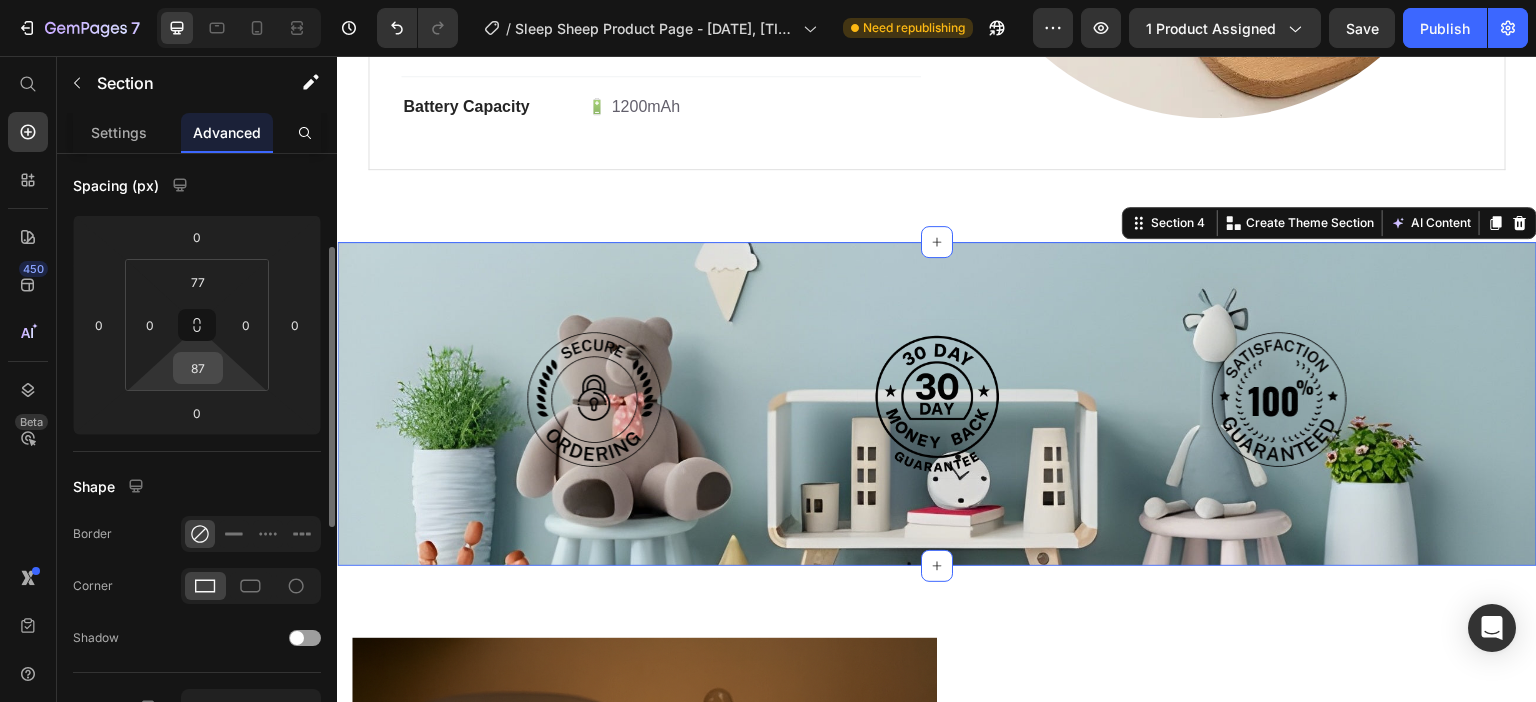 click on "87" at bounding box center (198, 368) 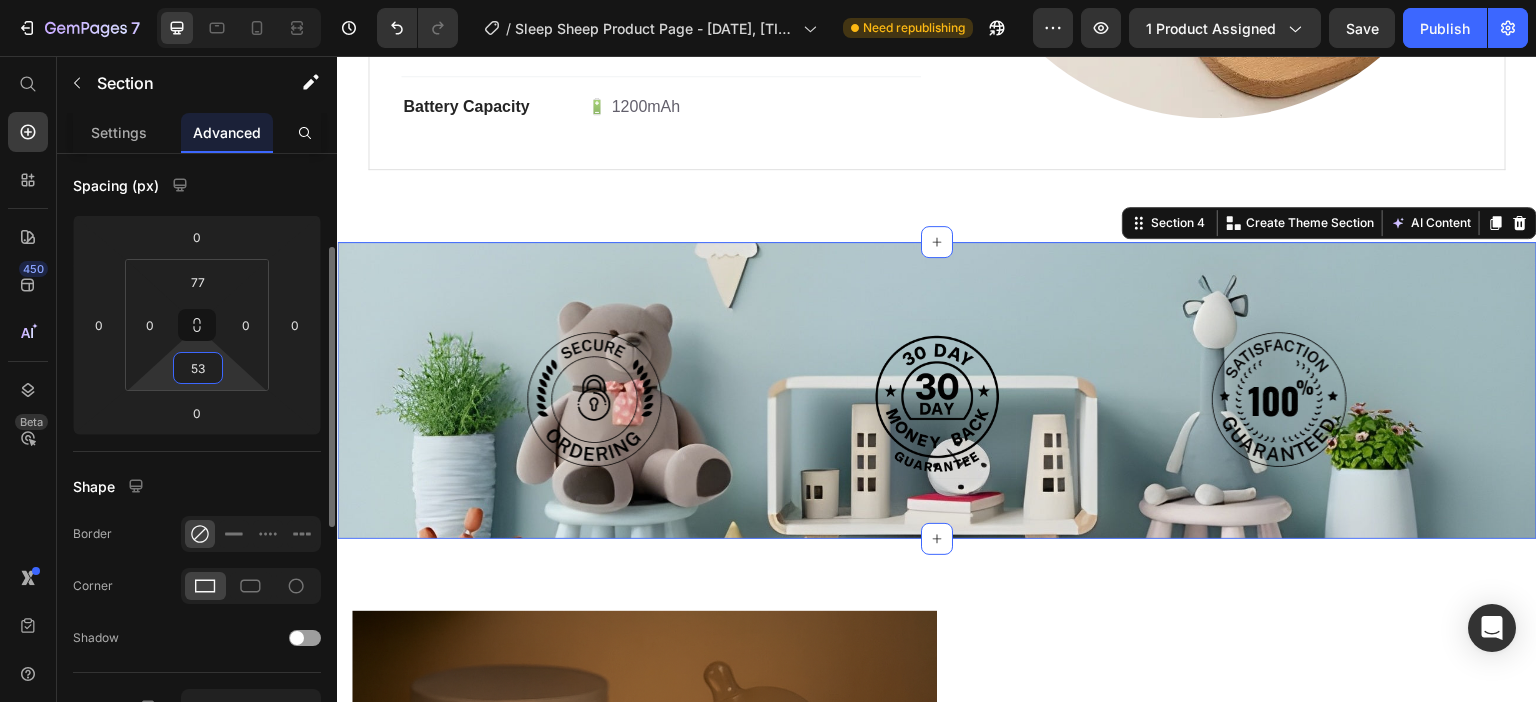 type on "52" 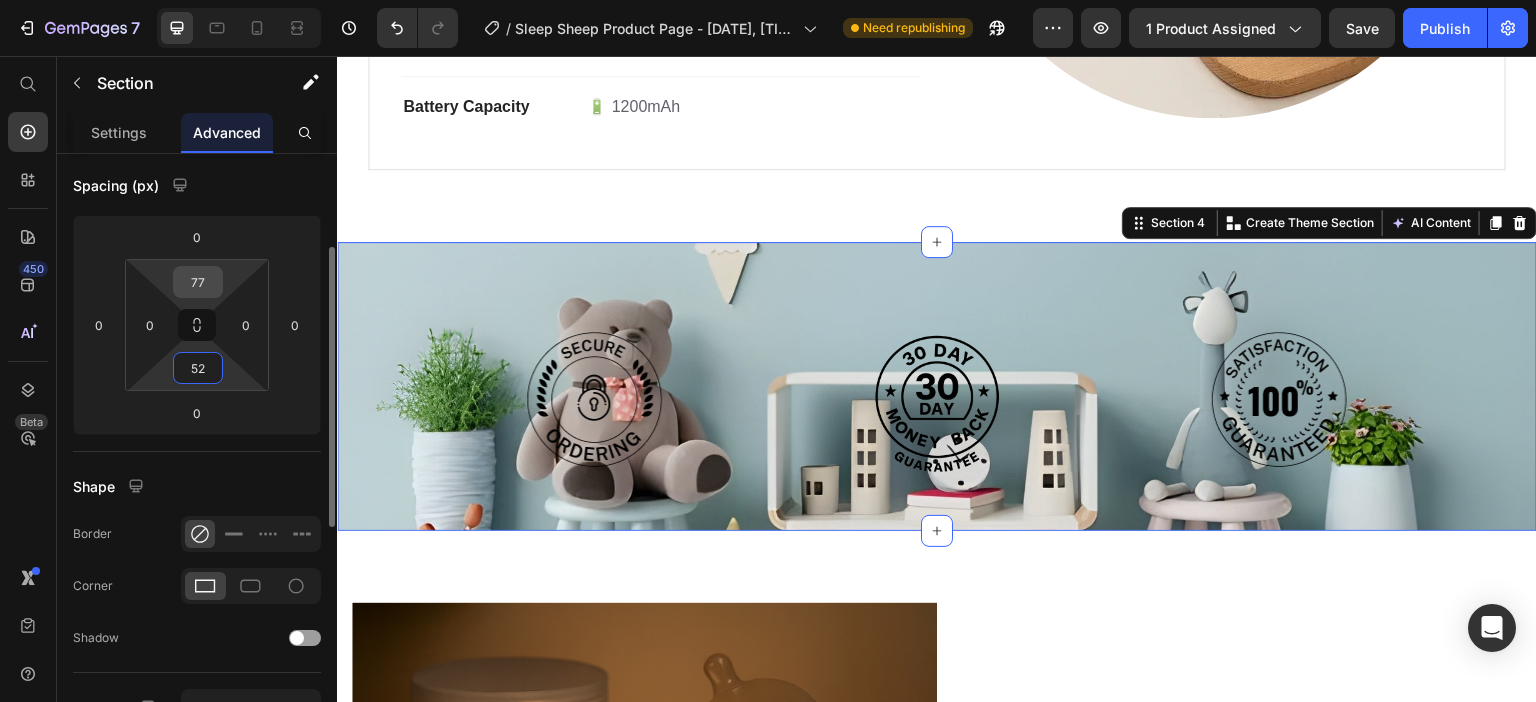 click on "77" at bounding box center [198, 282] 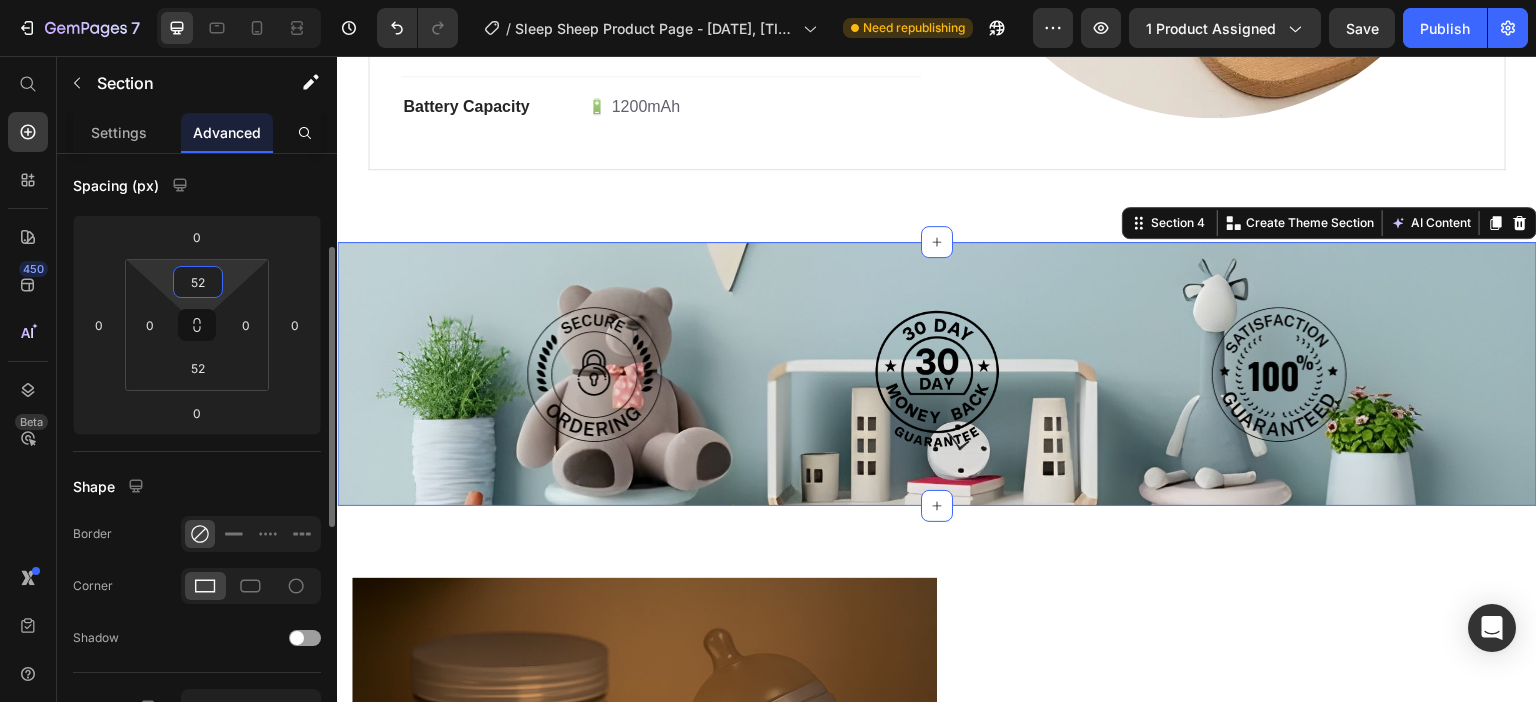 type on "53" 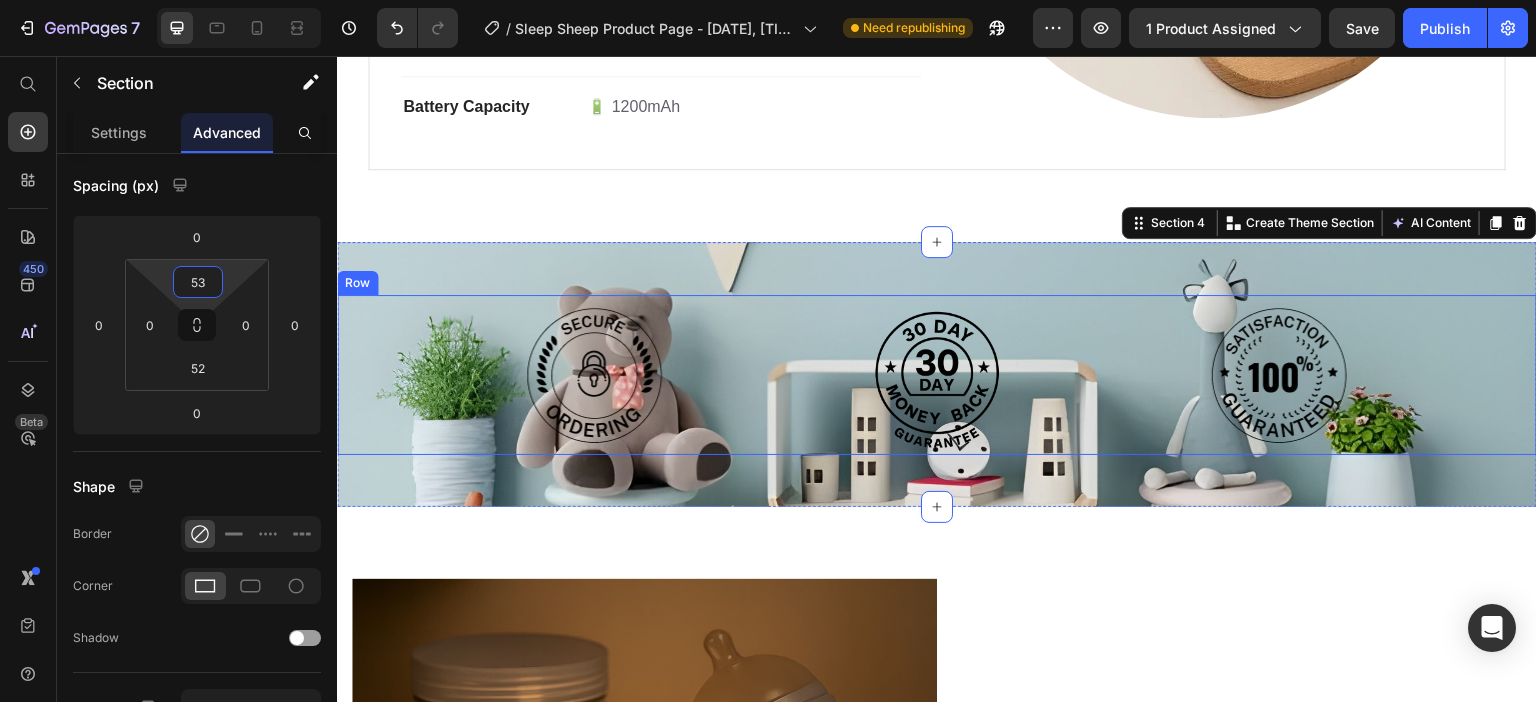 click on "Image Image Image Row" at bounding box center (937, 375) 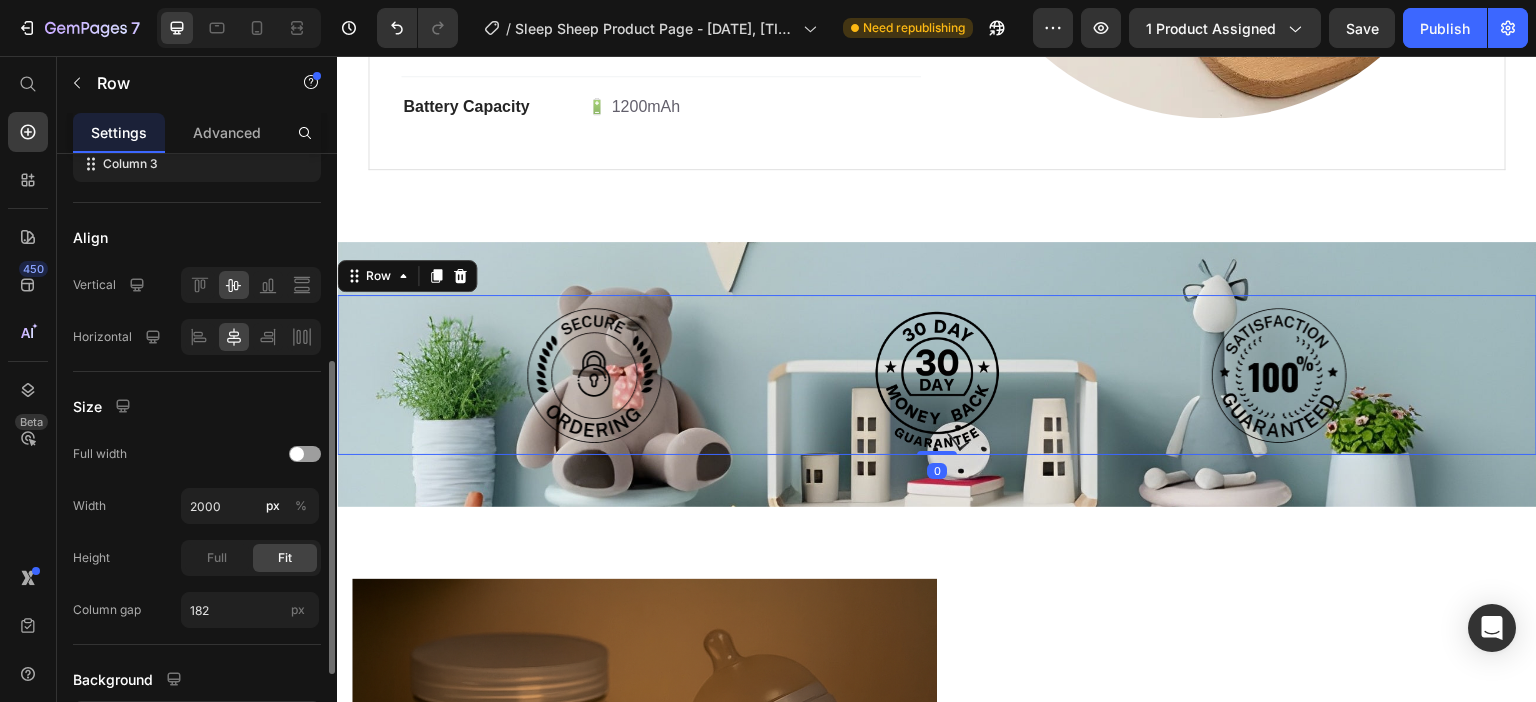 scroll, scrollTop: 500, scrollLeft: 0, axis: vertical 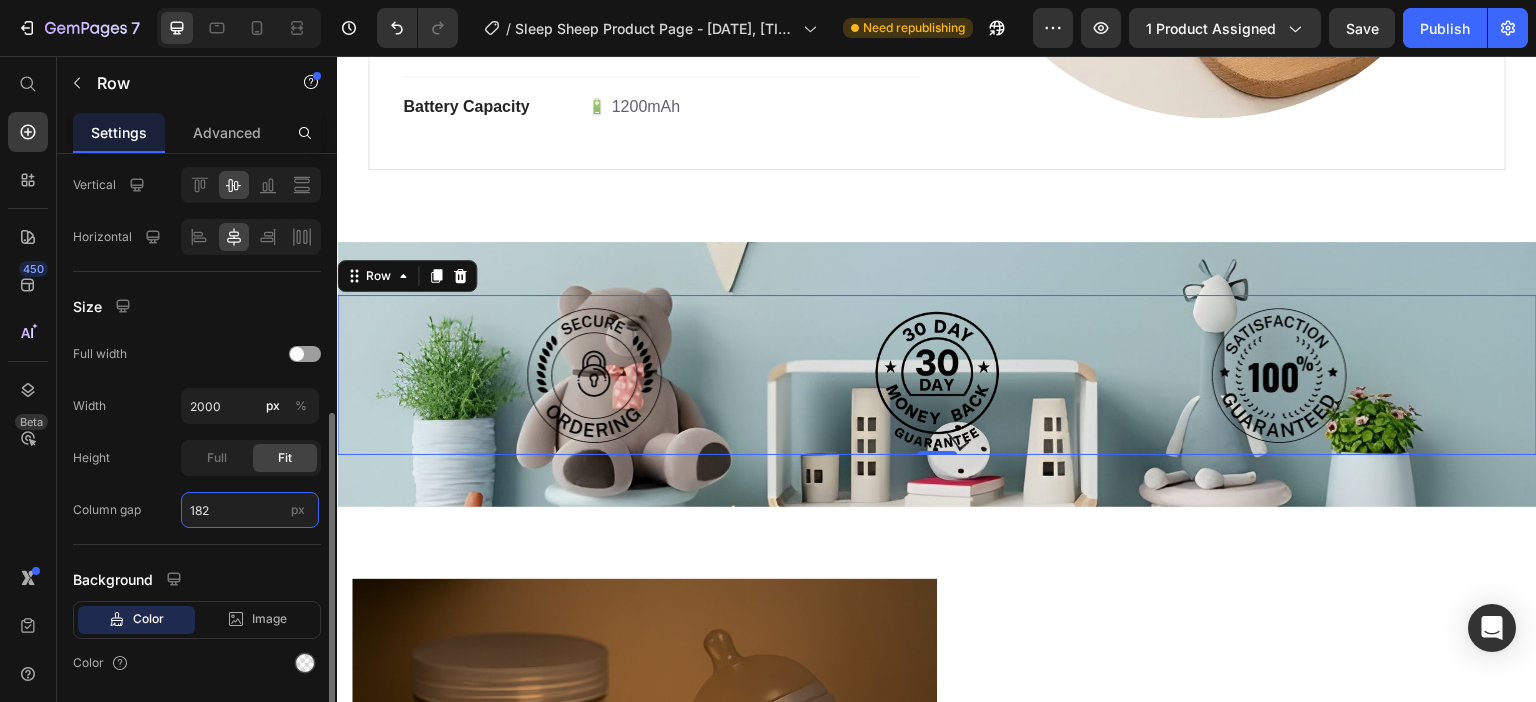 click on "182" at bounding box center (250, 510) 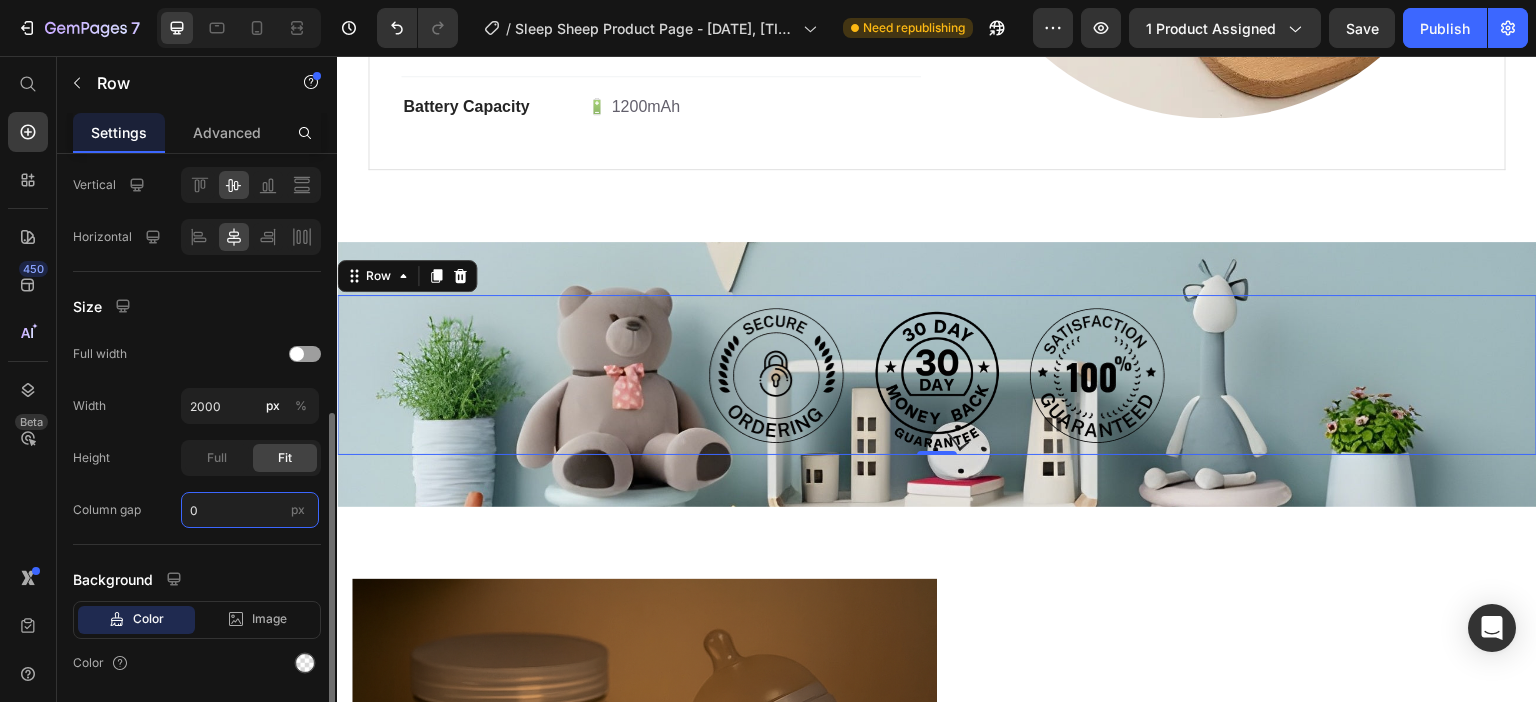 type on "0" 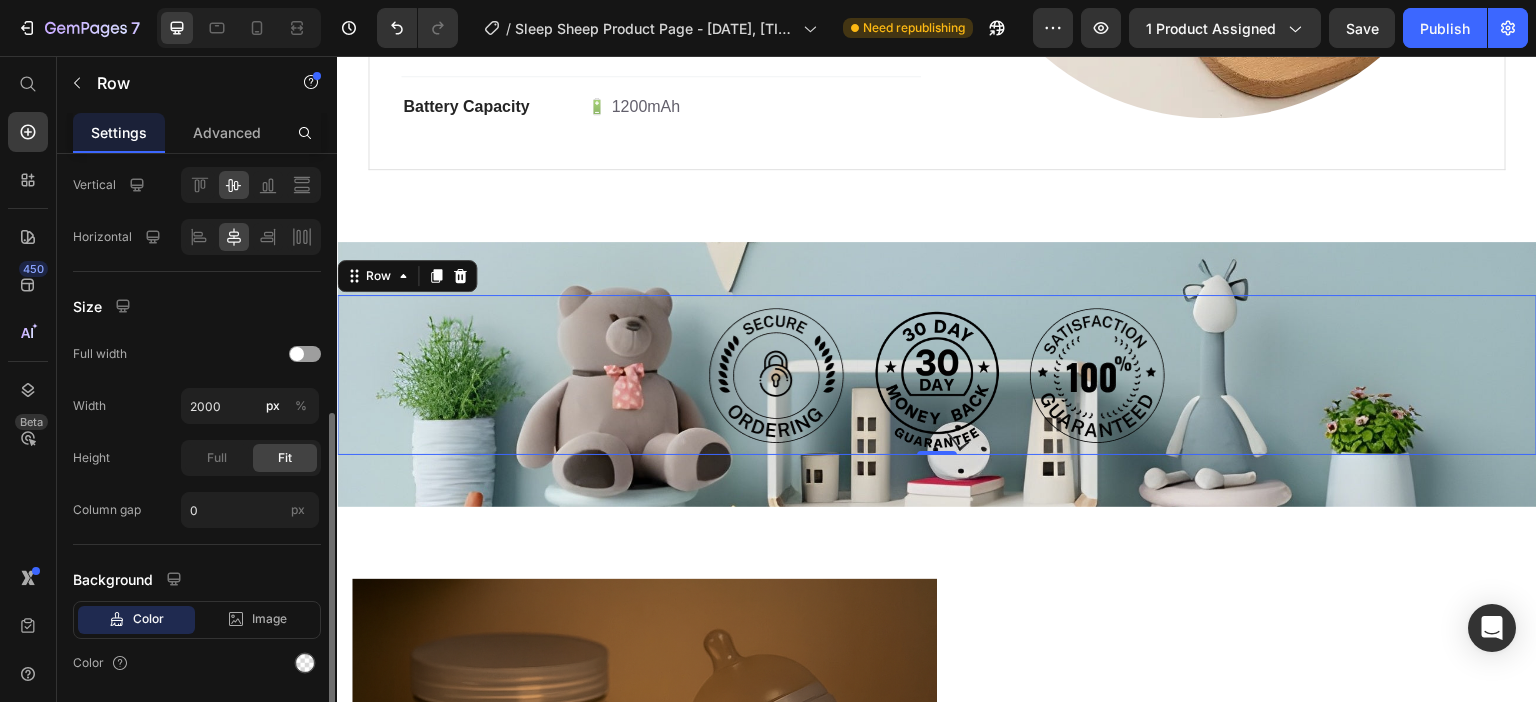 click on "Background" at bounding box center [197, 579] 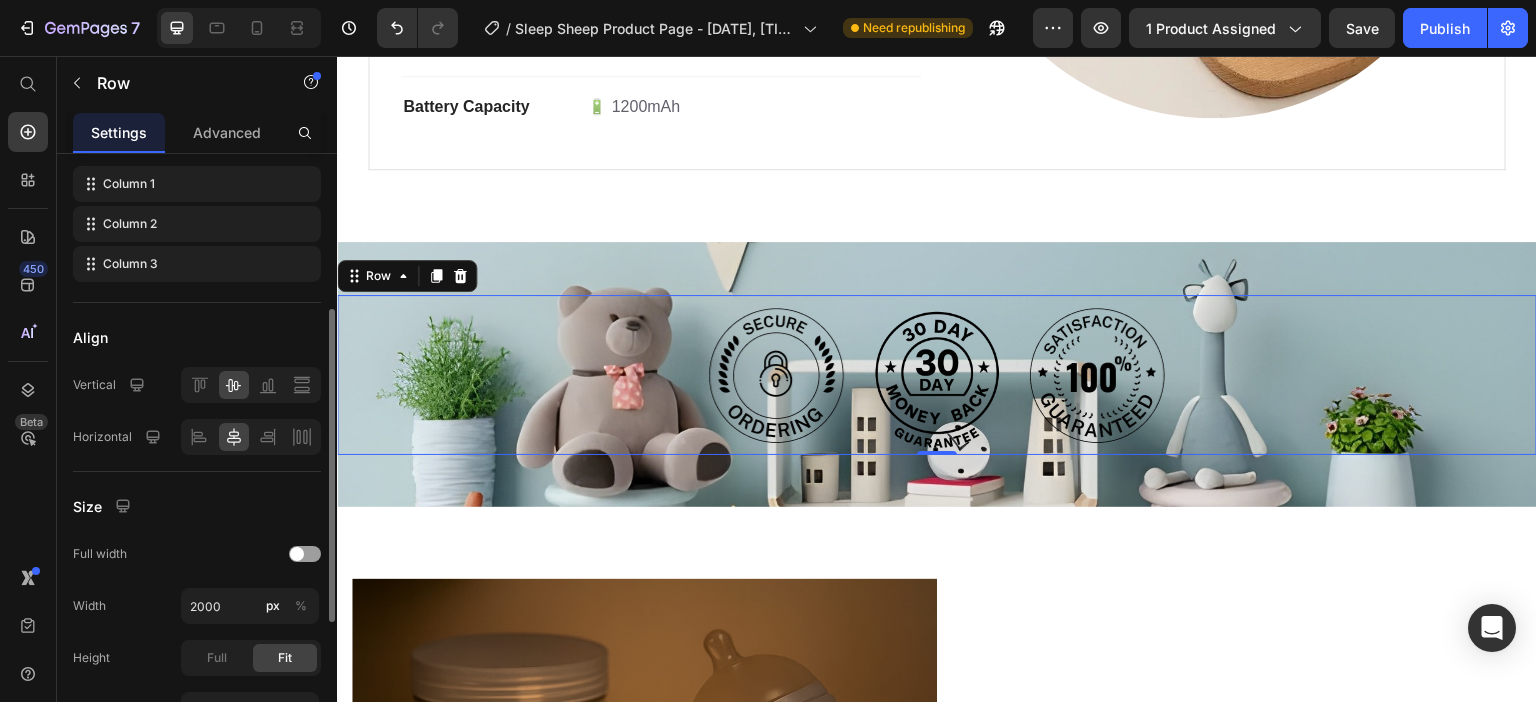 scroll, scrollTop: 400, scrollLeft: 0, axis: vertical 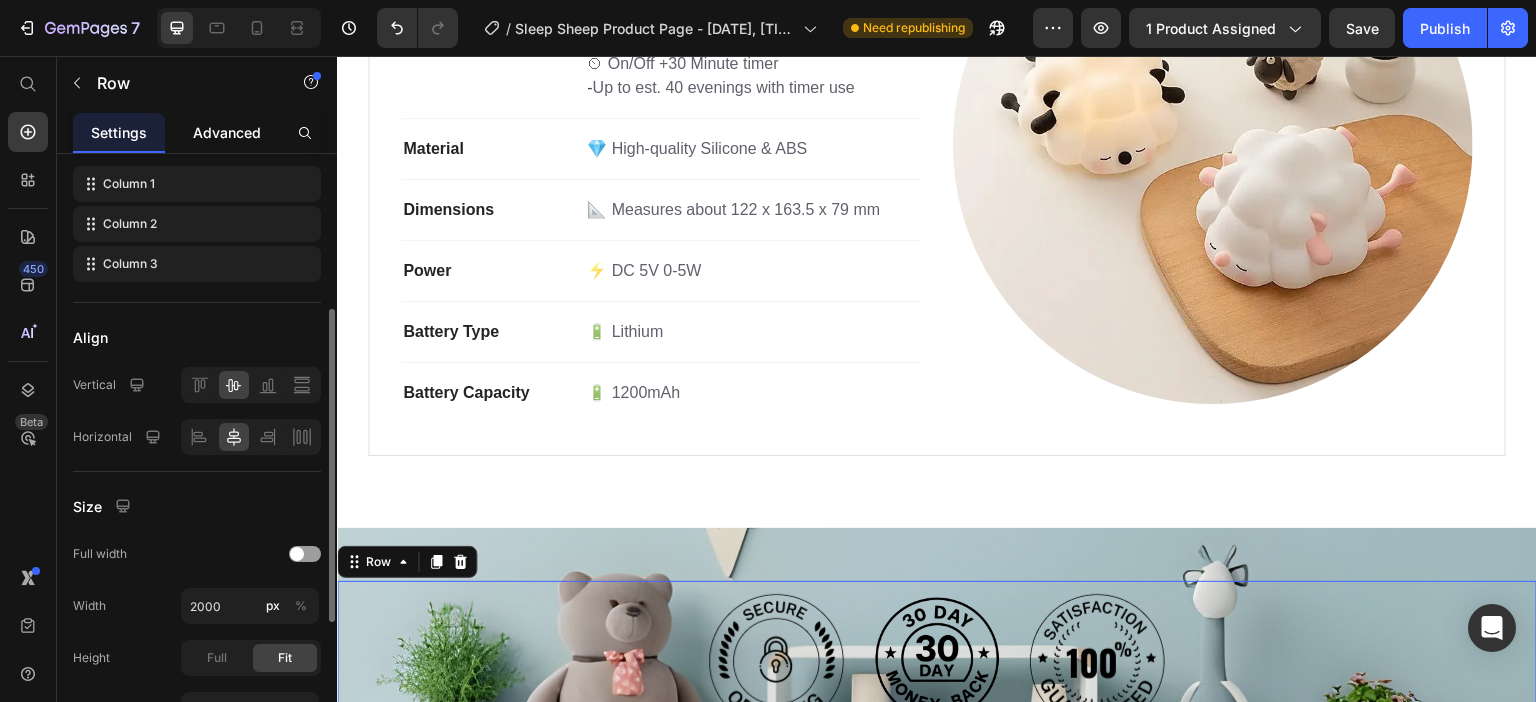 click on "Advanced" at bounding box center (227, 132) 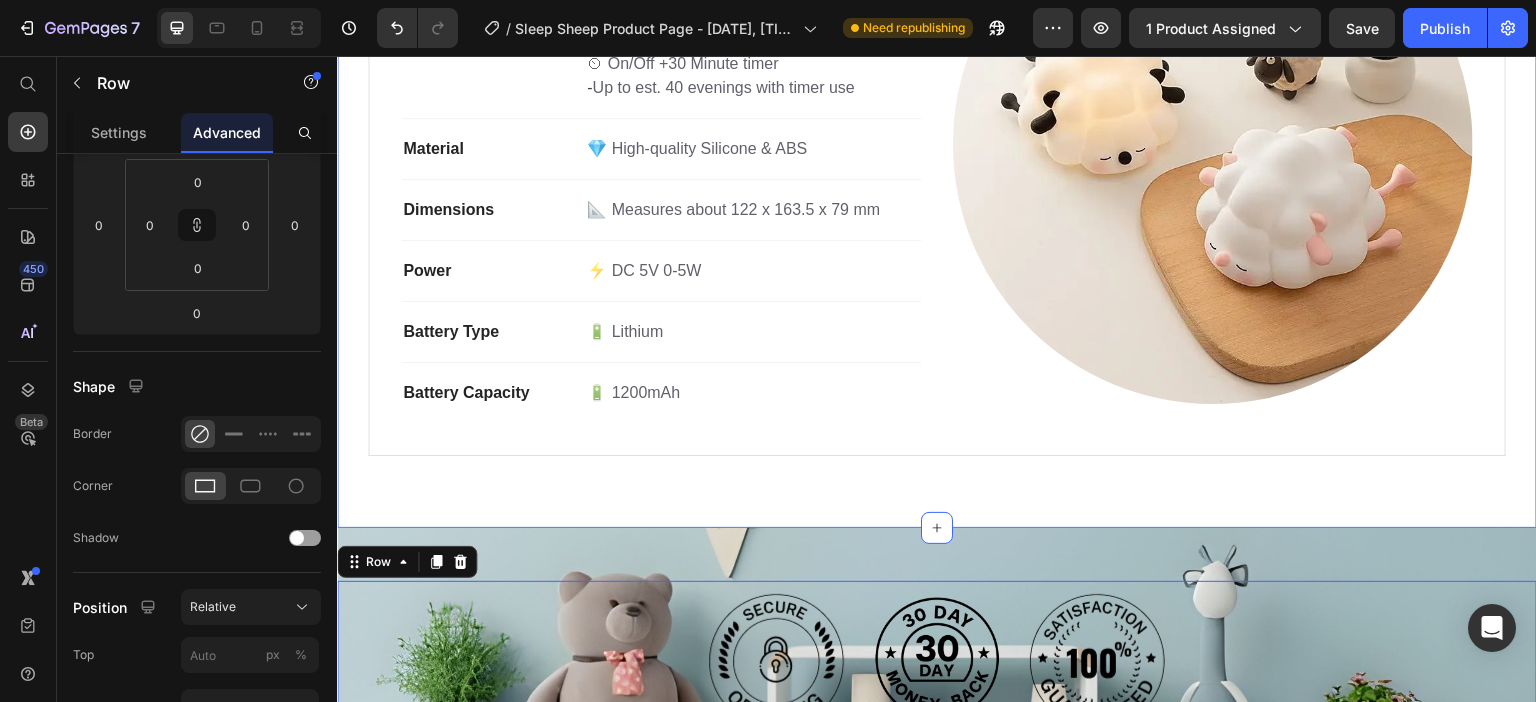 scroll, scrollTop: 0, scrollLeft: 0, axis: both 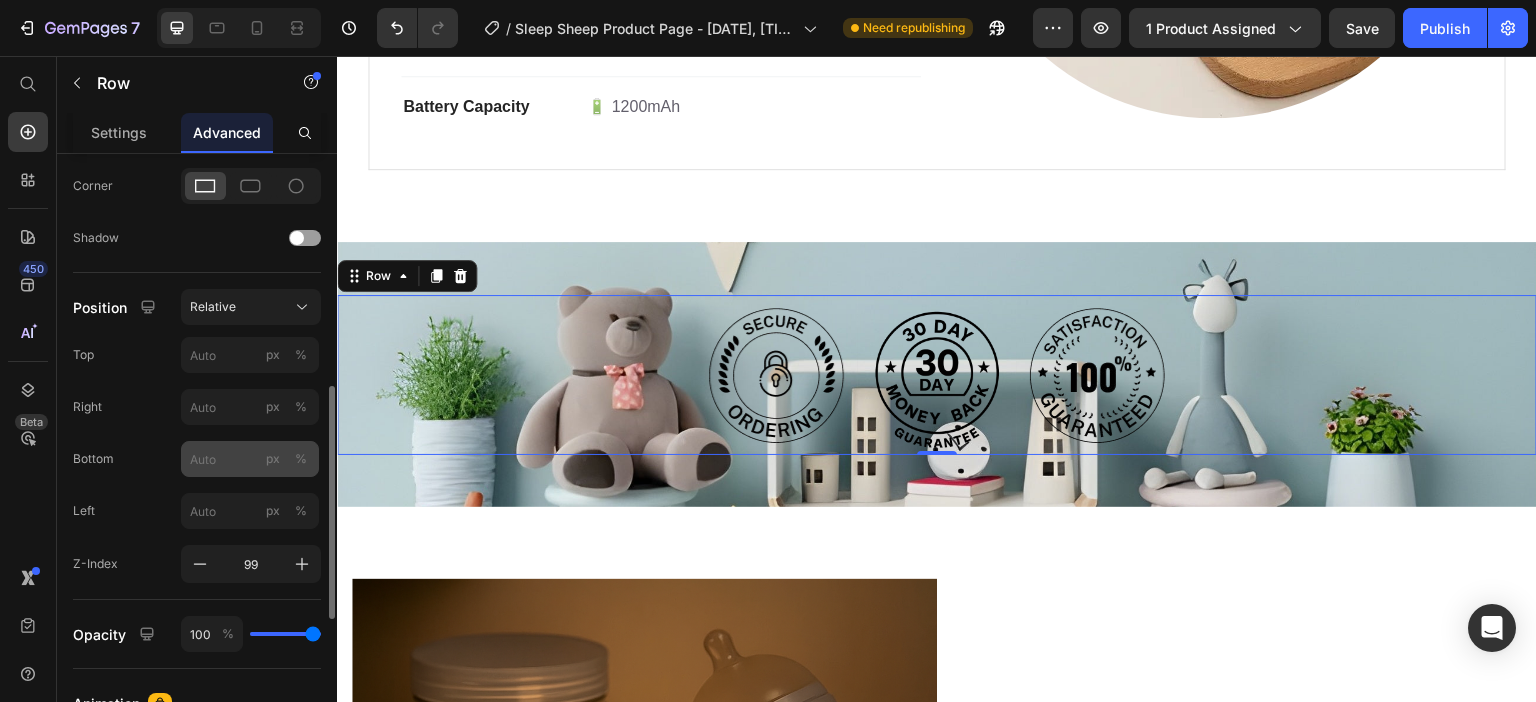 click on "px" 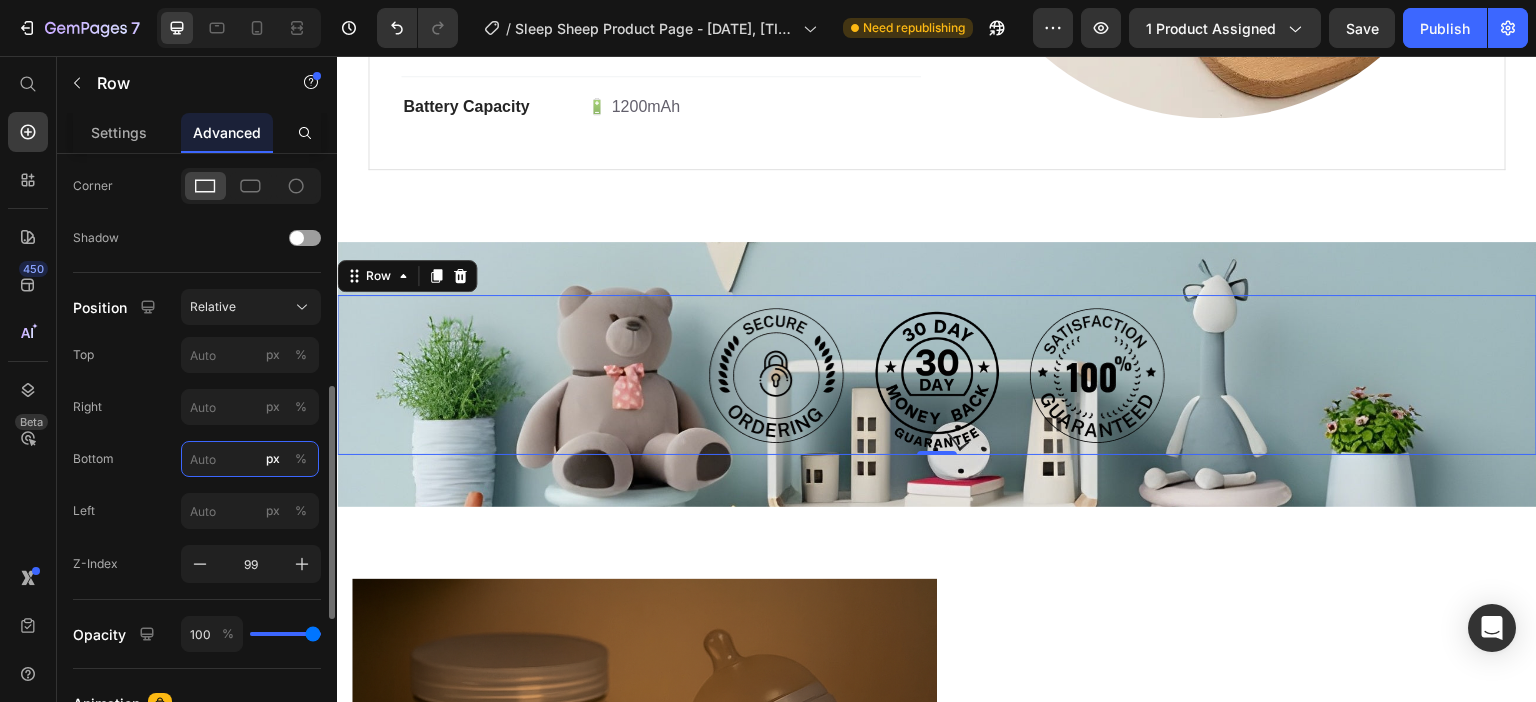 click on "px %" at bounding box center (250, 459) 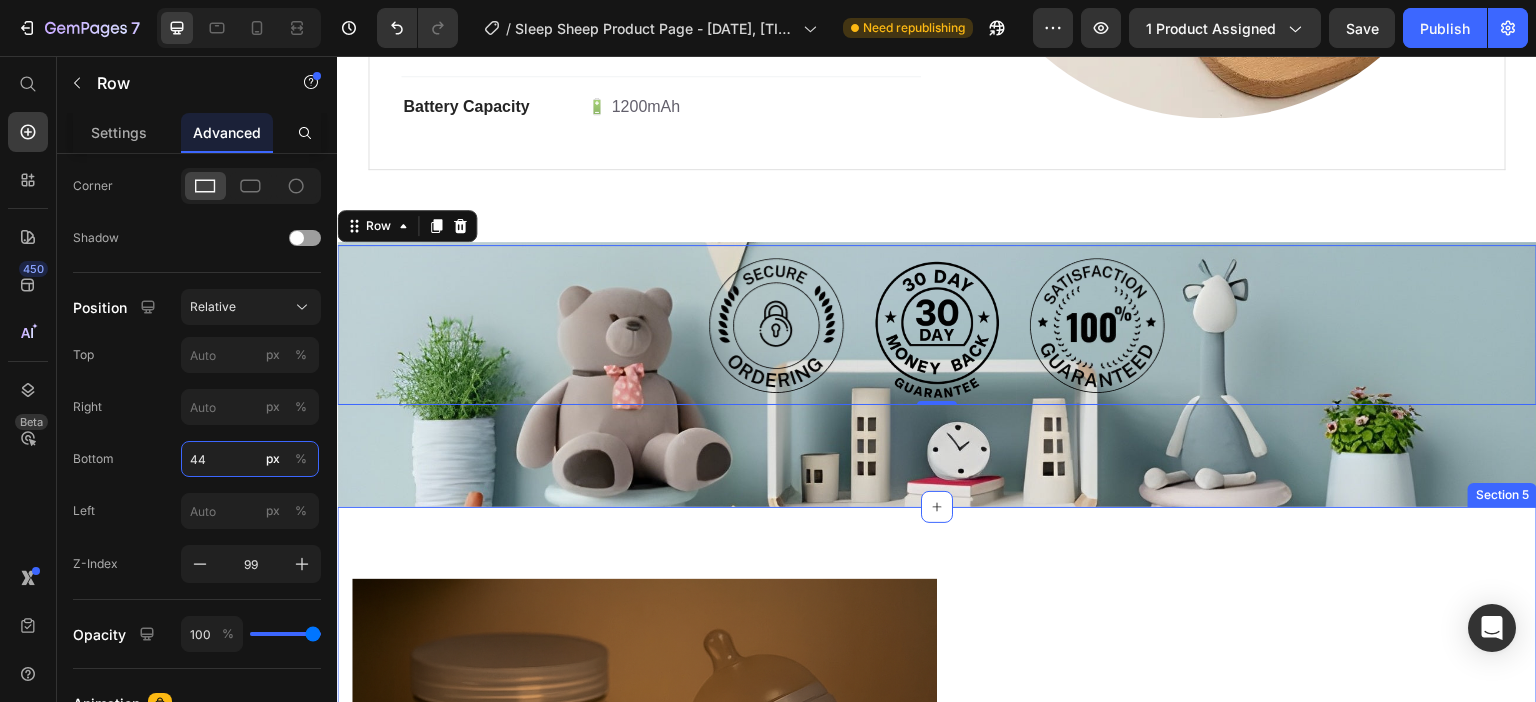 type on "43" 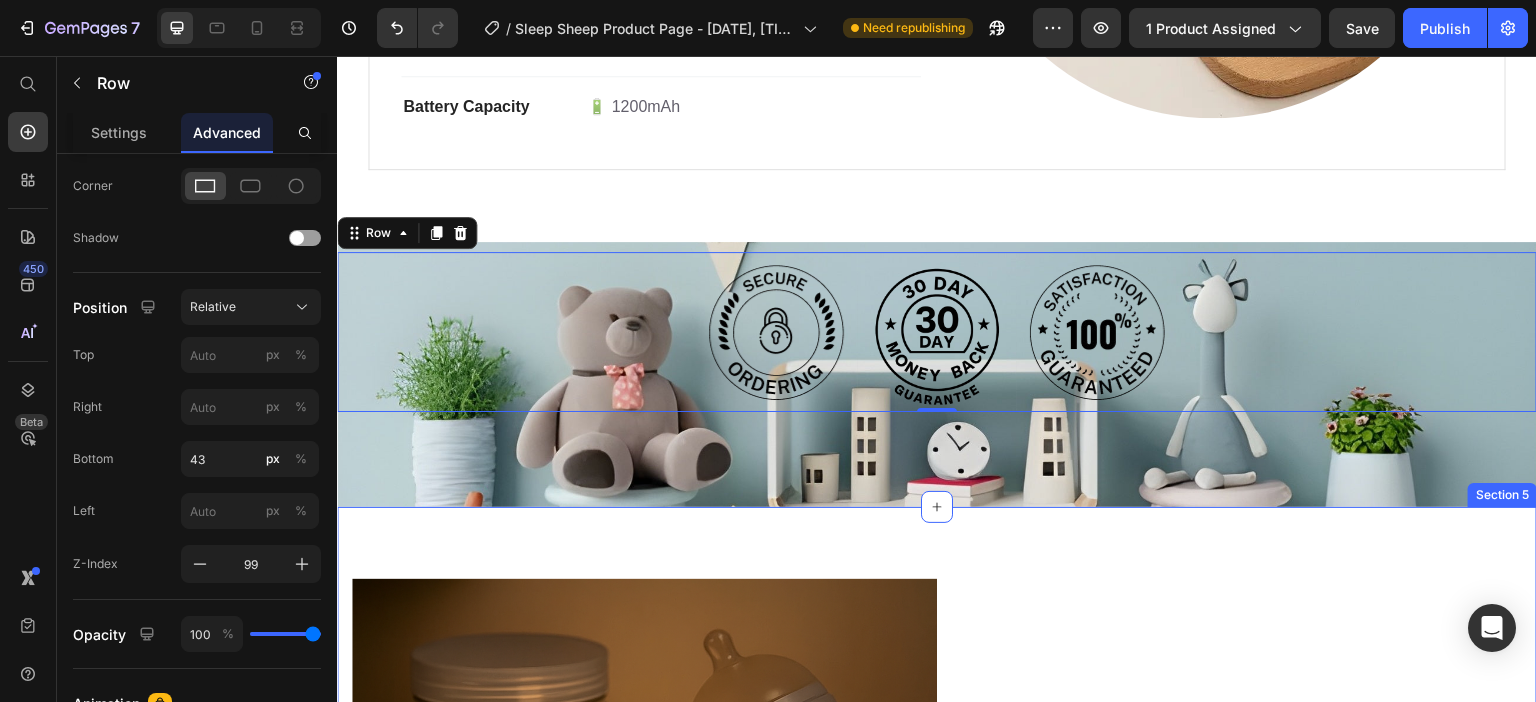click on "Image Perfect for Late-Night Feedings  🍼 Heading Parents know that  midnight wake-ups  are part of the journey with a baby. Whether you're nursing, bottle-feeding, or simply checking in on your little one, our night lamp provides  soft, non-disruptive lighting  that won’t overstimulate your baby—or wake up the whole household.   No more fumbling with bright overhead lights or using your phone flashlight—just a  gentle, convenient glow  exactly when you need it. Text block Row Row ⏲ Smart Timer for Peaceful Nights Heading Drift off without worry – our built-in 30-minute timer gently shuts the light off as your child falls asleep.   Let bedtime run smoothly with a calming glow that turns off automatically after 30 minutes.    With one simple click, you can choose between  timed mode ,  constant light Text block Row Image Row Image The Cutest Sleep Companion  🐑✨ Heading More than just a nightlight, our lamp is a  whimsical friend  for your child’s room. These  adorable animal design" at bounding box center [937, 1258] 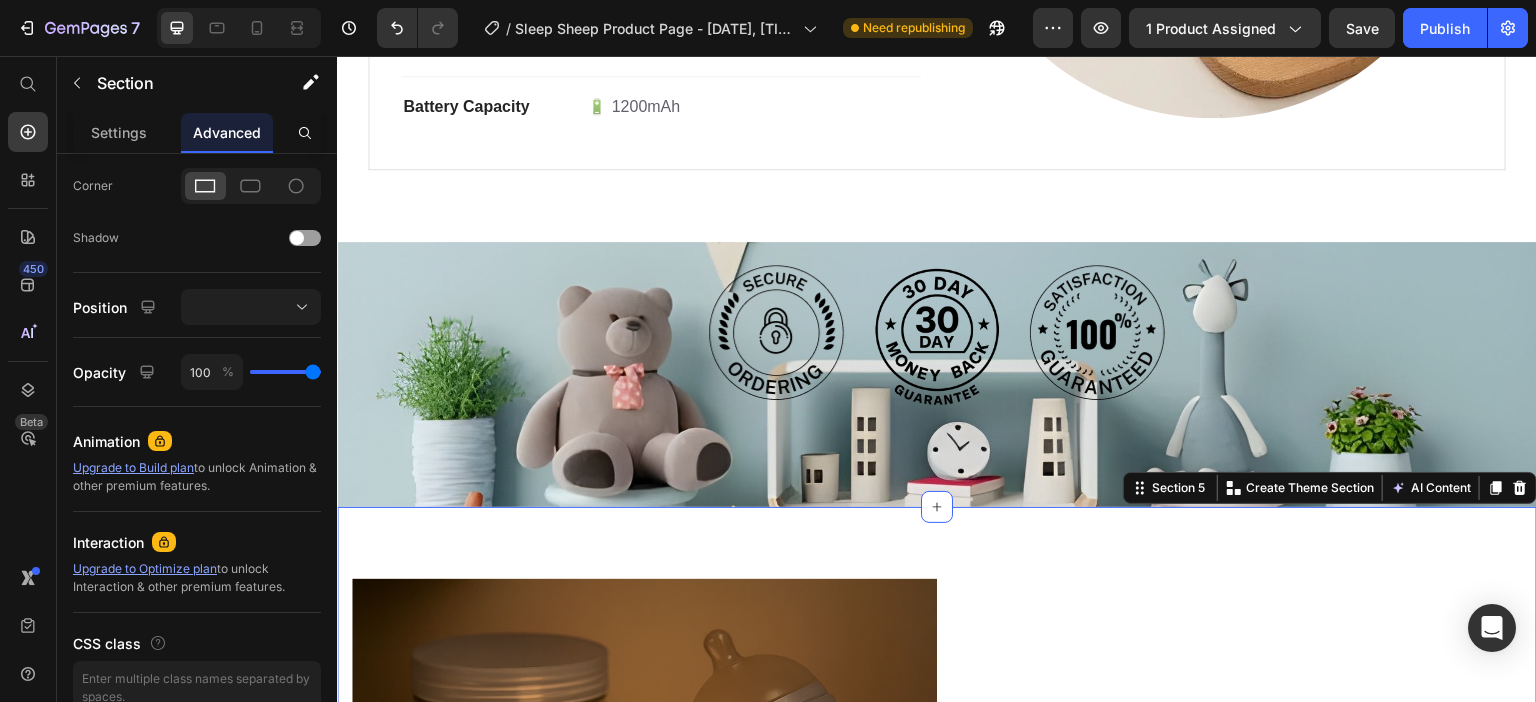 scroll, scrollTop: 0, scrollLeft: 0, axis: both 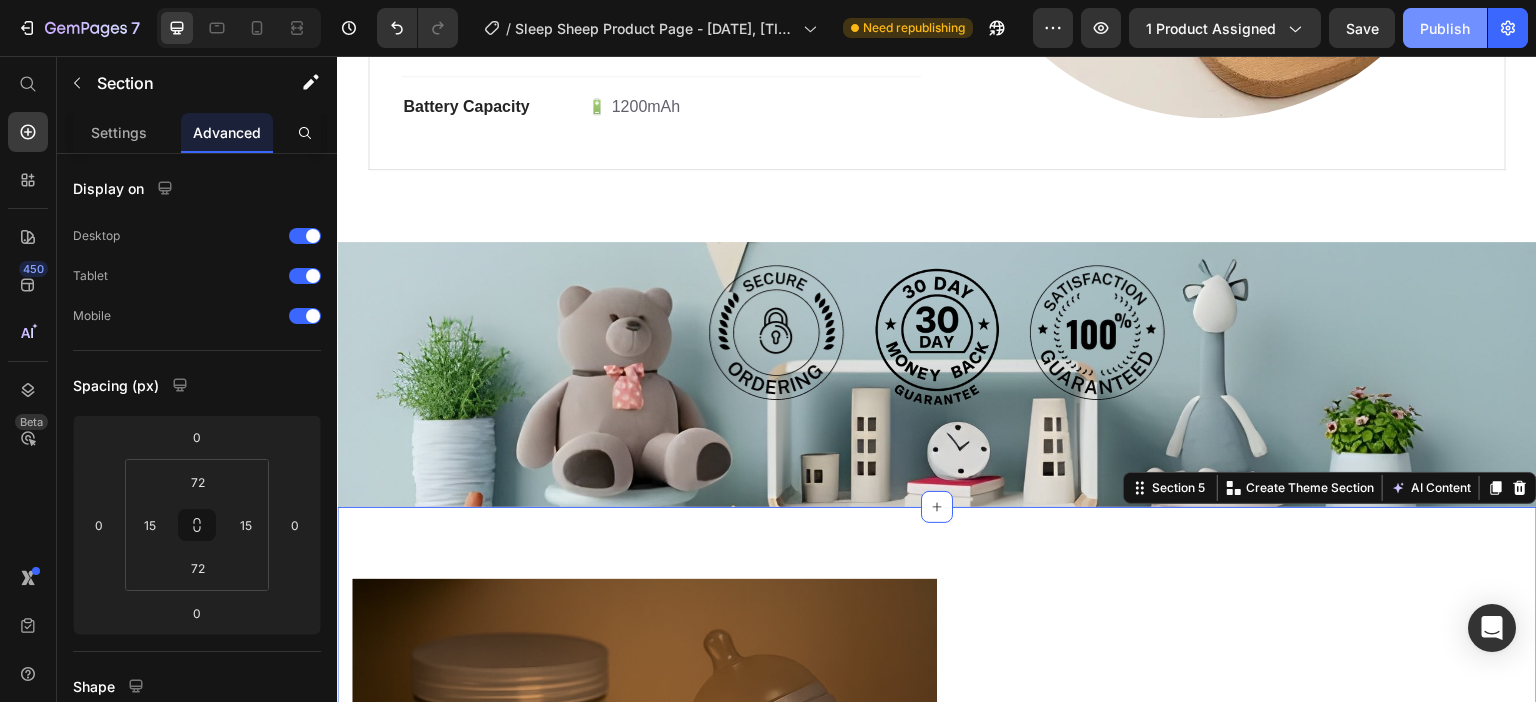 click on "Publish" at bounding box center (1445, 28) 